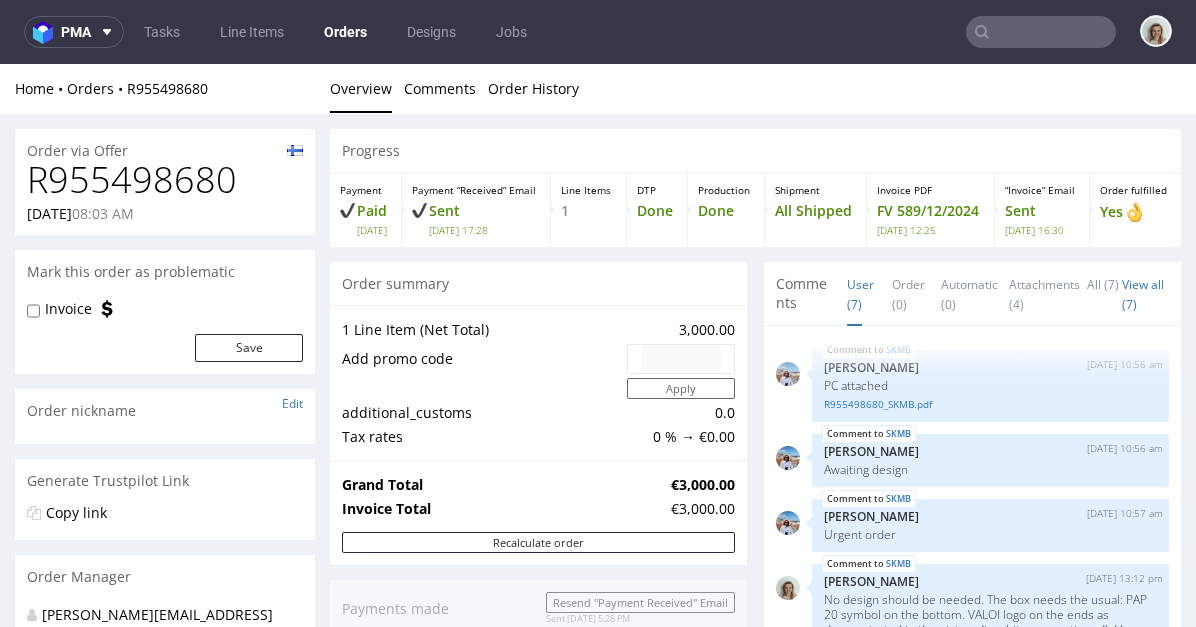 scroll, scrollTop: 0, scrollLeft: 0, axis: both 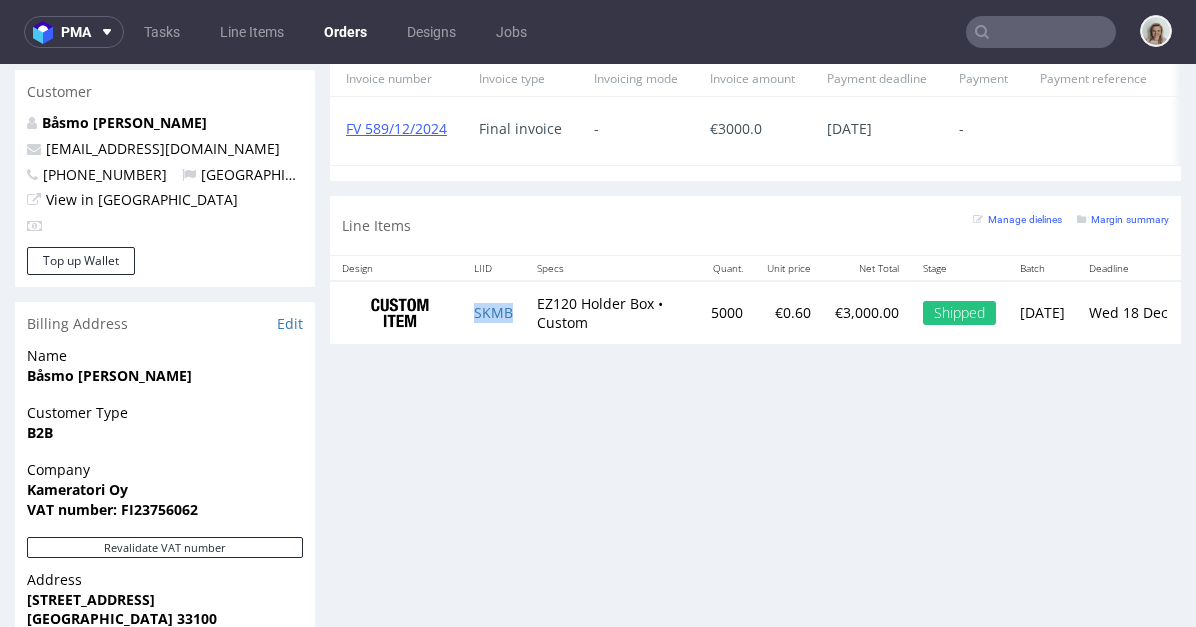 click on "SKMB" at bounding box center [493, 312] 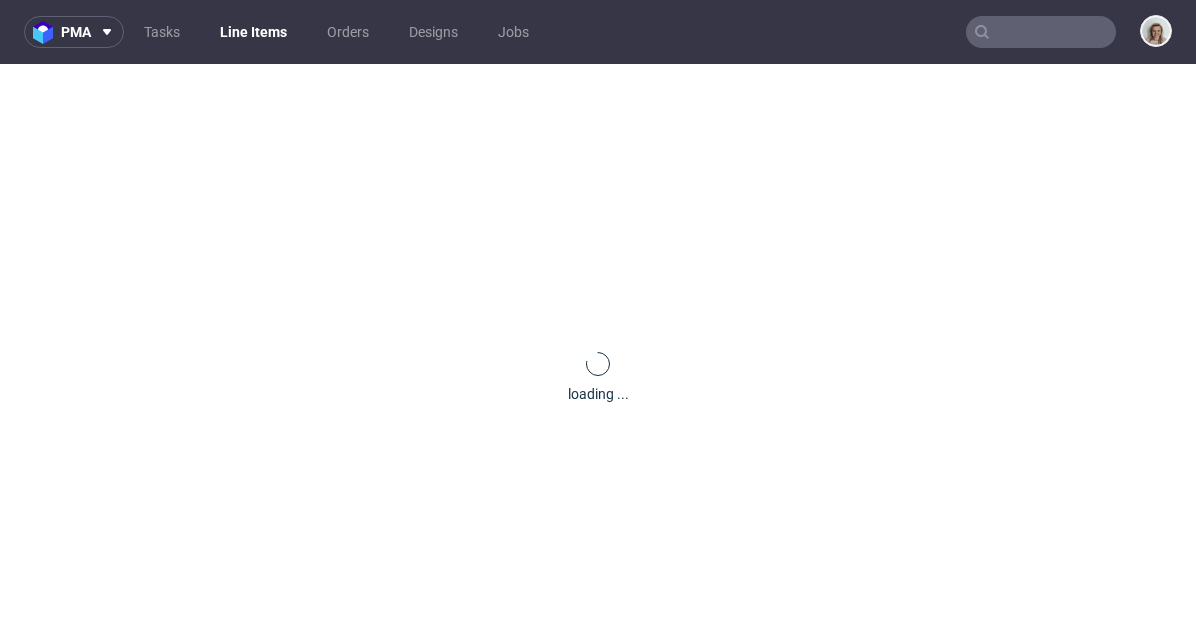 scroll, scrollTop: 0, scrollLeft: 0, axis: both 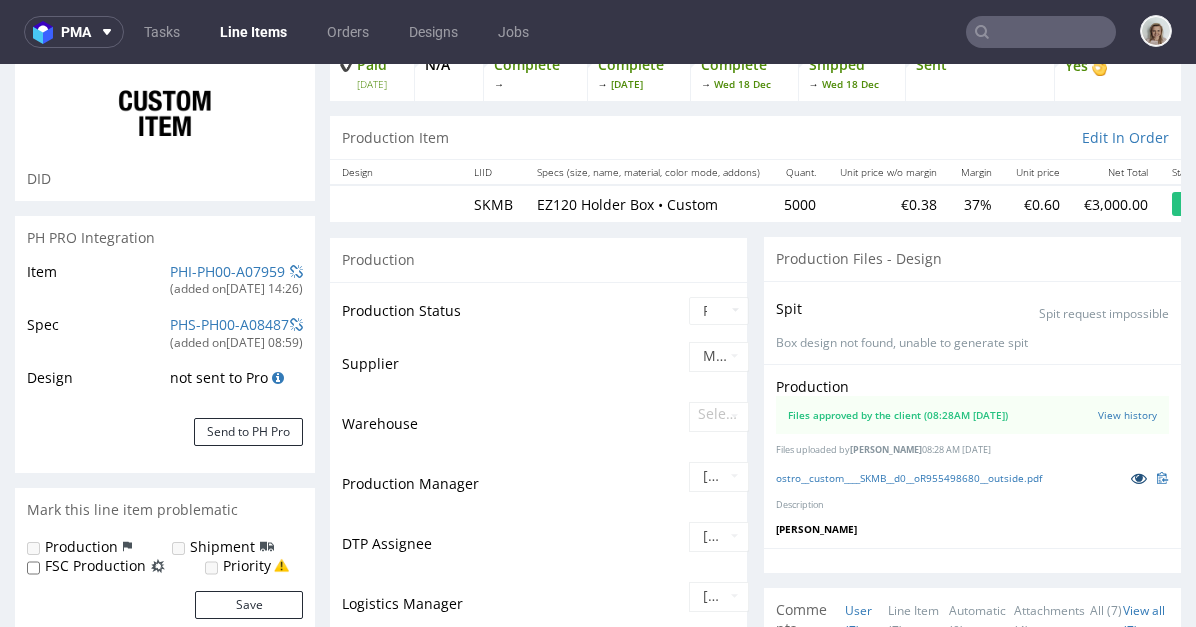 click at bounding box center [1139, 478] 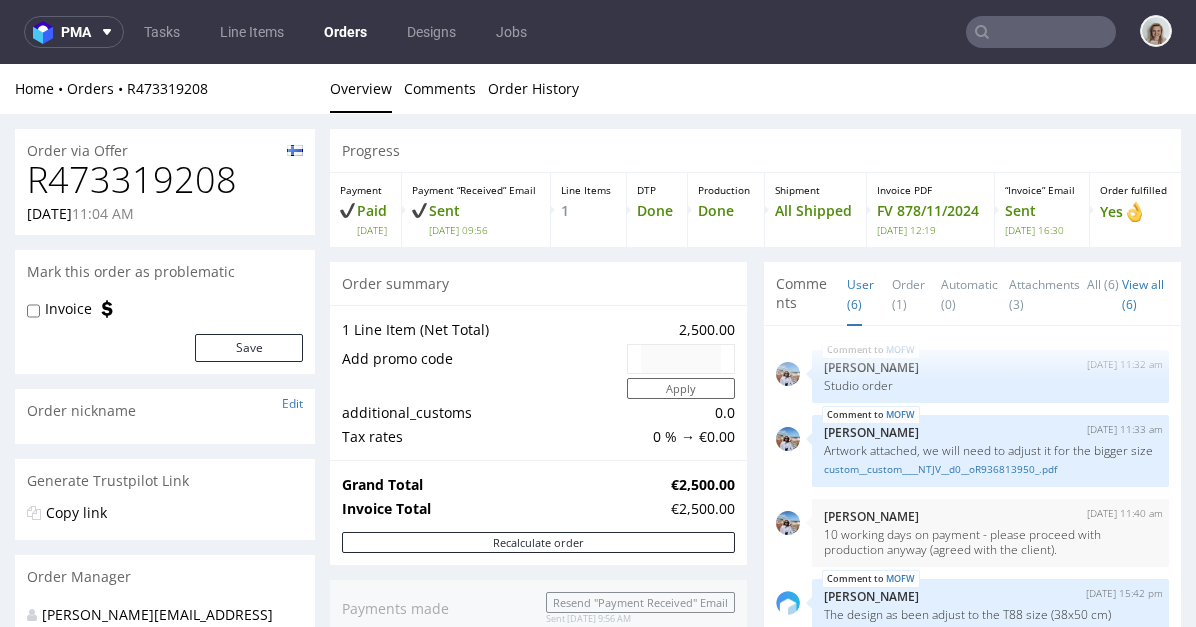 scroll, scrollTop: 0, scrollLeft: 0, axis: both 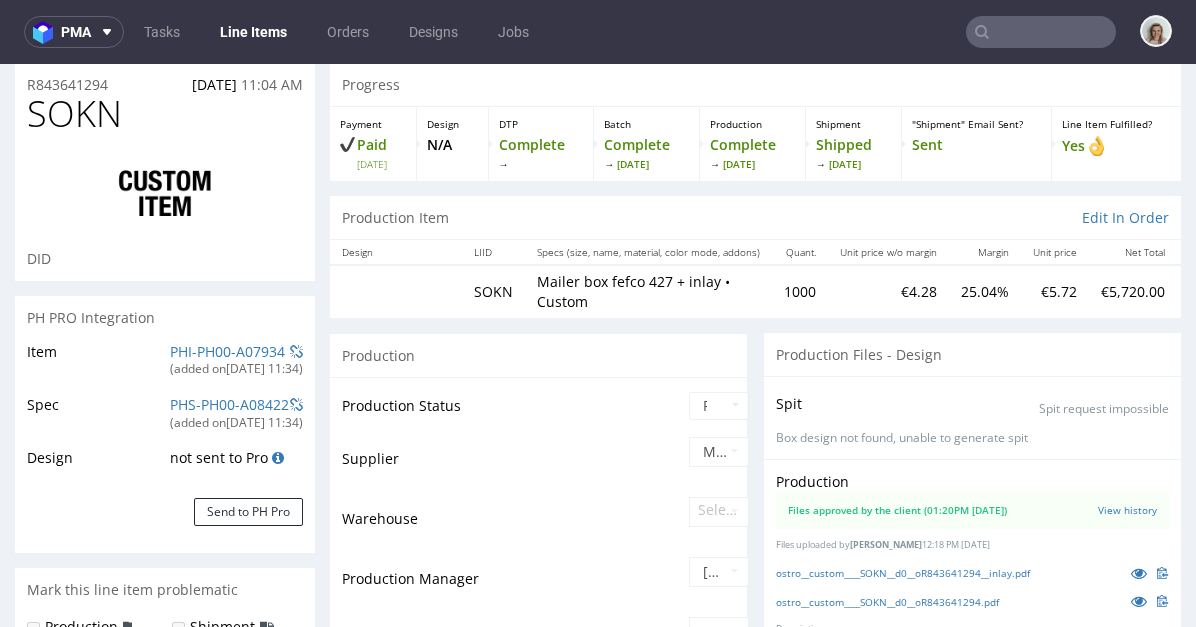 select on "in_progress" 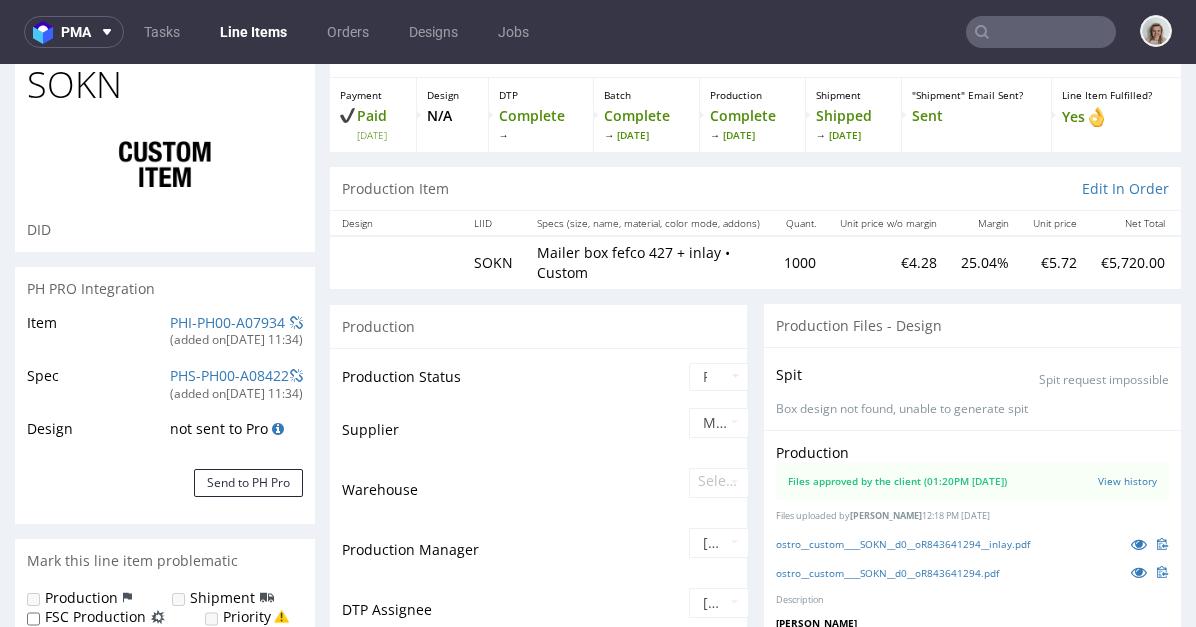 scroll, scrollTop: 215, scrollLeft: 0, axis: vertical 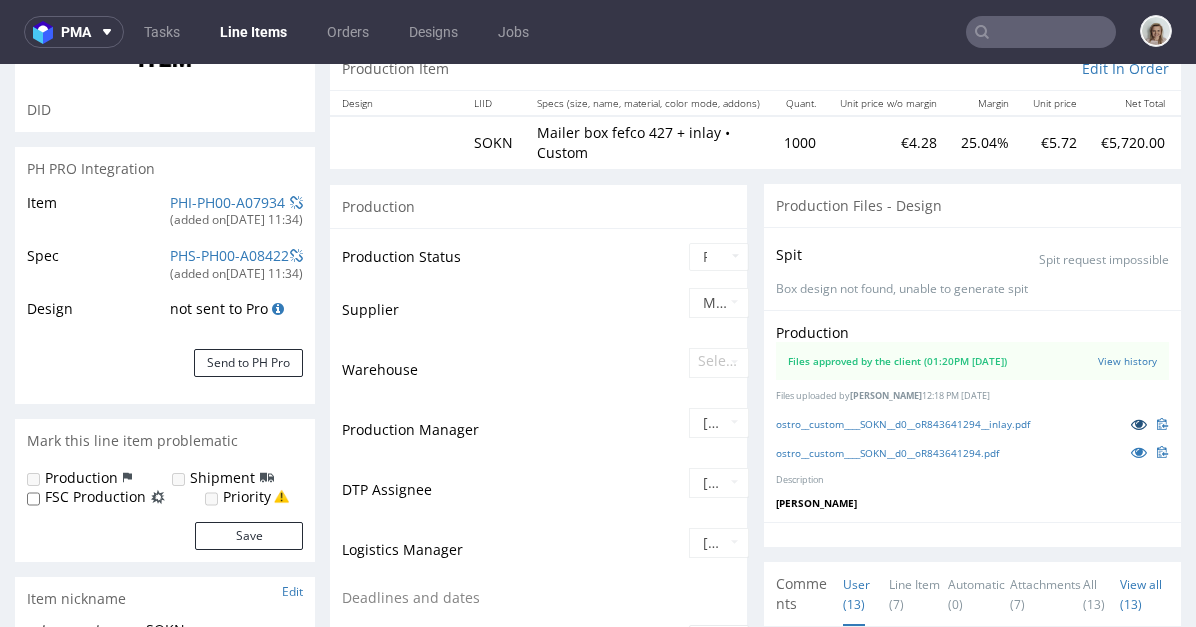click at bounding box center [1139, 424] 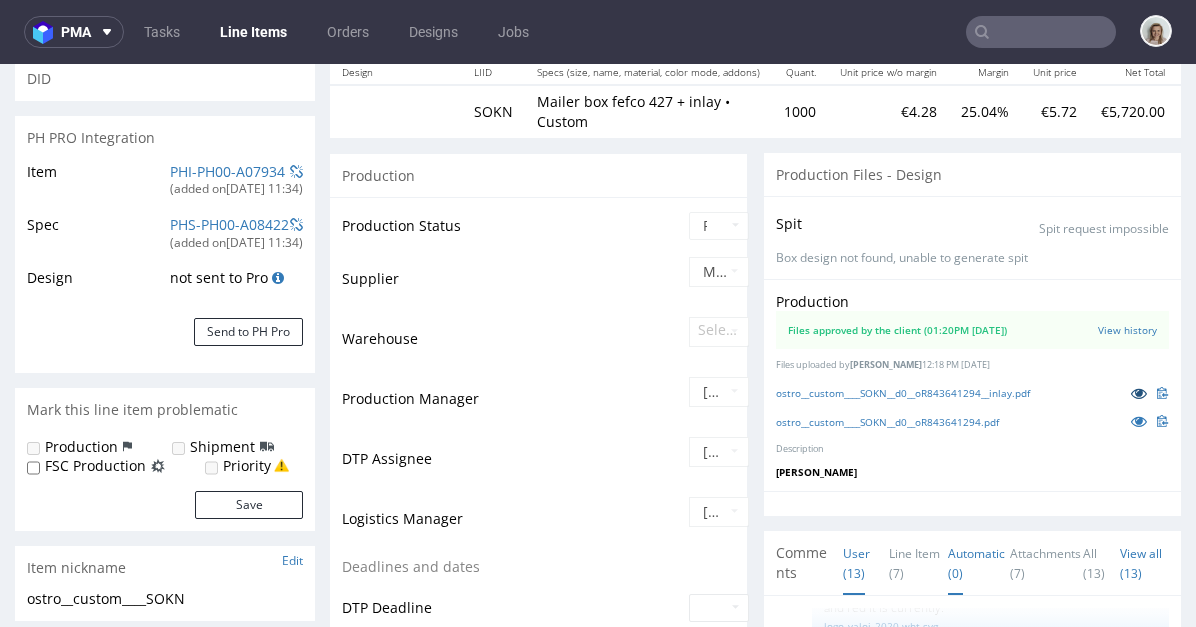 scroll, scrollTop: 443, scrollLeft: 0, axis: vertical 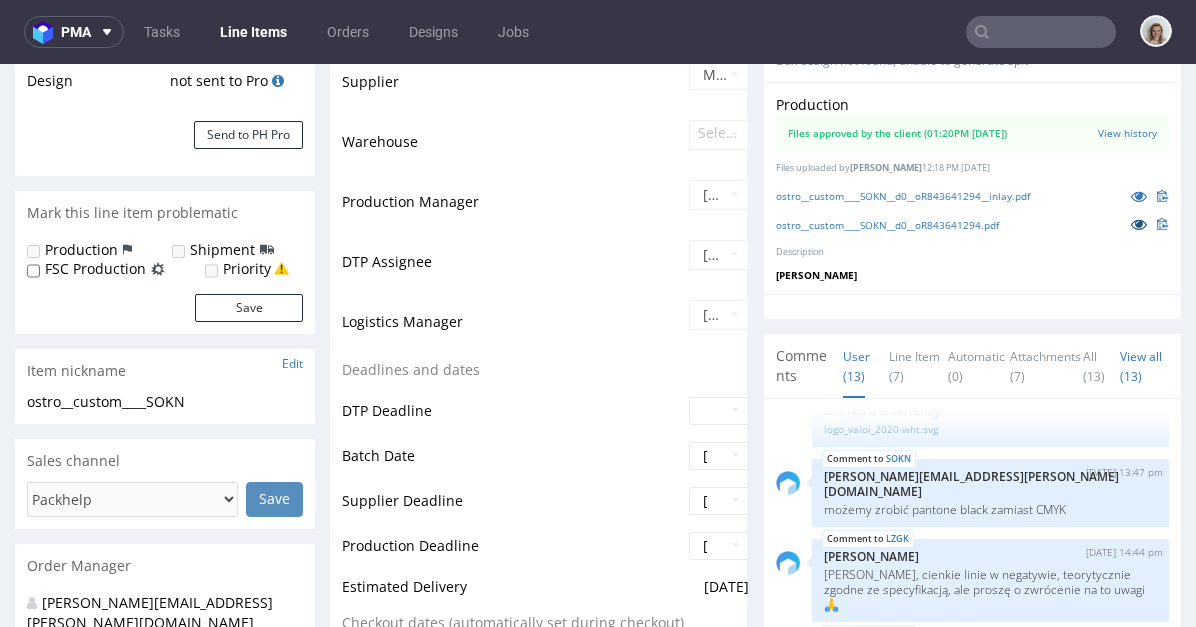 click at bounding box center (1139, 224) 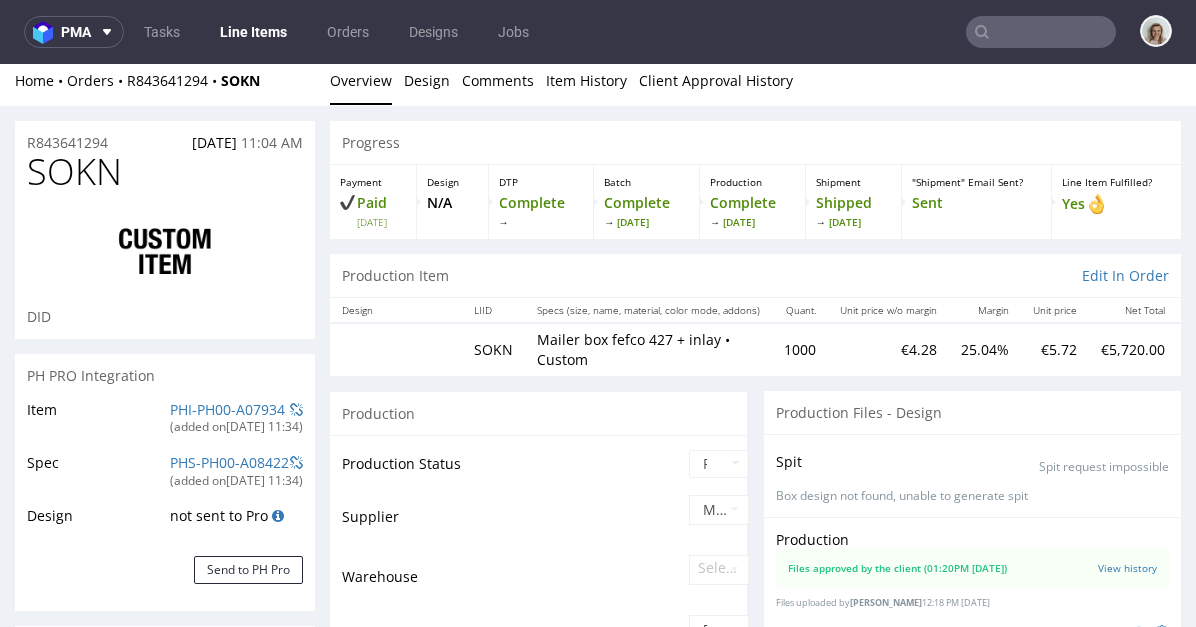 scroll, scrollTop: 0, scrollLeft: 0, axis: both 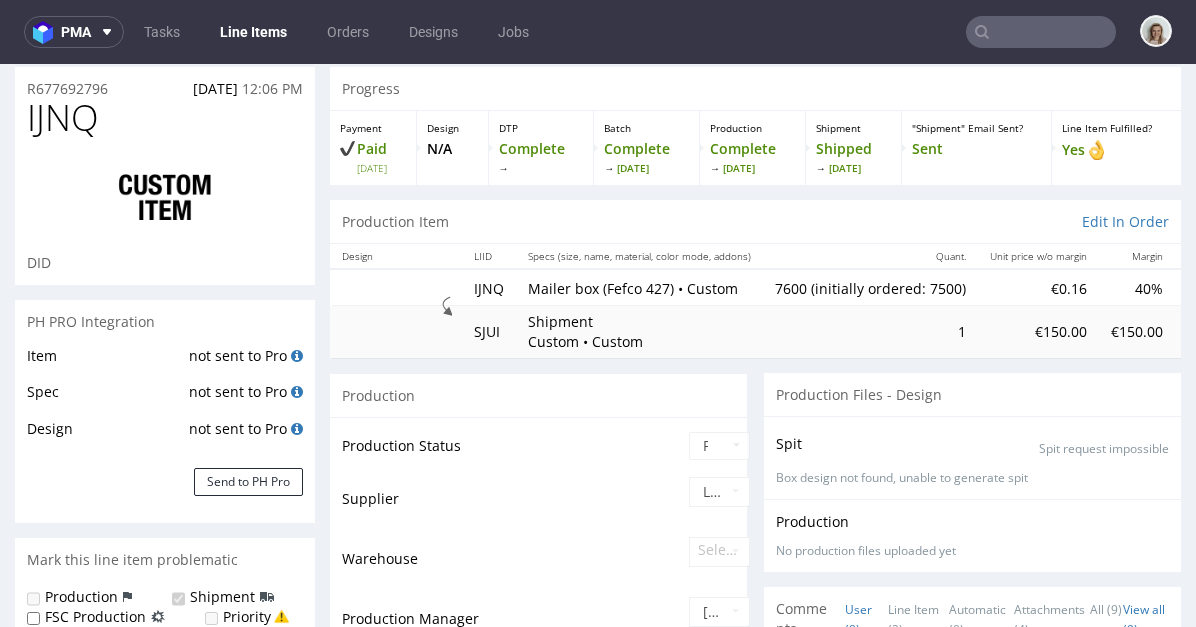 select on "in_progress" 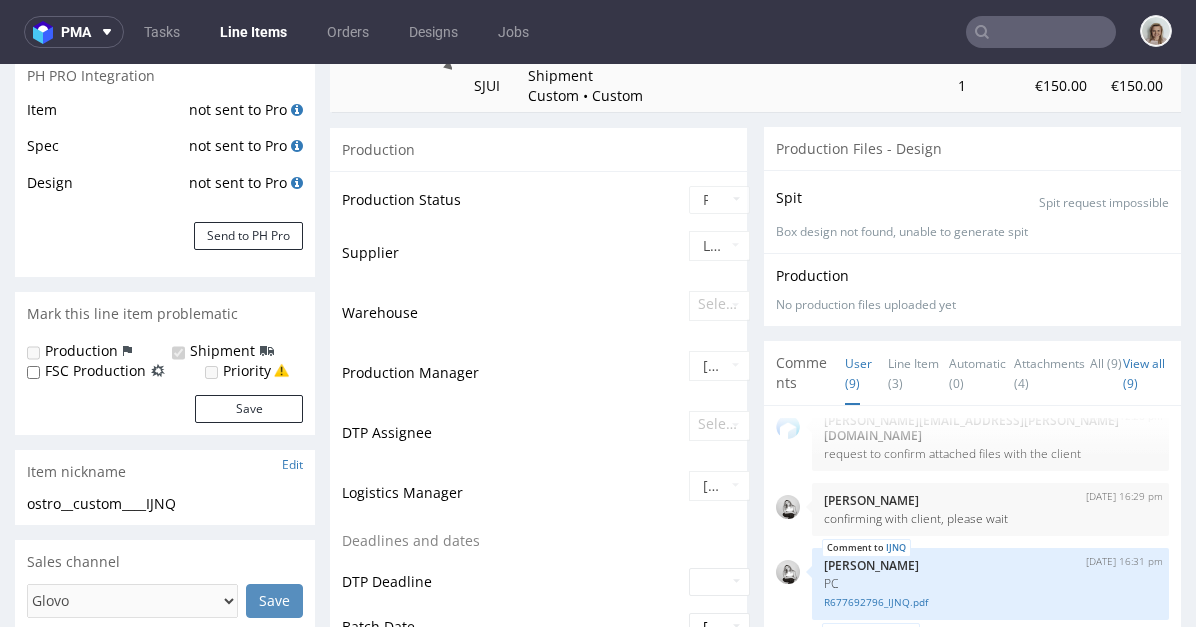 scroll, scrollTop: 324, scrollLeft: 0, axis: vertical 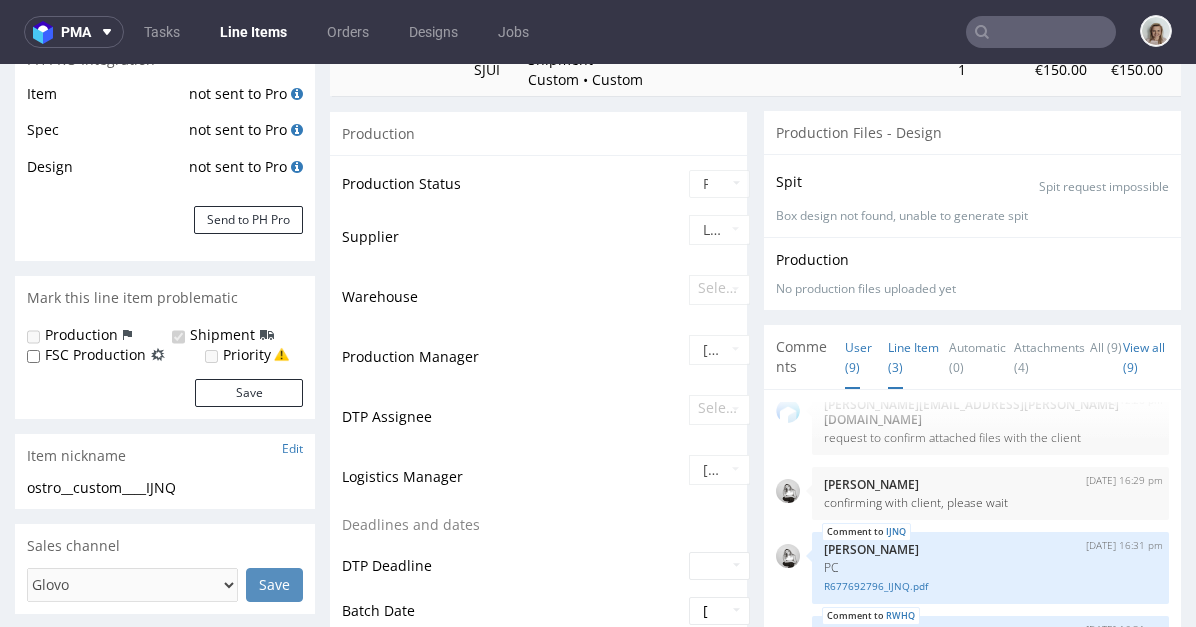 click on "Line Item (3)" at bounding box center (913, 357) 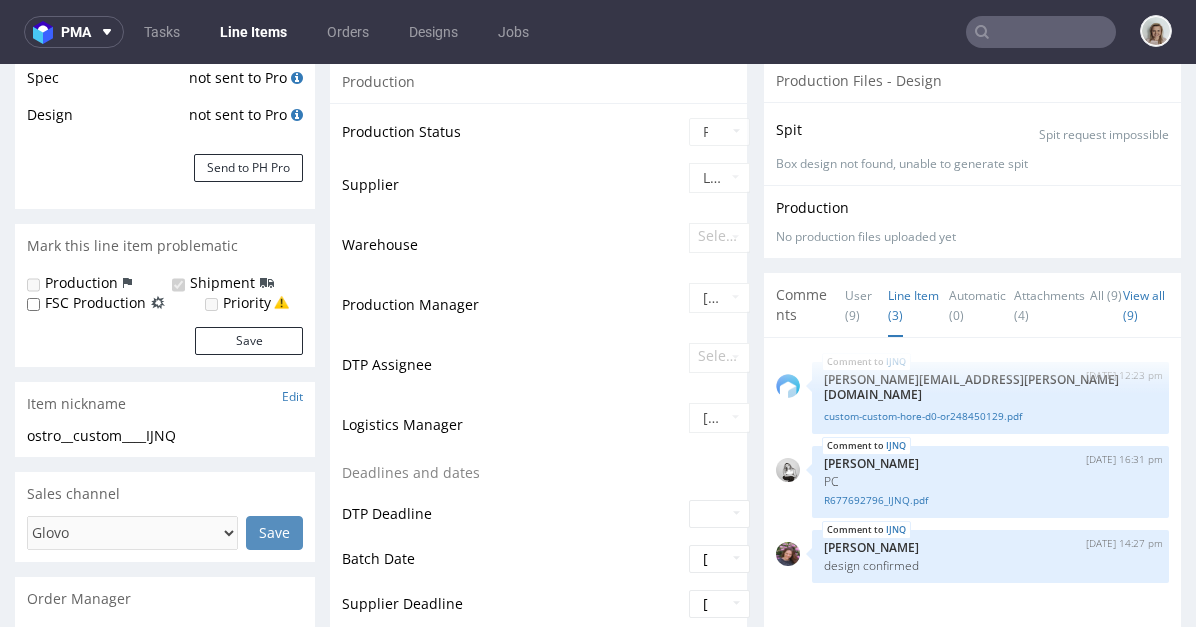 scroll, scrollTop: 477, scrollLeft: 0, axis: vertical 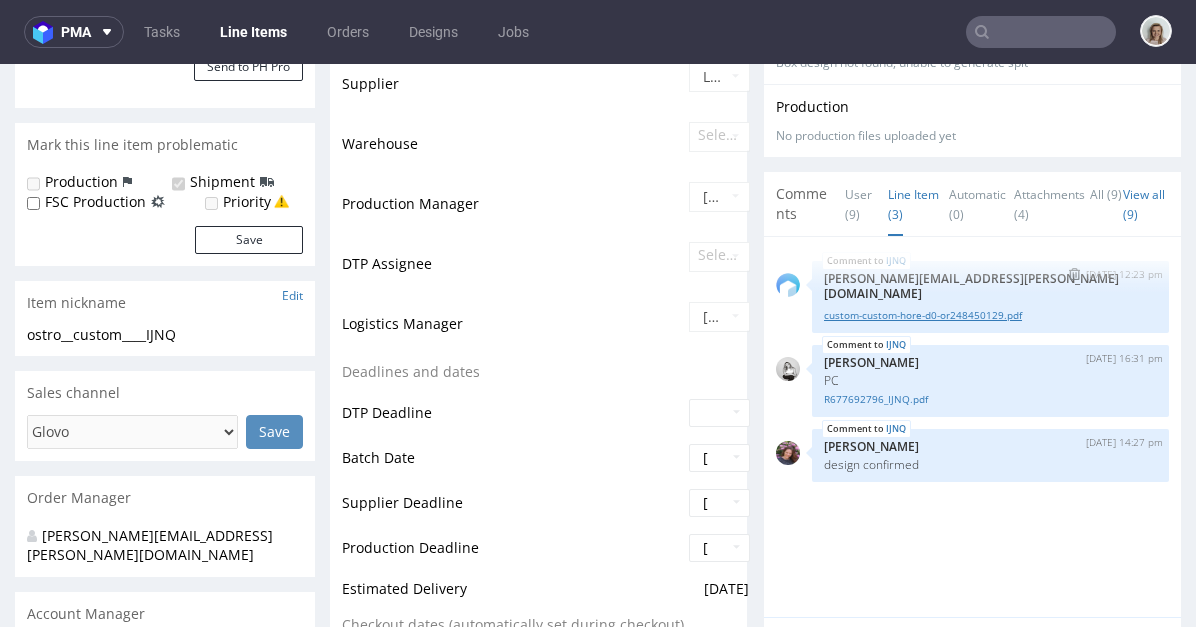 click on "custom-custom-hore-d0-or248450129.pdf" at bounding box center (990, 315) 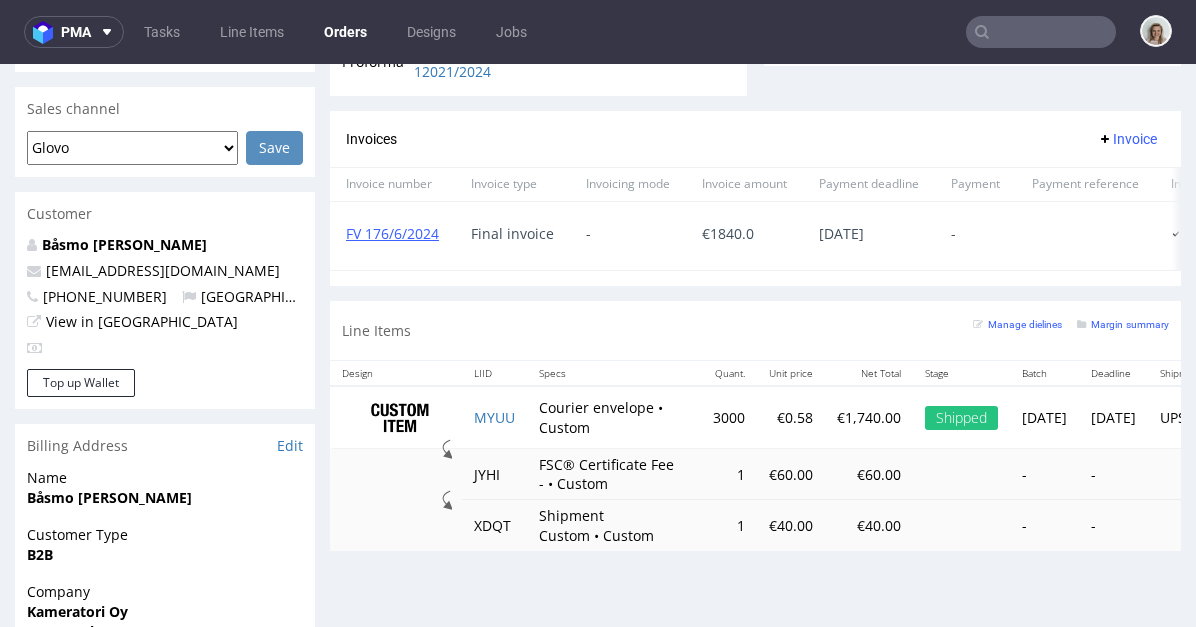 scroll, scrollTop: 1075, scrollLeft: 0, axis: vertical 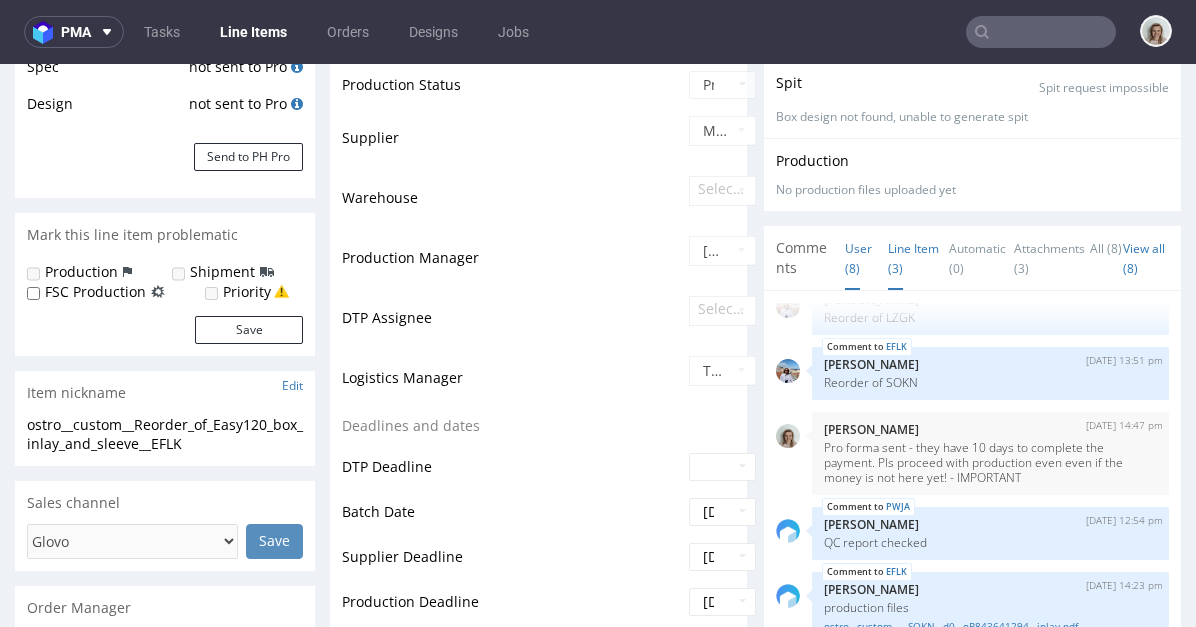 click on "Line Item (3)" at bounding box center (913, 258) 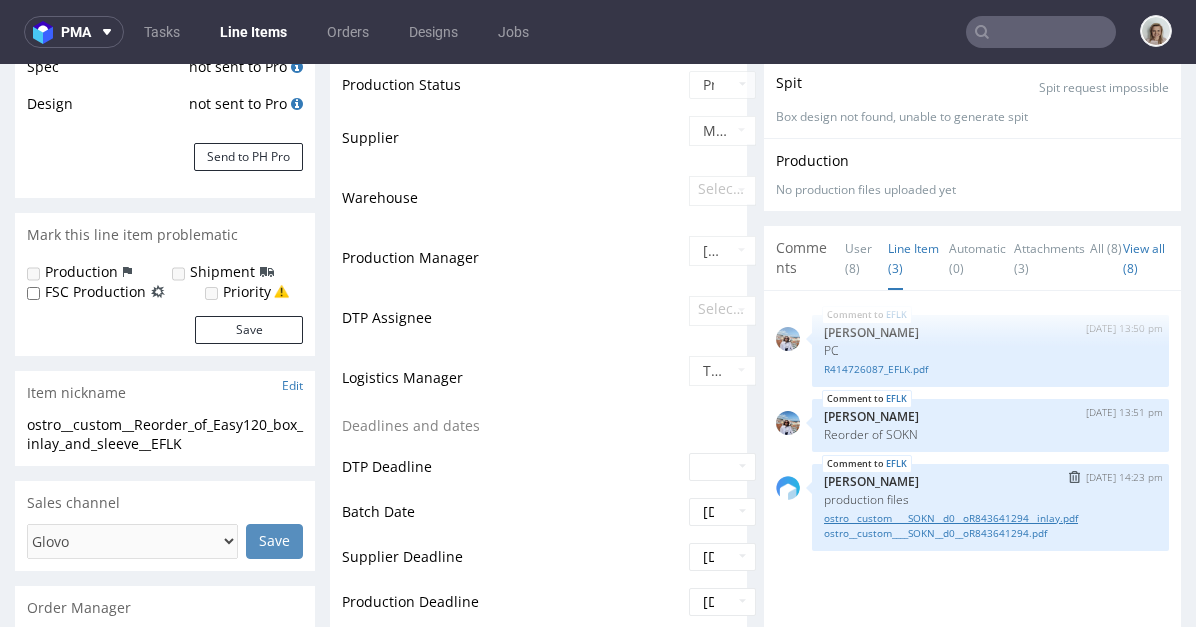 click on "ostro__custom____SOKN__d0__oR843641294__inlay.pdf" at bounding box center [990, 518] 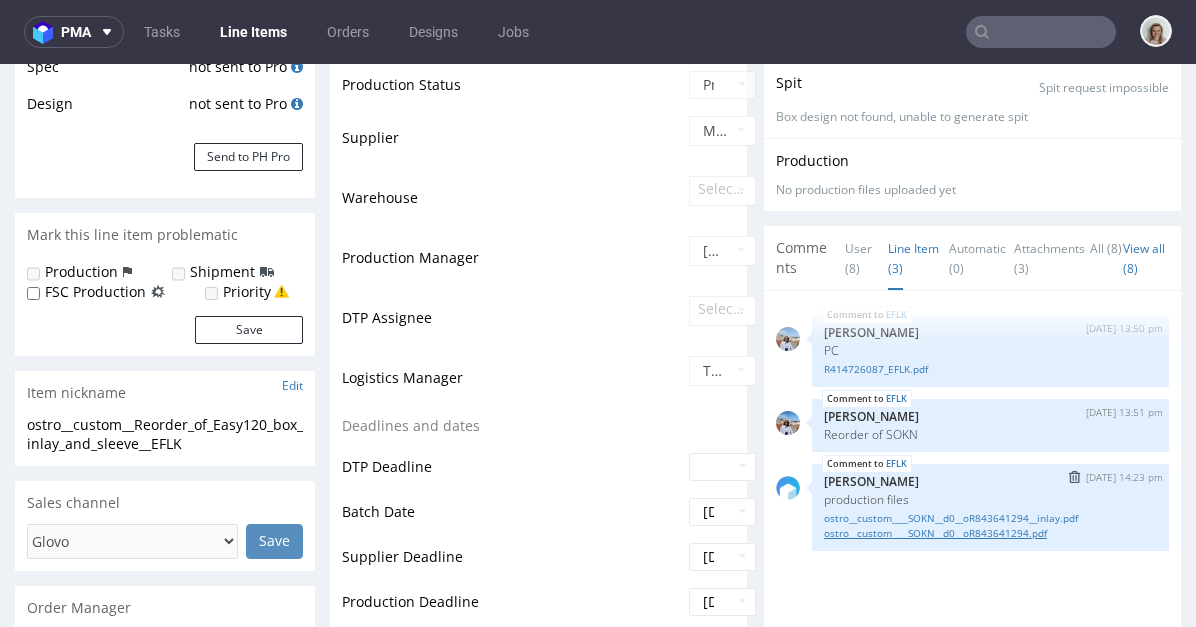 click on "ostro__custom____SOKN__d0__oR843641294.pdf" at bounding box center [990, 533] 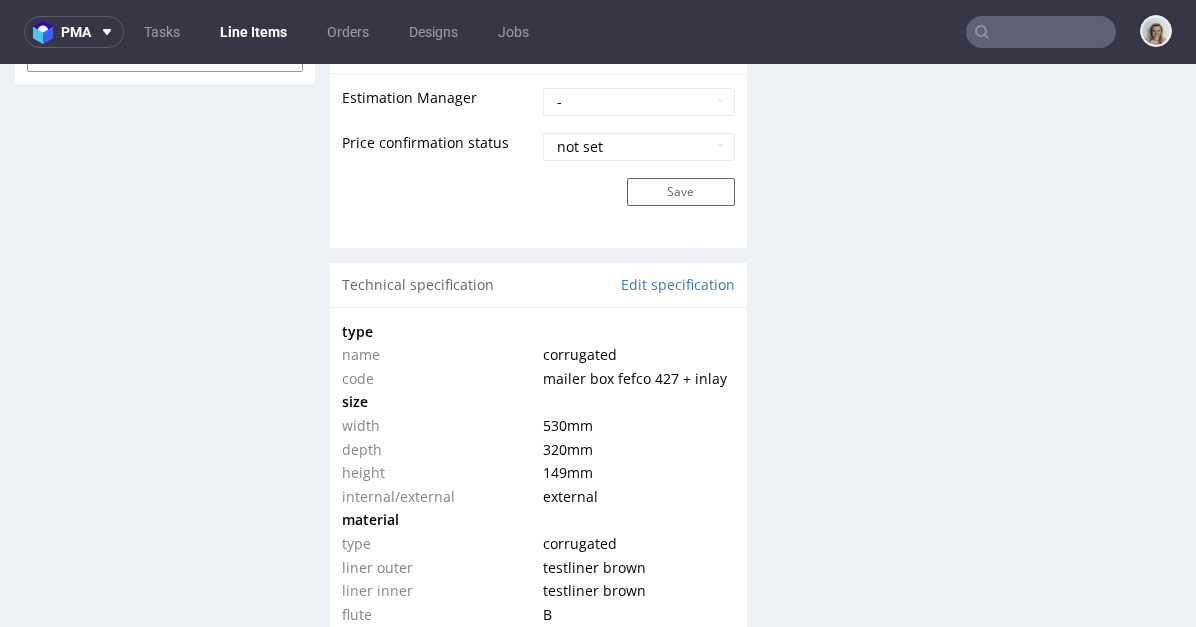 scroll, scrollTop: 1922, scrollLeft: 0, axis: vertical 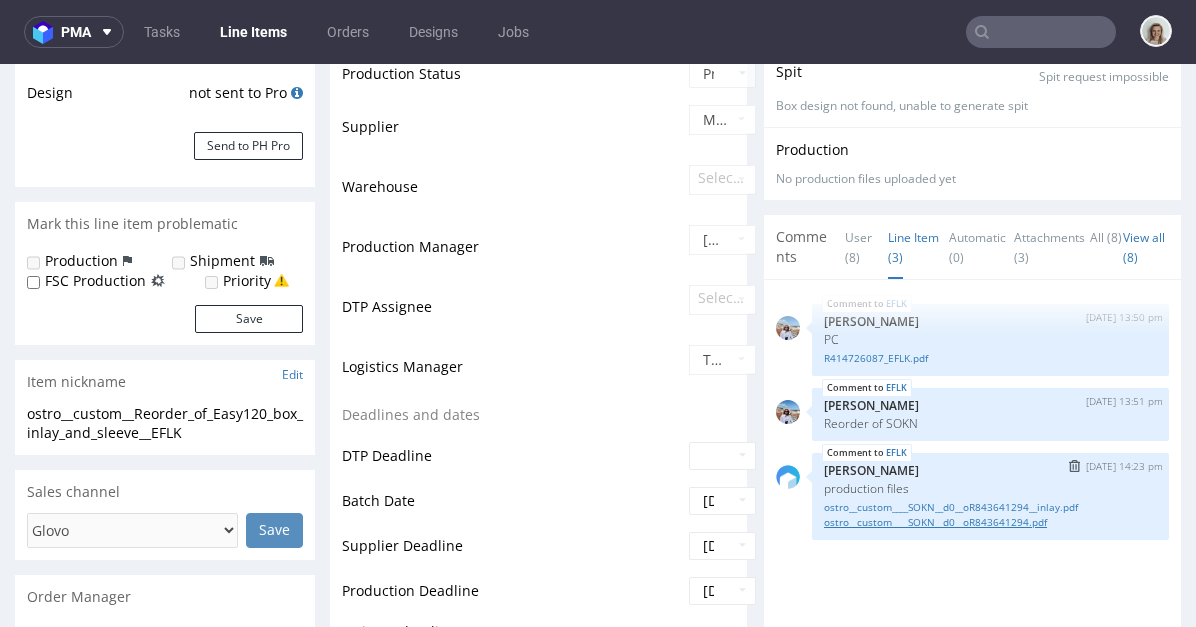 click on "ostro__custom____SOKN__d0__oR843641294.pdf" at bounding box center (990, 522) 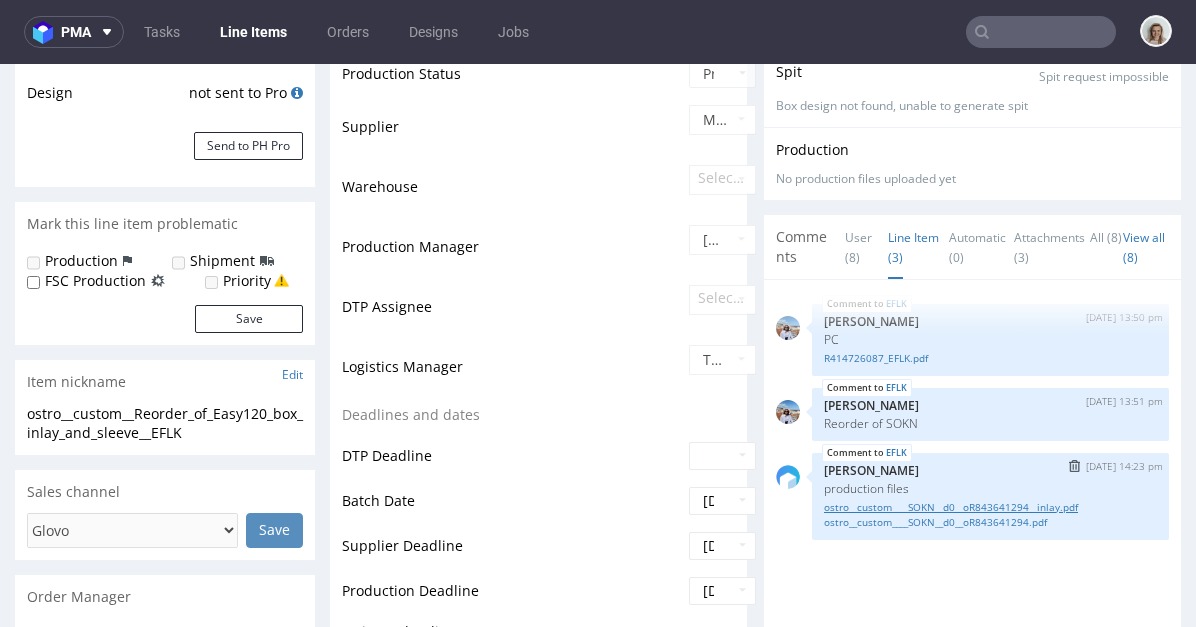 click on "ostro__custom____SOKN__d0__oR843641294__inlay.pdf" at bounding box center [990, 507] 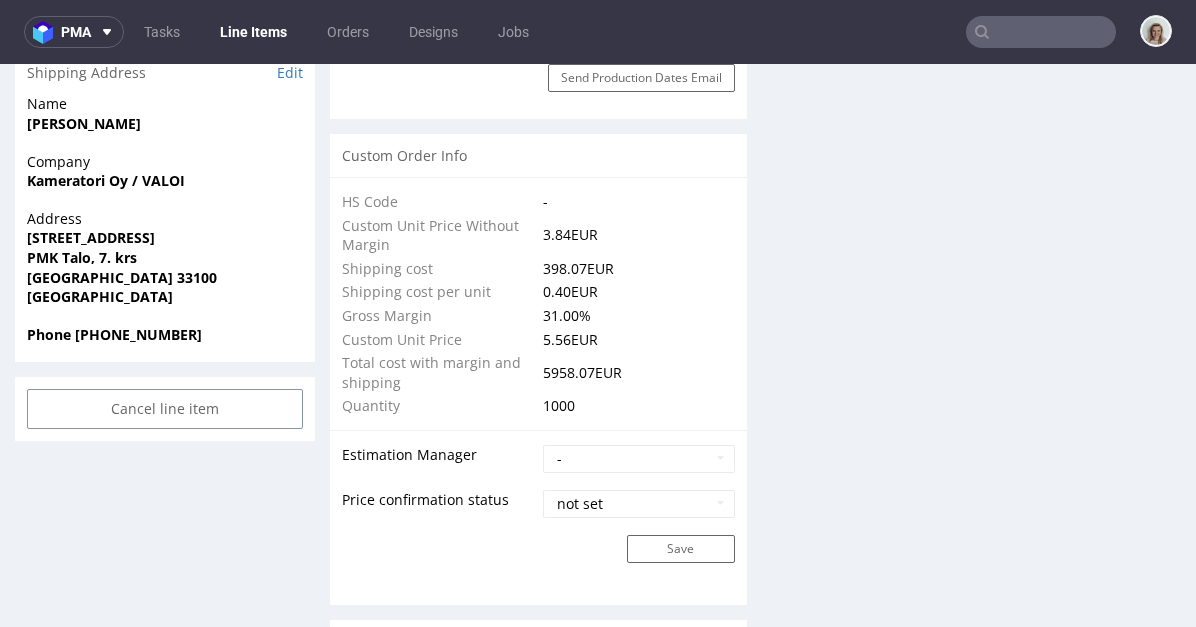scroll, scrollTop: 1972, scrollLeft: 0, axis: vertical 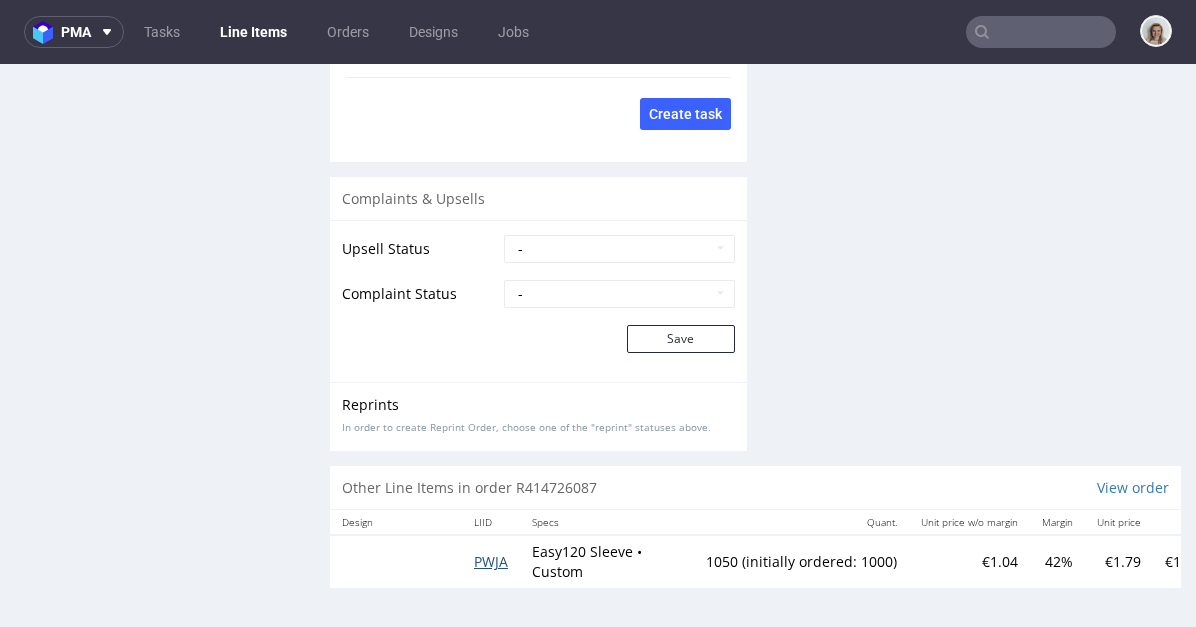 click on "PWJA" at bounding box center [491, 561] 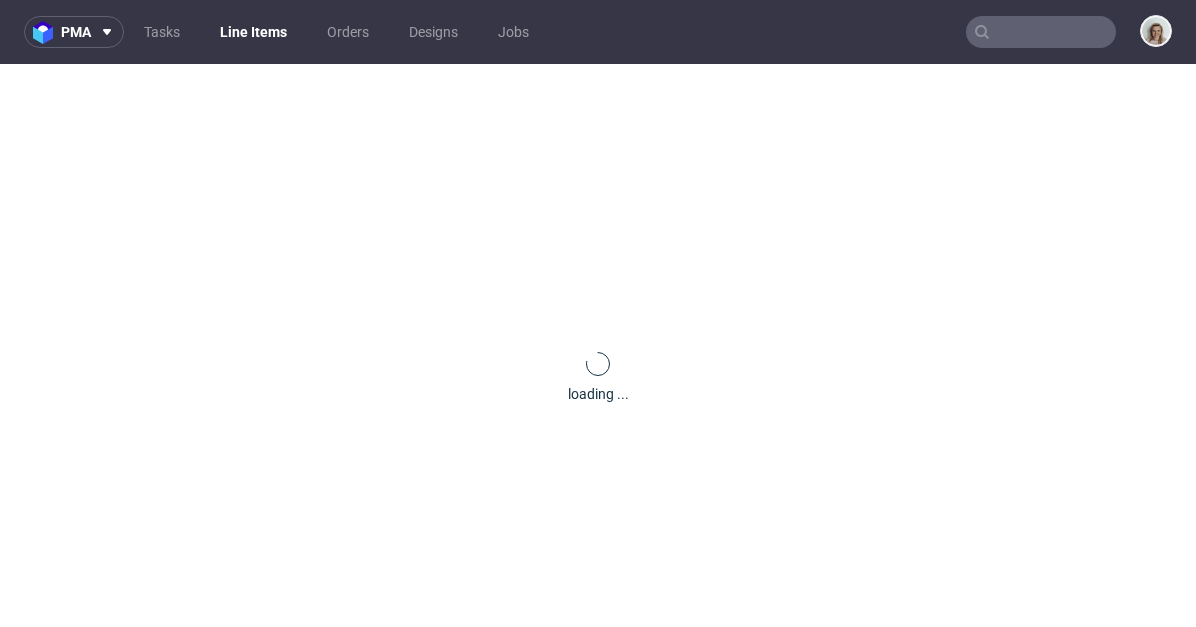 scroll, scrollTop: 0, scrollLeft: 0, axis: both 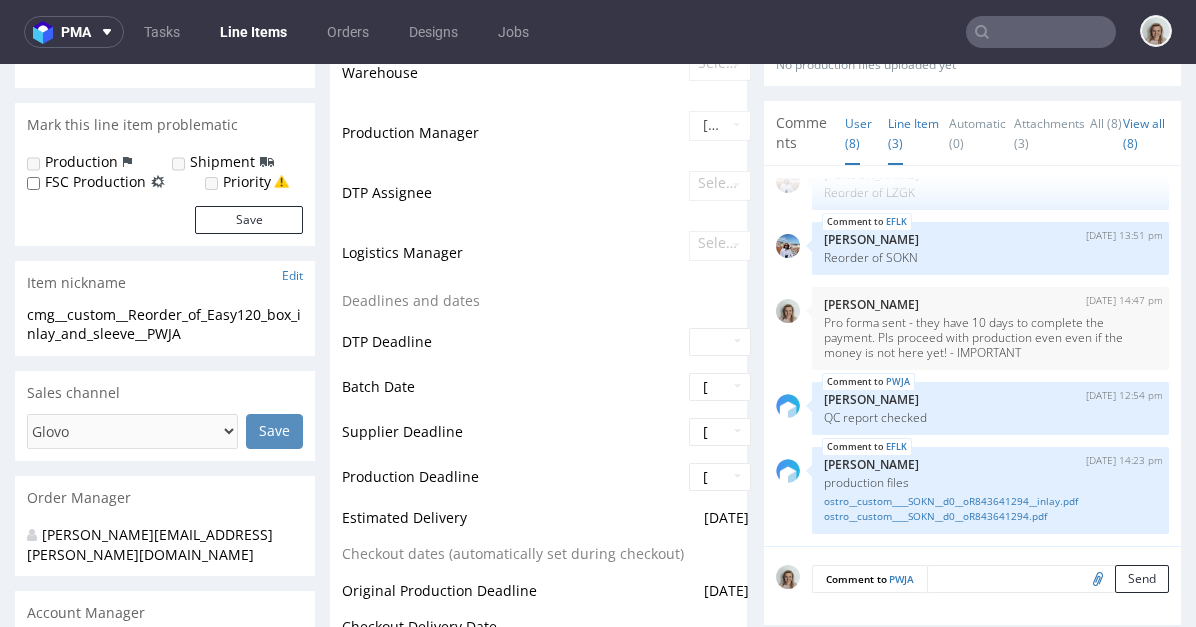 click on "Line Item (3)" at bounding box center [913, 133] 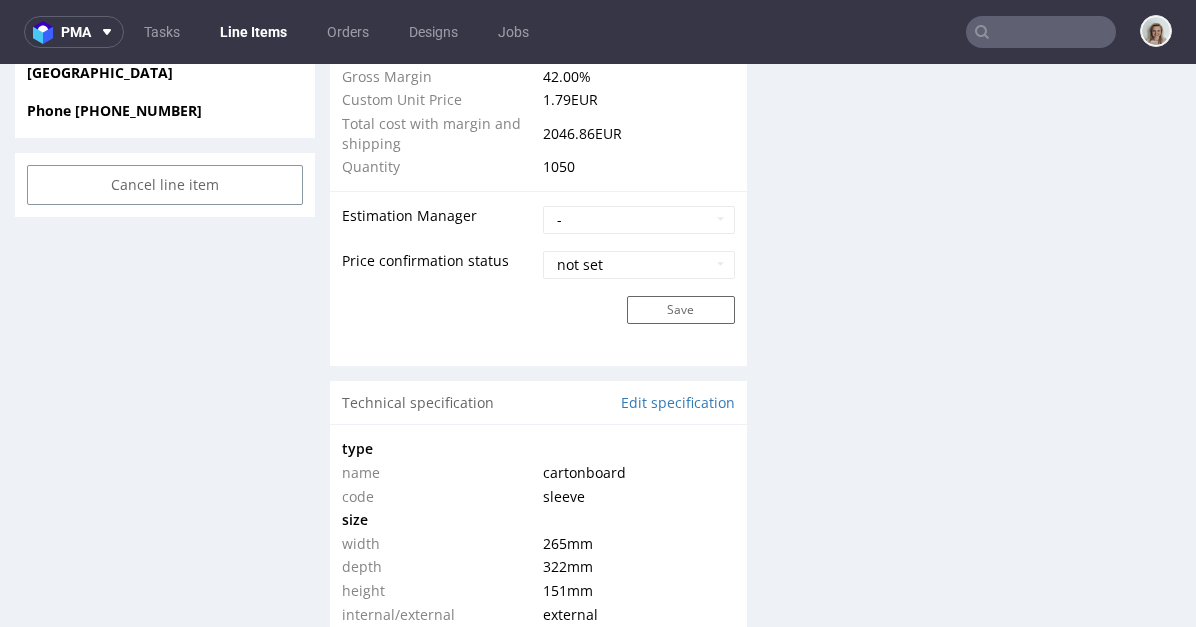 scroll, scrollTop: 2158, scrollLeft: 0, axis: vertical 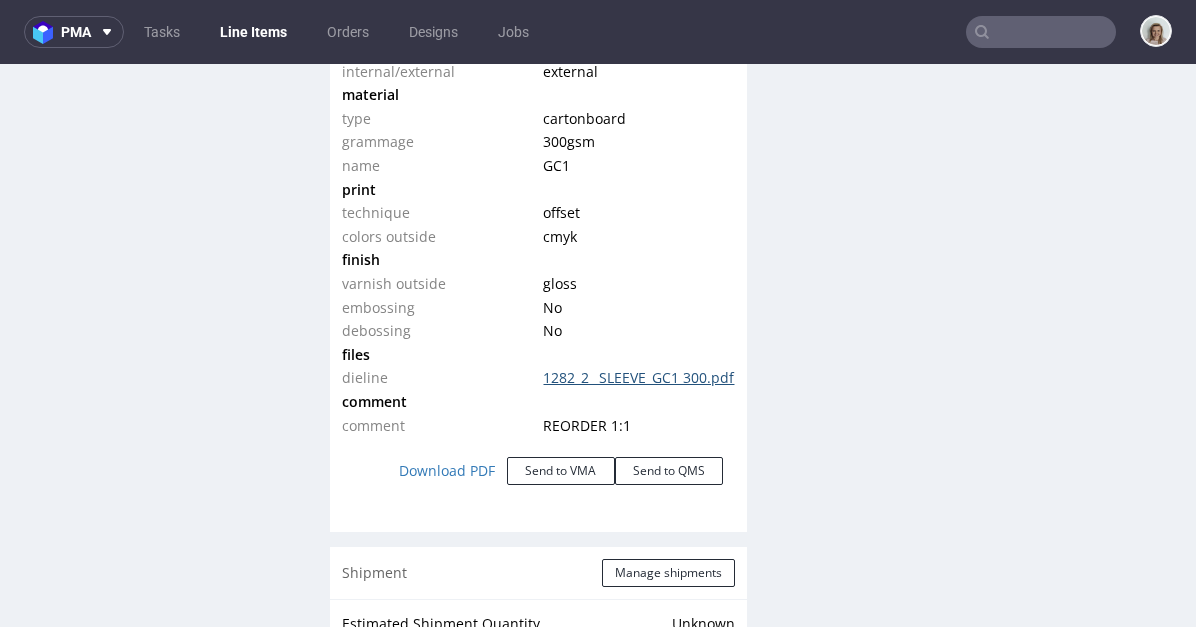click on "1282_2 _SLEEVE_GC1 300.pdf" at bounding box center [638, 377] 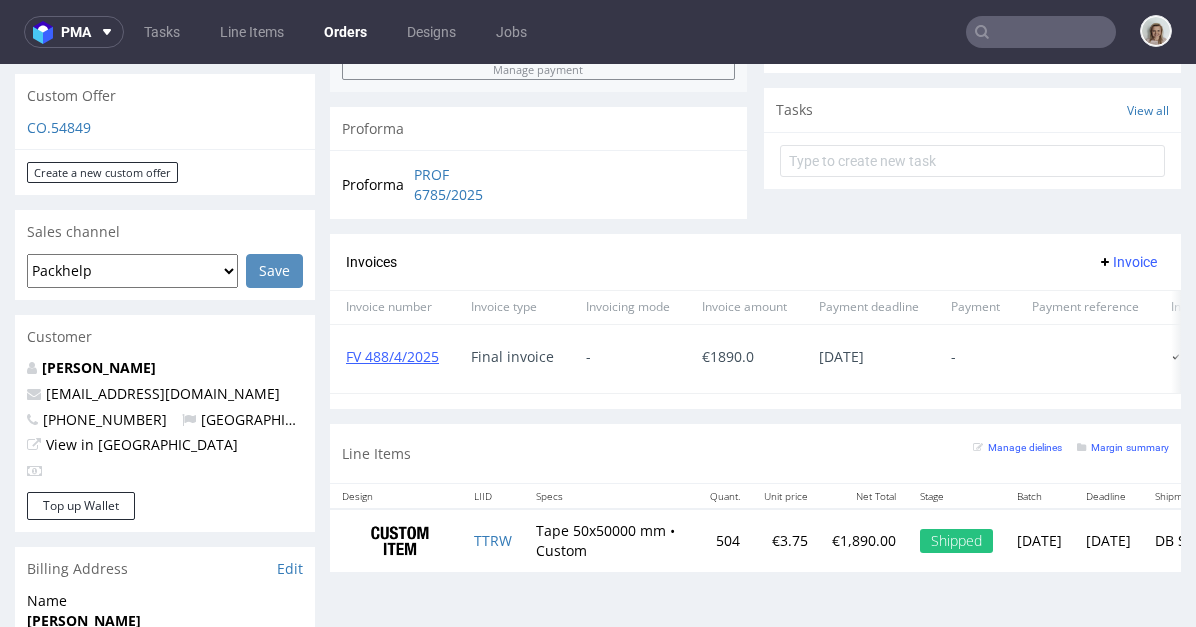scroll, scrollTop: 714, scrollLeft: 0, axis: vertical 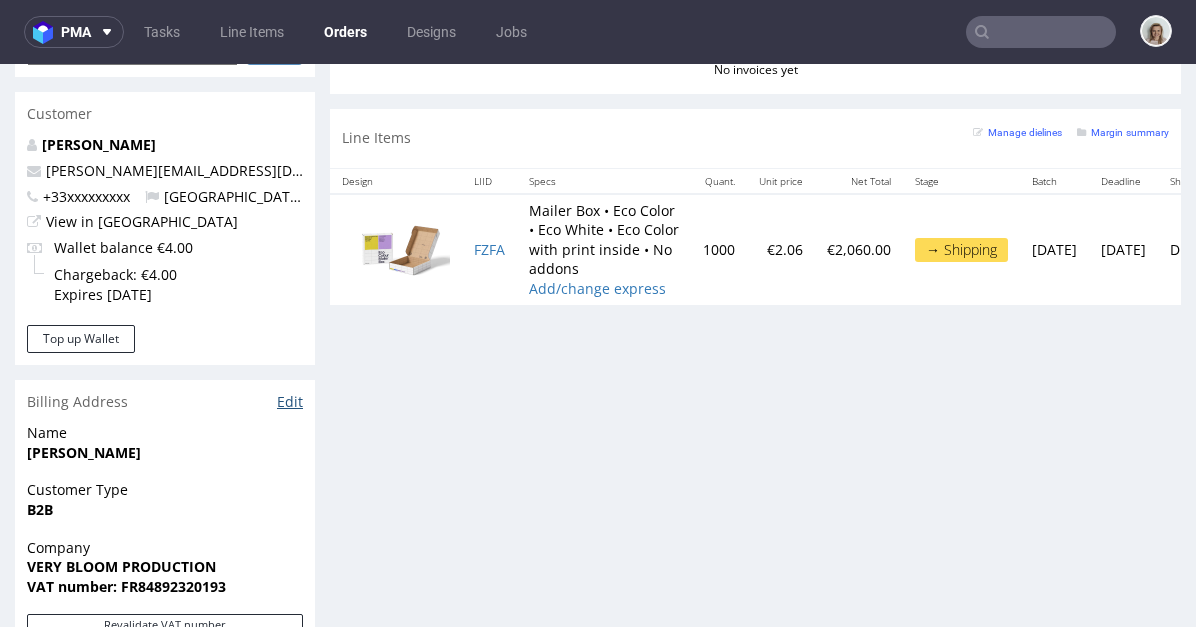 click on "Edit" at bounding box center [290, 402] 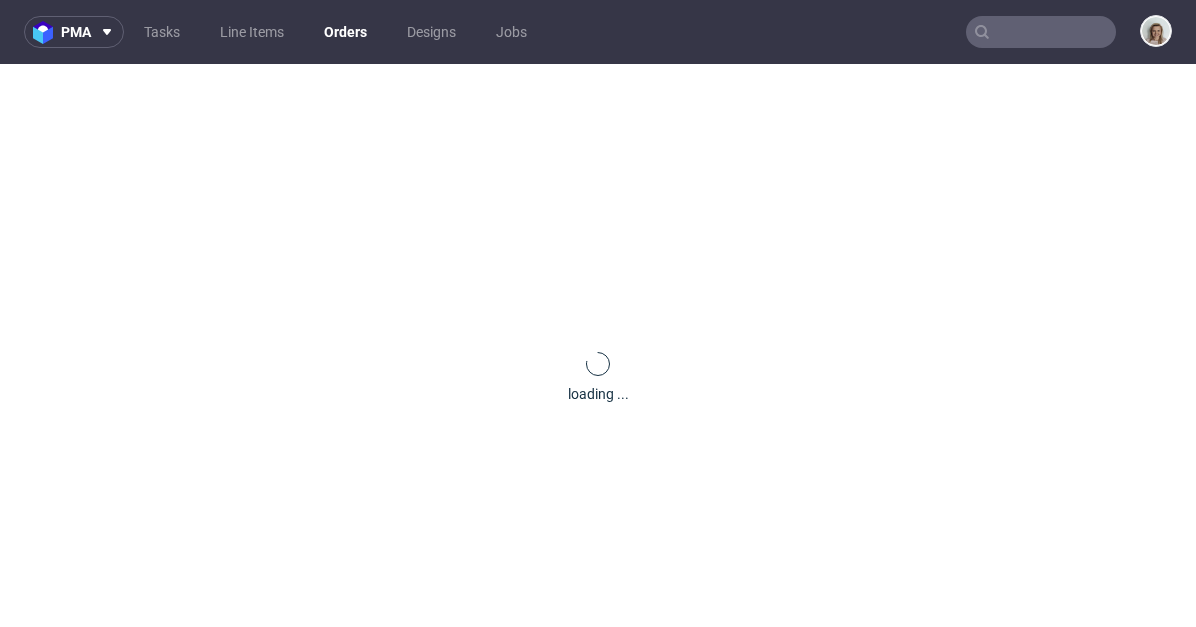 scroll, scrollTop: 0, scrollLeft: 0, axis: both 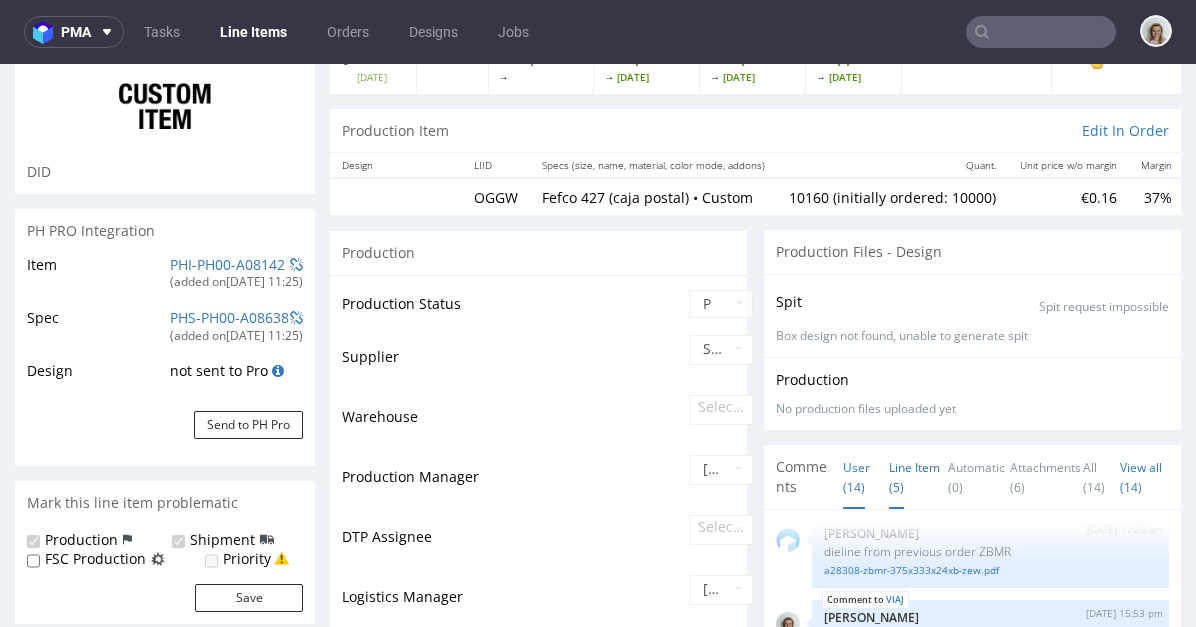 click on "Line Item (5)" at bounding box center [914, 477] 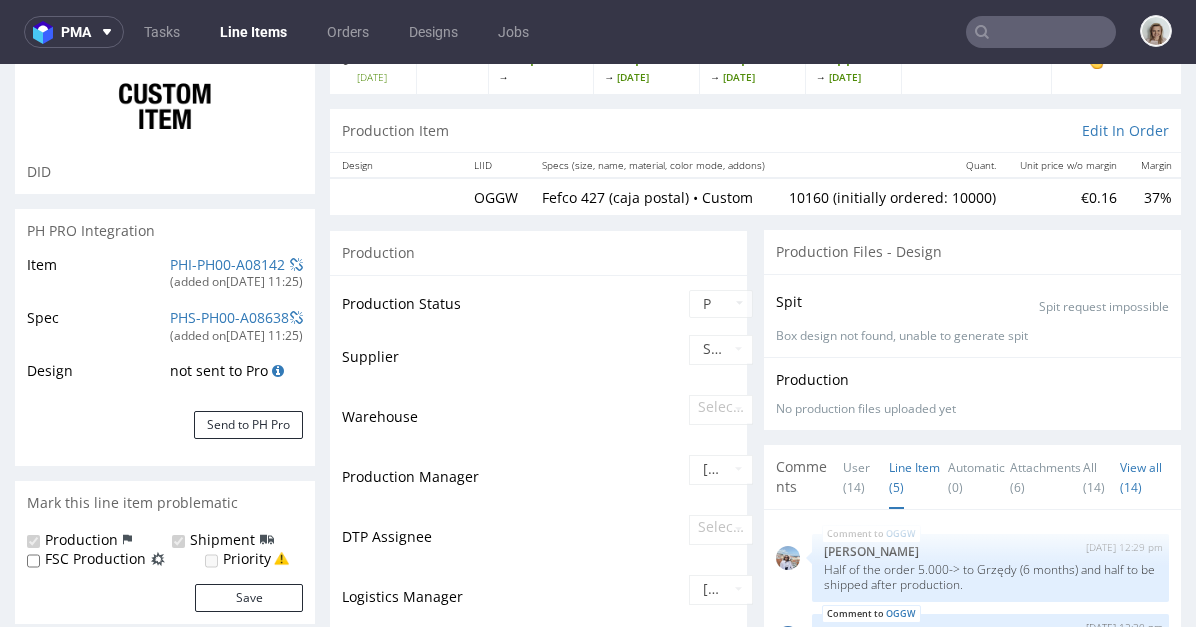 scroll, scrollTop: 321, scrollLeft: 0, axis: vertical 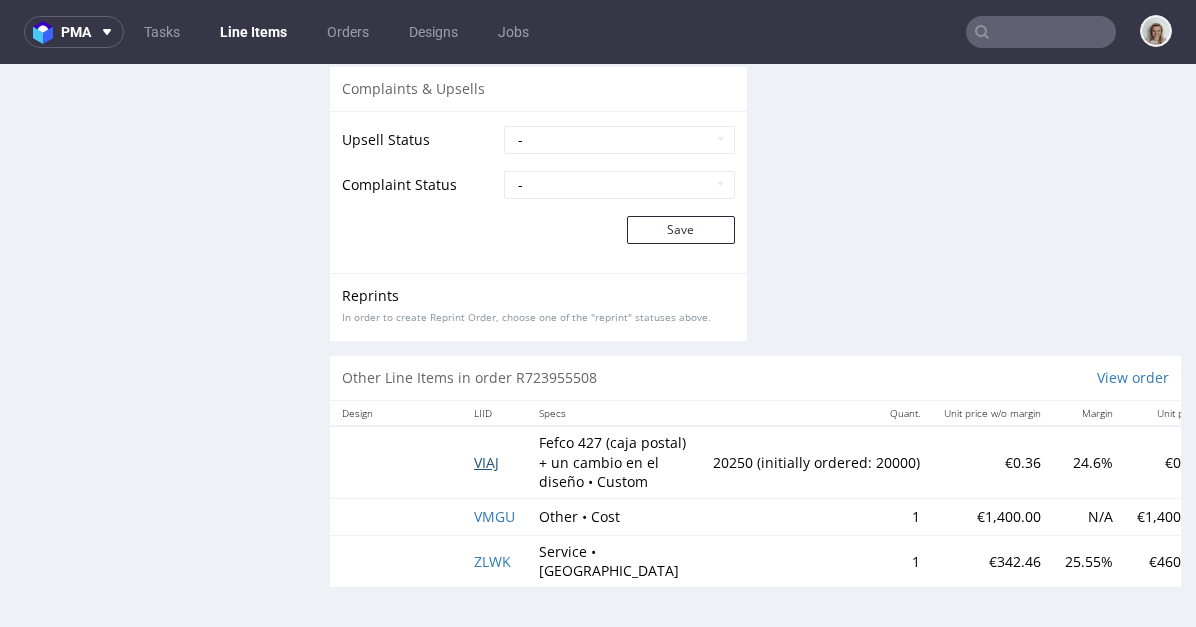 click on "VIAJ" at bounding box center [486, 462] 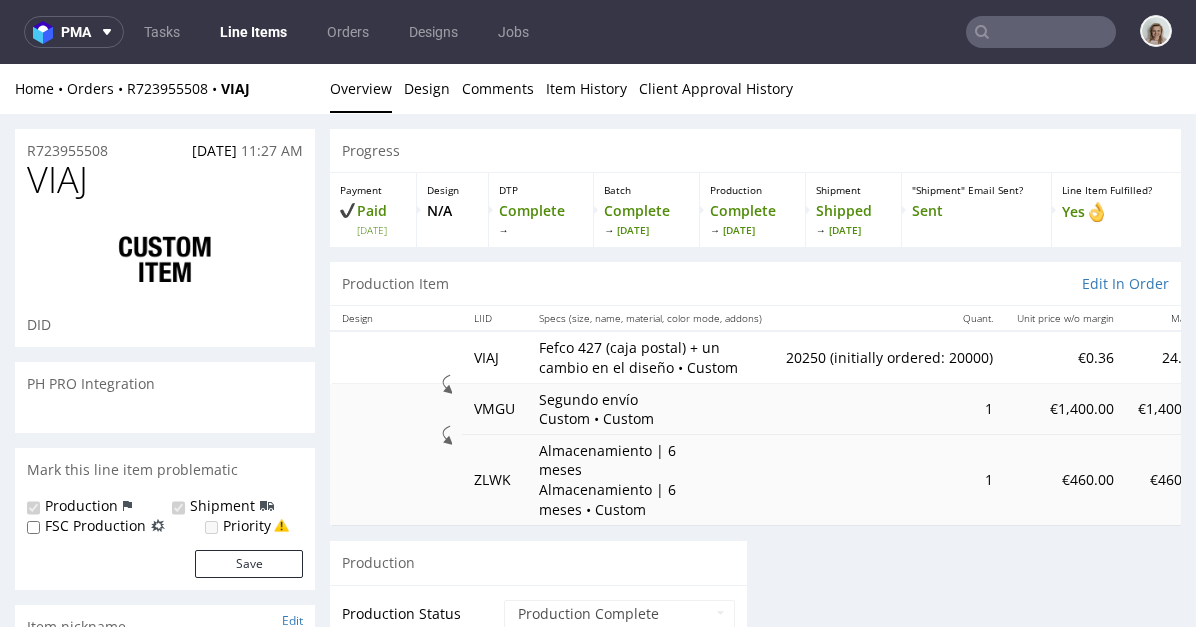 scroll, scrollTop: 0, scrollLeft: 0, axis: both 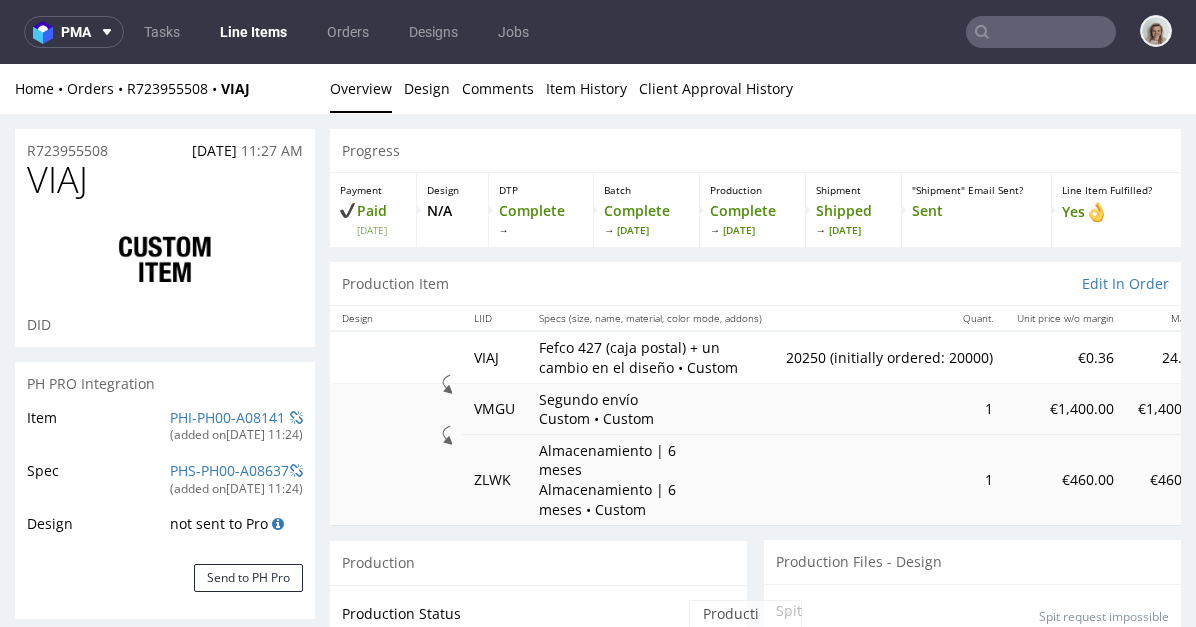 select on "in_progress" 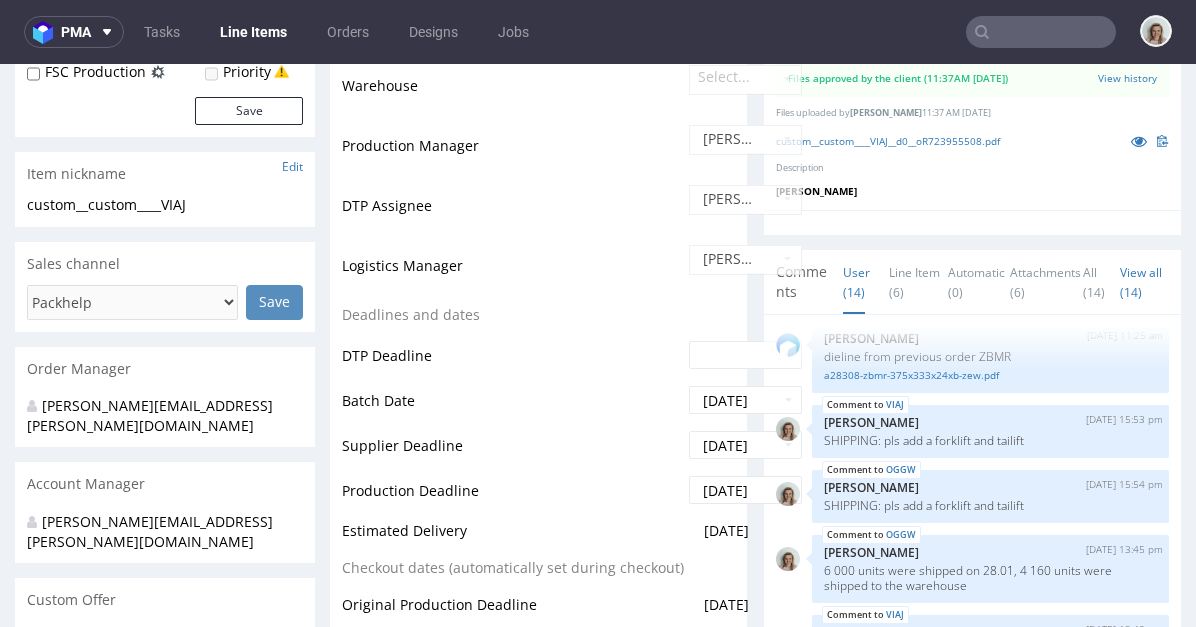 scroll, scrollTop: 662, scrollLeft: 0, axis: vertical 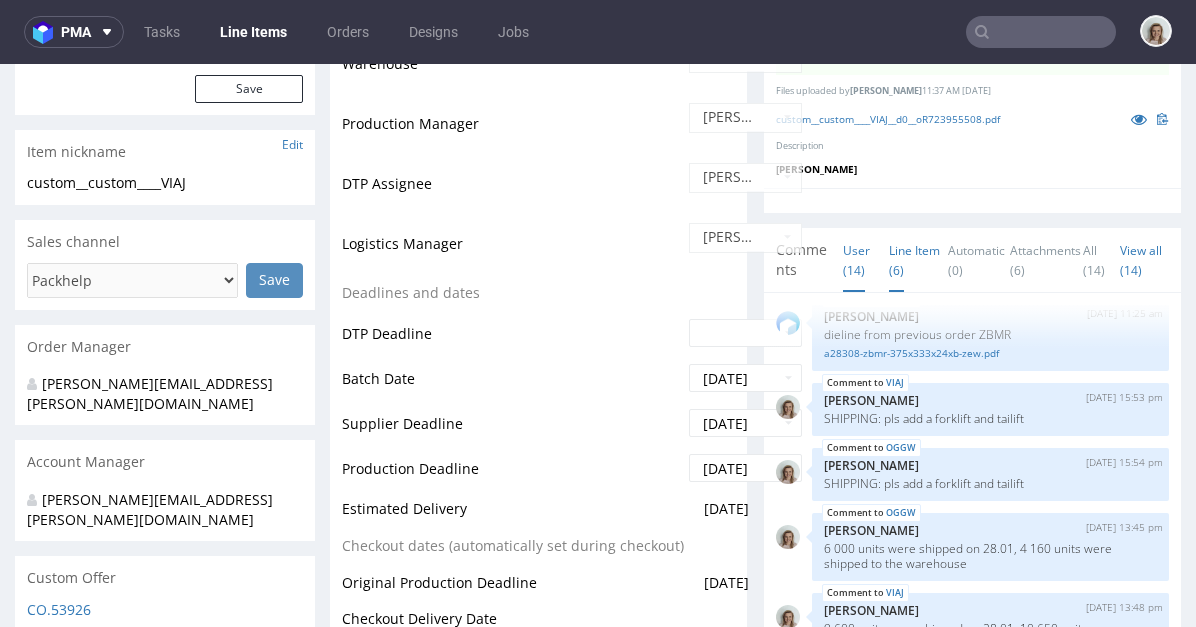 click on "Line Item (6)" at bounding box center (914, 260) 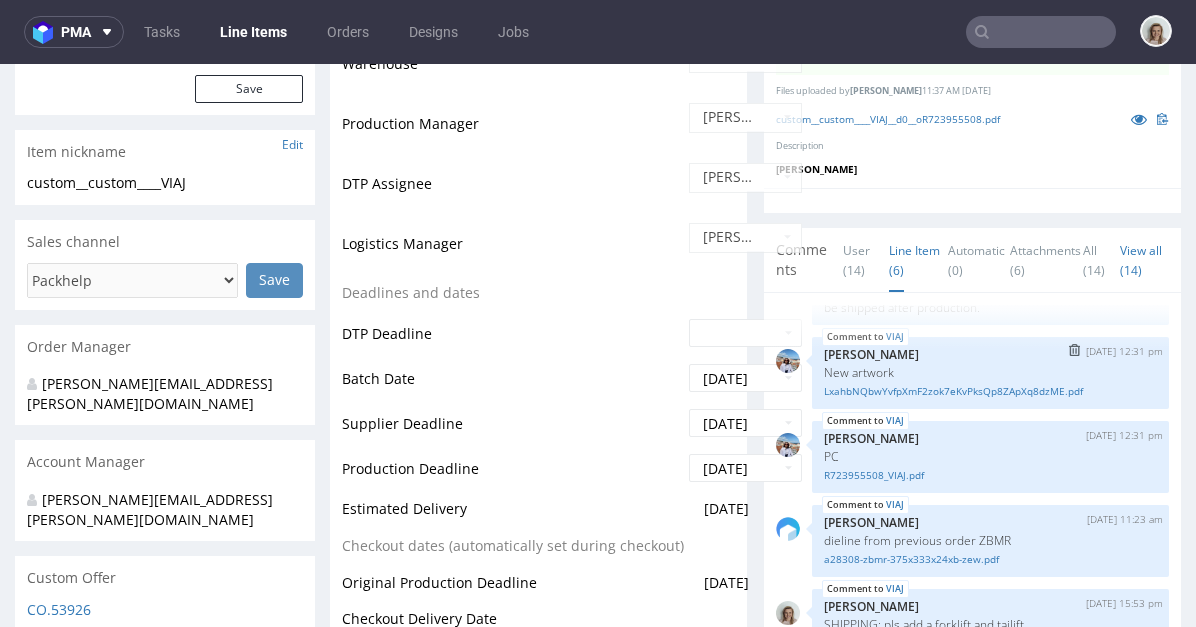 scroll, scrollTop: 121, scrollLeft: 0, axis: vertical 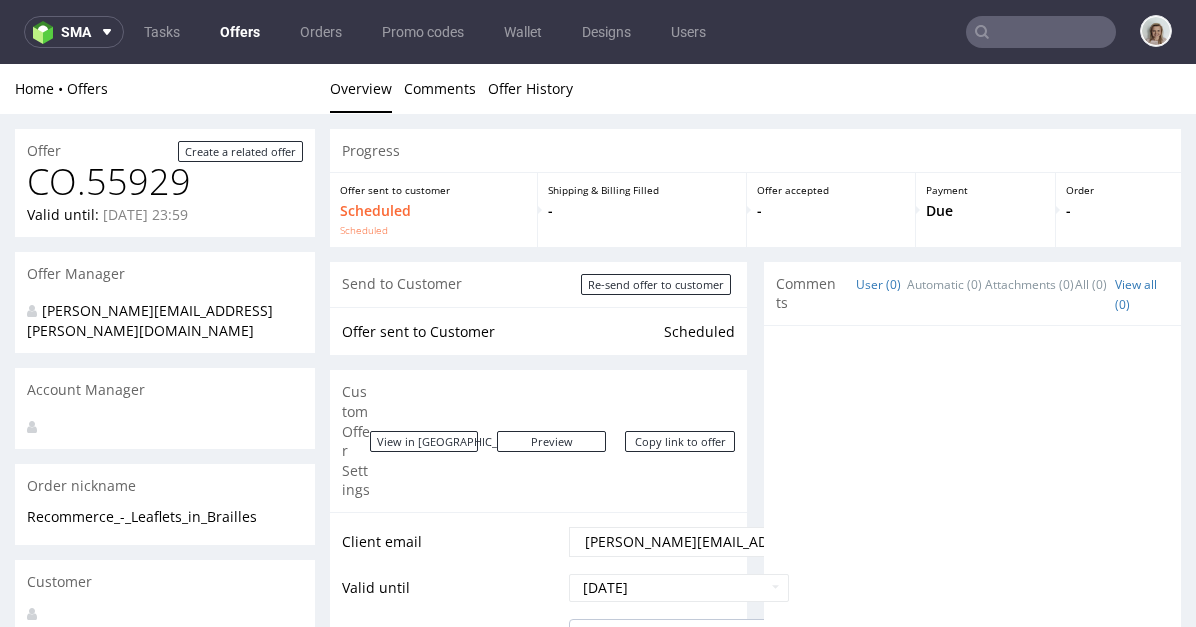 click at bounding box center (47, 32) 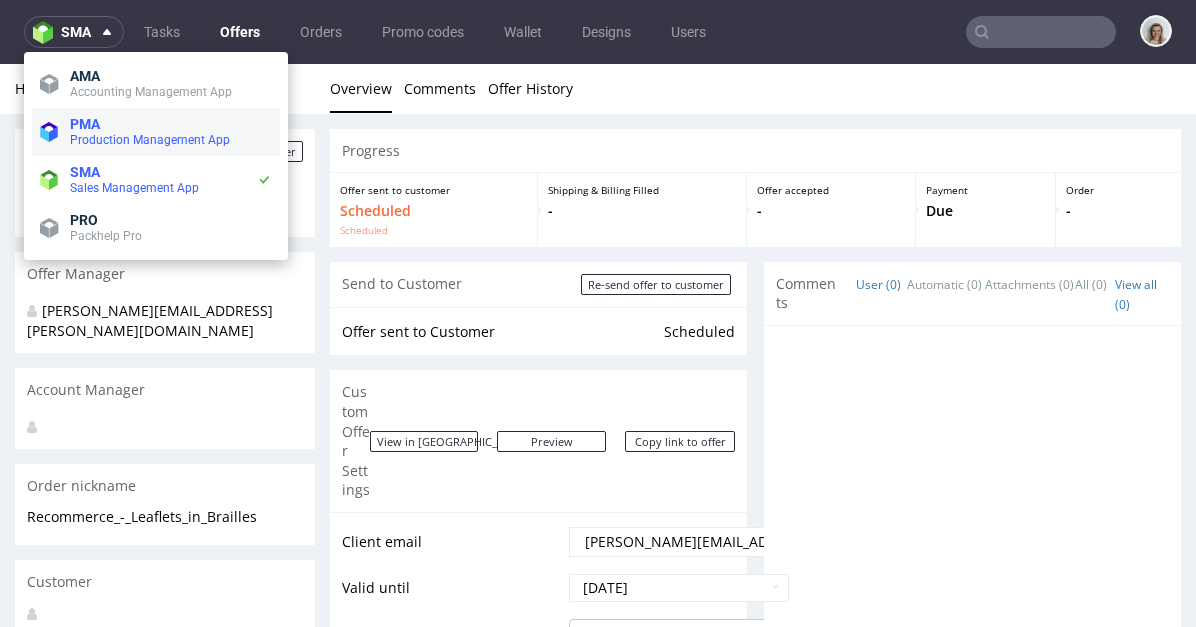 click on "PMA Production Management App" at bounding box center (156, 132) 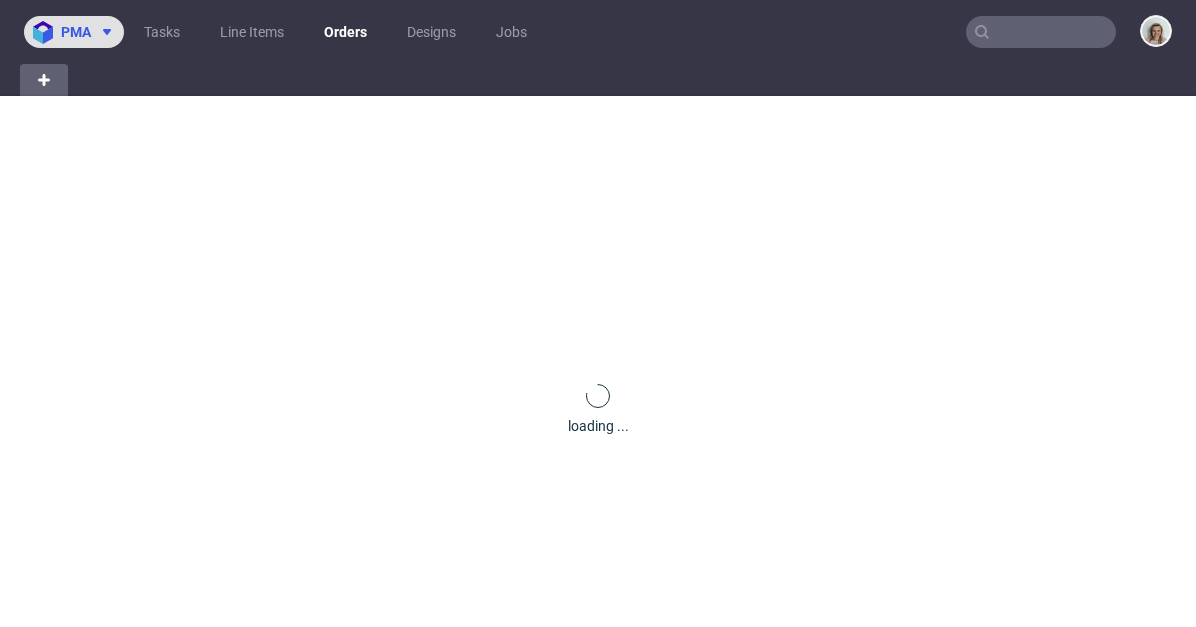 click at bounding box center (103, 32) 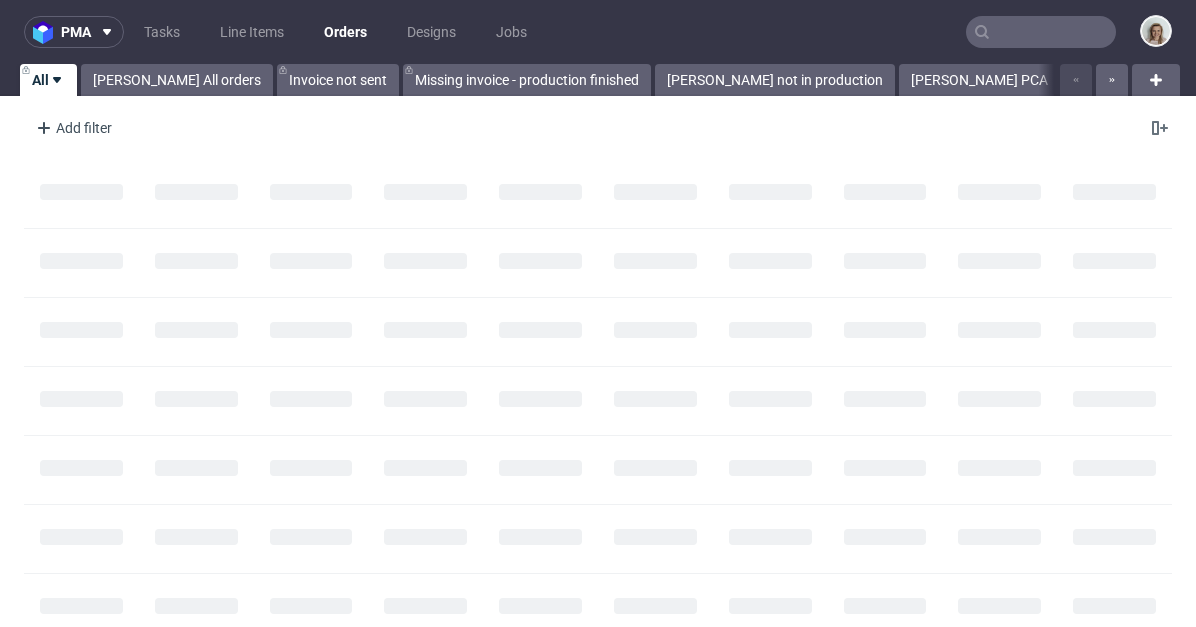 click on "pma Tasks Line Items Orders Designs Jobs" at bounding box center [598, 32] 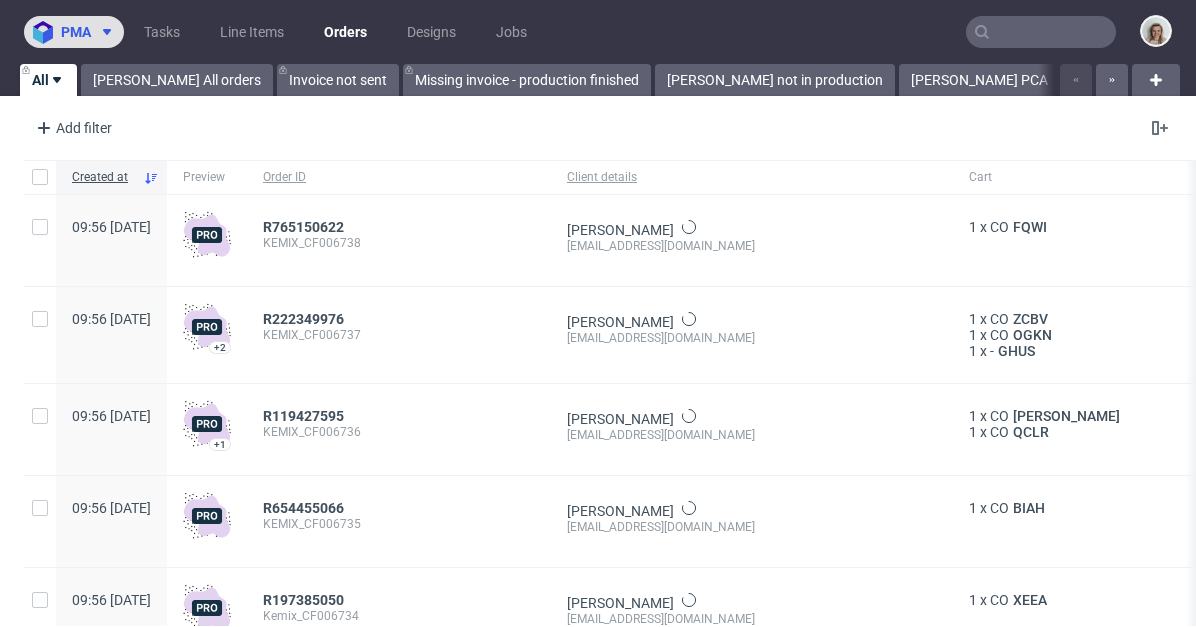 click on "pma" at bounding box center [76, 32] 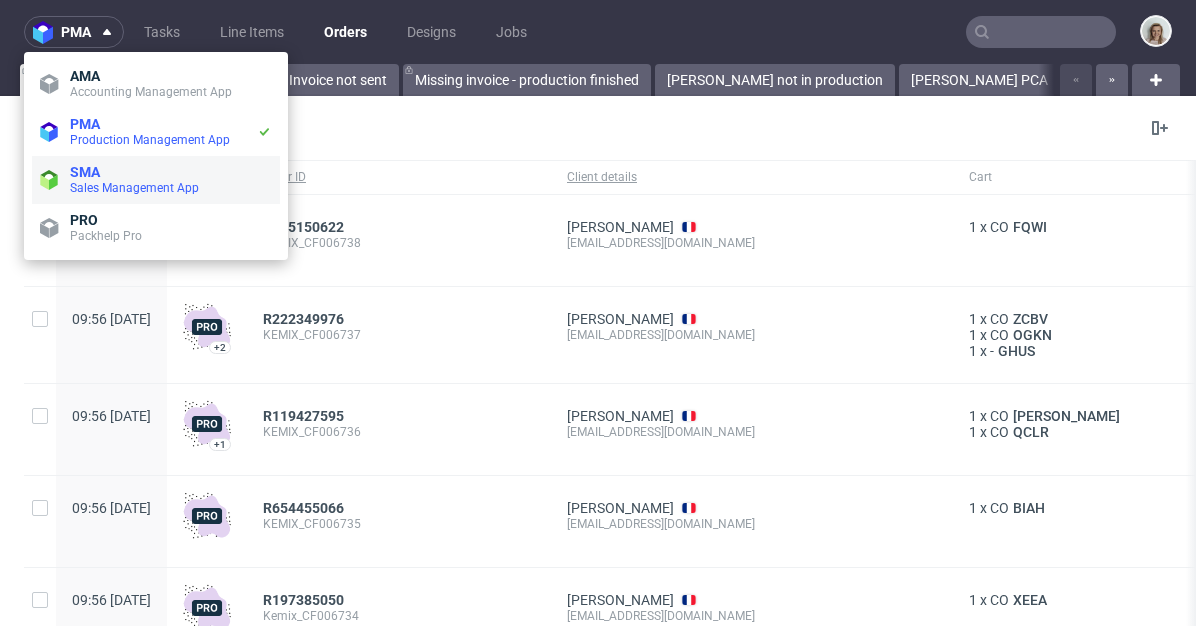 click on "SMA Sales Management App" at bounding box center [156, 180] 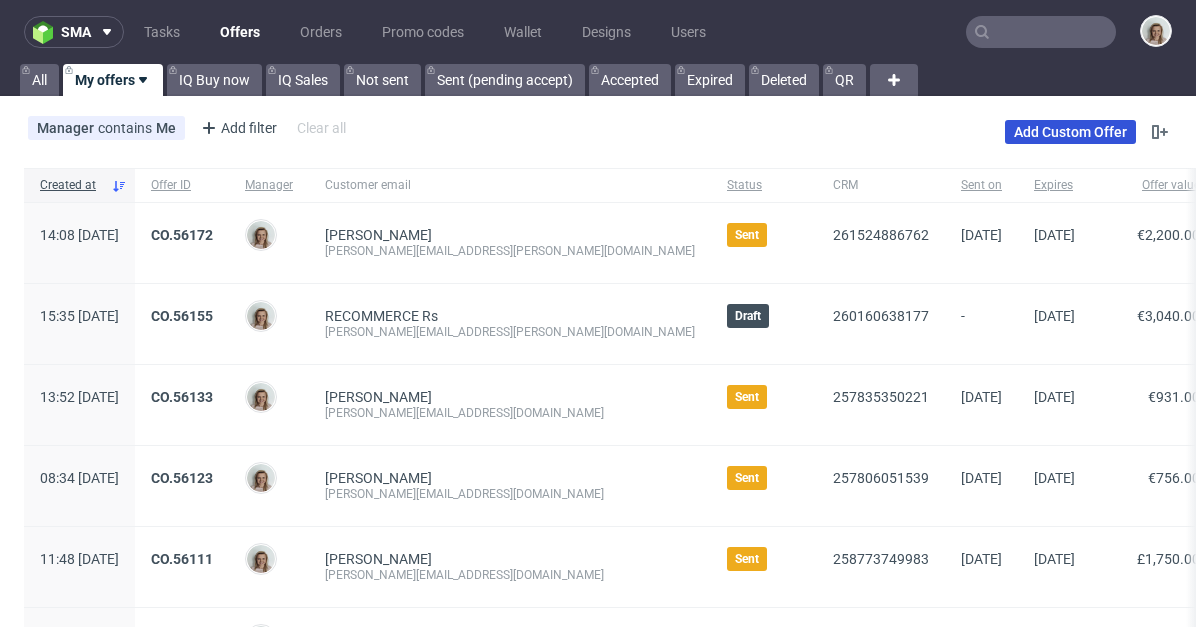 click on "Add Custom Offer" at bounding box center [1070, 132] 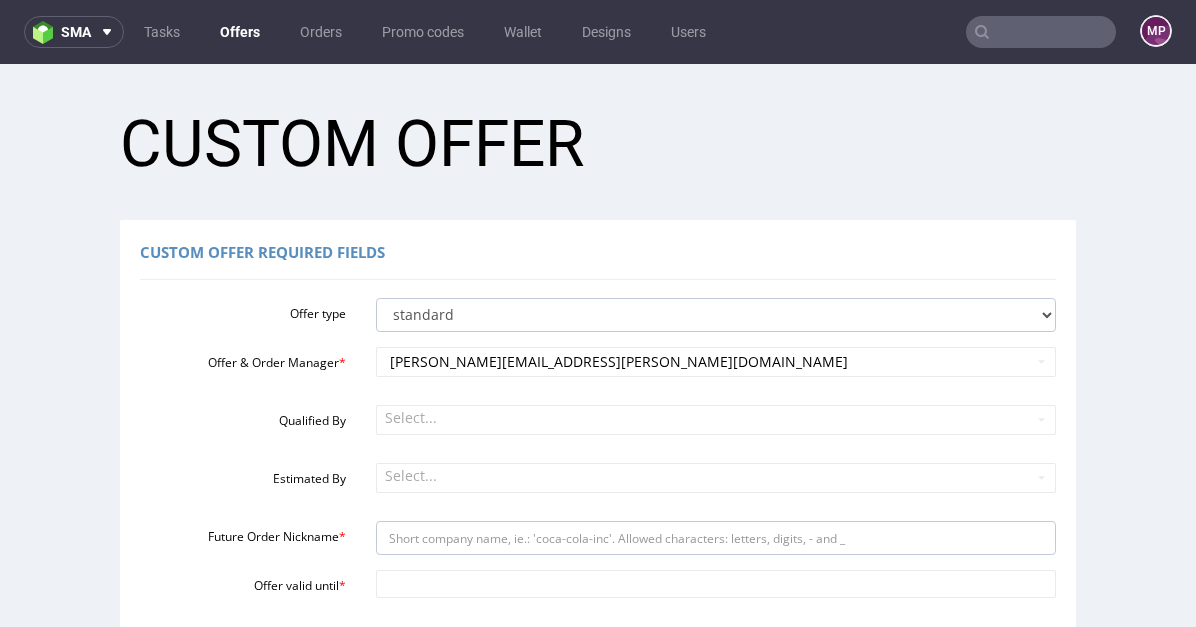 scroll, scrollTop: 0, scrollLeft: 0, axis: both 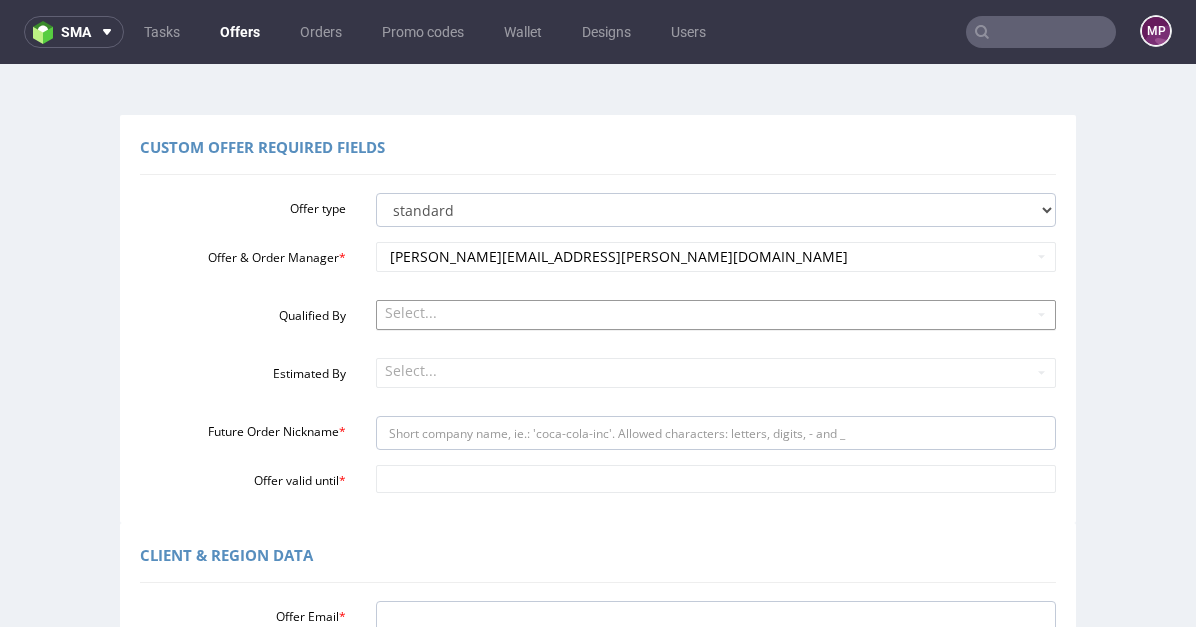 click on "Select..." at bounding box center [716, 314] 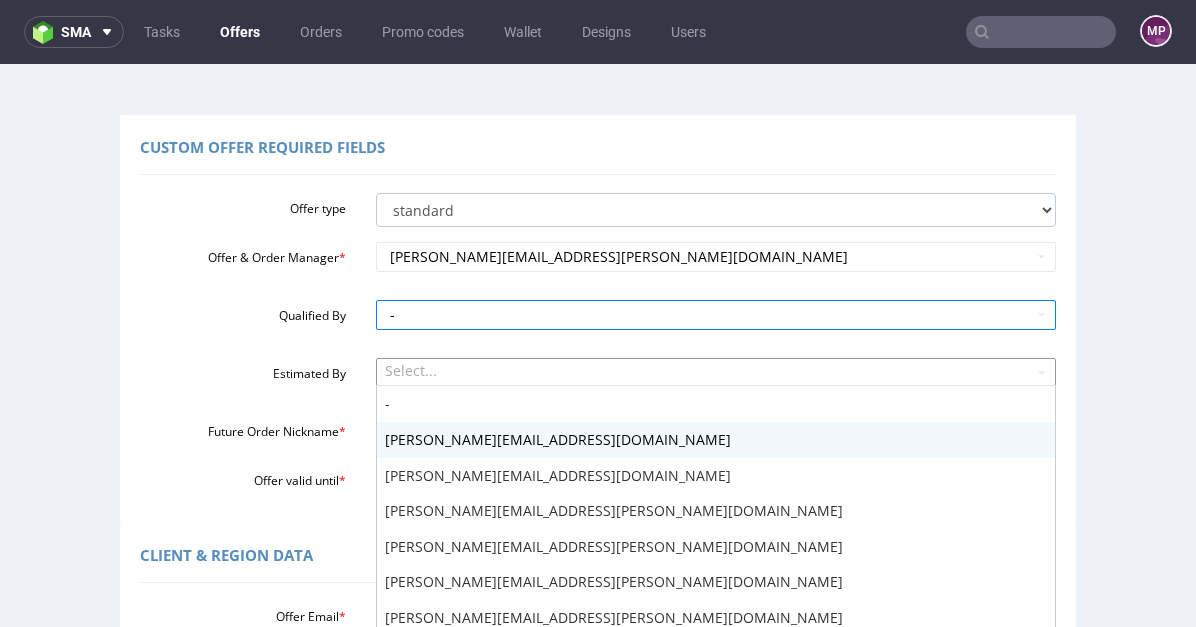 scroll, scrollTop: 163, scrollLeft: 0, axis: vertical 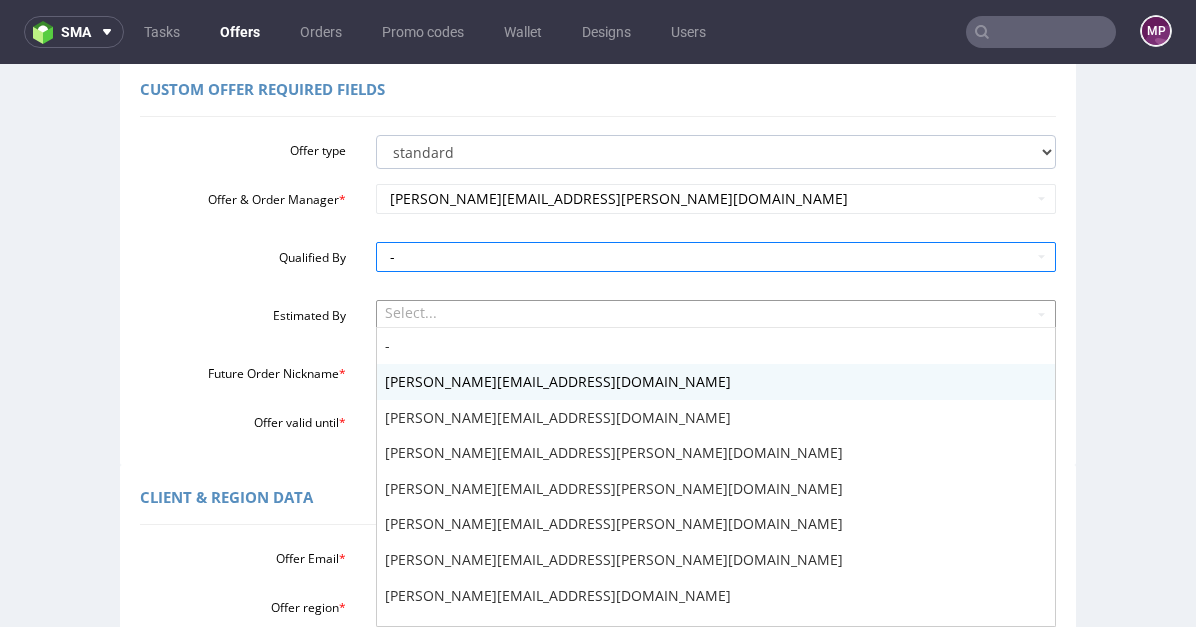 click on "Select... - adam.fabirkiewicz@packhelp.com antonina.plotek@packhelp.com daniel.kaminski@packhelp.com dawid.urbanowicz@packhelp.com filip.gajda@packhelp.com jedrzej.wisniewski@packhelp.com katarzyna.dobroc@packhelp.com katarzyna.drabczyk@packhelp.com katarzyna.traczyk@packhelp.com klaudia.wisniewska@packhelp.com maciej.sikora@packhelp.com marcin.pasko@packhelp.com marta.kozlowska@packhelp.com mateusz.winek@packhelp.com michal.hanecki@packhelp.com michal.matyszewski@packhelp.com michal.palasek@packhelp.com mikolaj.olszanski@packhelp.com natalia.kocyla@packhelp.com oliwia.kowalska@packhelp.com pawel.pienkowski@packhelp.com pawel.waga@packhelp.com pedro.sousa@packhelp.com sebastian.markut@packhelp.com szymon.semerylo@packhelp.com tomasz.kubiak@packhelp.com" at bounding box center (716, 314) 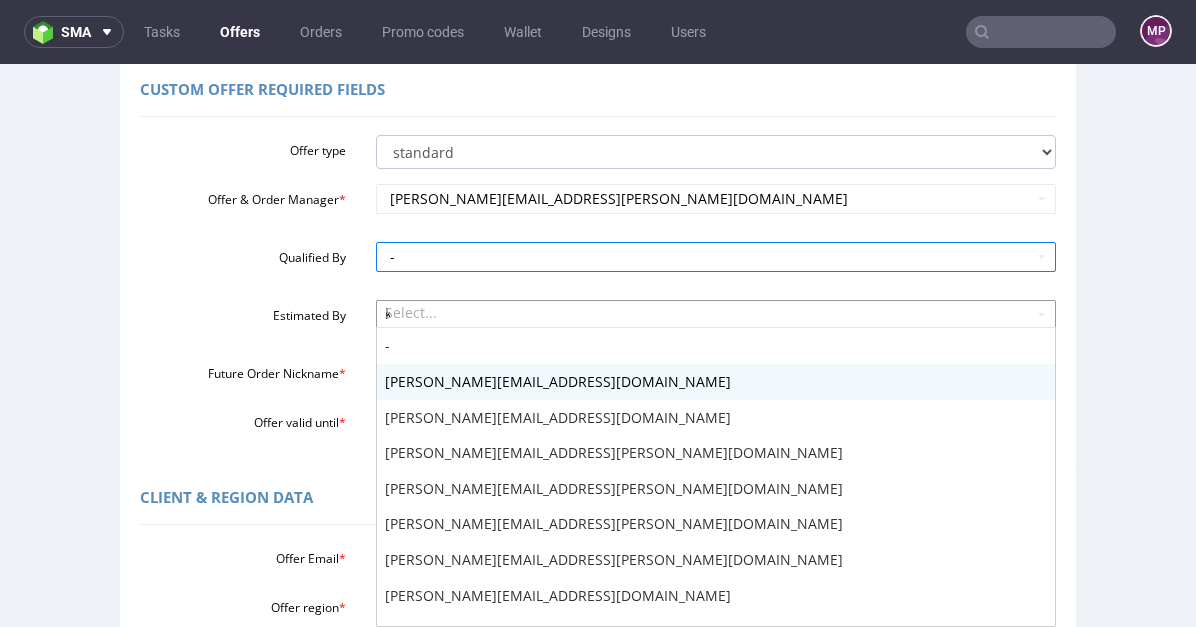 type on "kl" 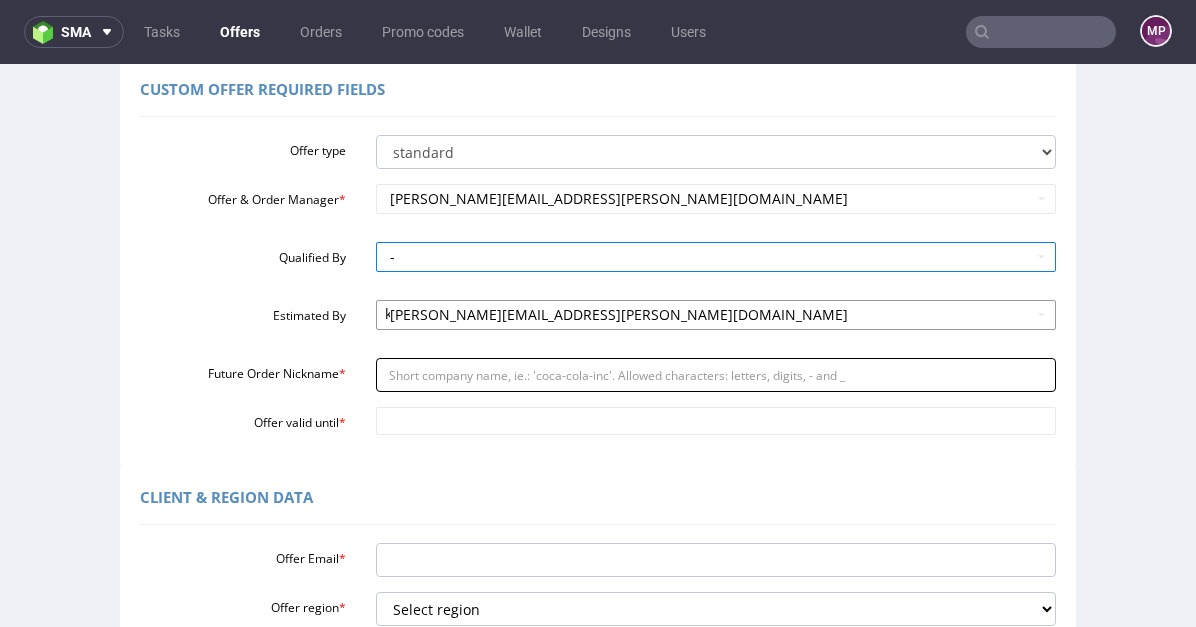 click on "Future Order Nickname  *" at bounding box center [716, 375] 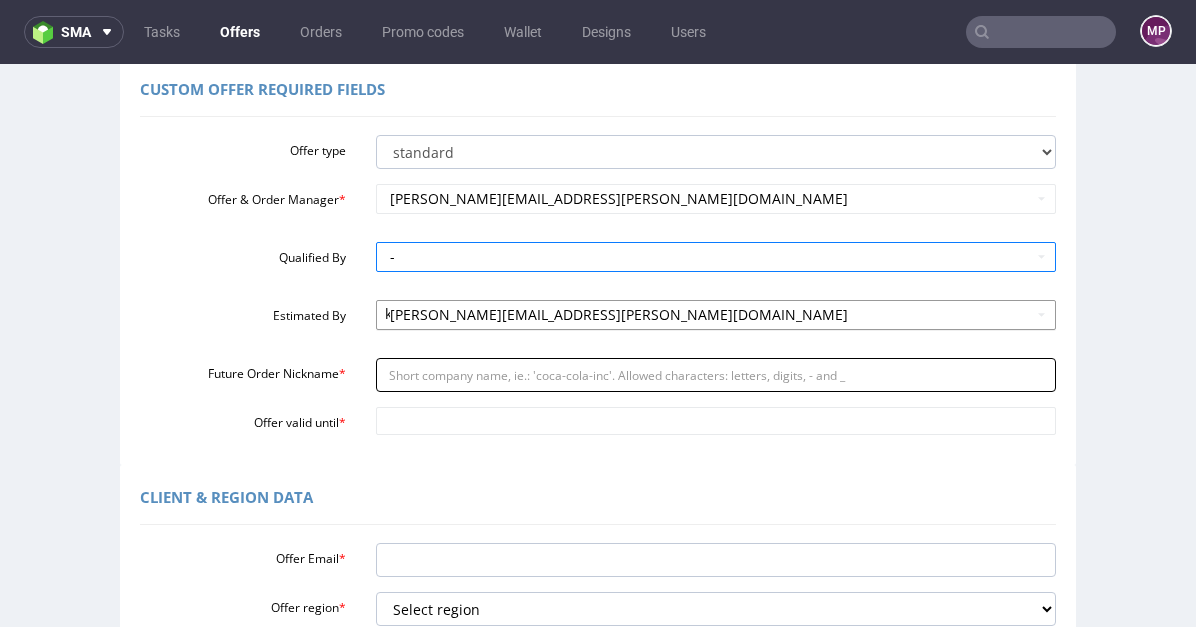 paste on "MATCHAFLIX_SL_-_5000_units_of_product_boxes" 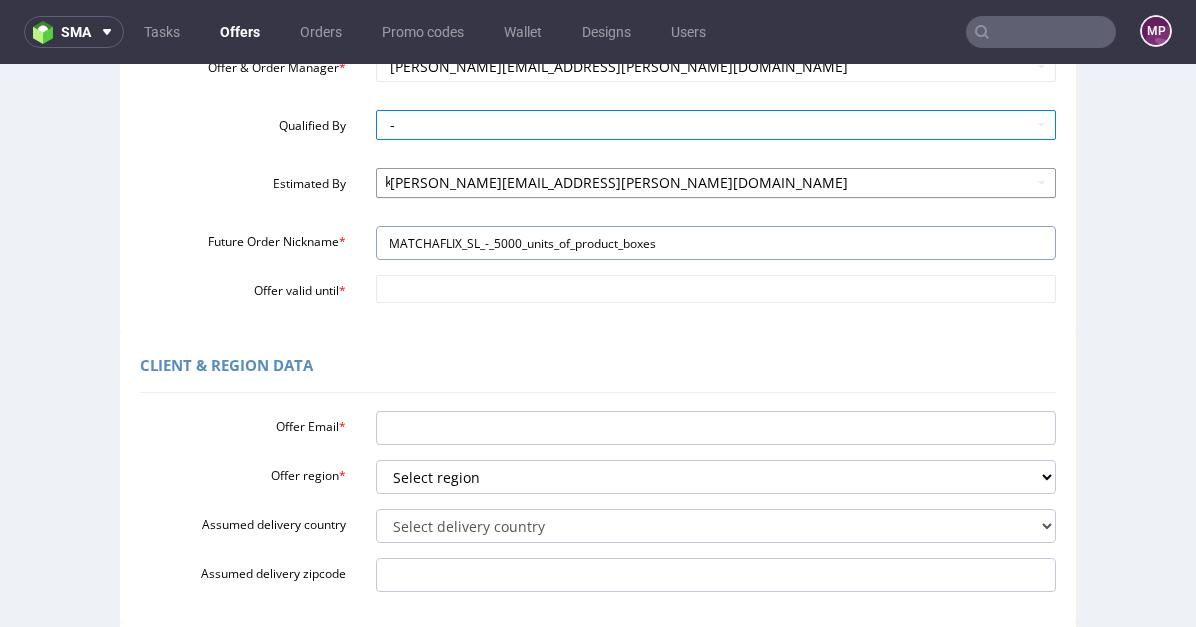 scroll, scrollTop: 298, scrollLeft: 0, axis: vertical 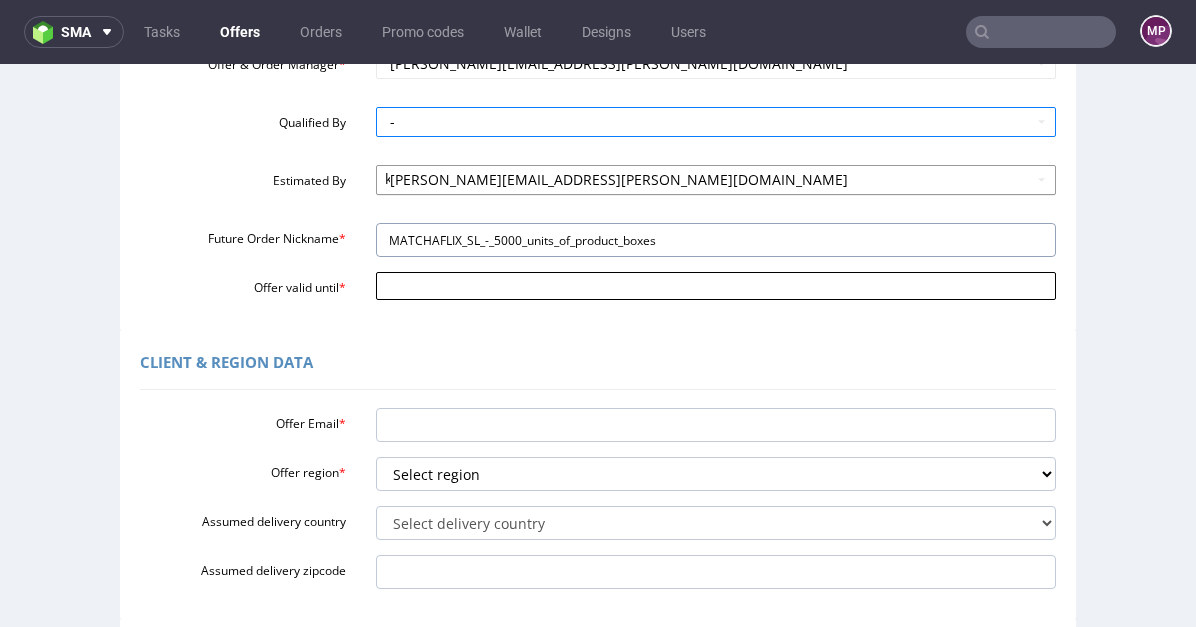 type on "MATCHAFLIX_SL_-_5000_units_of_product_boxes" 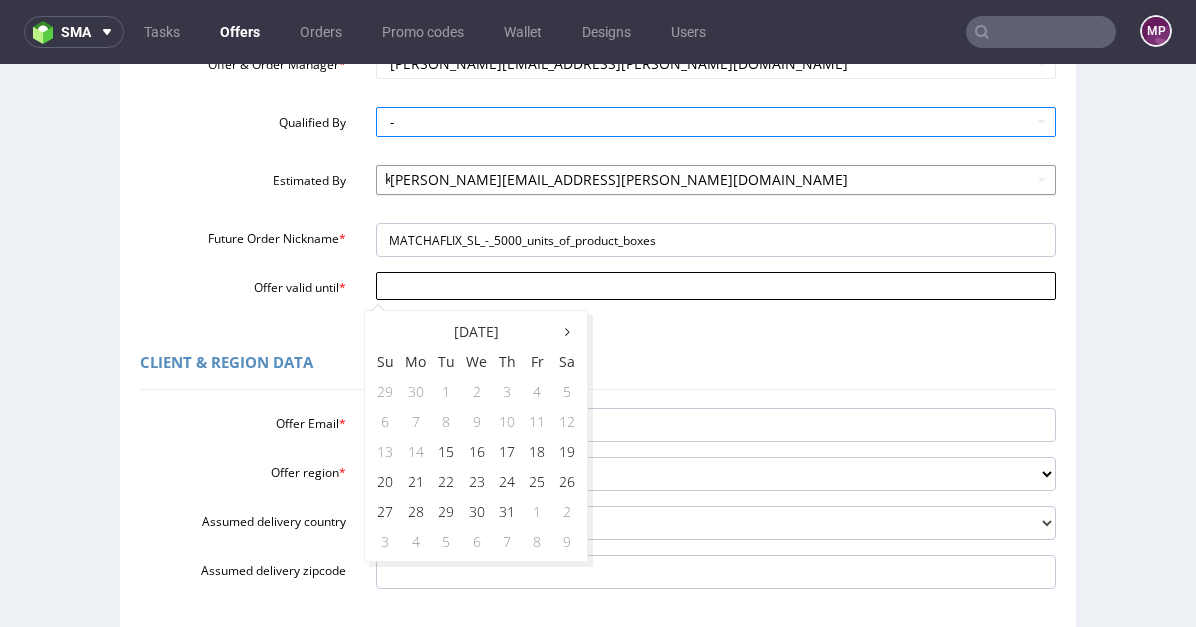 click on "Offer valid until  *" at bounding box center (716, 286) 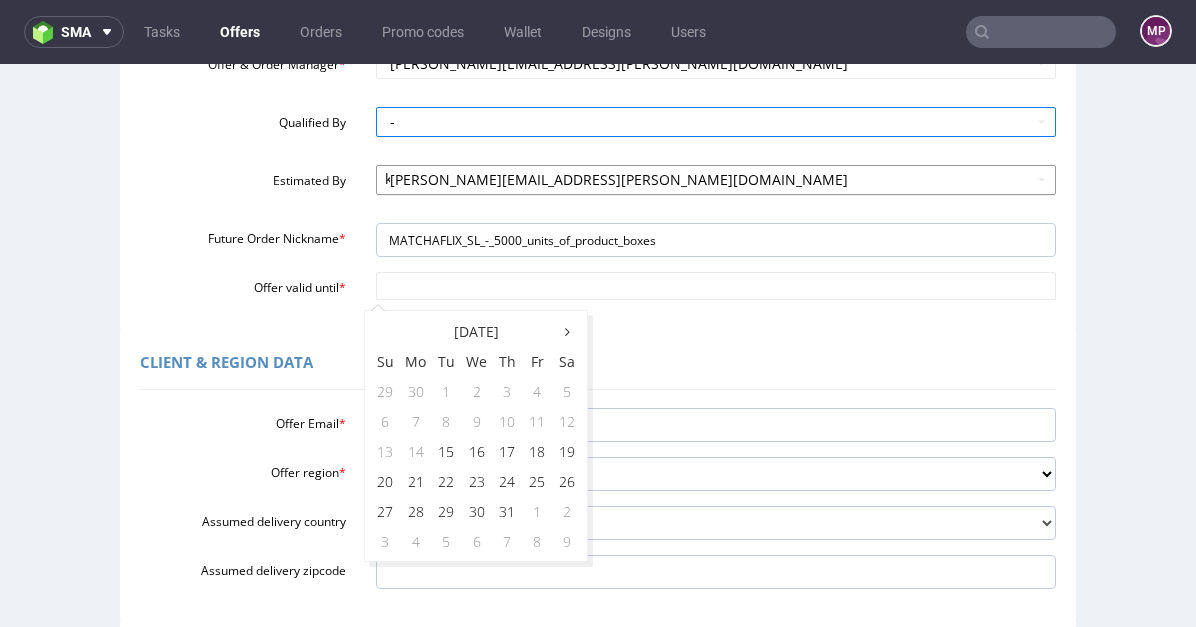 drag, startPoint x: 447, startPoint y: 510, endPoint x: 453, endPoint y: 500, distance: 11.661903 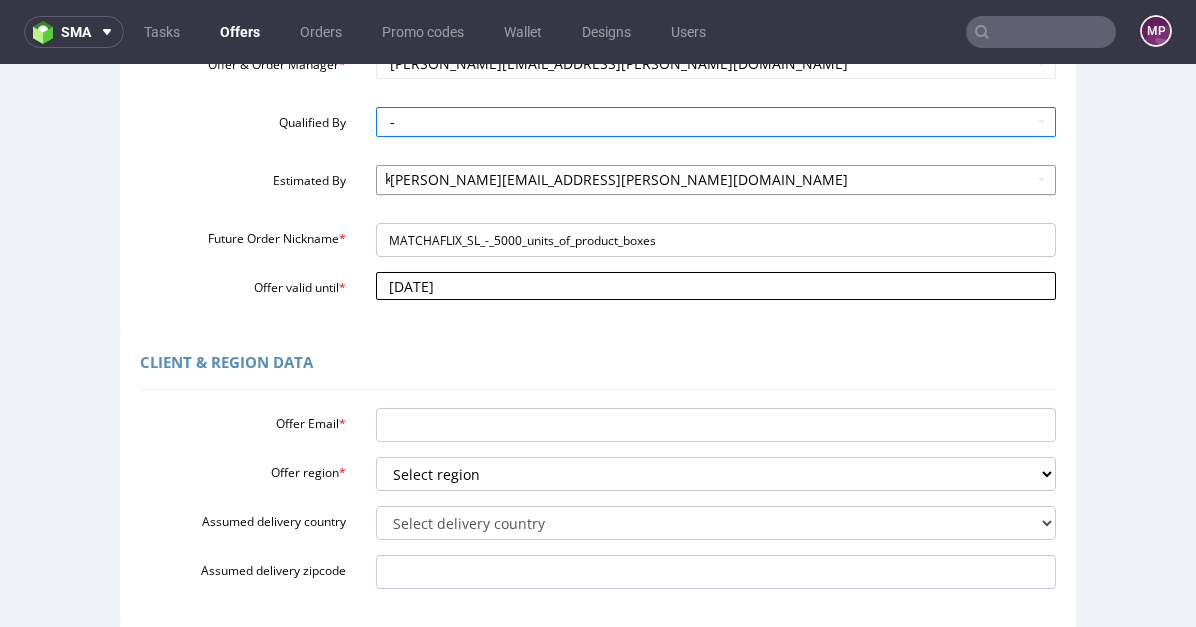 click on "2025-07-29" at bounding box center (716, 286) 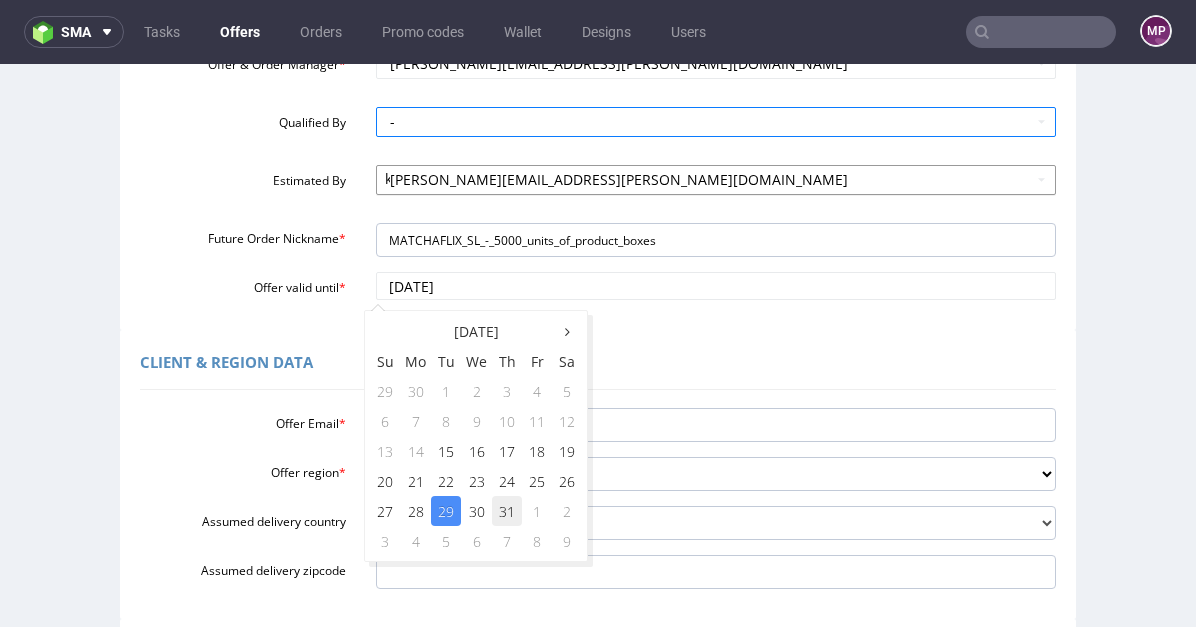 click on "31" at bounding box center (507, 511) 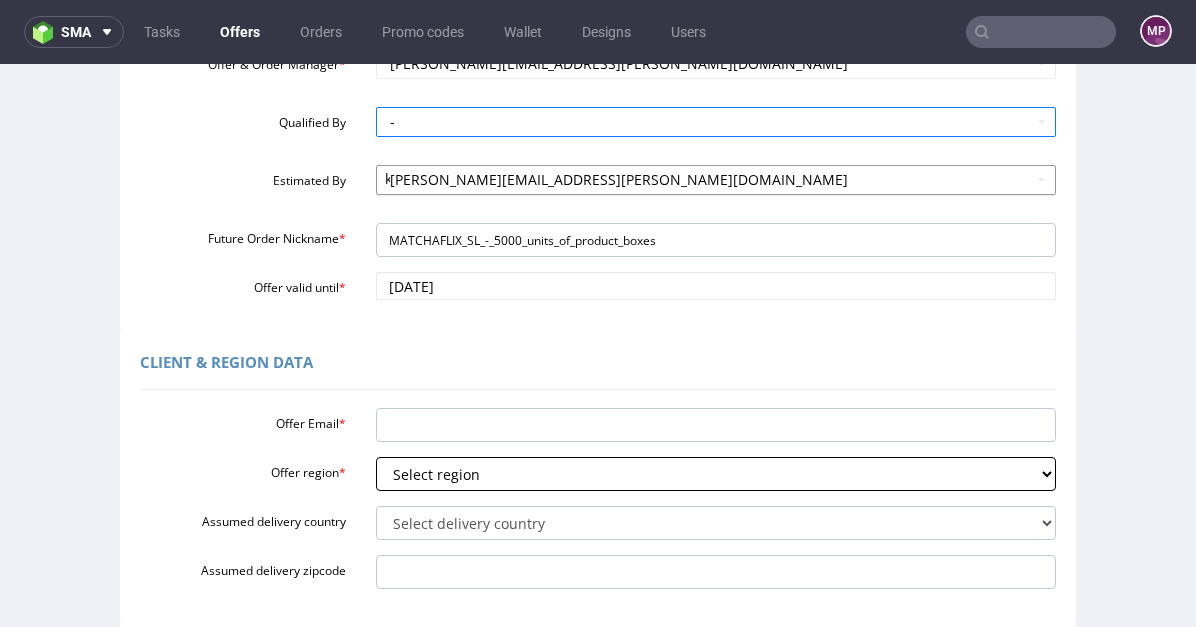 click on "Select region
eu
gb
de
pl
fr
it
es" at bounding box center (716, 474) 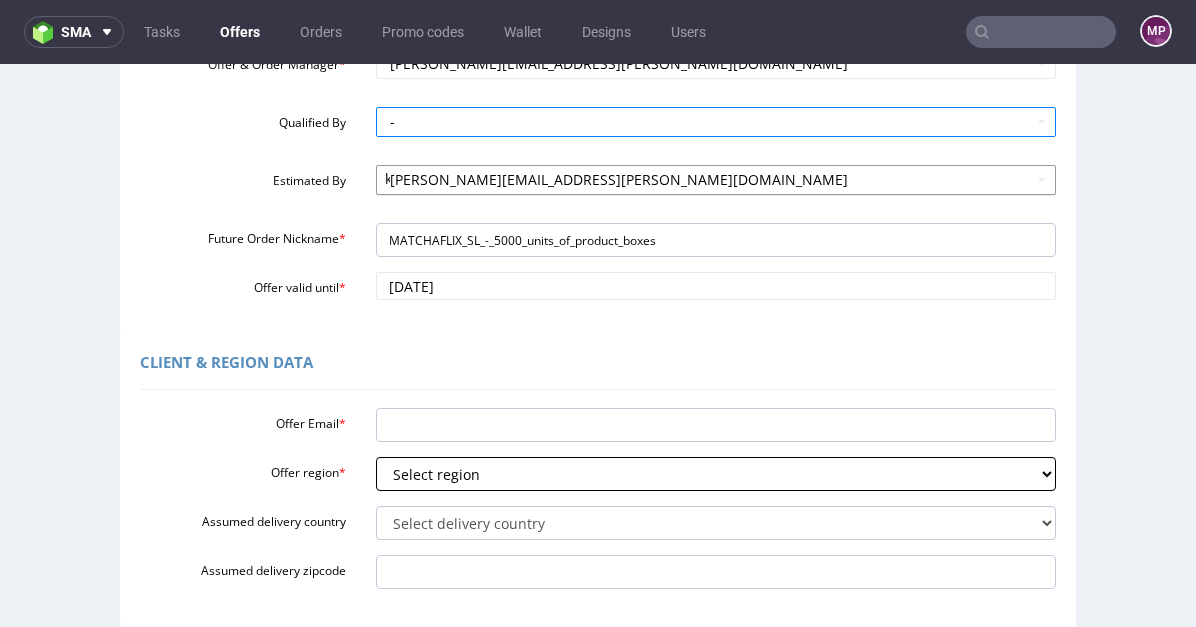 select on "es" 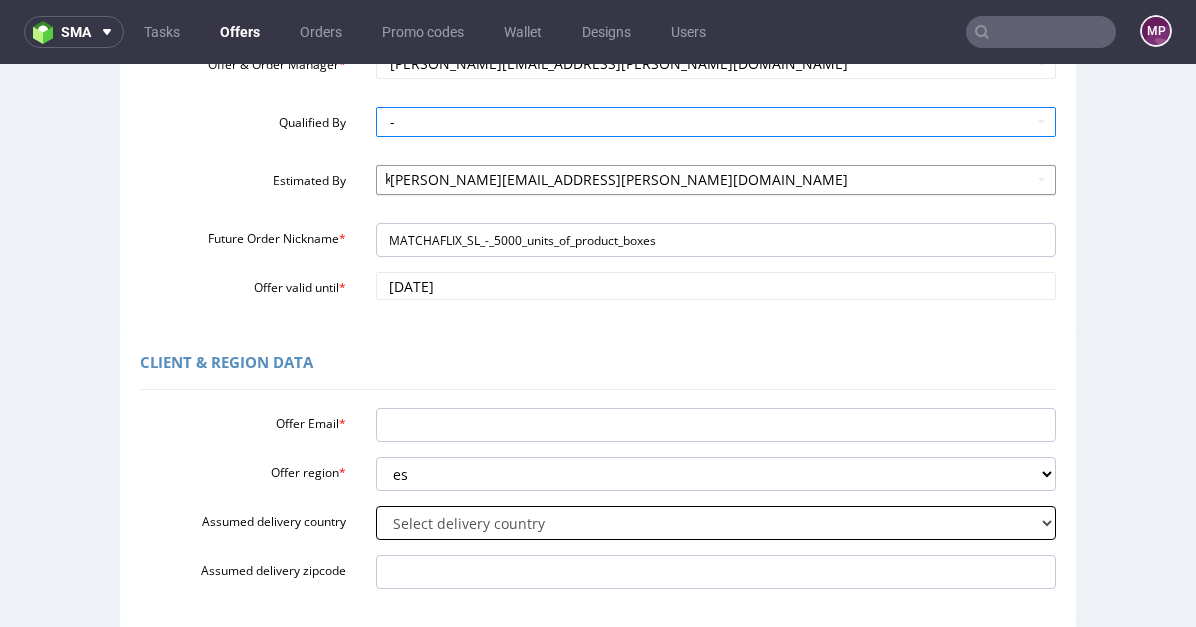 click on "Select delivery country
Andorra
Afghanistan
Anguilla
Albania
Armenia
Antarctica
Argentina
American Samoa
Austria
Australia
Åland Islands
Azerbaijan
Bosnia and Herzegovina
Barbados
Bangladesh
Belgium
Bulgaria
Bahrain
Saint Barthélemy
Brunei Darussalam
Bonaire, Sint Eustatius and Saba
Brazil
Bhutan
Bouvet Island
Belarus
Canada
Cocos (Keeling) Islands
Switzerland
Chile
China
Colombia
Costa Rica
Cuba
Cape Verde
Curaçao
Christmas Island
Cyprus
Czech Republic
Germany
Denmark
Dominican Republic
Algeria
Ecuador
Estonia
Egypt
Western Sahara
Spain
Ethiopia
Finland
Falkland Islands (Malvinas)
Micronesia, Federated States of
Faroe Islands
France
Gabon
United Kingdom
Georgia
French Guiana
Guernsey
Gibraltar
Greenland
Guadeloupe
Greece
South Georgia and the South Sandwich Islands
Guatemala
Guam
Guinea-Bissau
Heard Island and McDonald Islands
Honduras
Croatia
Haiti
Hungary" at bounding box center [716, 523] 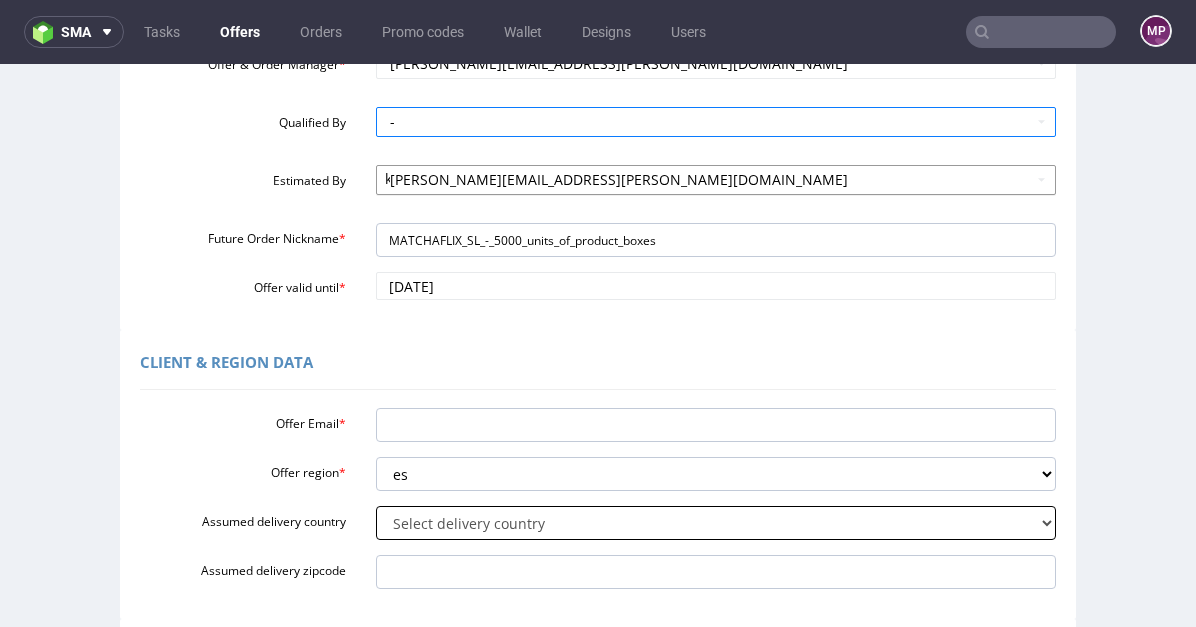select on "68" 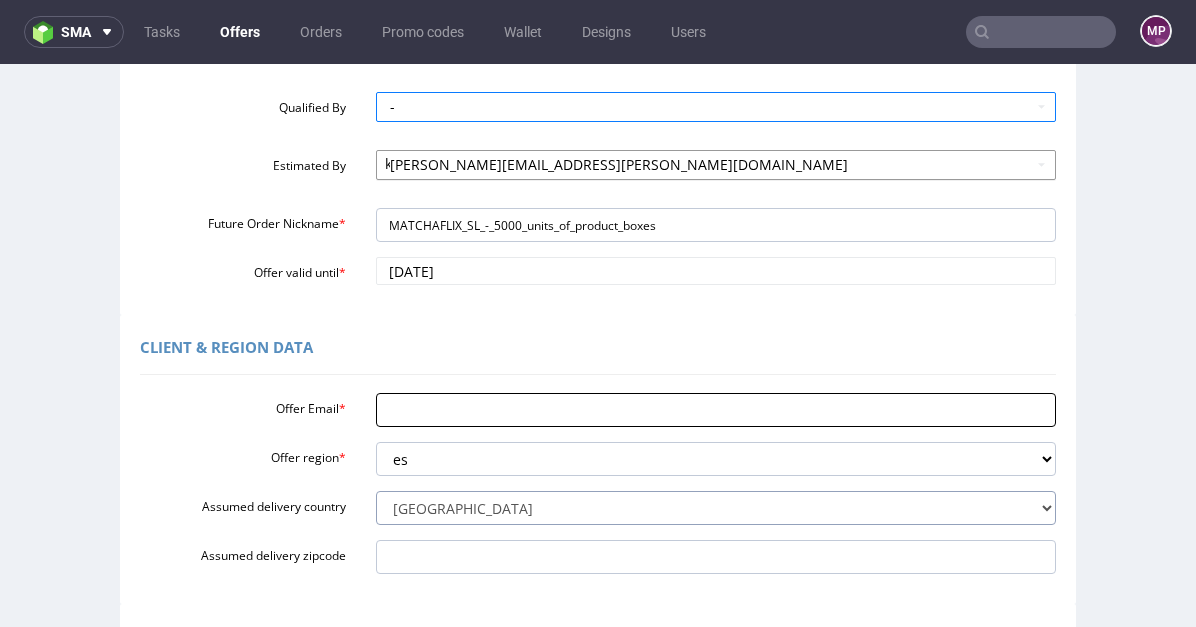 scroll, scrollTop: 329, scrollLeft: 0, axis: vertical 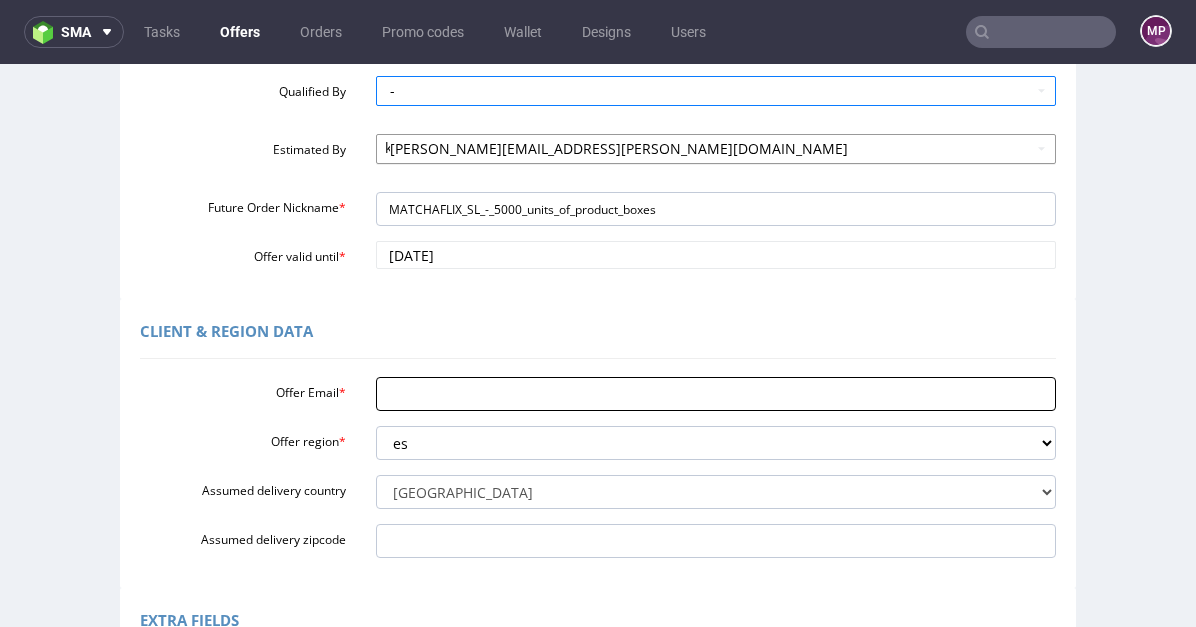 click on "Offer Email  *" at bounding box center [716, 394] 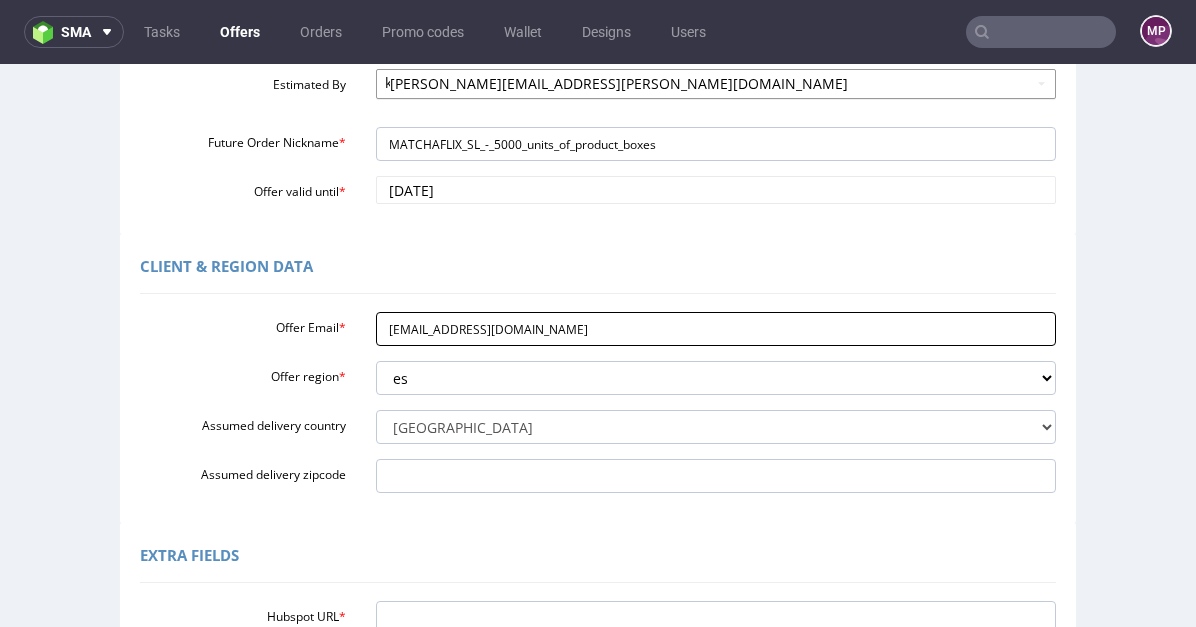 scroll, scrollTop: 487, scrollLeft: 0, axis: vertical 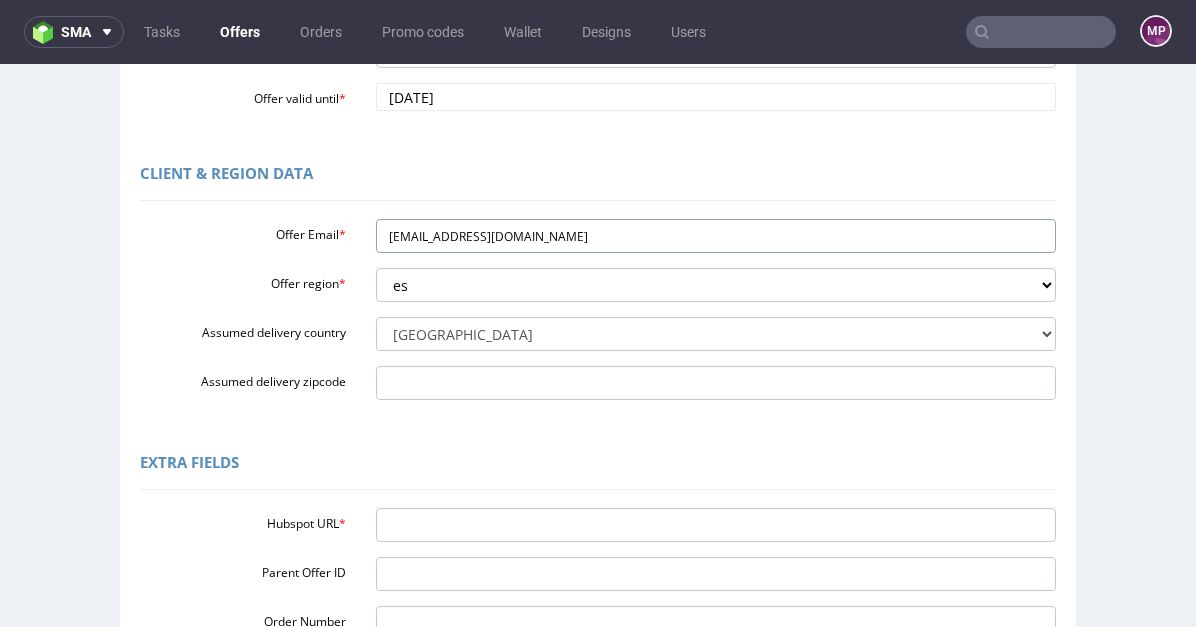 type on "info@matchaflix.com" 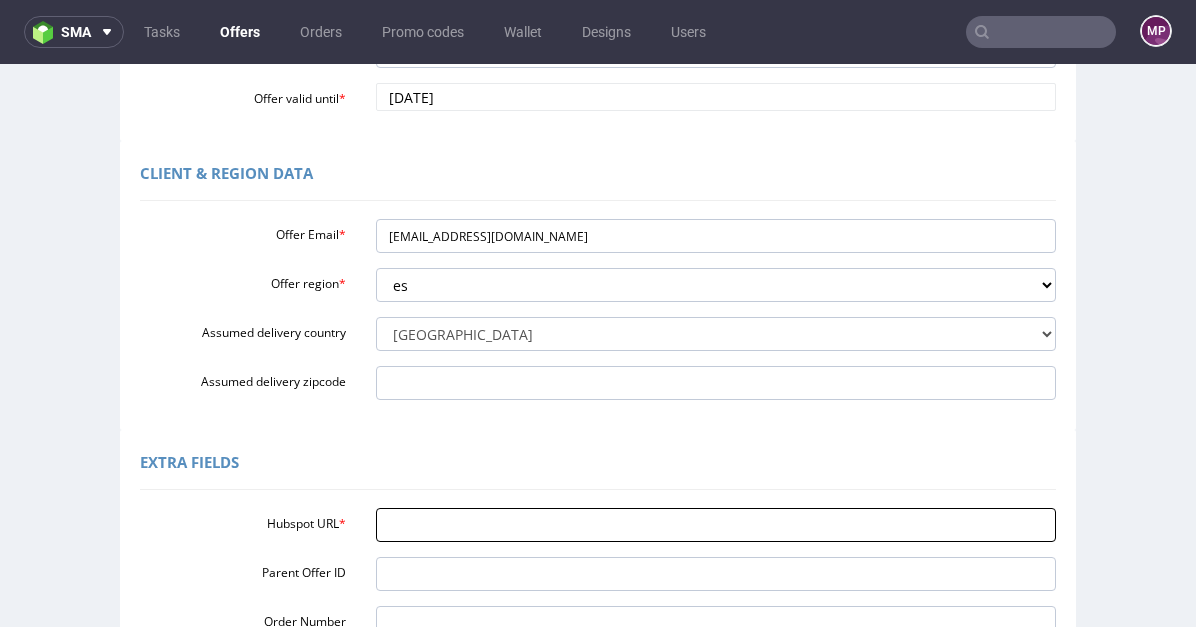 click on "Hubspot URL  *" at bounding box center (716, 525) 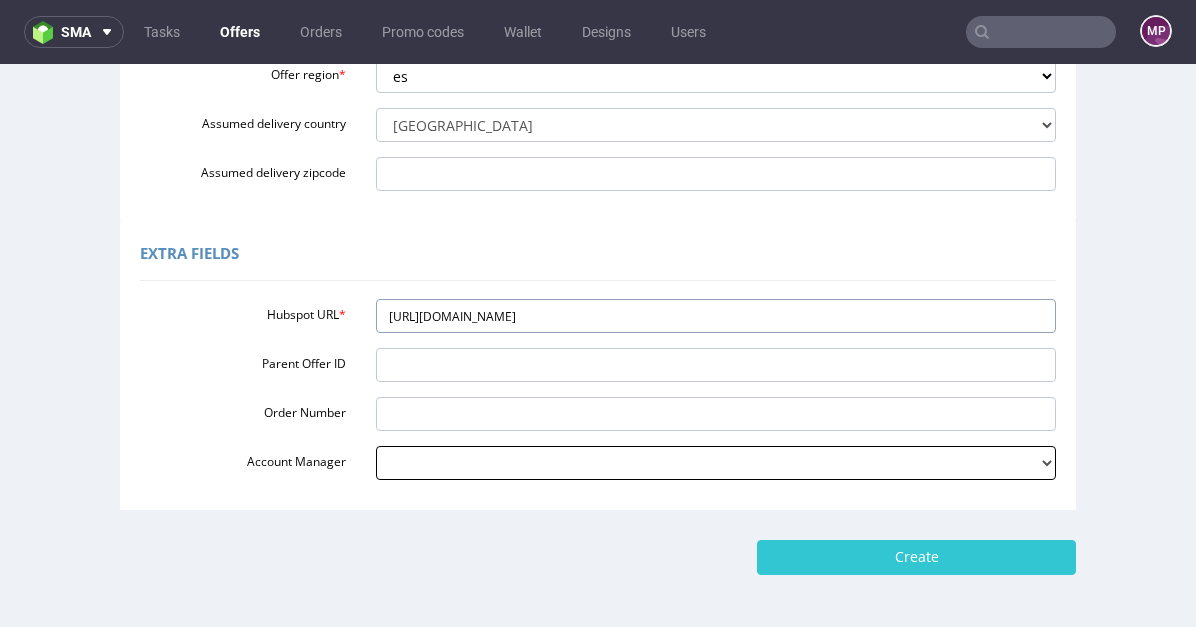 scroll, scrollTop: 773, scrollLeft: 0, axis: vertical 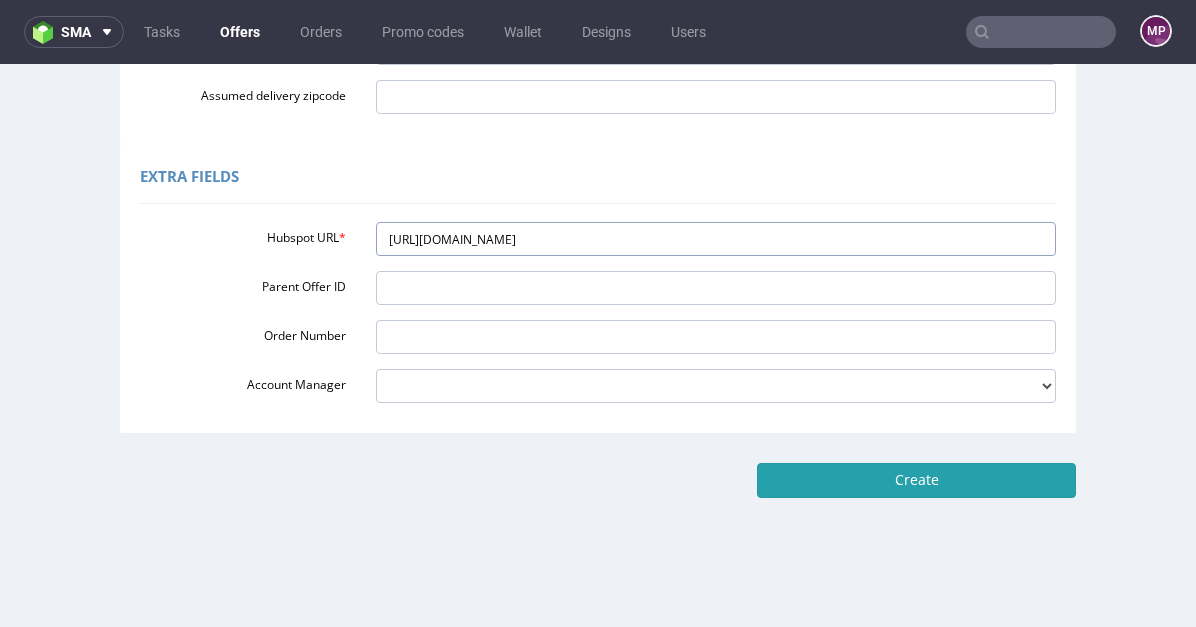 type on "https://app-eu1.hubspot.com/contacts/25600958/record/0-3/261525175527/" 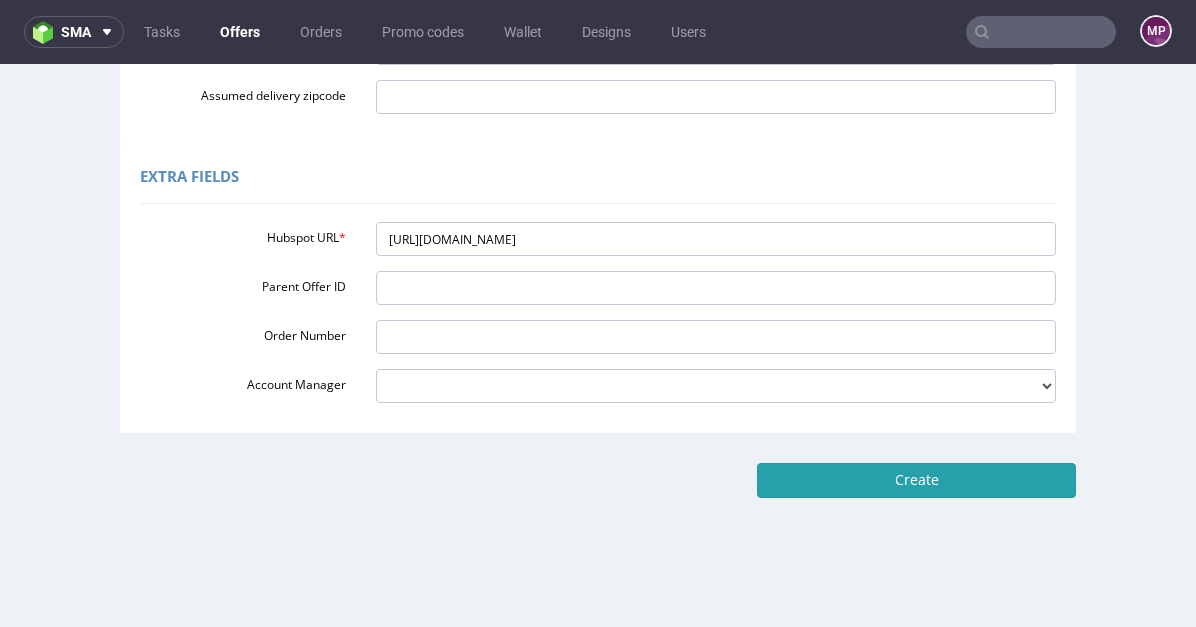 click on "Create" at bounding box center [916, 480] 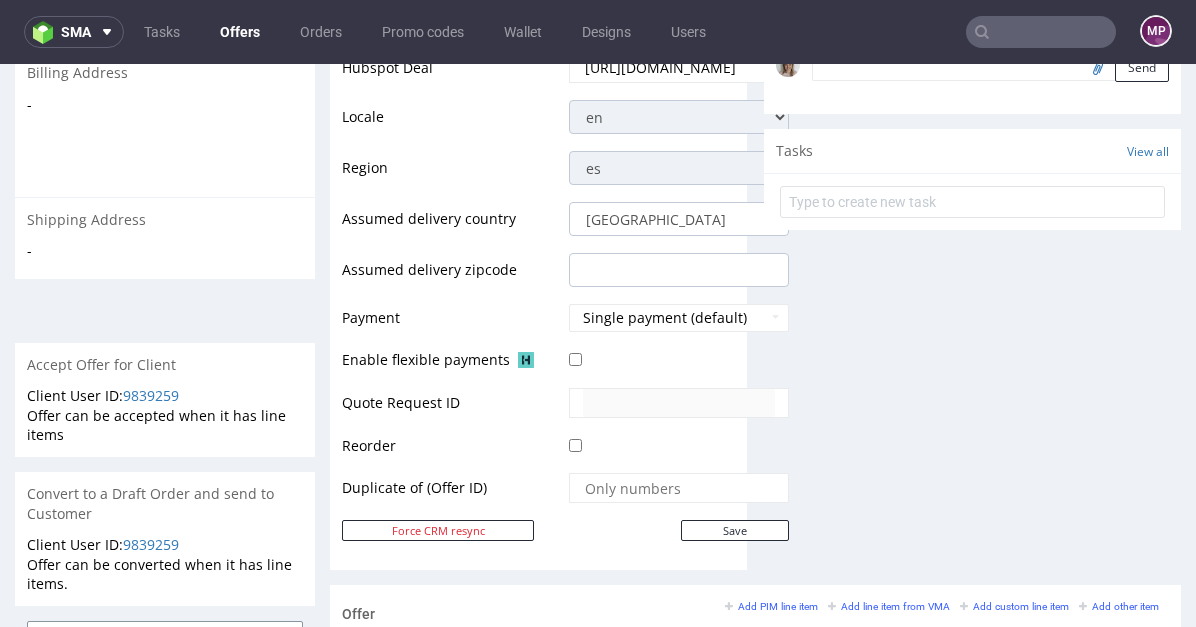scroll, scrollTop: 1055, scrollLeft: 0, axis: vertical 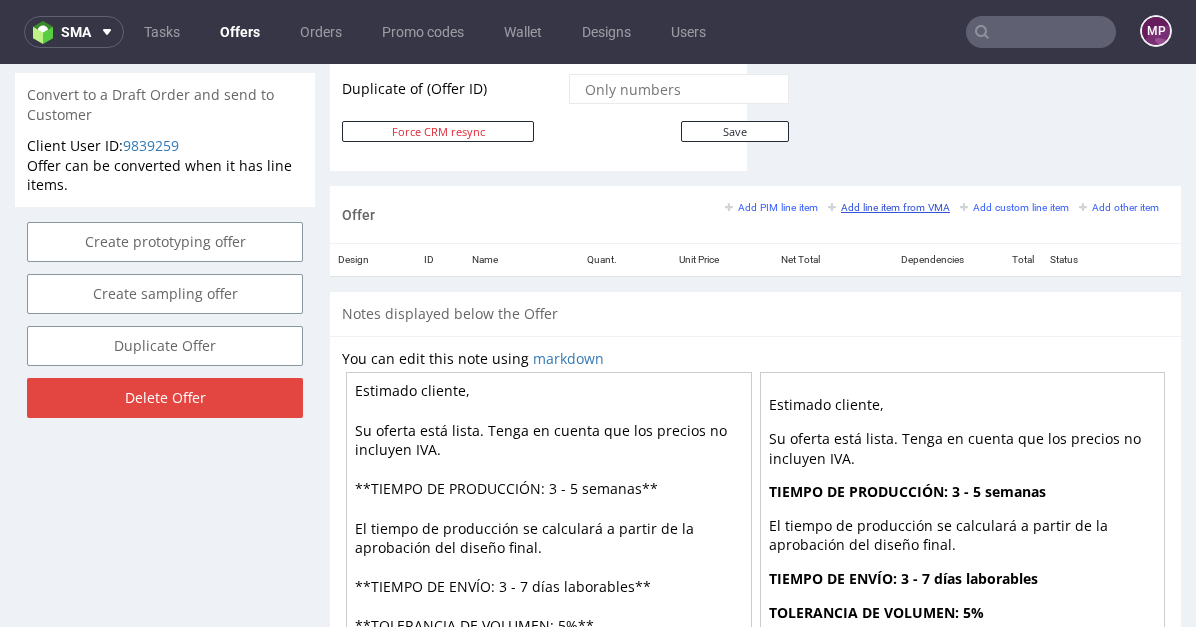 click on "Add line item from VMA" at bounding box center [889, 207] 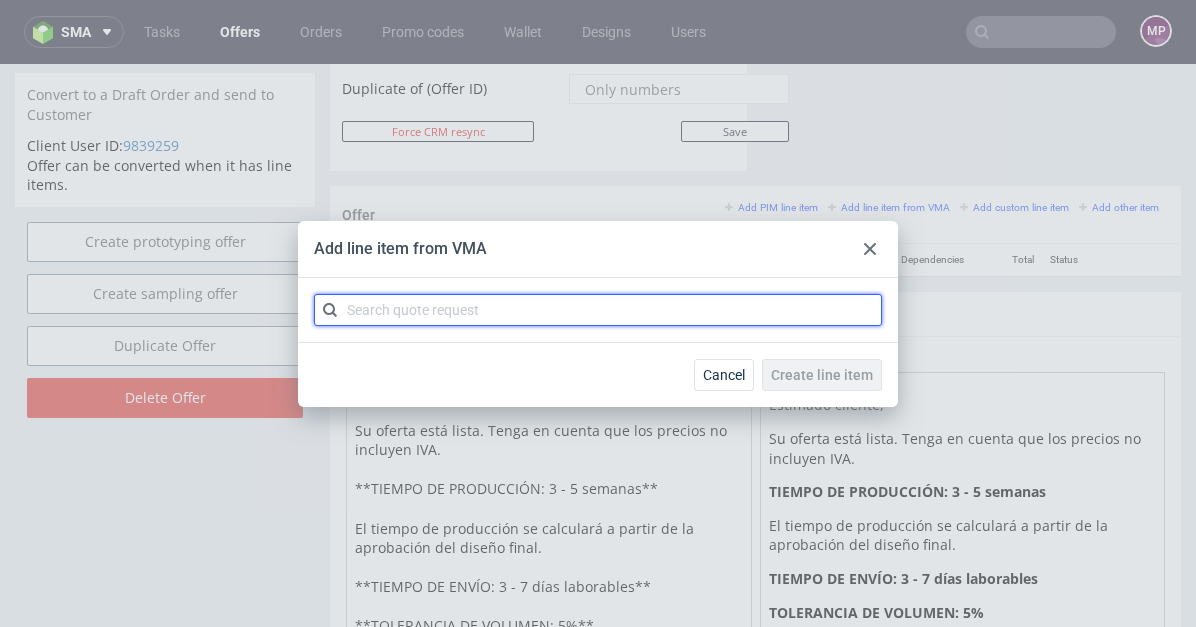click at bounding box center [598, 310] 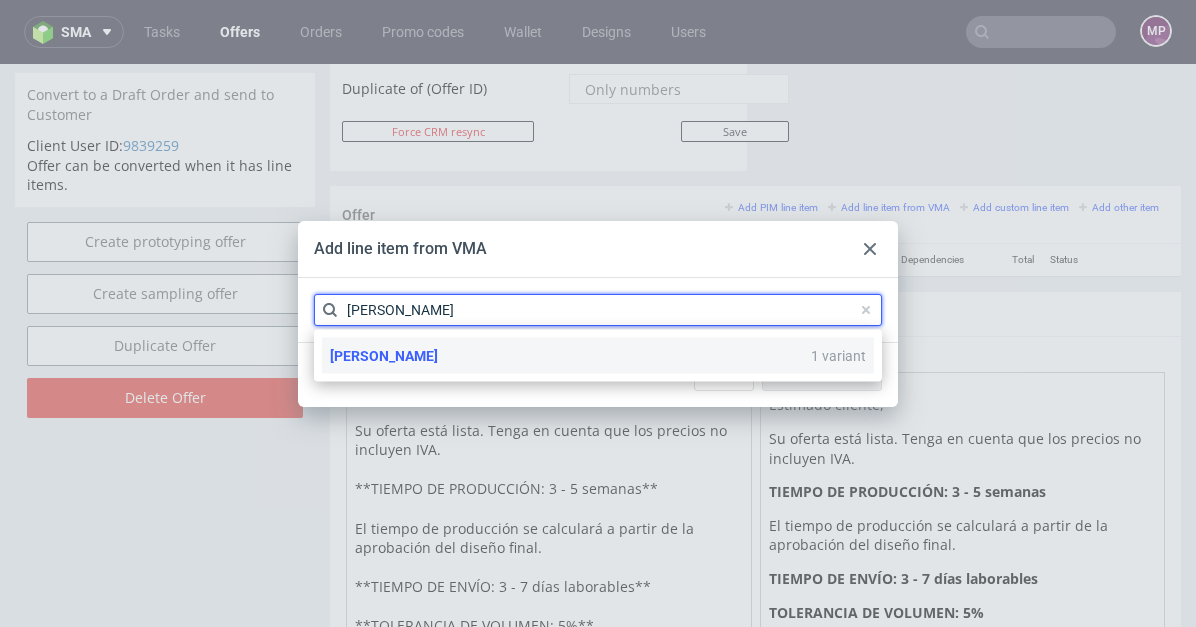 type on "CARL" 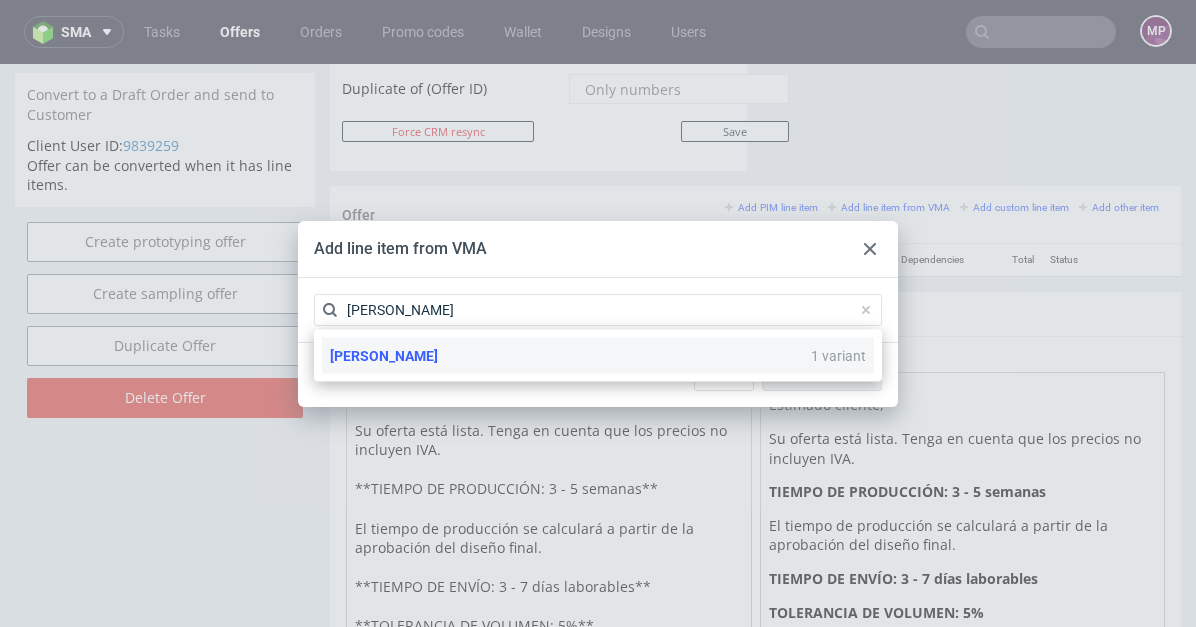 click on "CARL 1 variant" at bounding box center [598, 356] 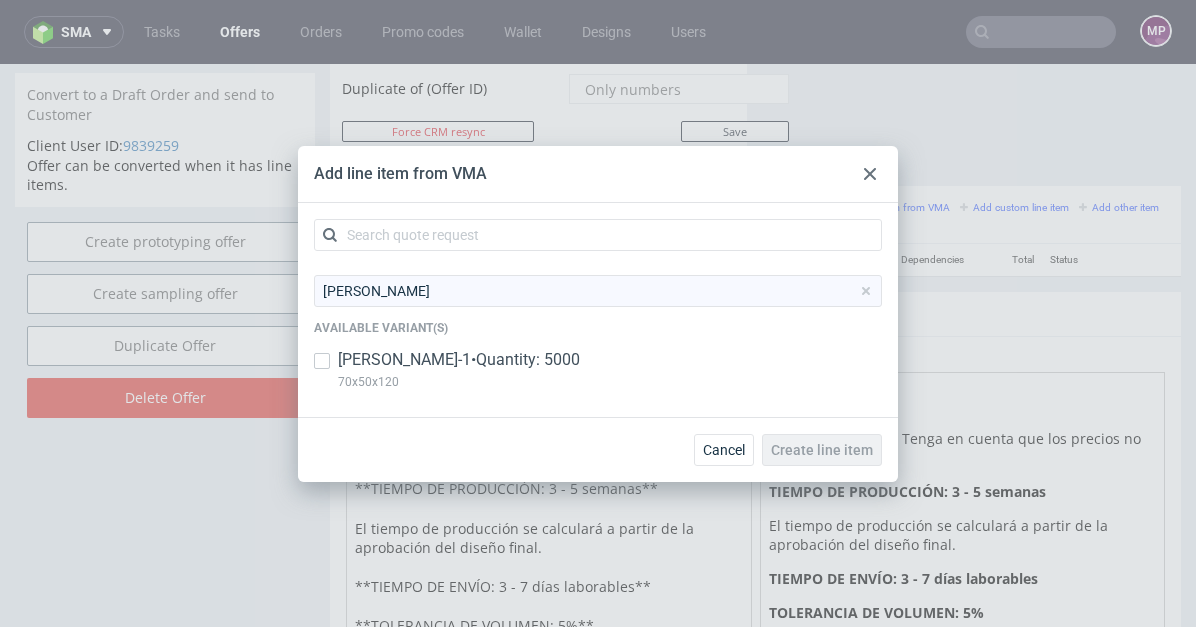 click on "CARL-1  •  Quantity: 5000" at bounding box center [459, 360] 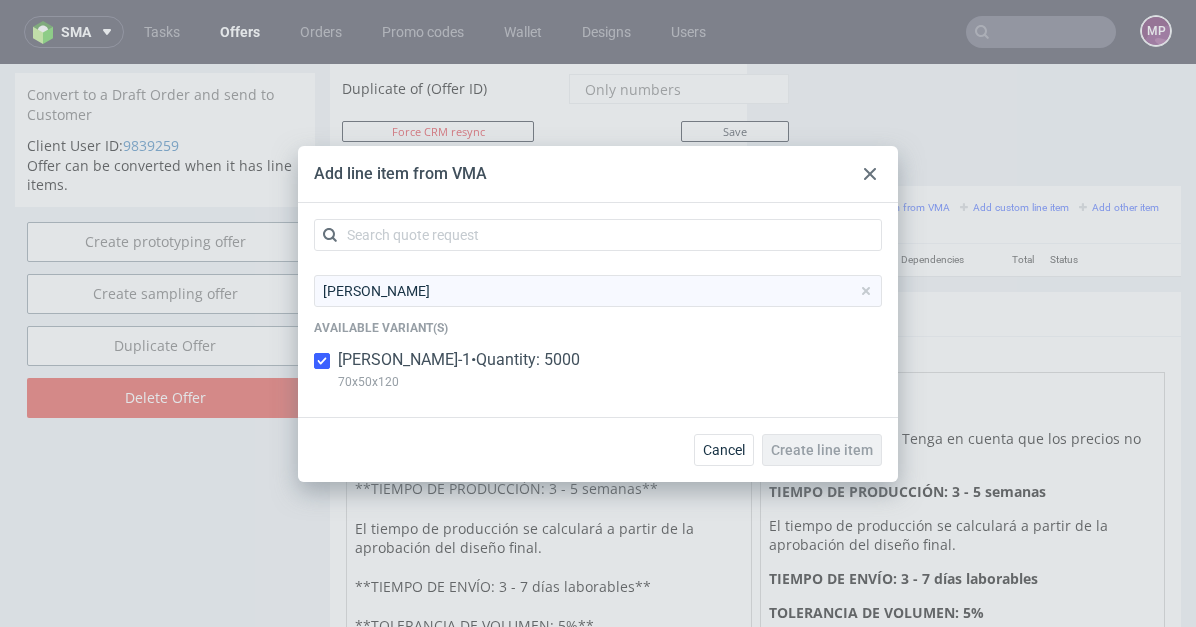 checkbox on "true" 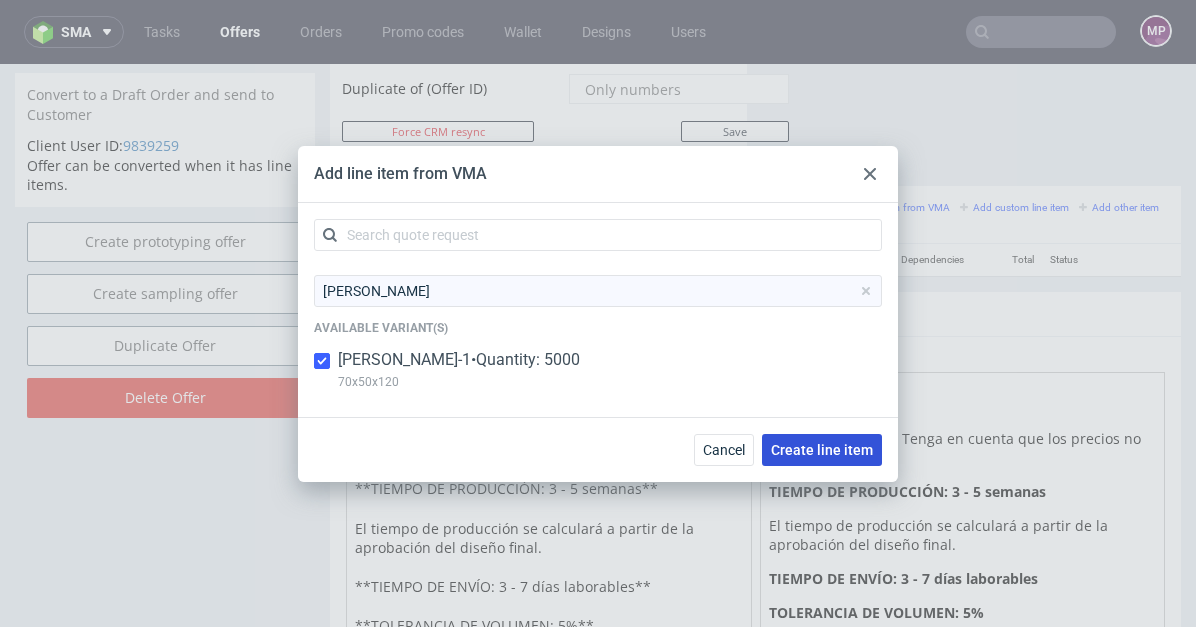drag, startPoint x: 809, startPoint y: 431, endPoint x: 815, endPoint y: 440, distance: 10.816654 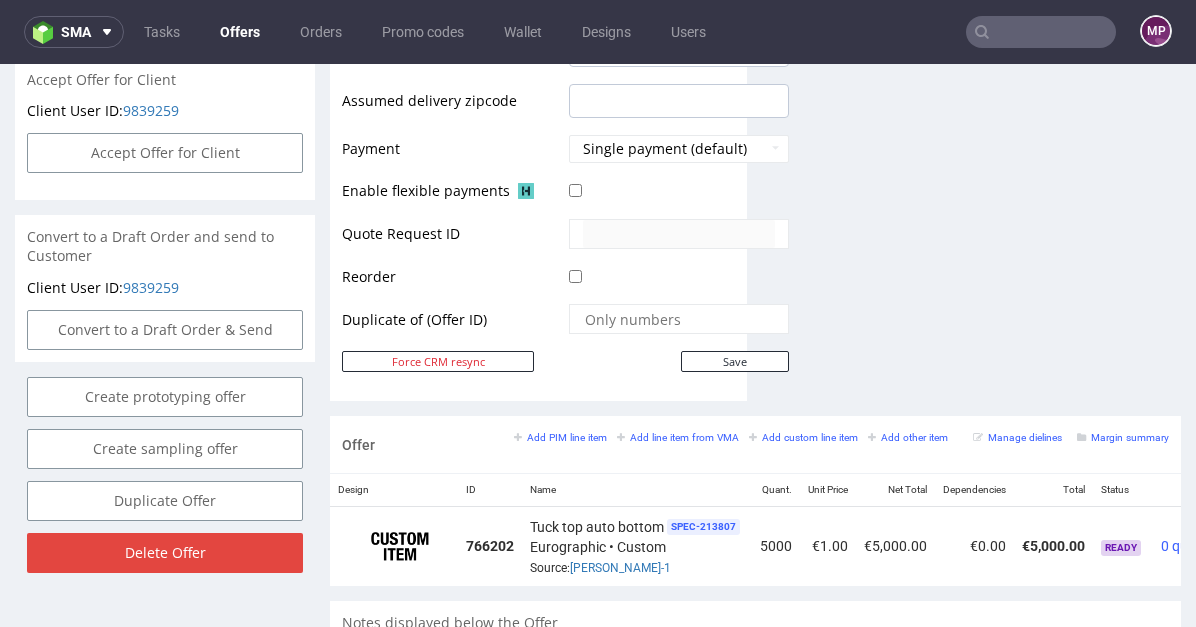 scroll, scrollTop: 1003, scrollLeft: 0, axis: vertical 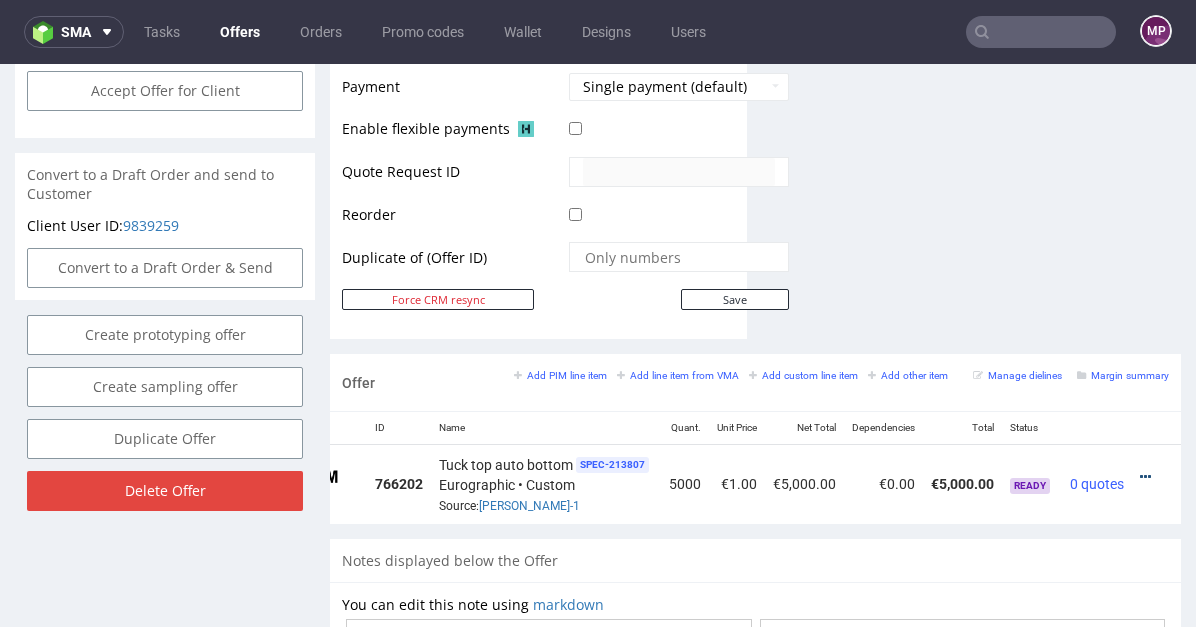 click at bounding box center [1145, 477] 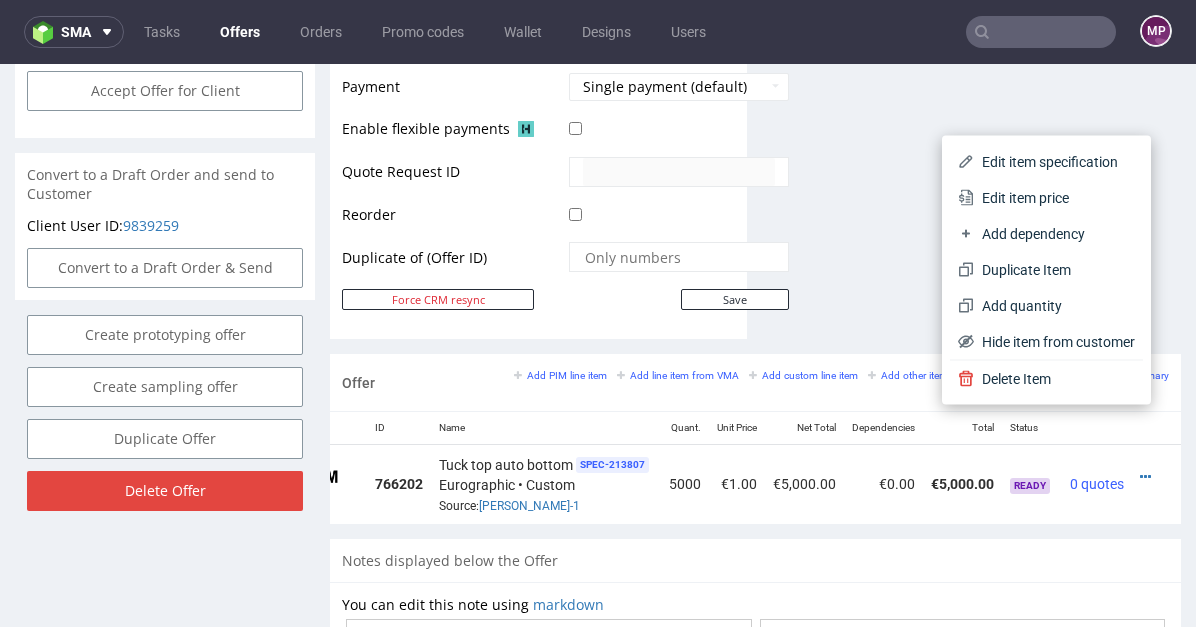click on "Edit item price" at bounding box center (1054, 198) 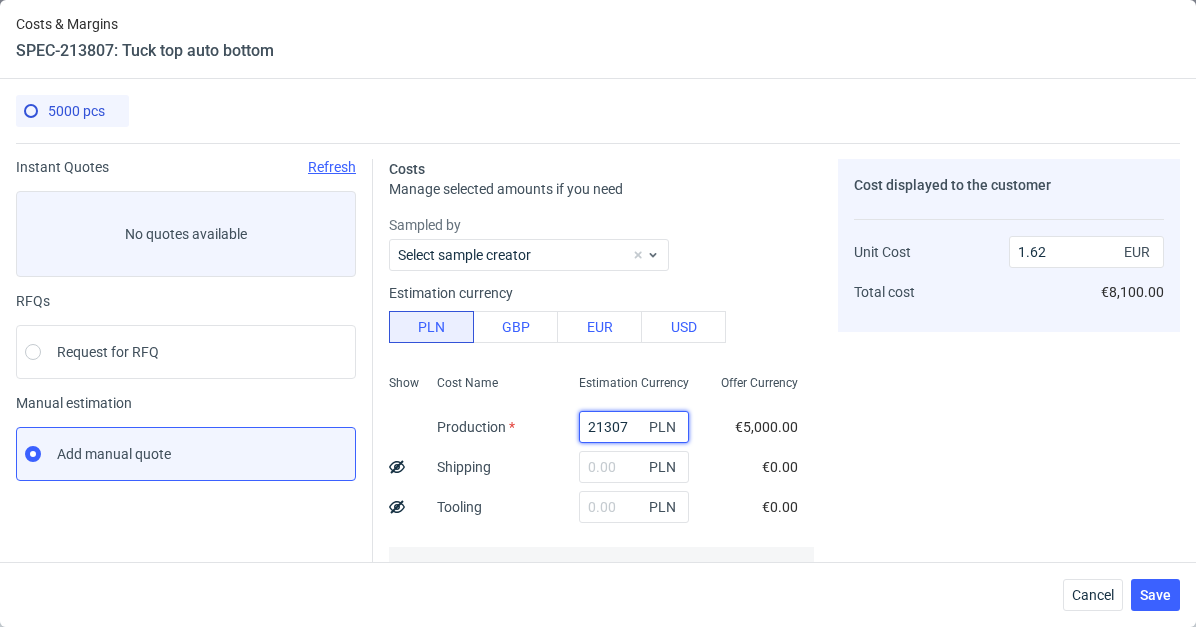 drag, startPoint x: 603, startPoint y: 425, endPoint x: 559, endPoint y: 425, distance: 44 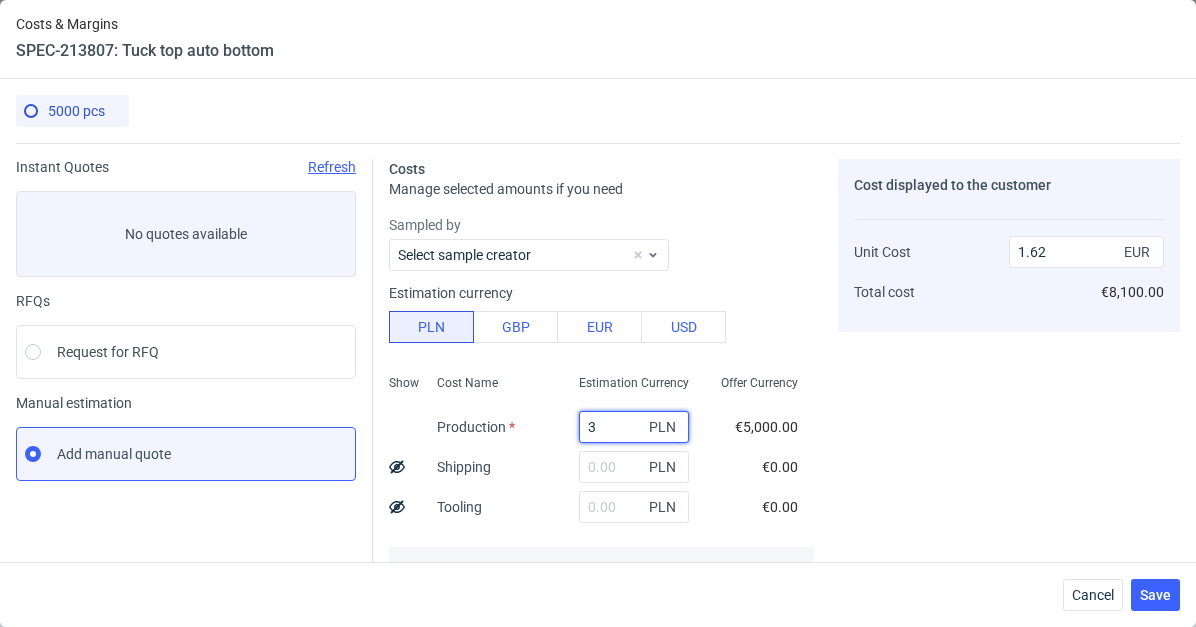 type on "31" 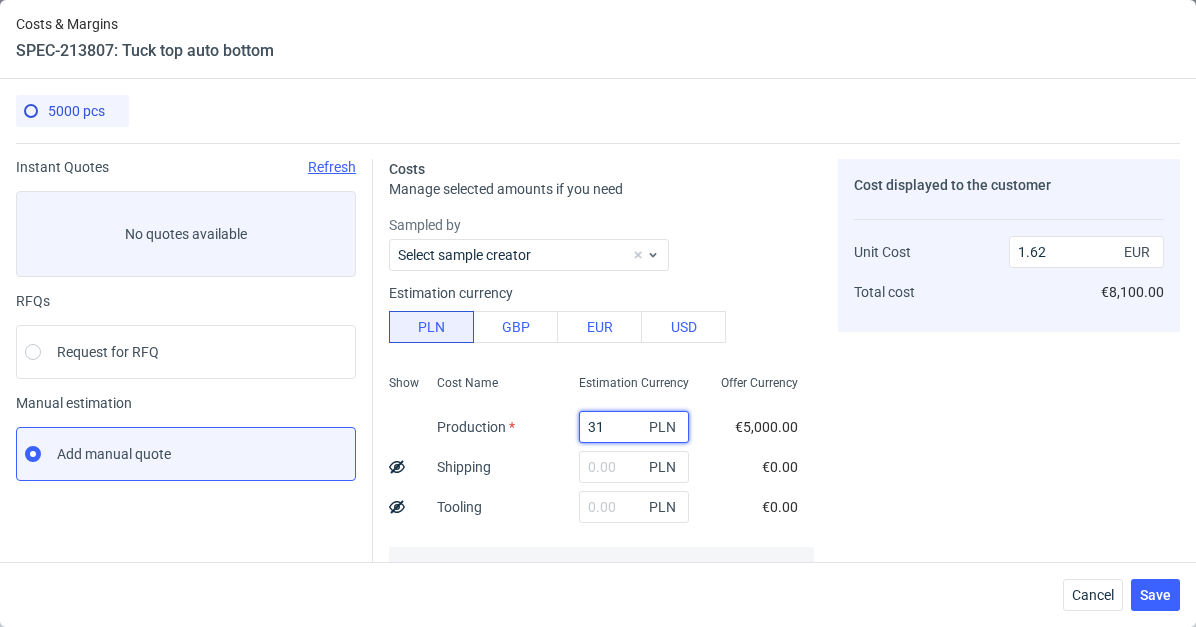 type on "0" 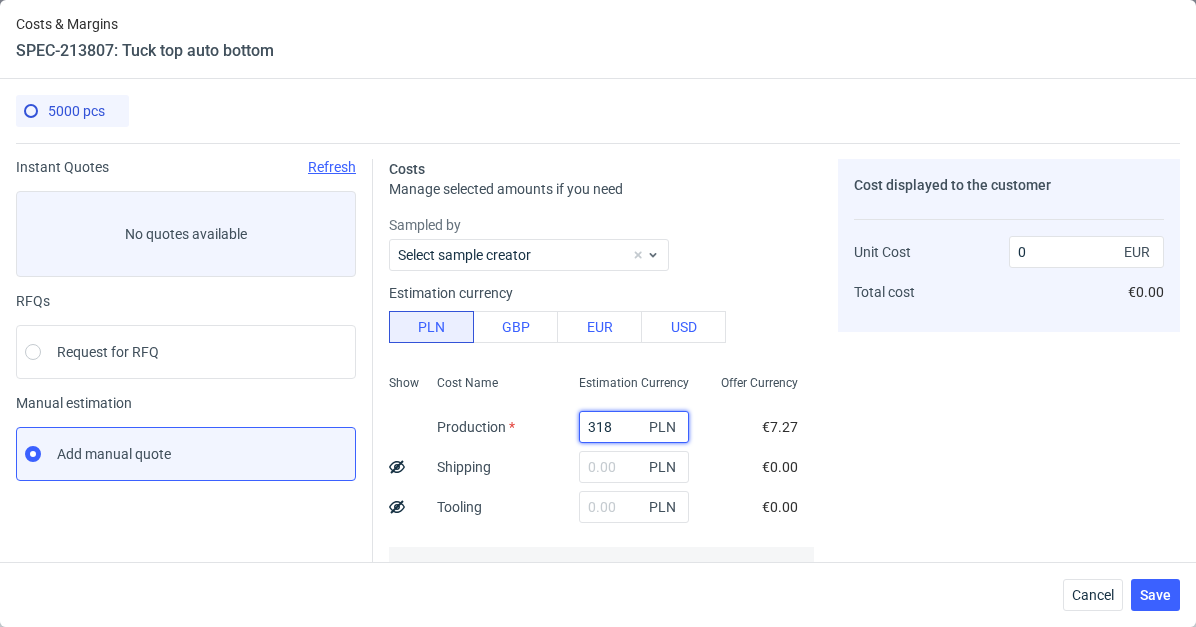 type on "3180" 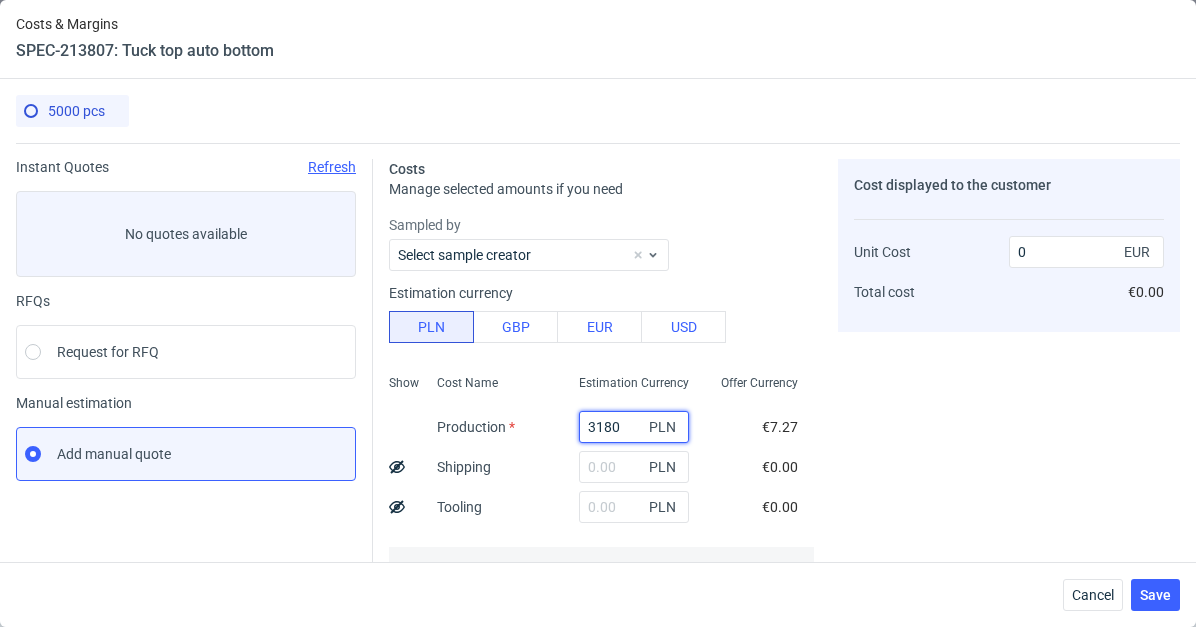 type on "0.24" 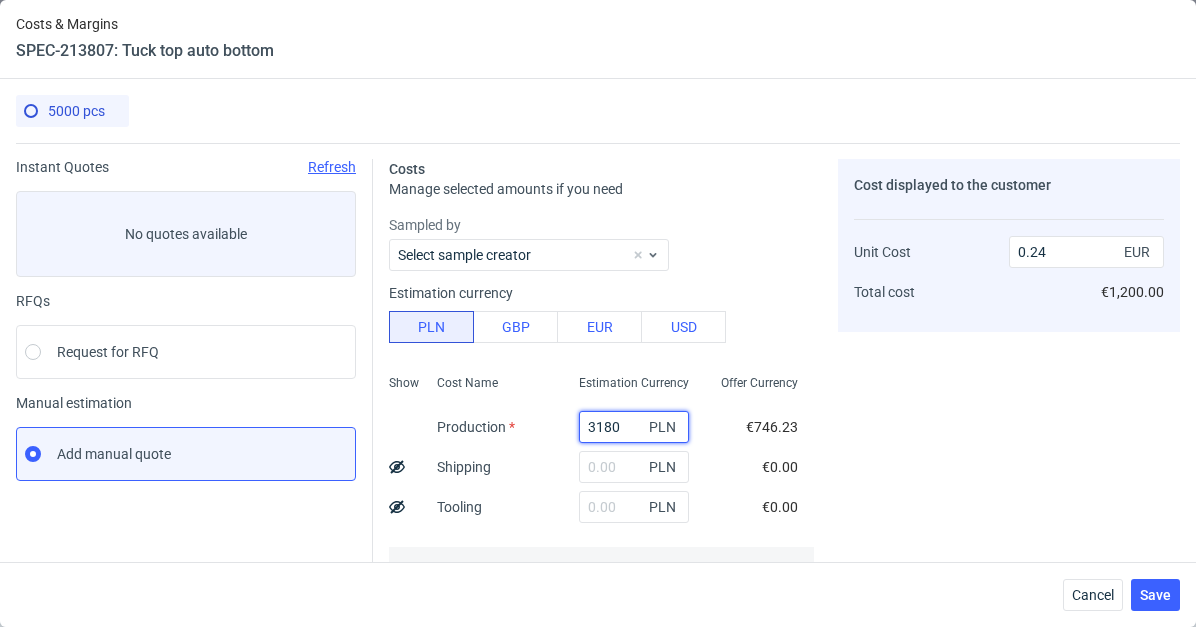type on "3180" 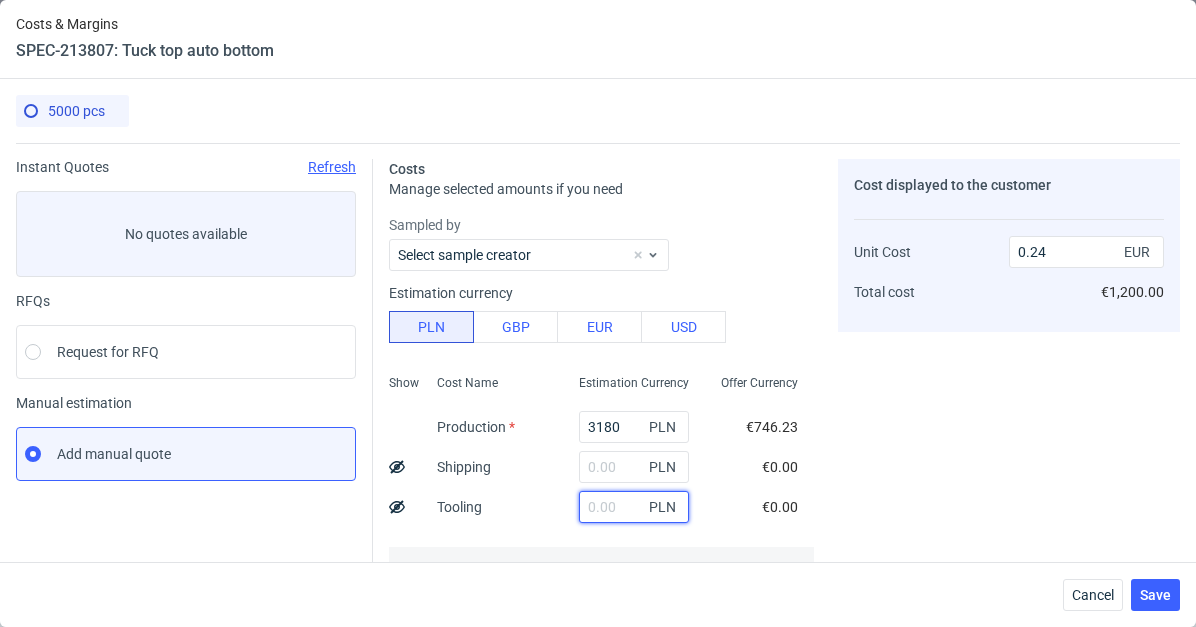 click at bounding box center (634, 507) 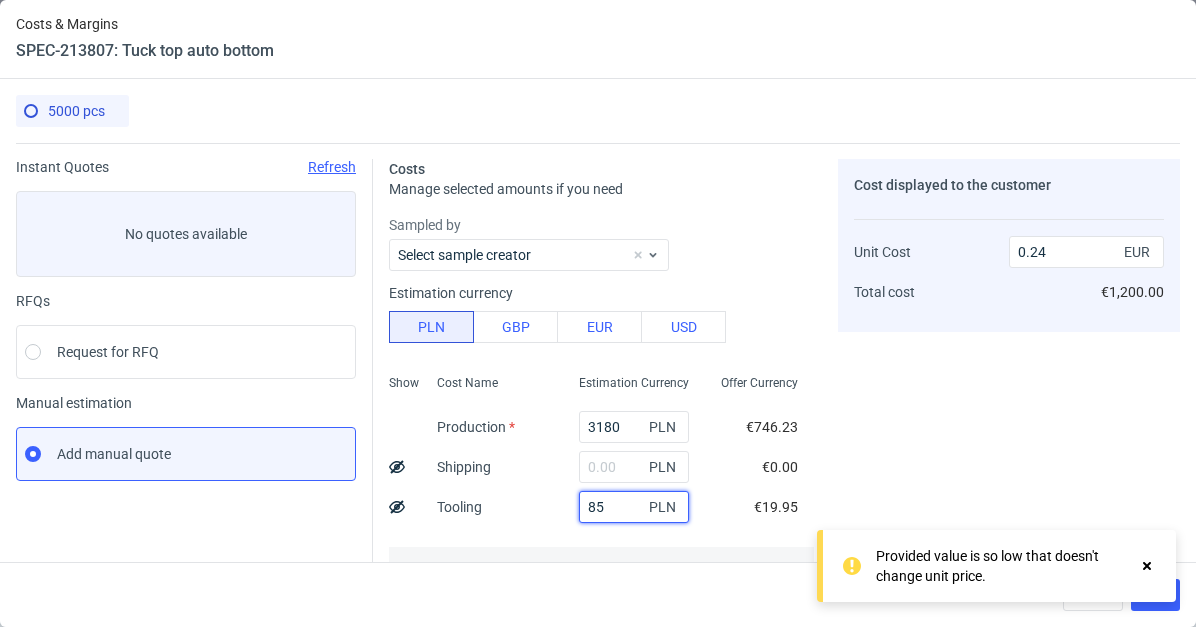 type on "850" 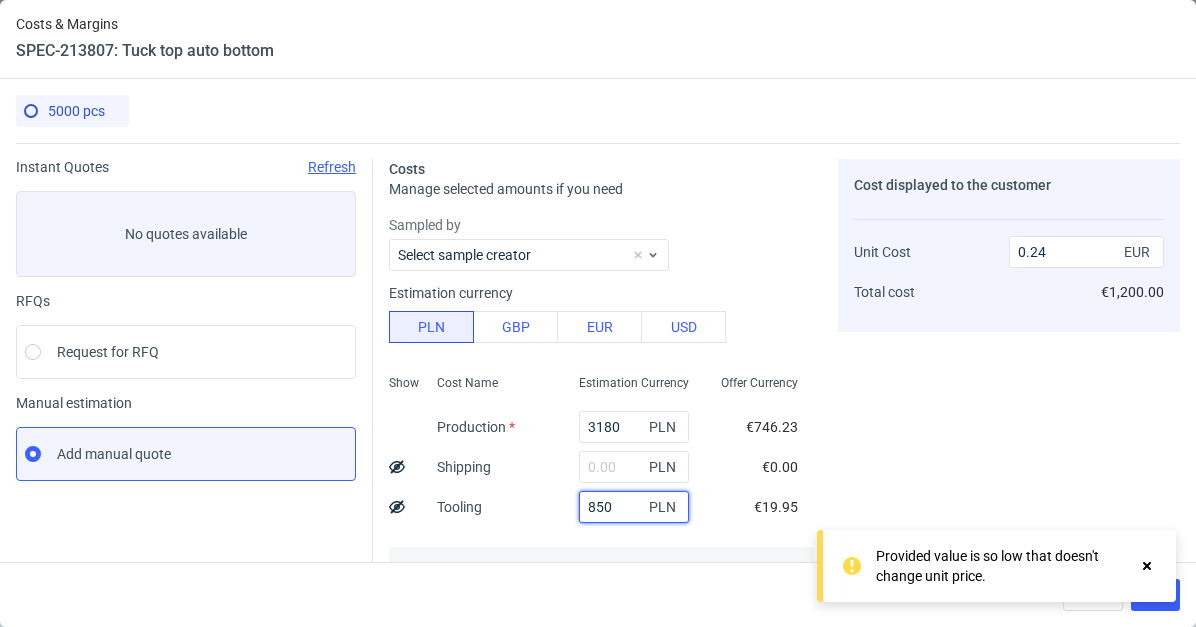 type on "0.31" 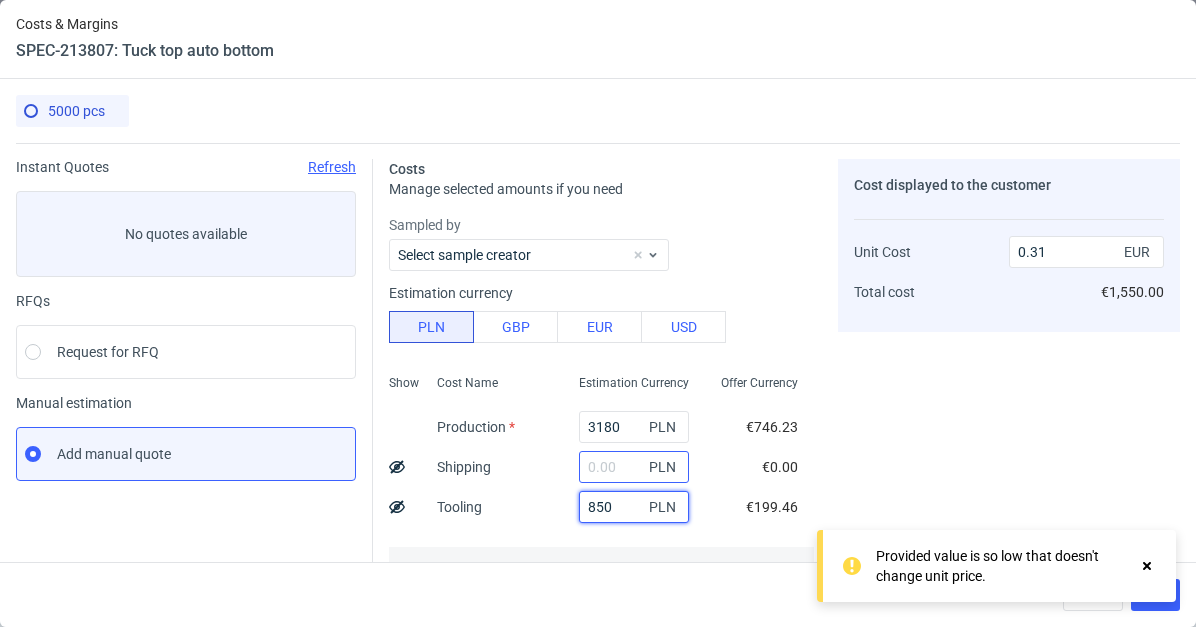 scroll, scrollTop: 354, scrollLeft: 0, axis: vertical 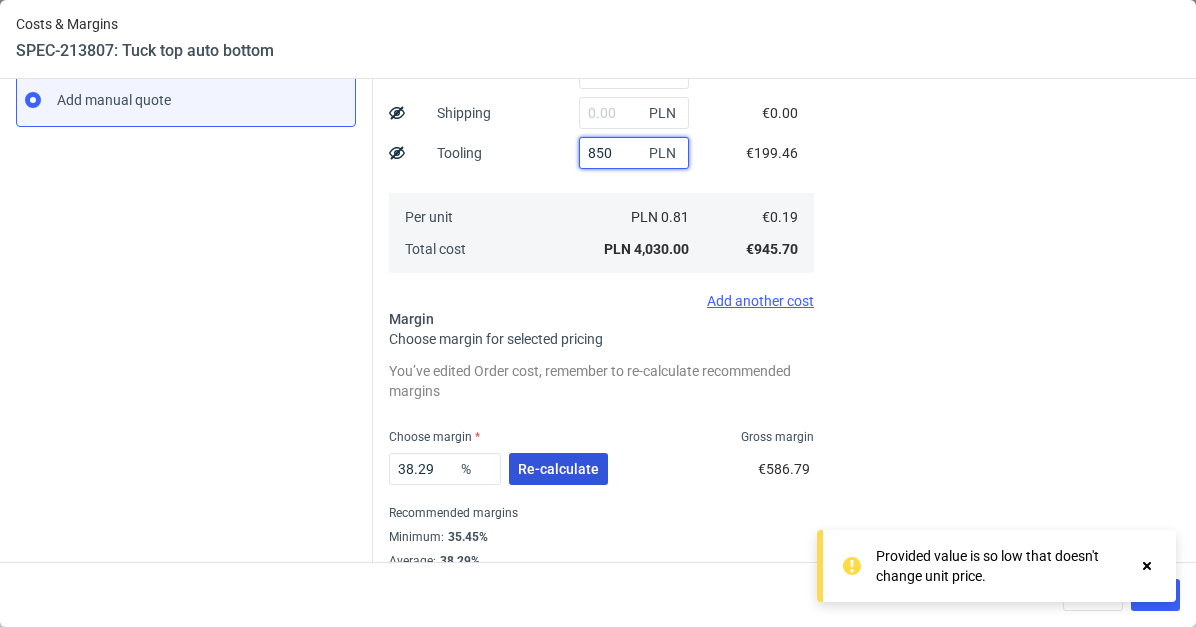 type on "850" 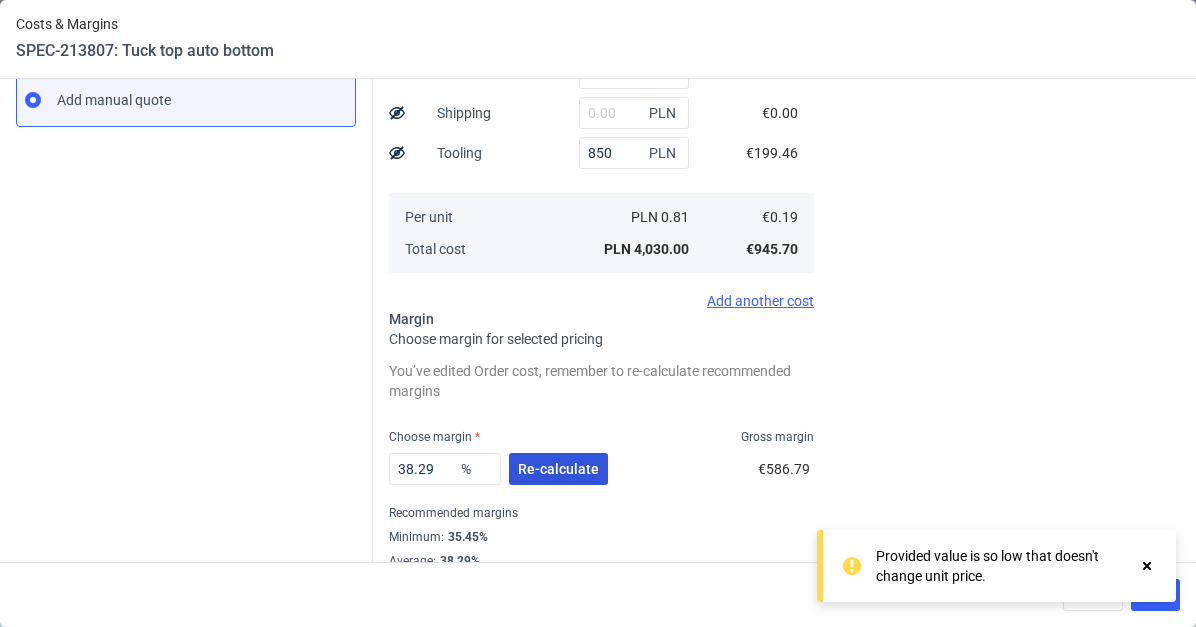 click on "Re-calculate" at bounding box center [558, 469] 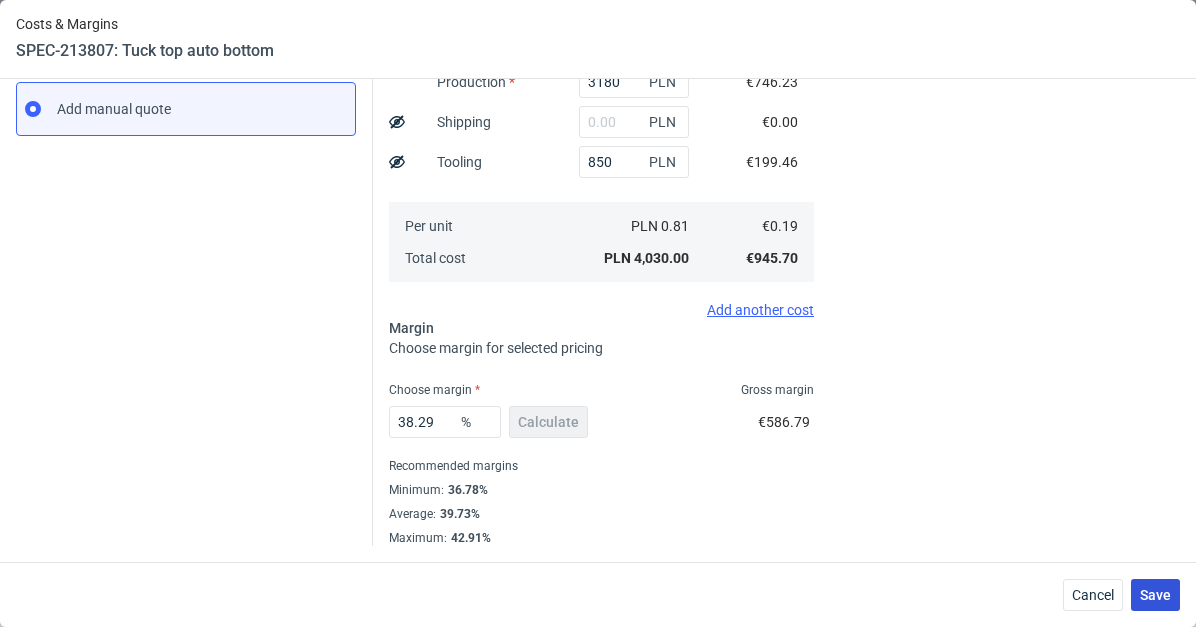 click on "Save" at bounding box center (1155, 595) 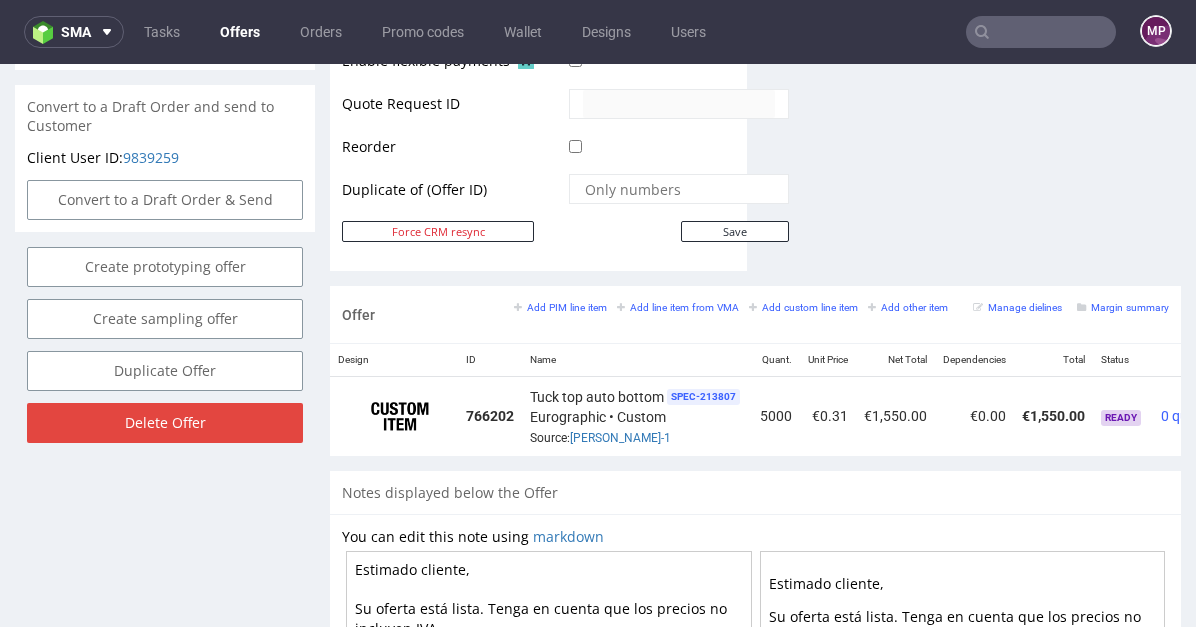 scroll, scrollTop: 1164, scrollLeft: 0, axis: vertical 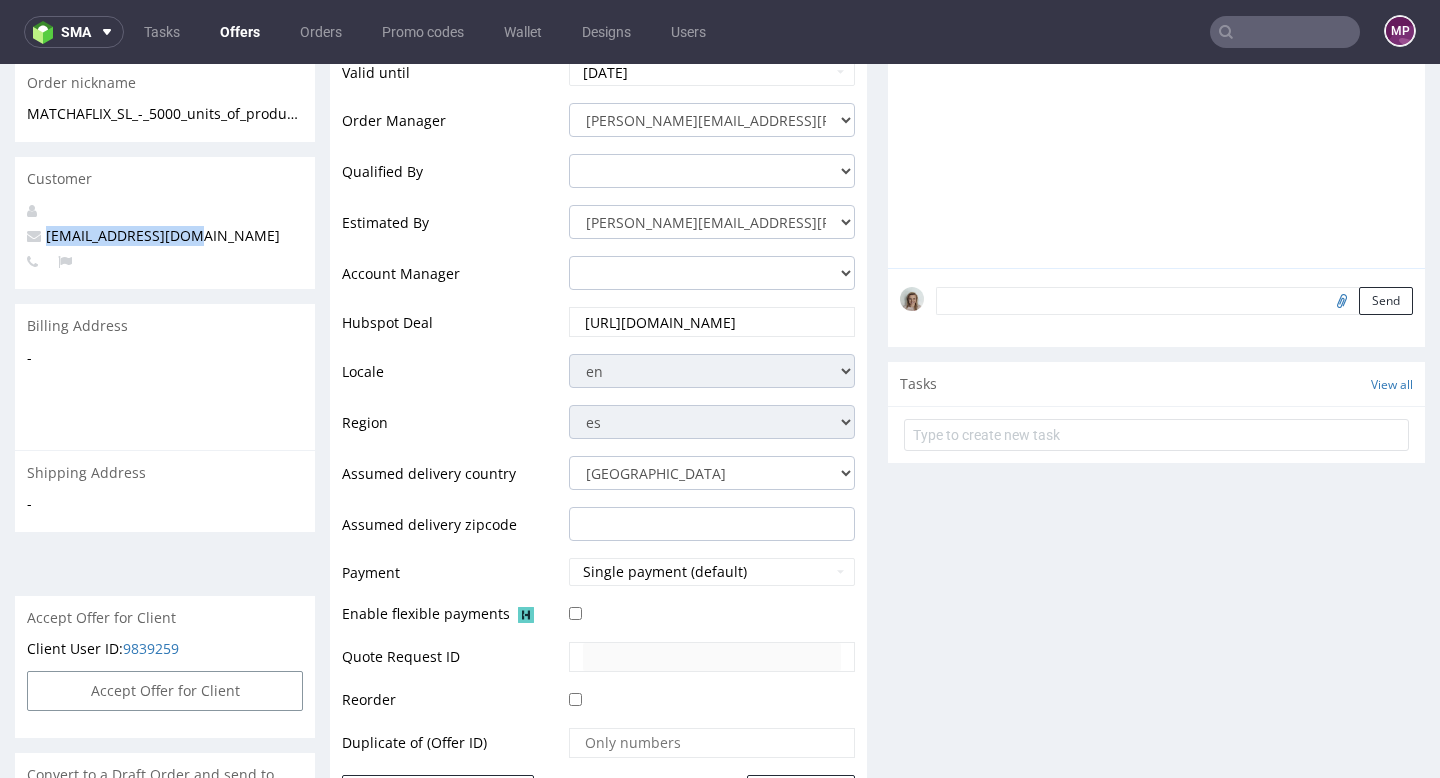 drag, startPoint x: 203, startPoint y: 220, endPoint x: 40, endPoint y: 216, distance: 163.04907 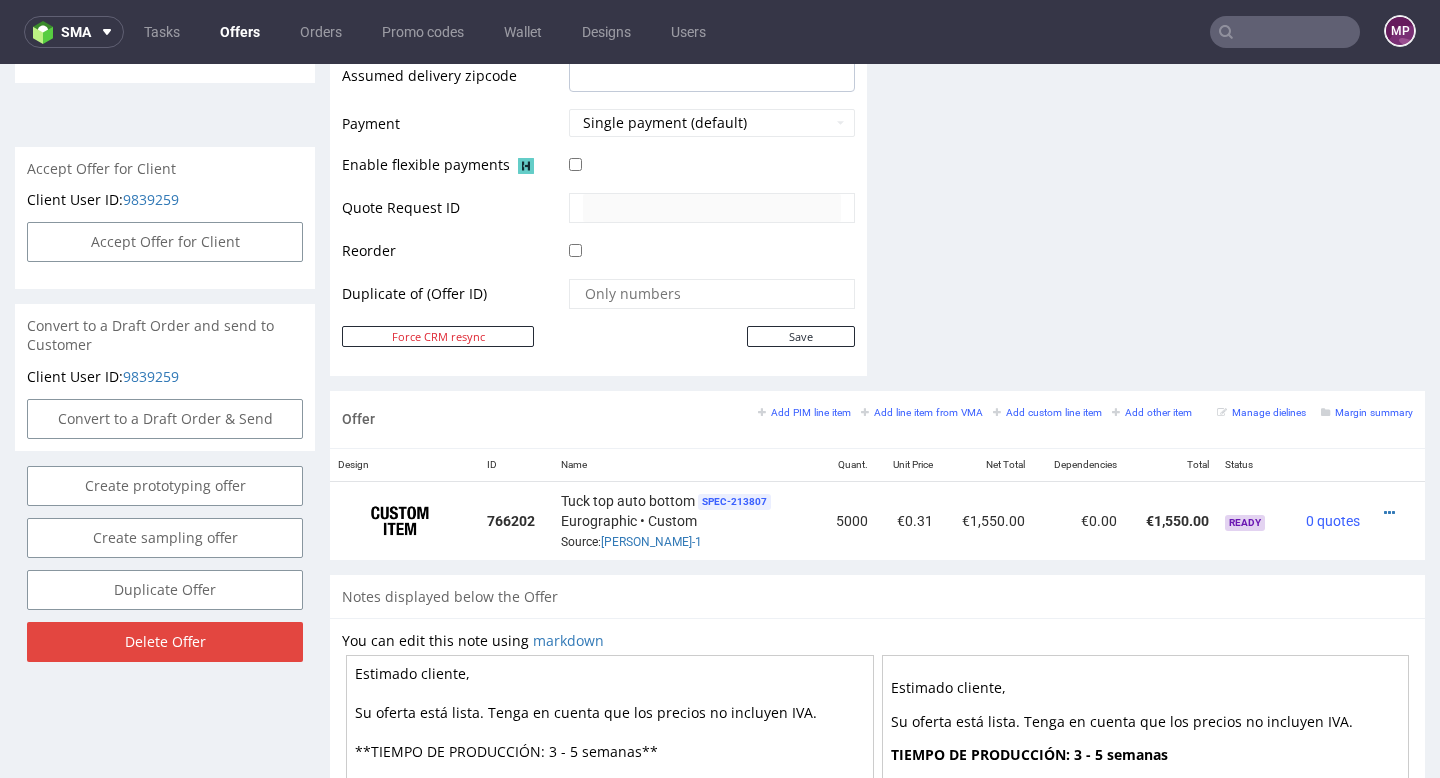 scroll, scrollTop: 1155, scrollLeft: 0, axis: vertical 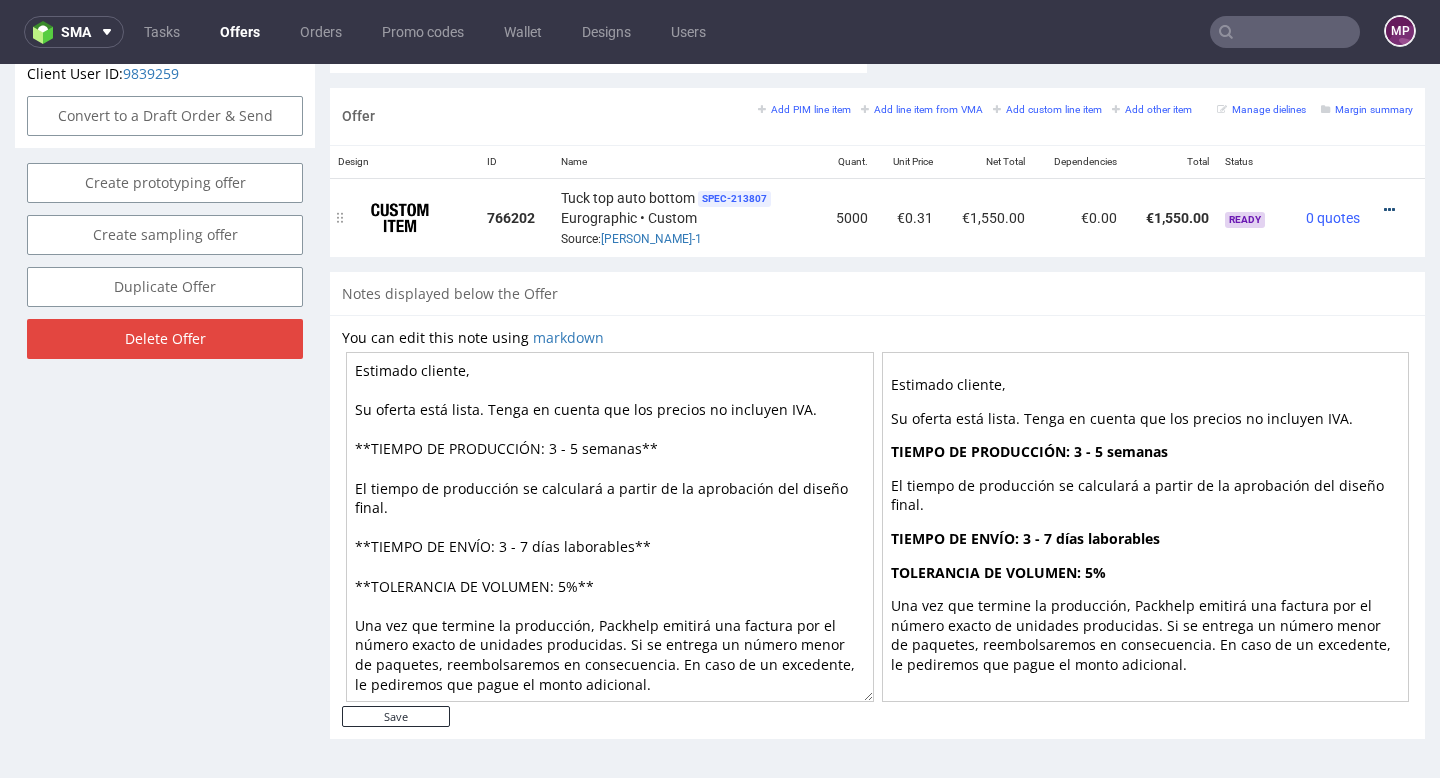 click at bounding box center [1389, 210] 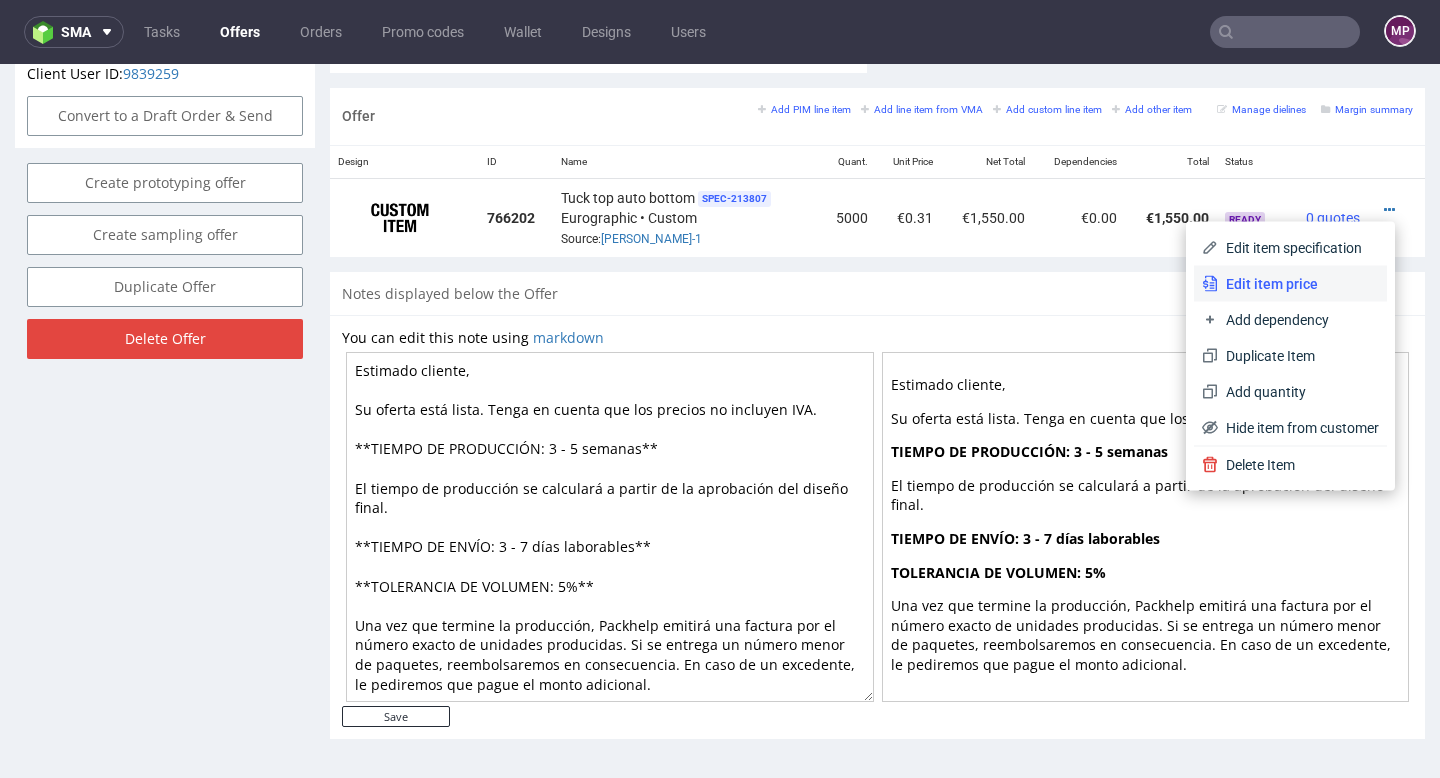 click on "Edit item price" at bounding box center [1298, 284] 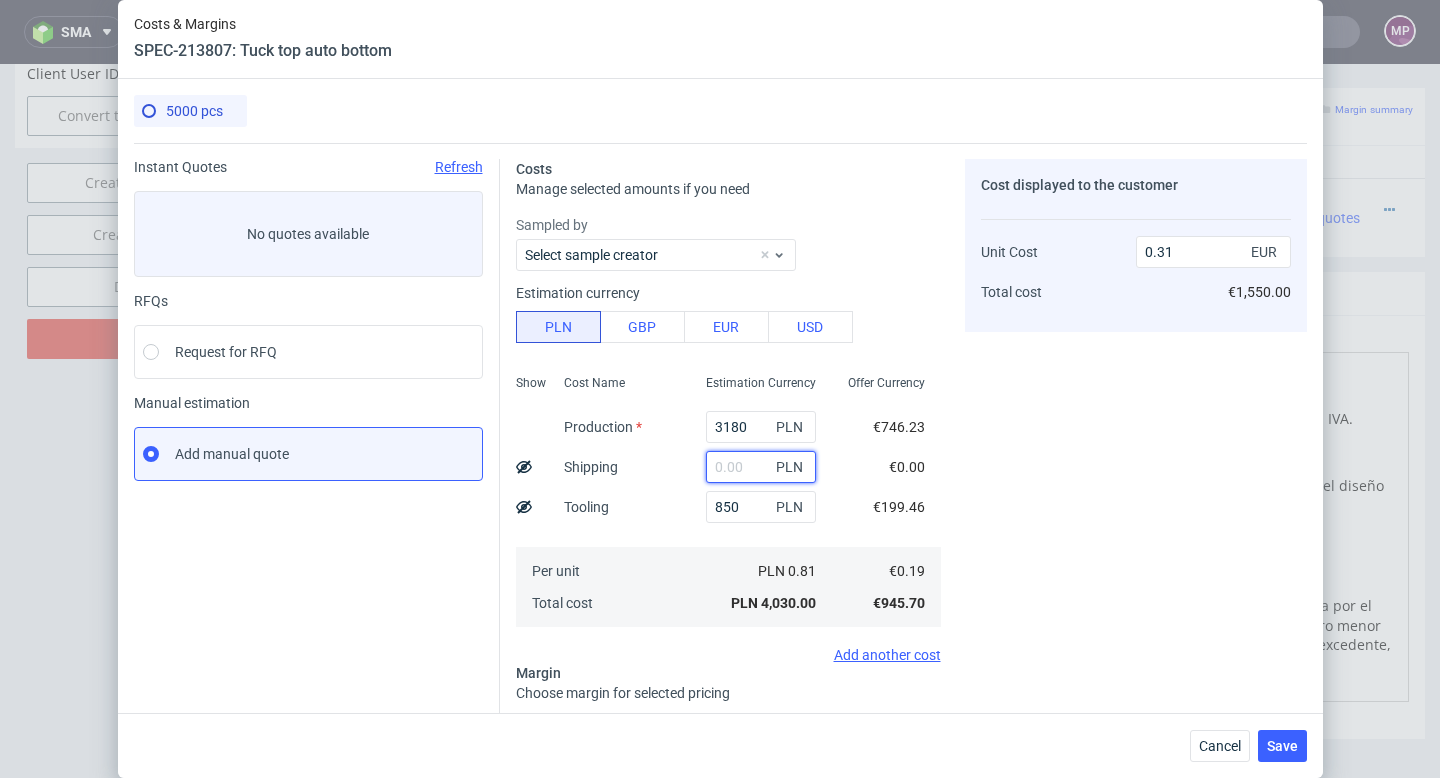 click at bounding box center [761, 467] 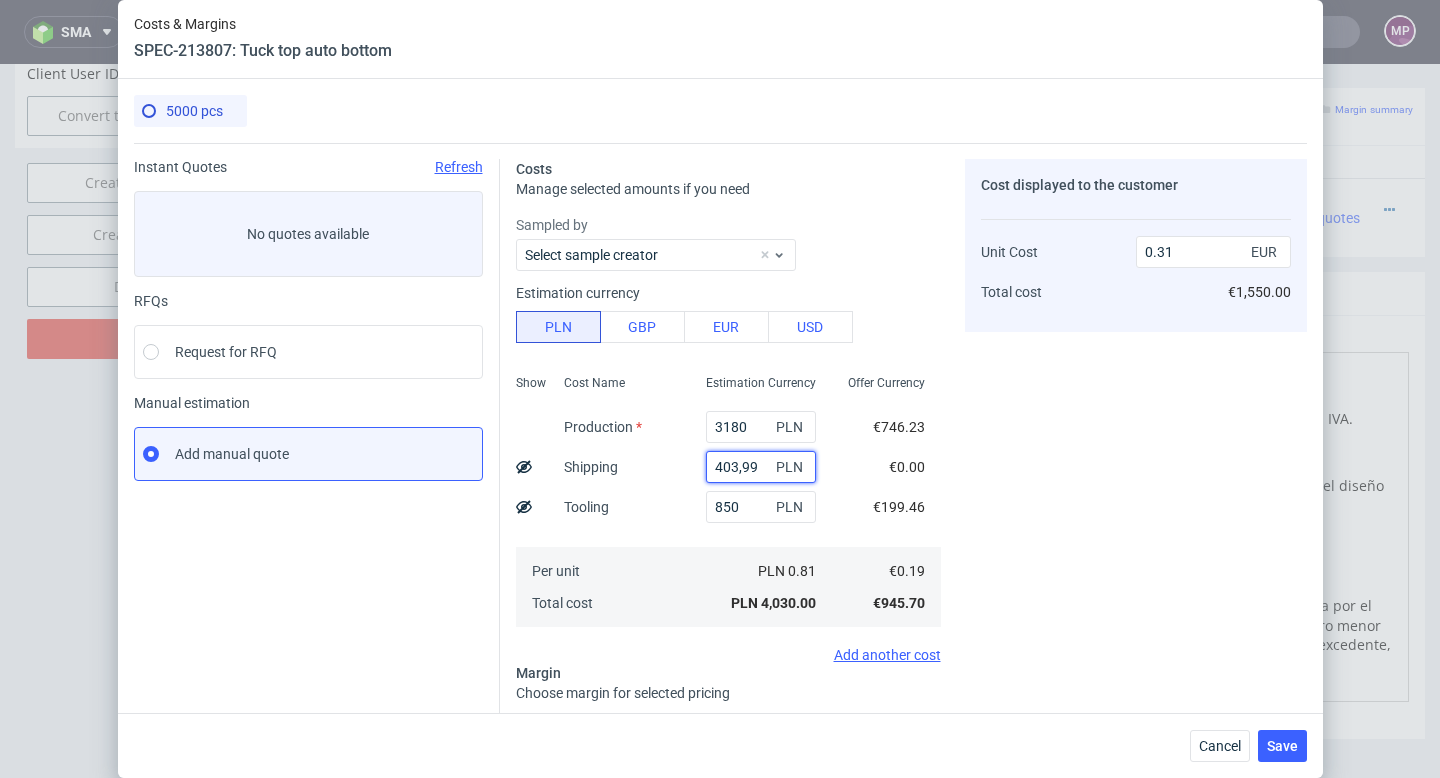 type on "403.99" 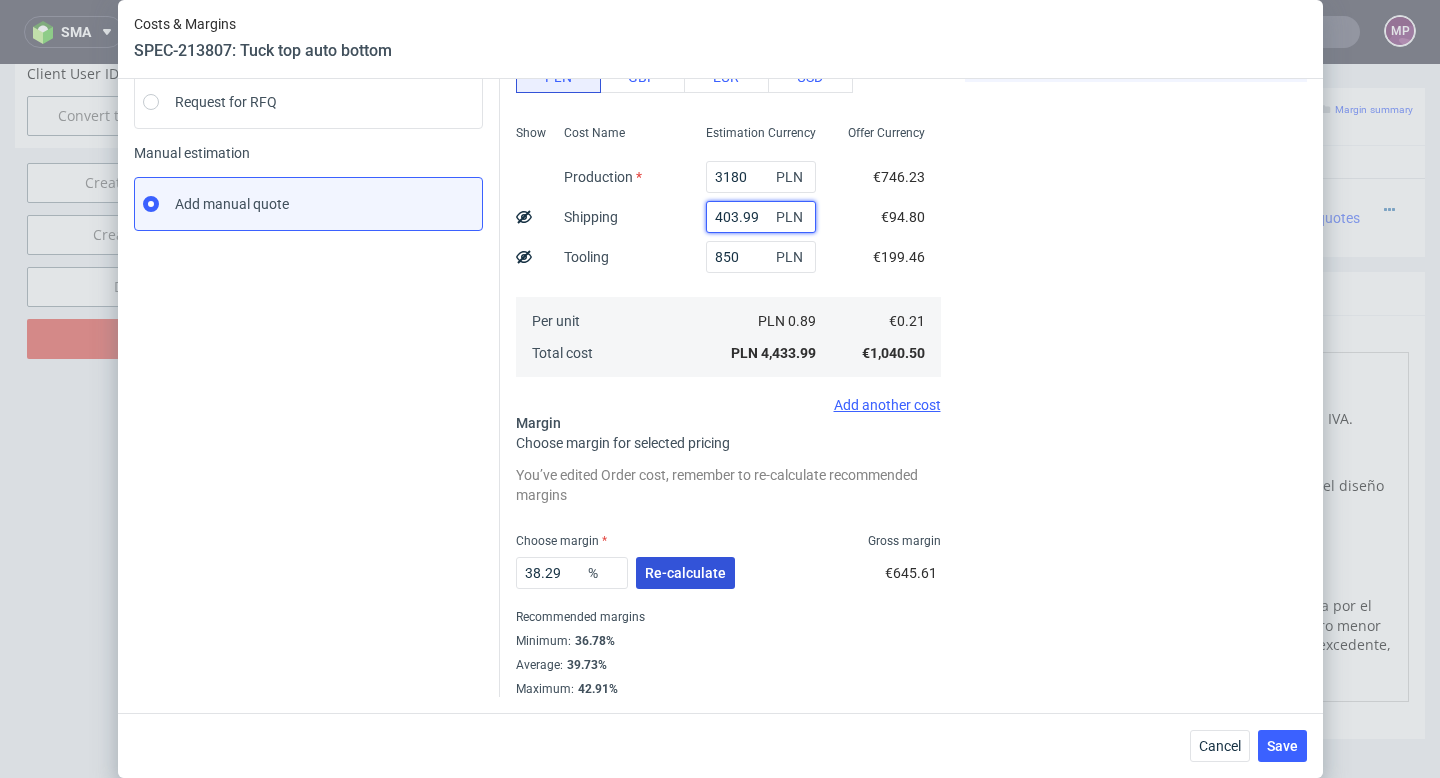 type on "403.99" 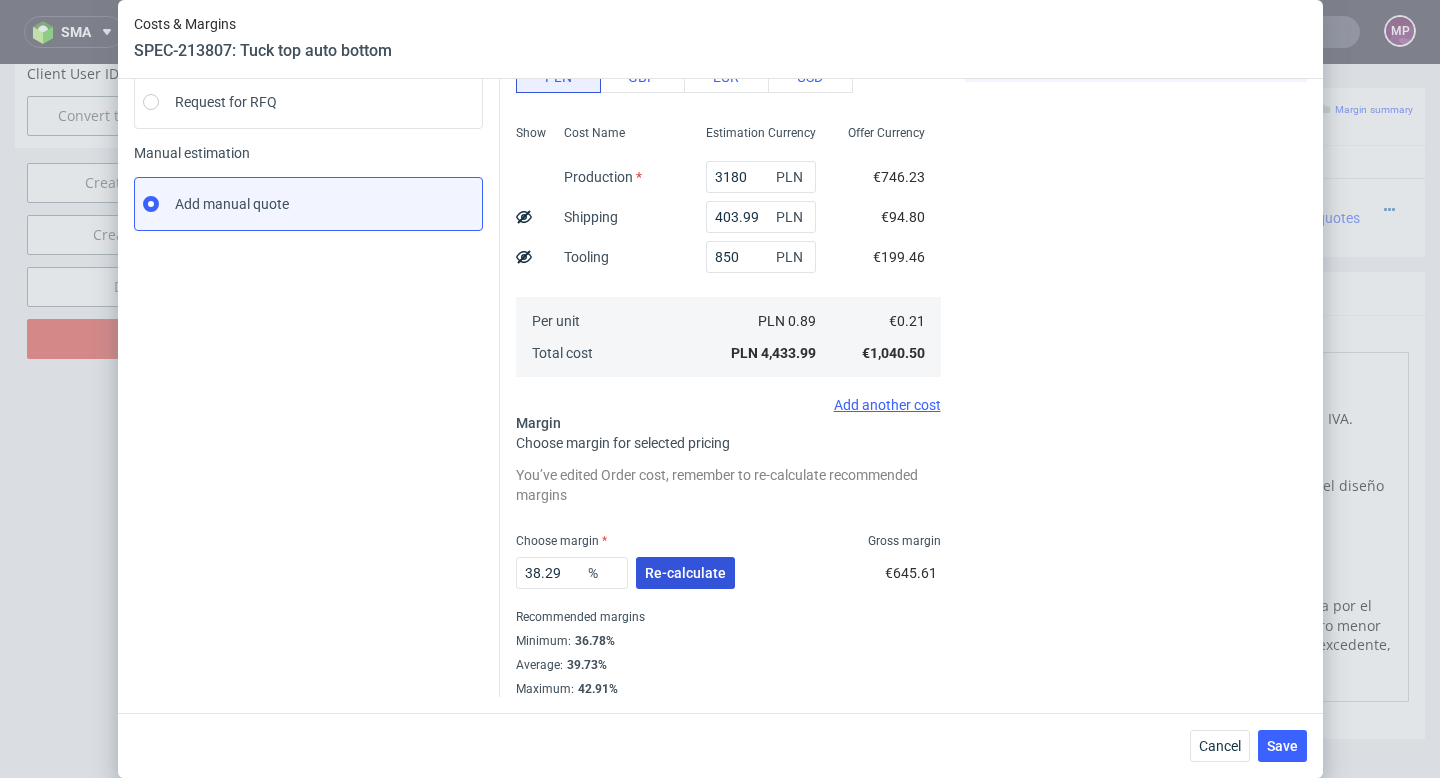 click on "Re-calculate" at bounding box center (685, 573) 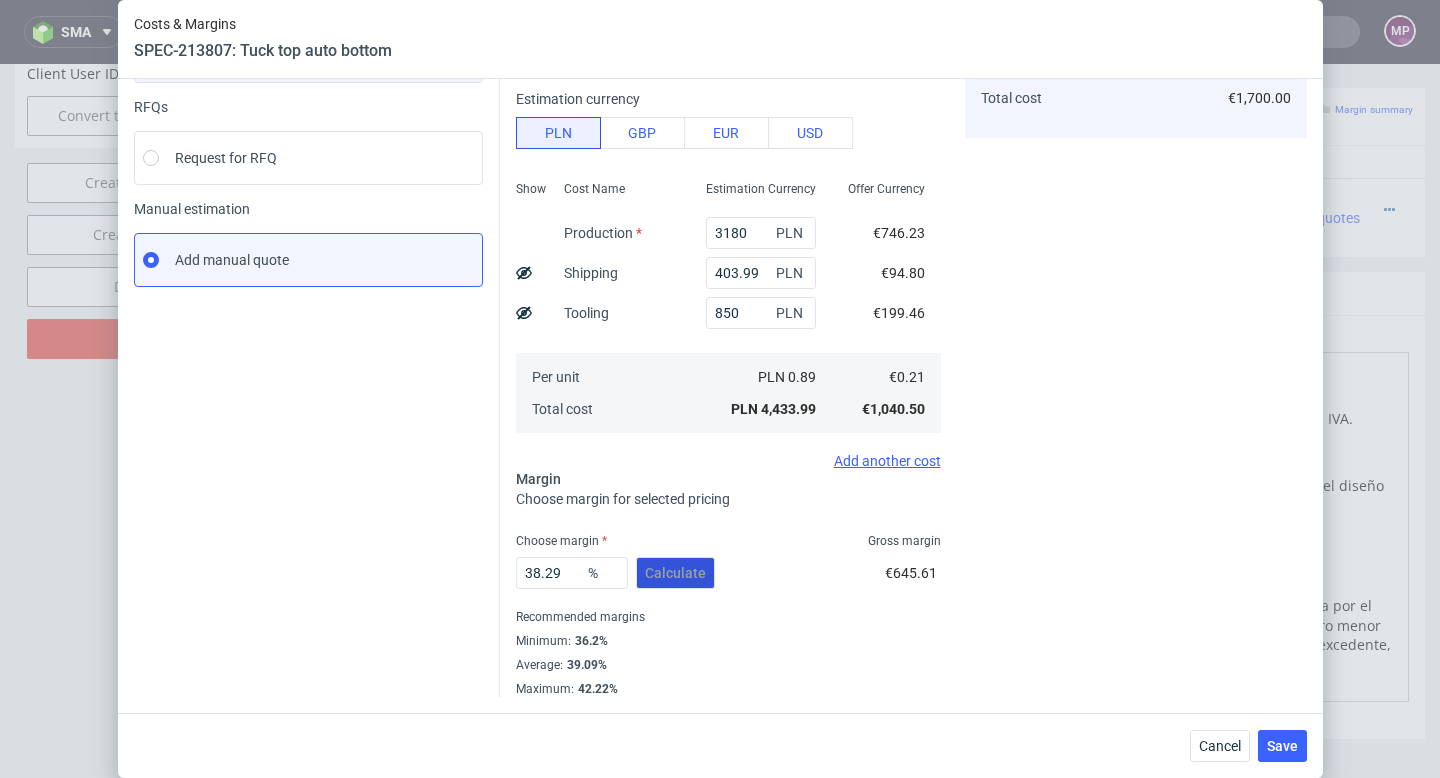scroll, scrollTop: 194, scrollLeft: 0, axis: vertical 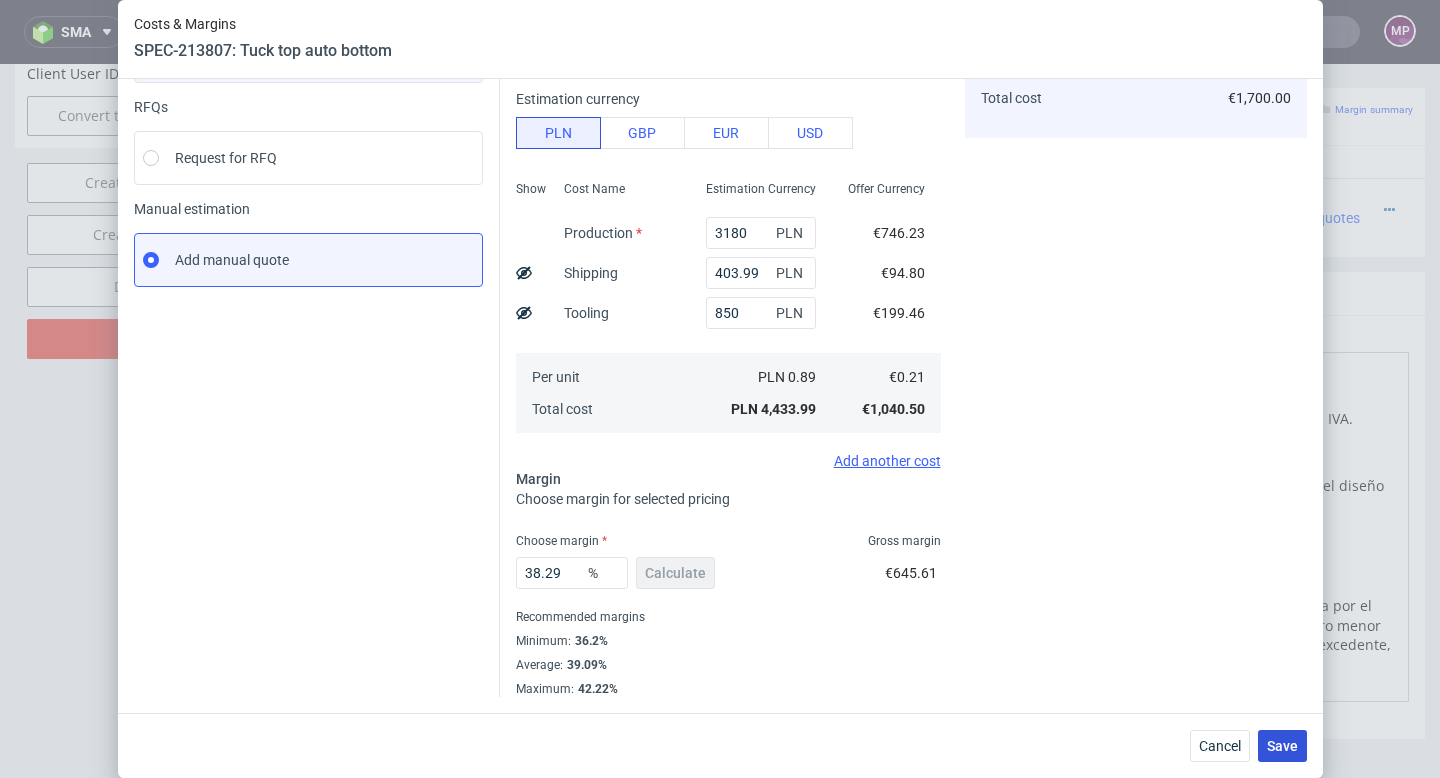 click on "Save" at bounding box center (1282, 746) 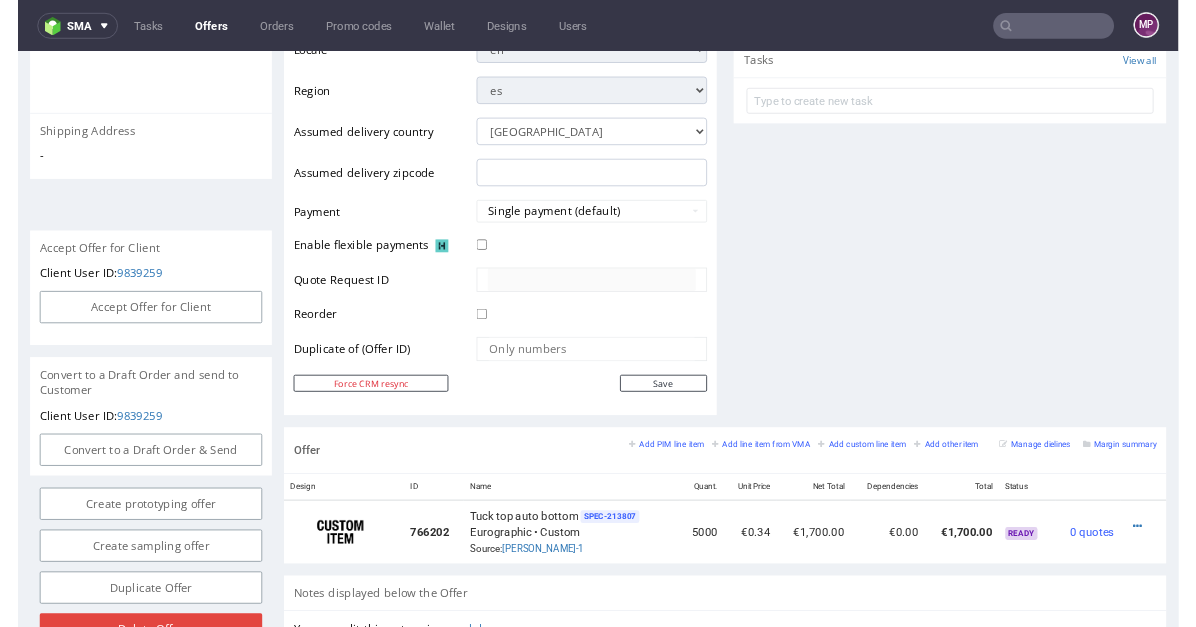 scroll, scrollTop: 1086, scrollLeft: 0, axis: vertical 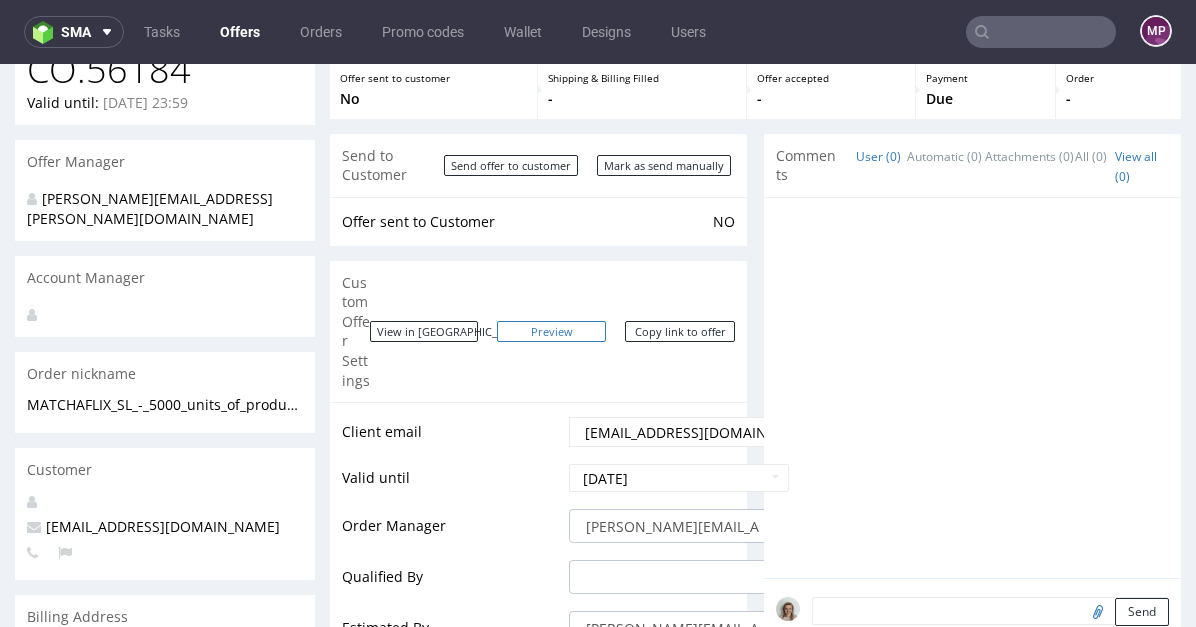 click on "Preview" at bounding box center [552, 331] 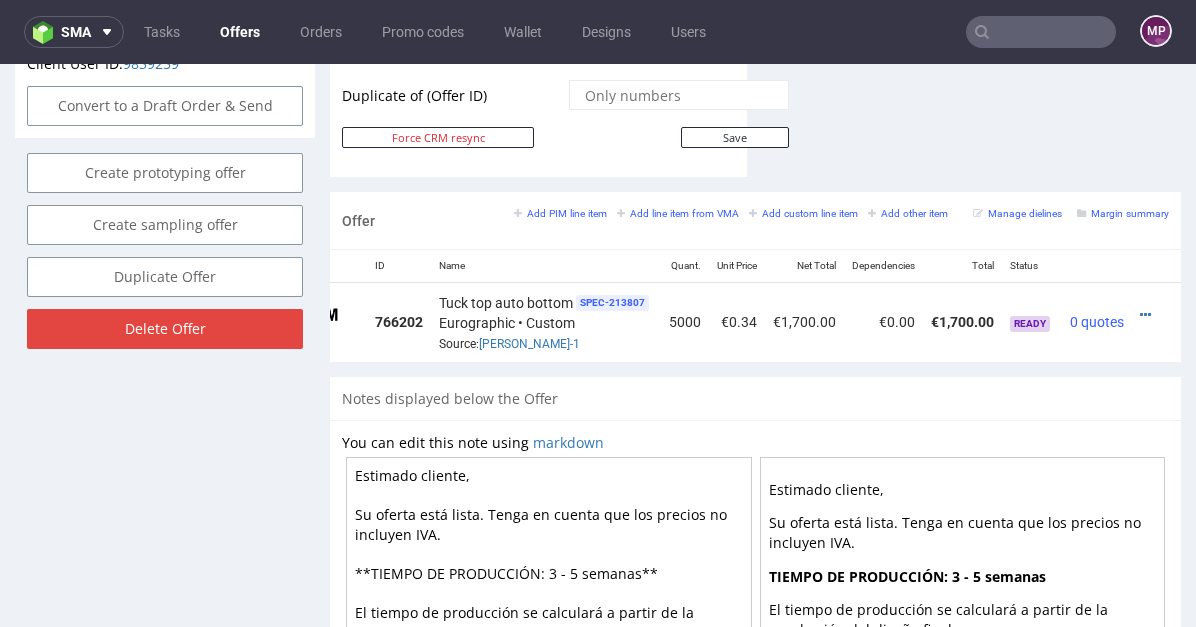scroll, scrollTop: 1187, scrollLeft: 0, axis: vertical 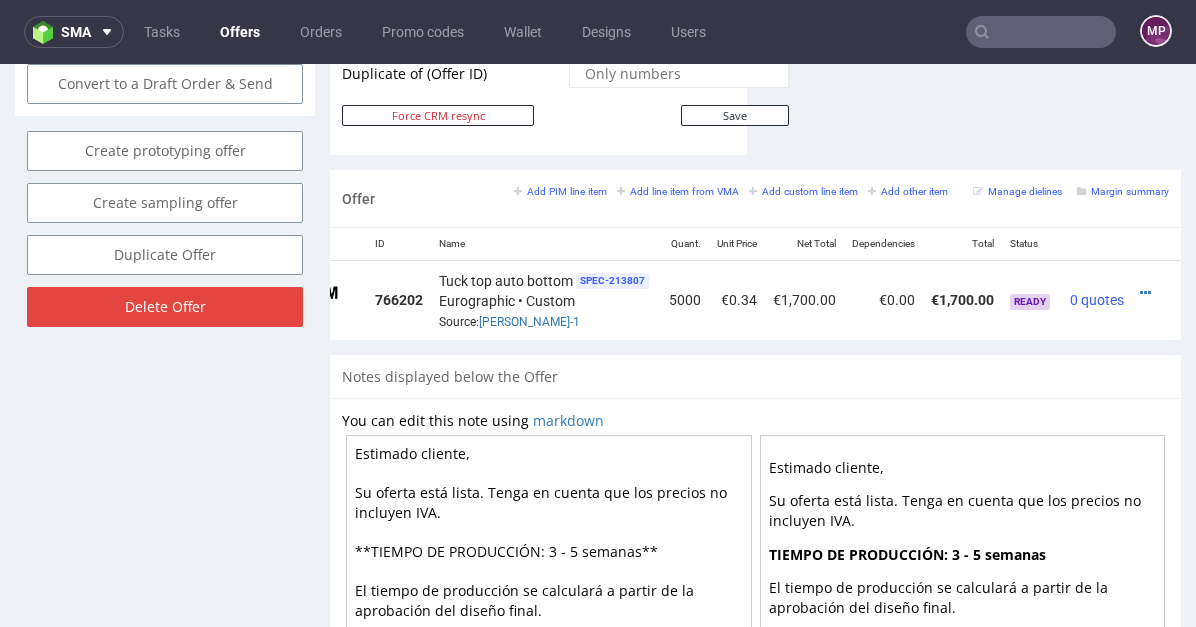 click on "Estimado cliente,
Su oferta está lista. Tenga en cuenta que los precios no incluyen IVA.
**TIEMPO DE PRODUCCIÓN: 3 - 5 semanas**
El tiempo de producción se calculará a partir de la aprobación del diseño final.
**TIEMPO DE ENVÍO: 3 - 7 días laborables**
**TOLERANCIA DE VOLUMEN: 5%**
Una vez que termine la producción, Packhelp emitirá una factura por el número exacto de unidades producidas. Si se entrega un número menor de paquetes, reembolsaremos en consecuencia. En caso de un excedente, le pediremos que pague el monto adicional." at bounding box center [549, 610] 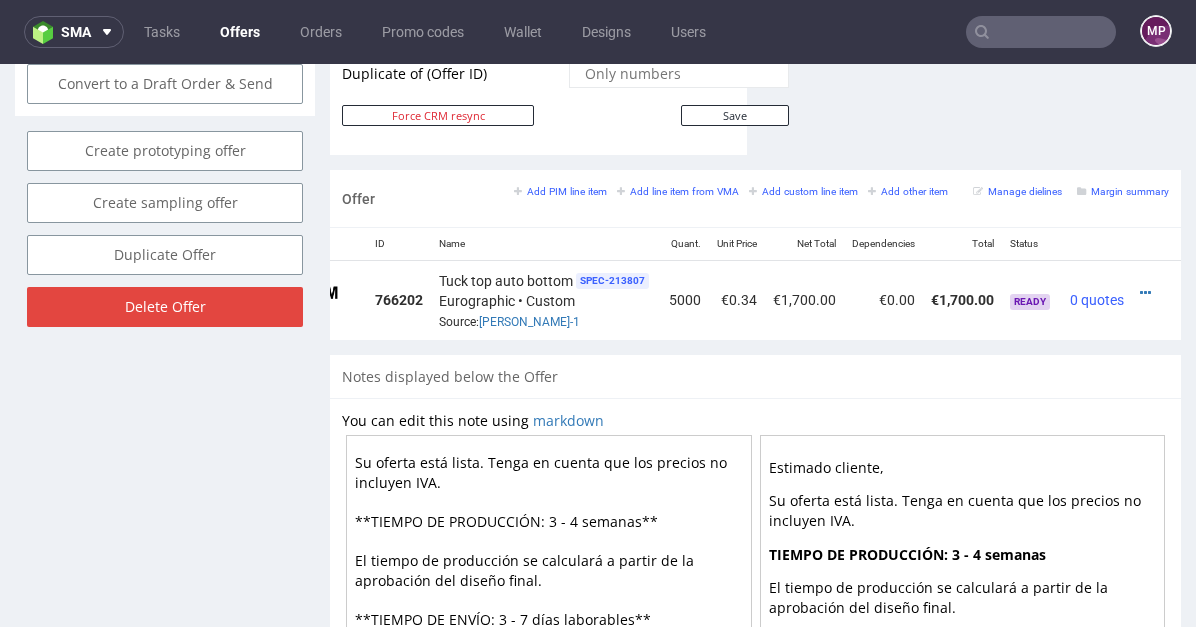 scroll, scrollTop: 0, scrollLeft: 0, axis: both 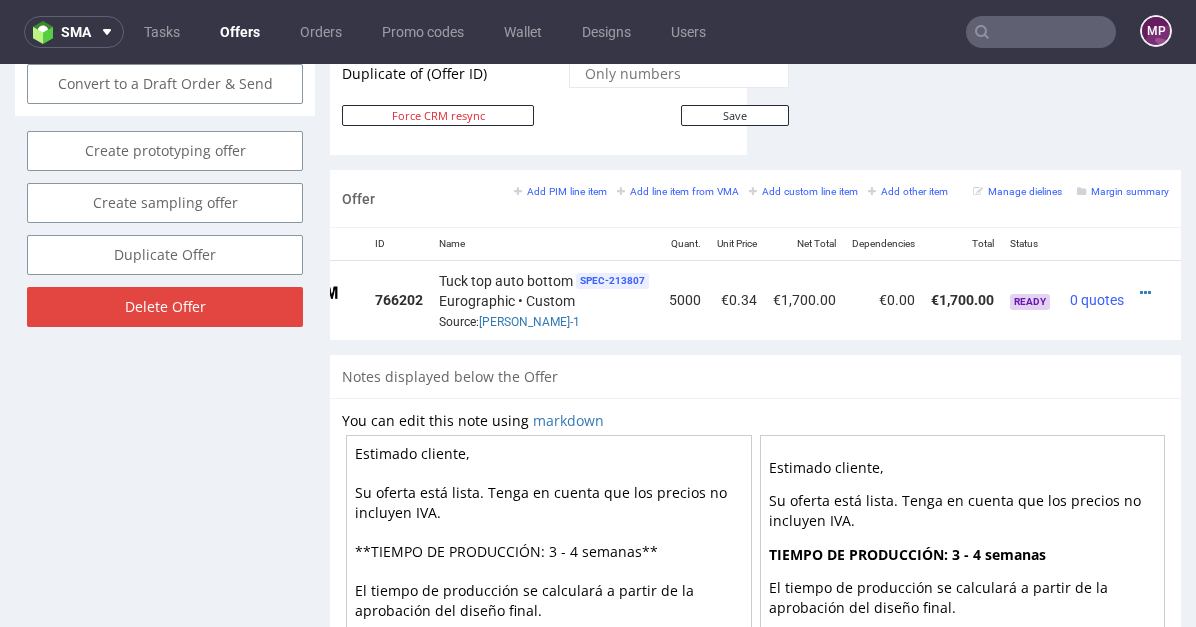drag, startPoint x: 420, startPoint y: 406, endPoint x: 505, endPoint y: 407, distance: 85.00588 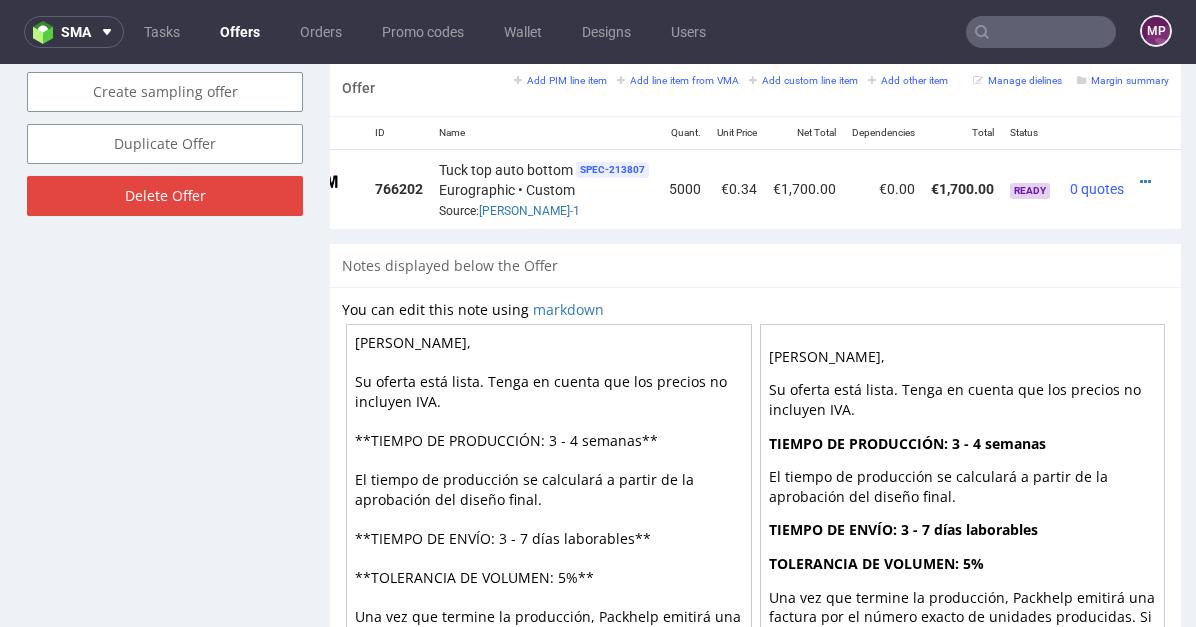 scroll, scrollTop: 1315, scrollLeft: 0, axis: vertical 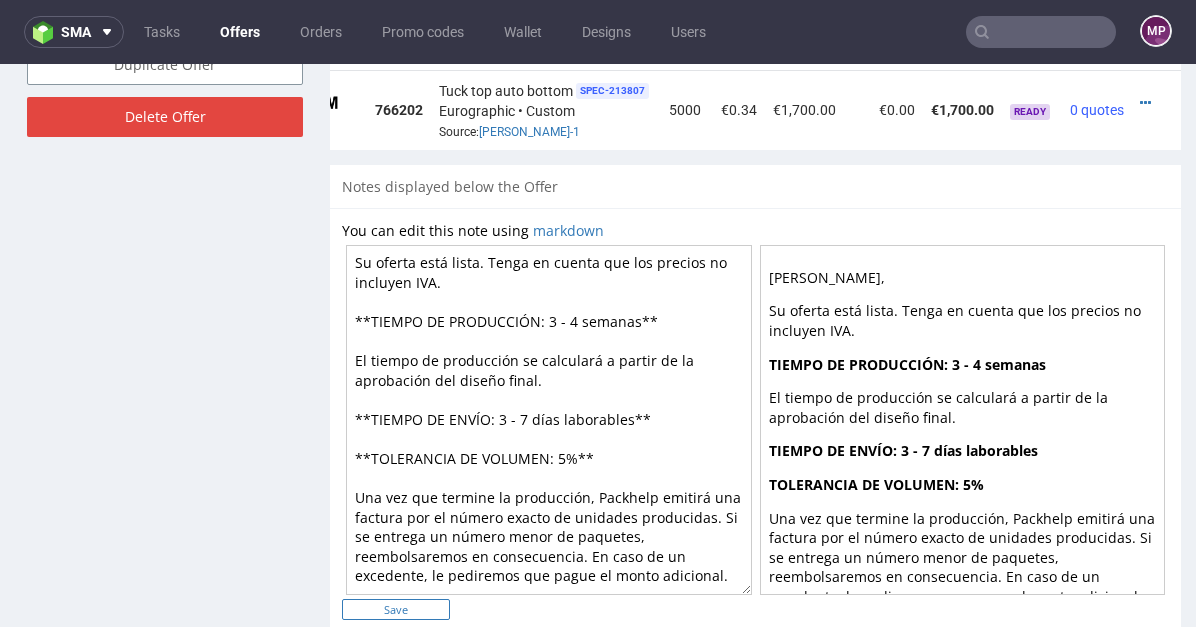 type on "Estimado David,
Su oferta está lista. Tenga en cuenta que los precios no incluyen IVA.
**TIEMPO DE PRODUCCIÓN: 3 - 4 semanas**
El tiempo de producción se calculará a partir de la aprobación del diseño final.
**TIEMPO DE ENVÍO: 3 - 7 días laborables**
**TOLERANCIA DE VOLUMEN: 5%**
Una vez que termine la producción, Packhelp emitirá una factura por el número exacto de unidades producidas. Si se entrega un número menor de paquetes, reembolsaremos en consecuencia. En caso de un excedente, le pediremos que pague el monto adicional." 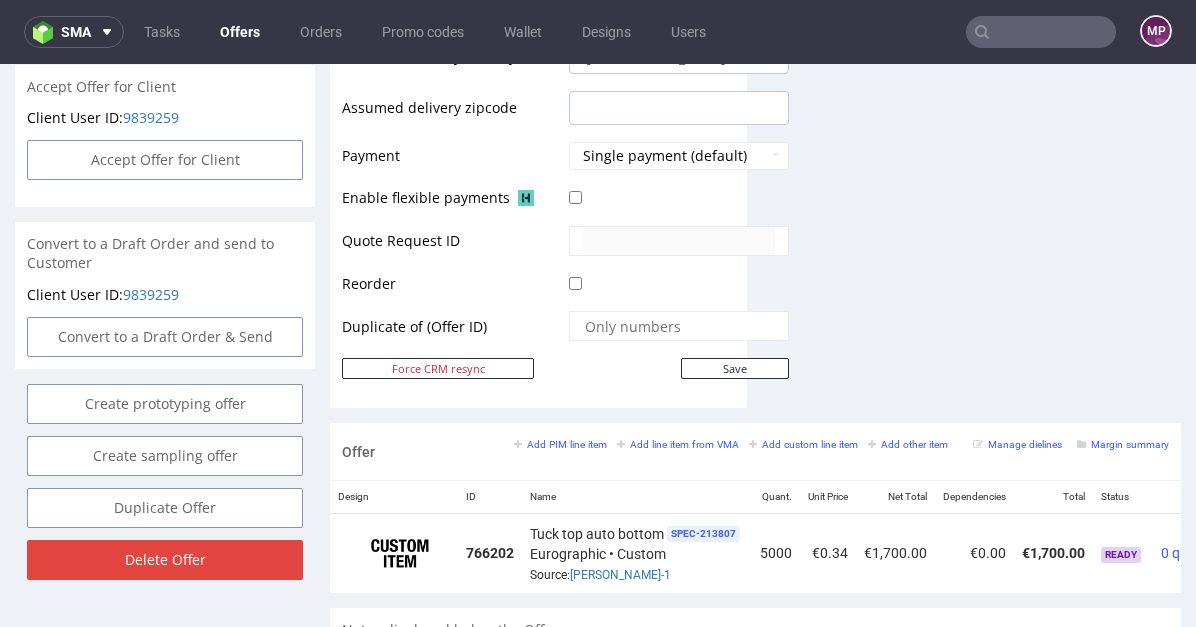 scroll, scrollTop: 1012, scrollLeft: 0, axis: vertical 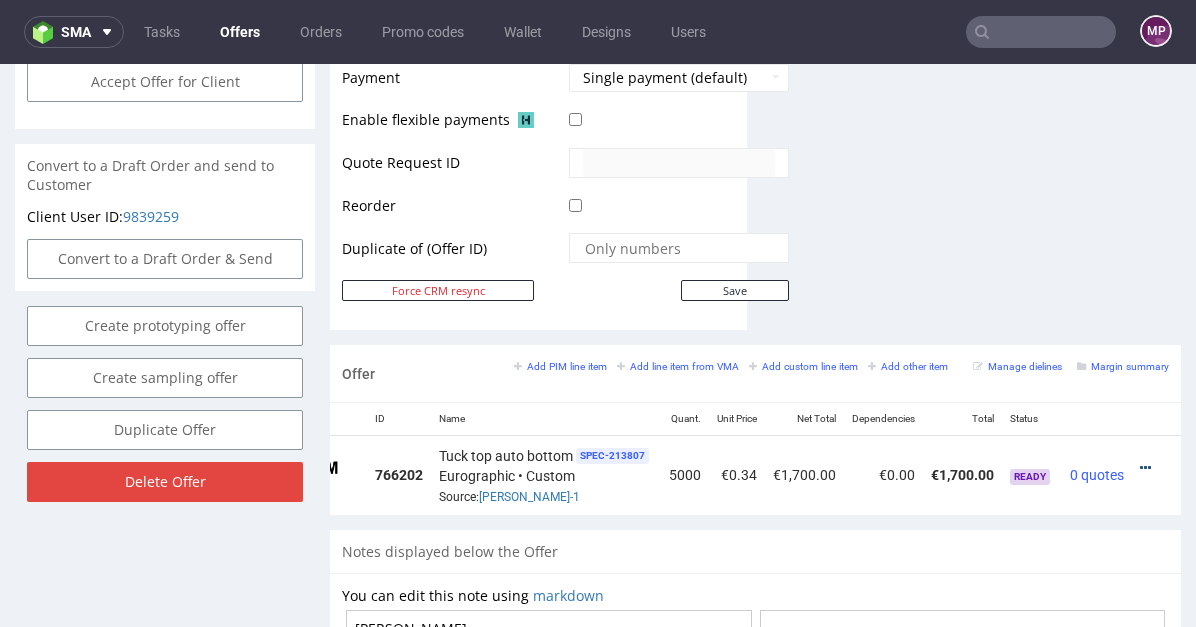 click at bounding box center (1145, 468) 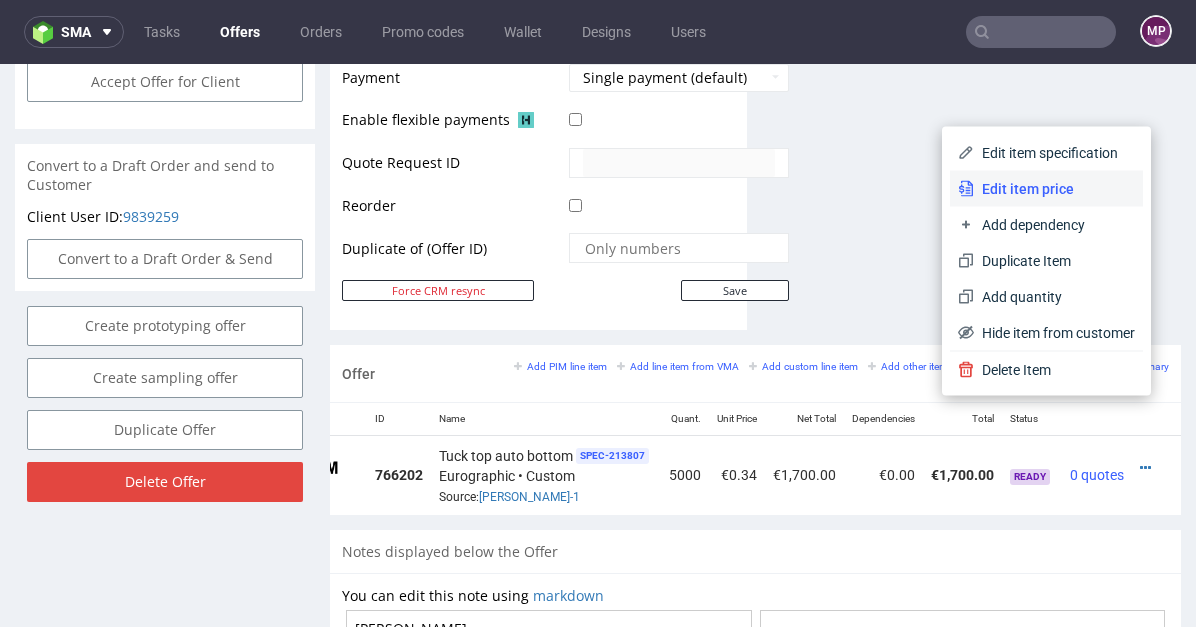 click on "Edit item price" at bounding box center [1054, 189] 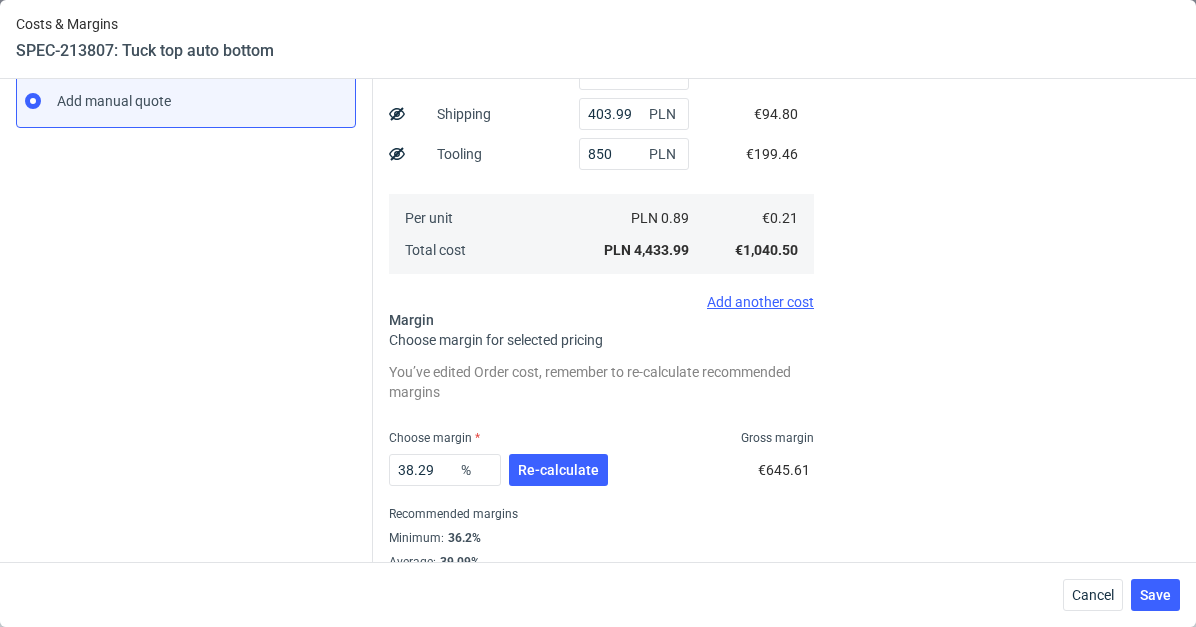 scroll, scrollTop: 401, scrollLeft: 0, axis: vertical 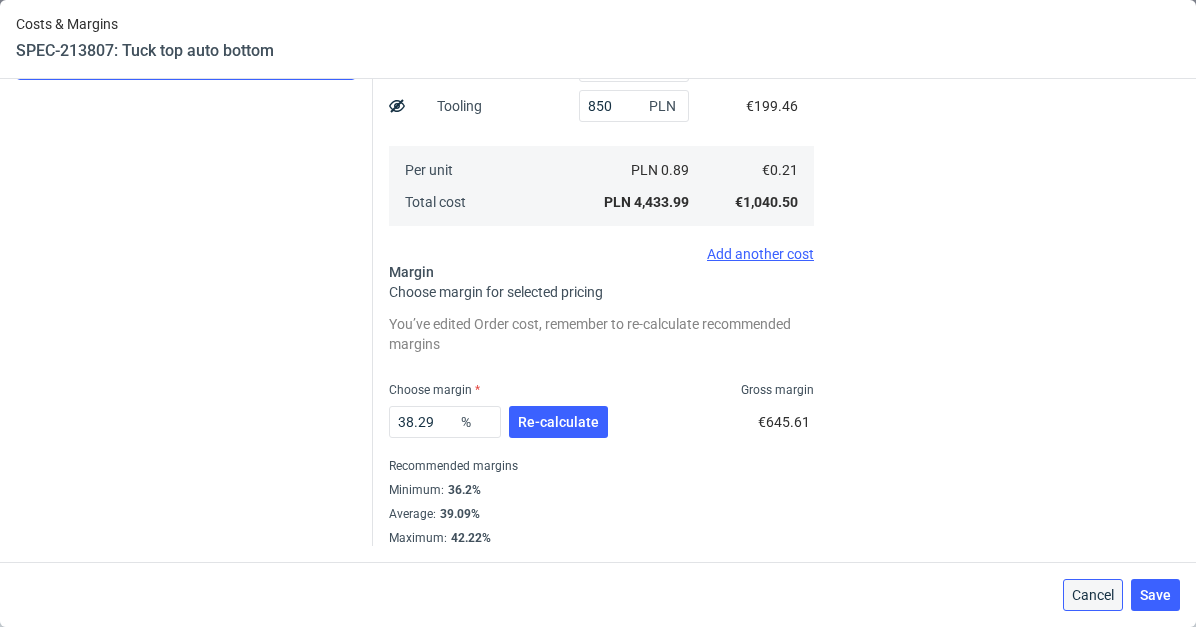 click on "Cancel" at bounding box center [1093, 595] 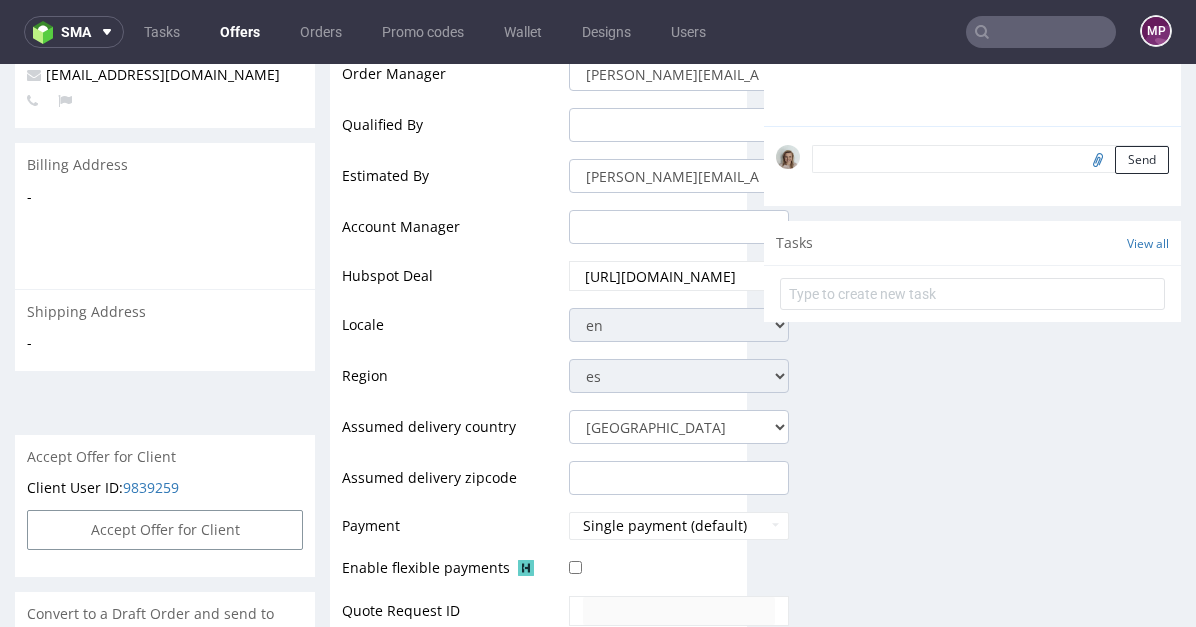 scroll, scrollTop: 96, scrollLeft: 0, axis: vertical 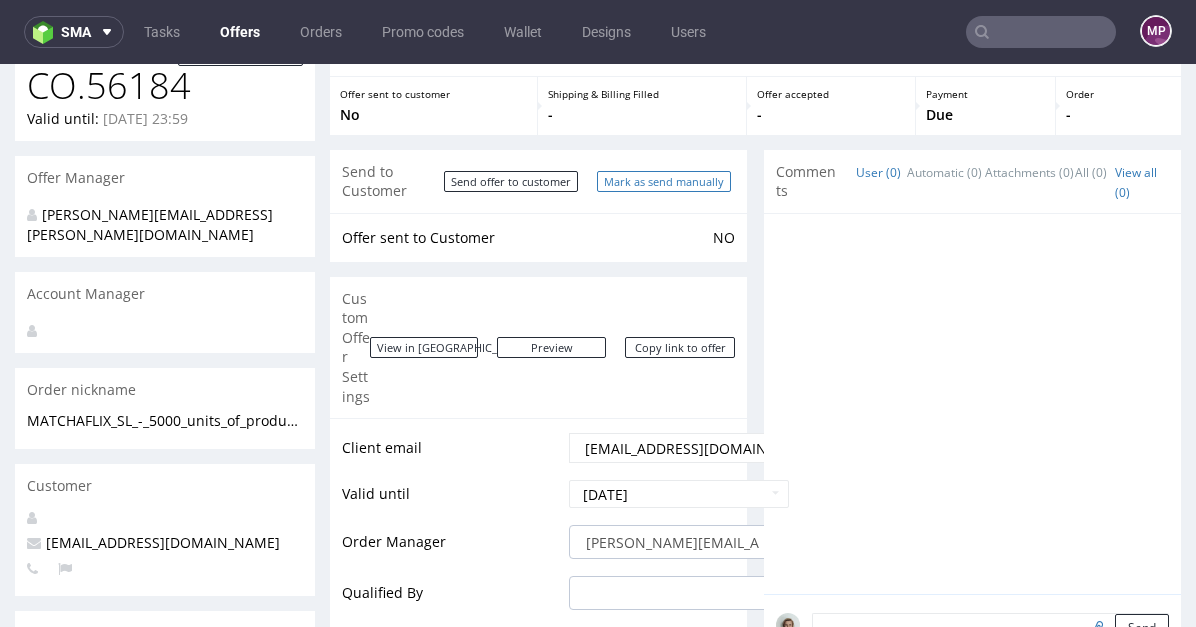click on "Mark as send manually" at bounding box center [664, 181] 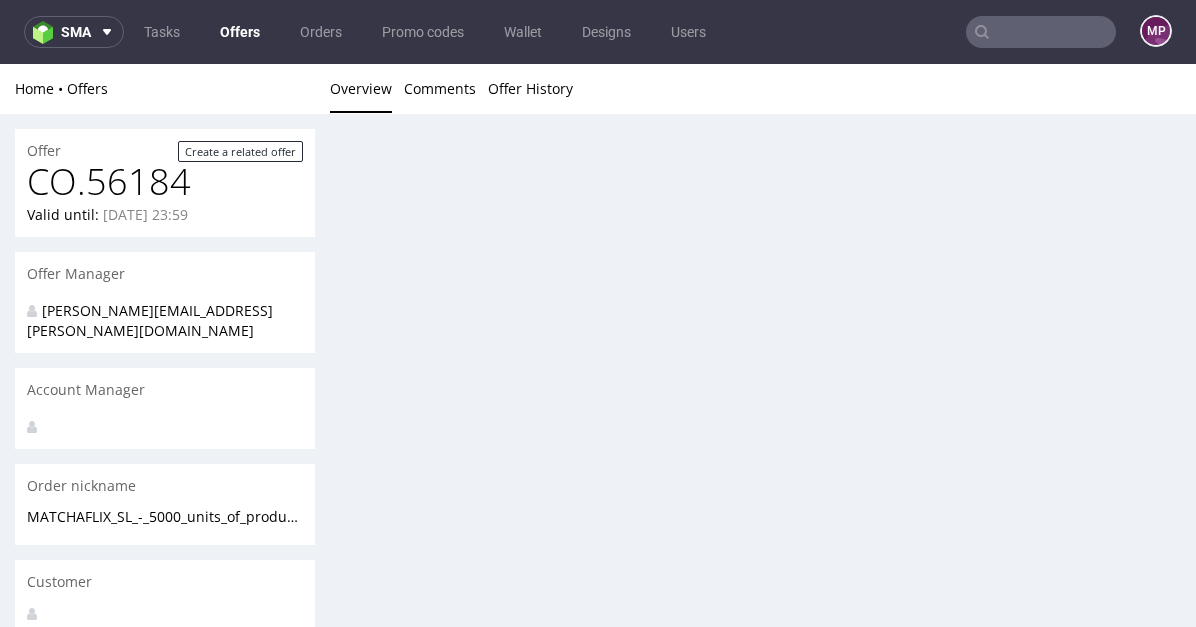 scroll, scrollTop: 0, scrollLeft: 0, axis: both 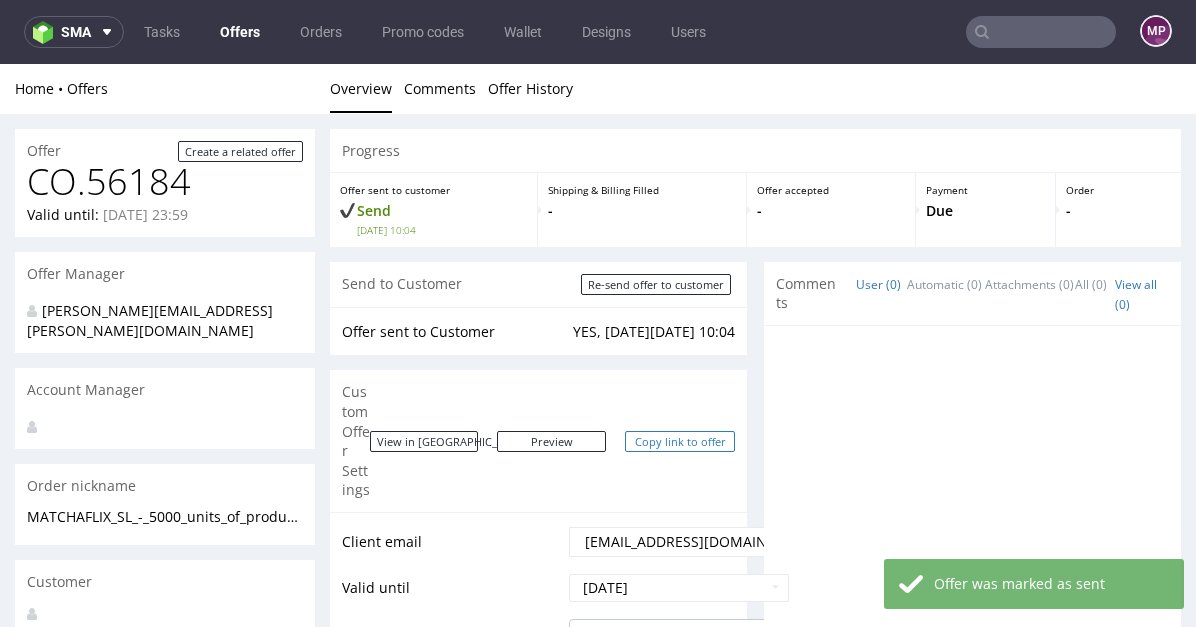 click on "Copy link to offer" at bounding box center (680, 441) 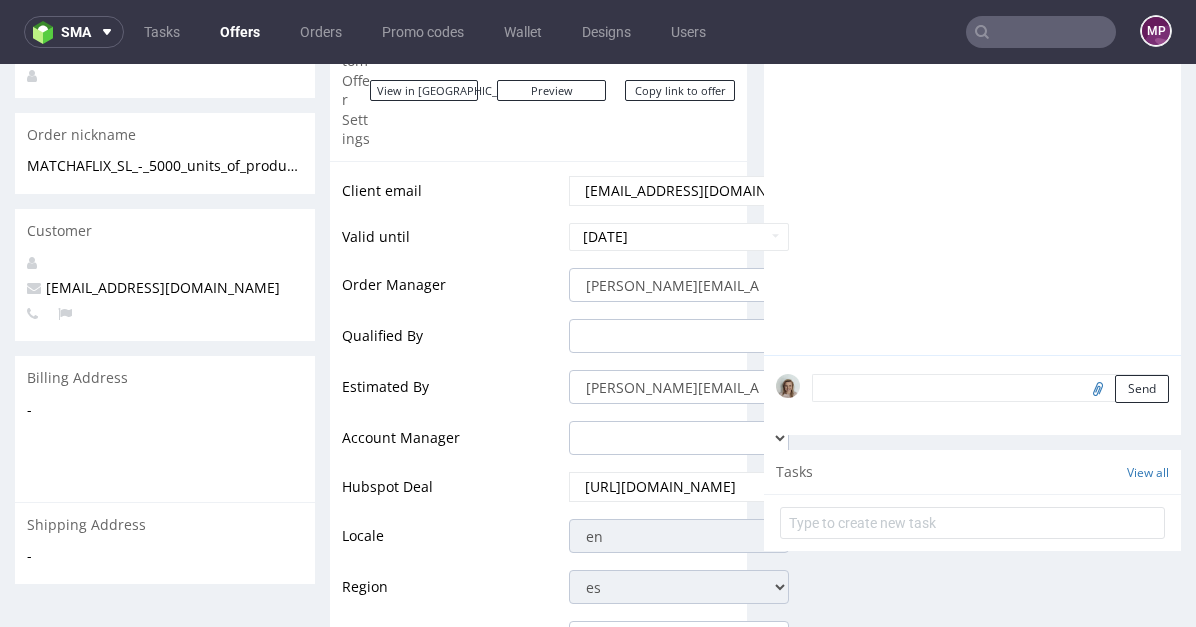 scroll, scrollTop: 413, scrollLeft: 0, axis: vertical 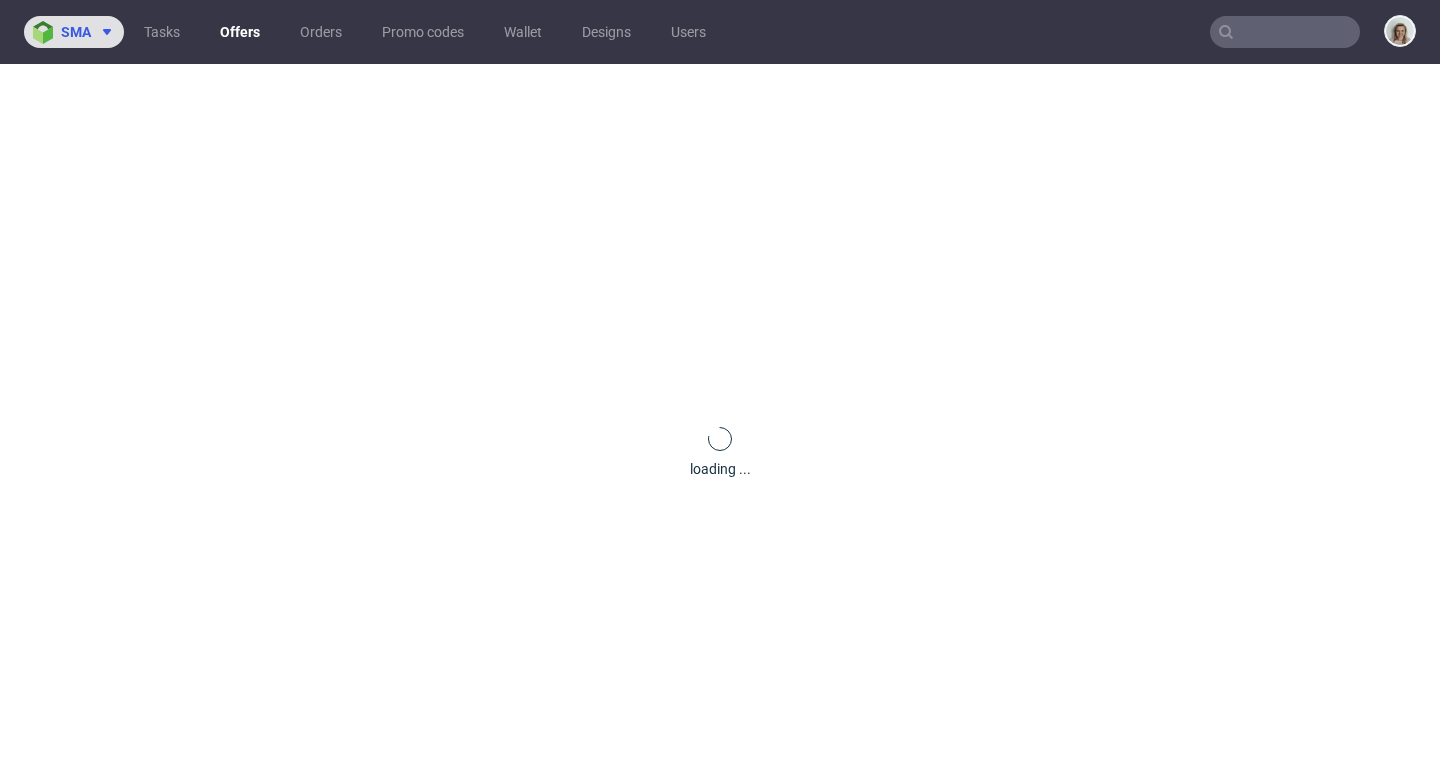 click on "sma" at bounding box center (76, 32) 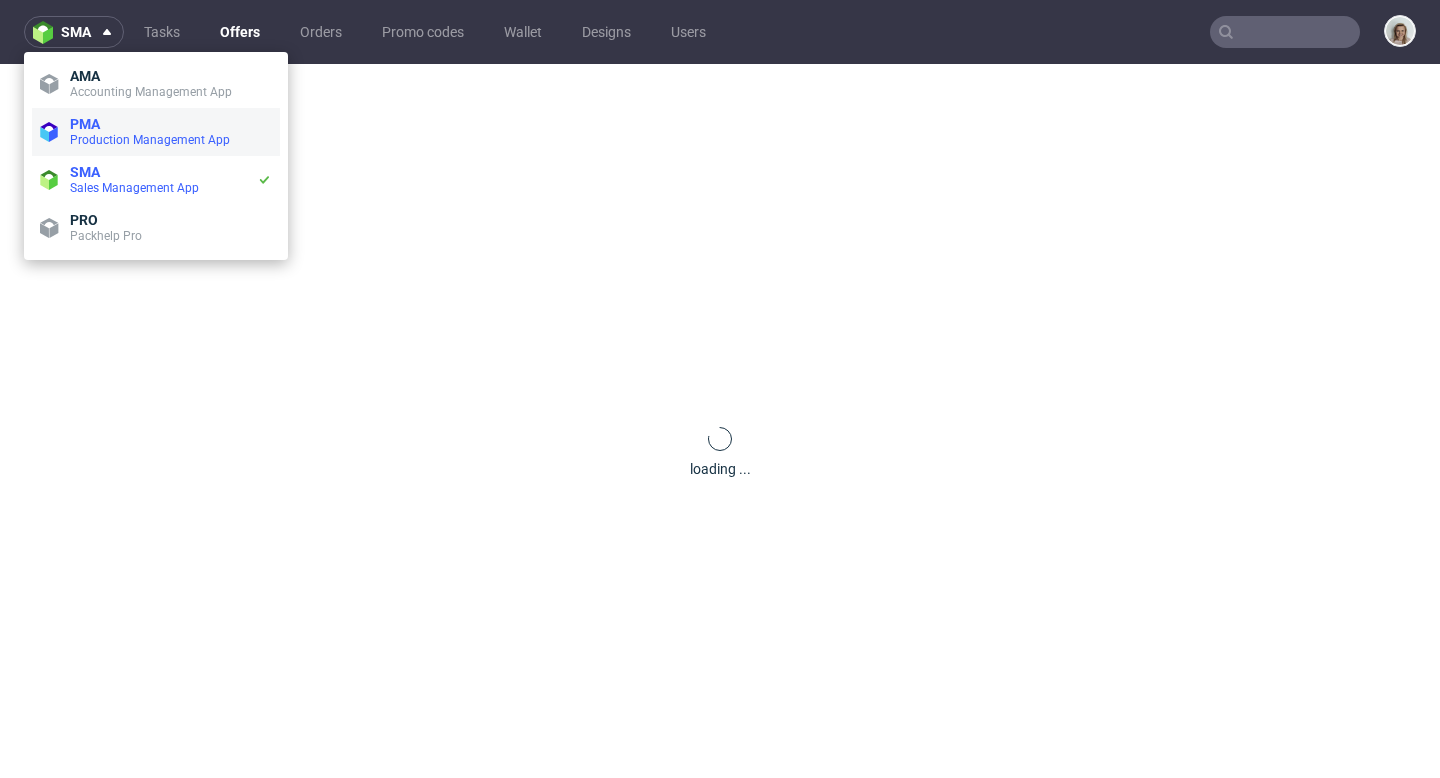 click on "Production Management App" at bounding box center (171, 140) 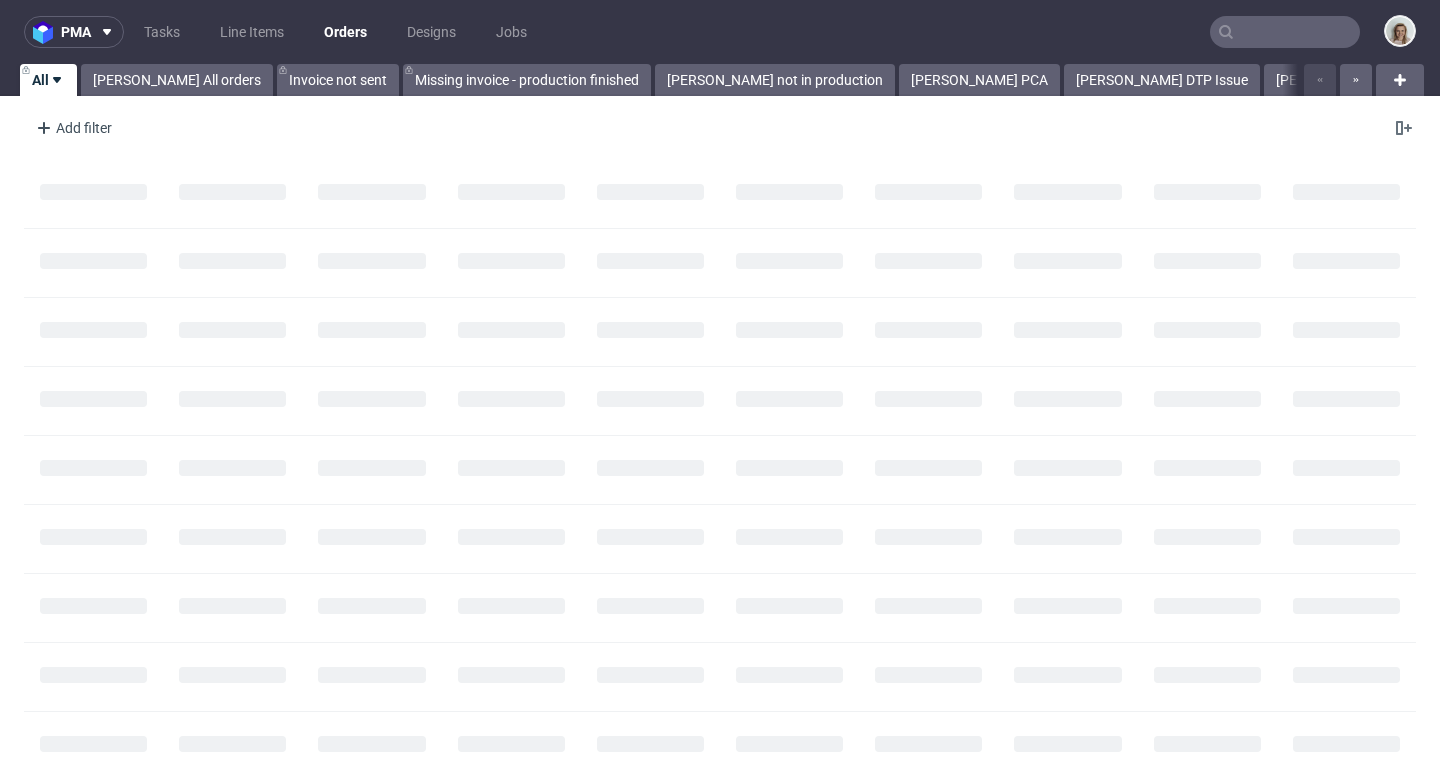 click at bounding box center (1285, 32) 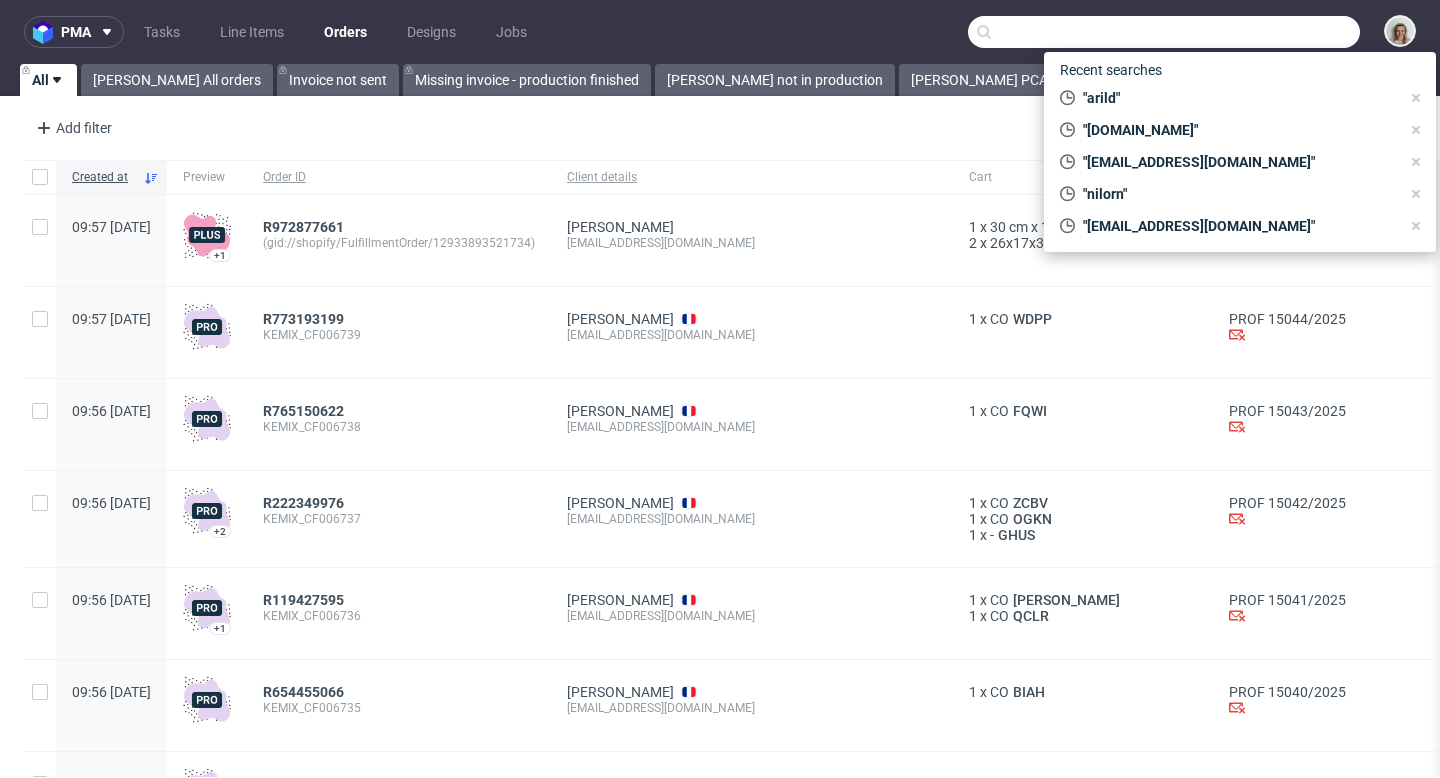 paste on "[EMAIL_ADDRESS][DOMAIN_NAME]" 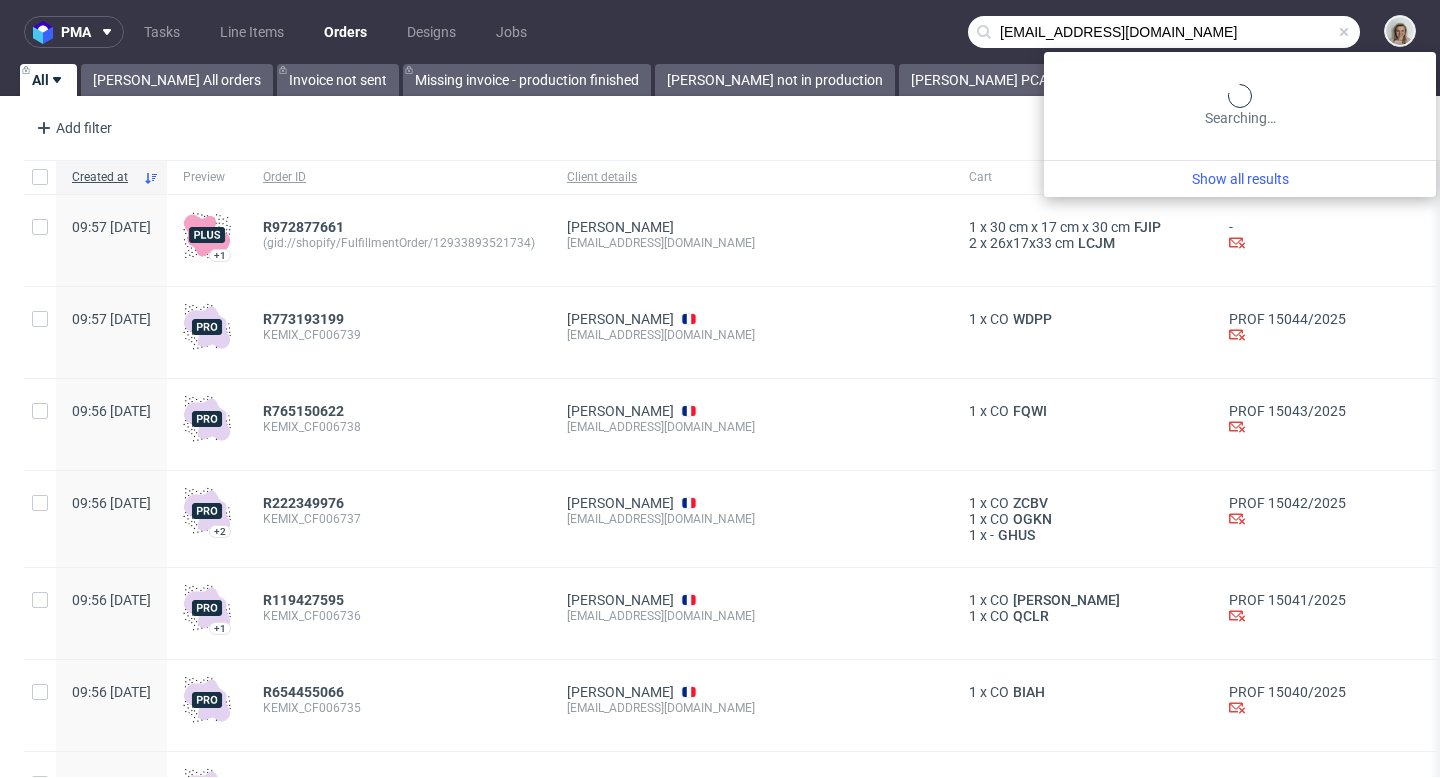 type on "[EMAIL_ADDRESS][DOMAIN_NAME]" 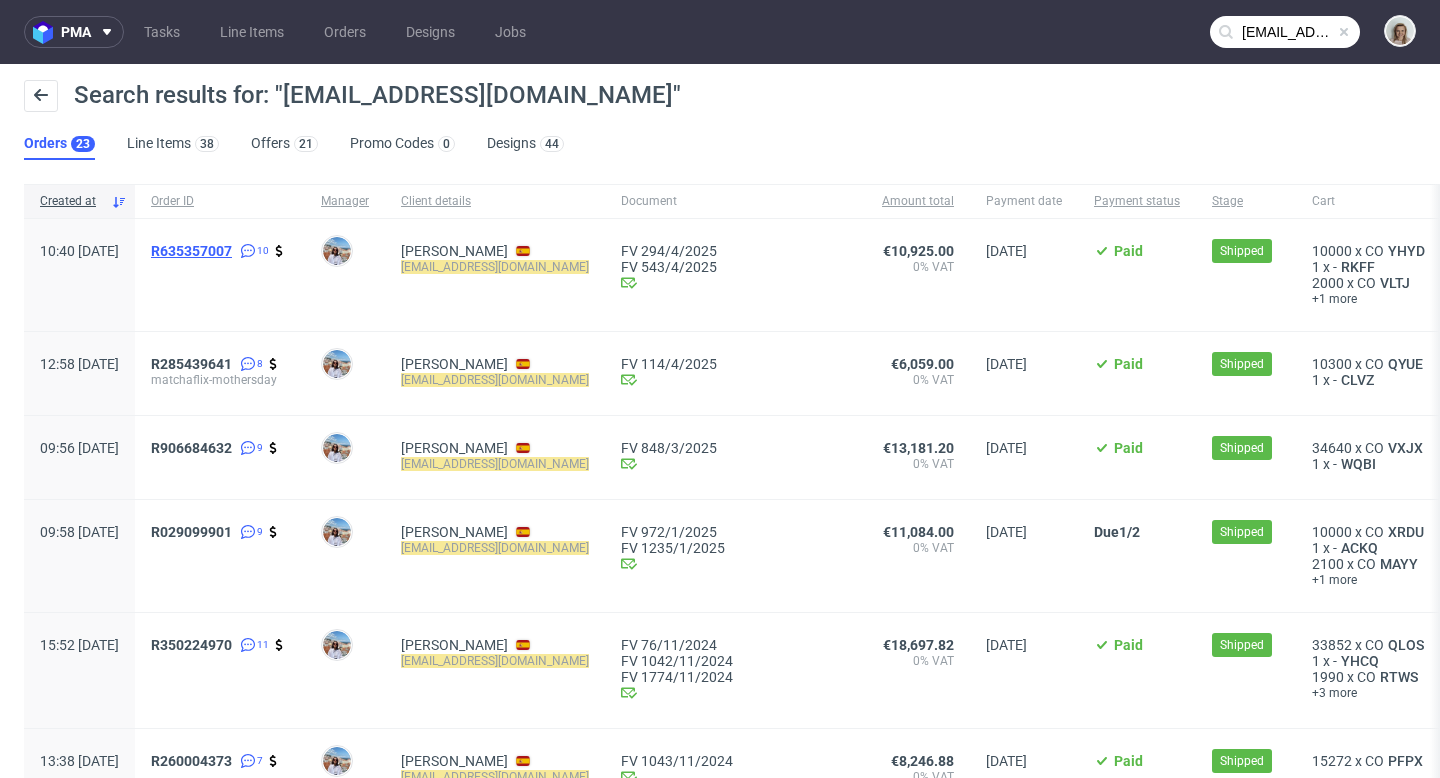 click on "R635357007" at bounding box center (191, 251) 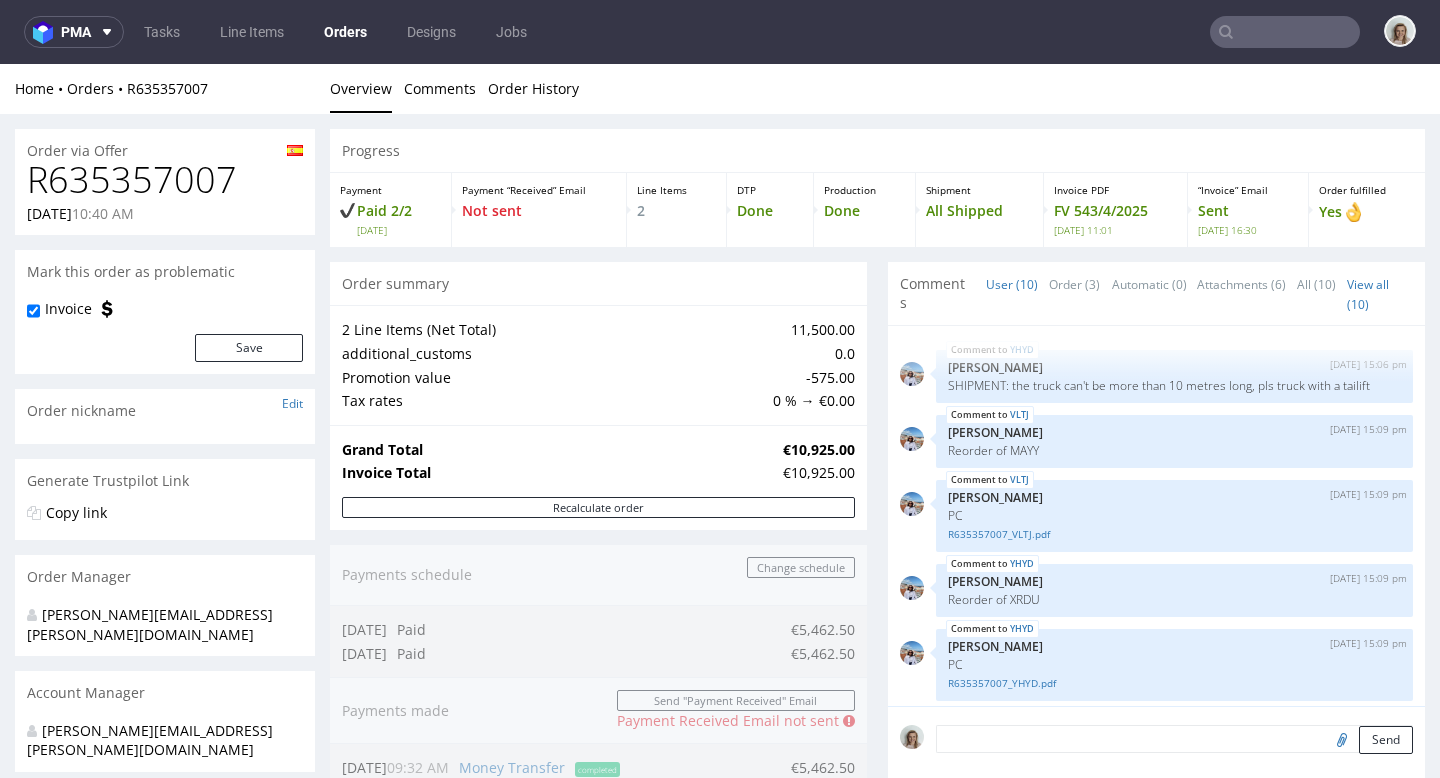 scroll, scrollTop: 243, scrollLeft: 0, axis: vertical 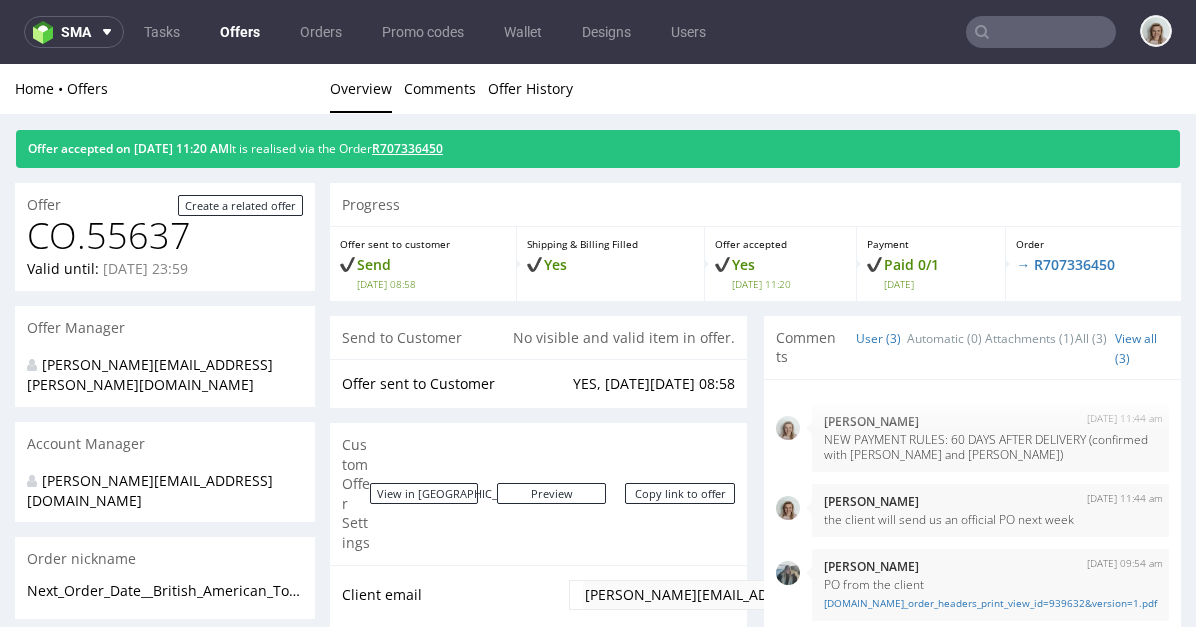 click on "Offer accepted on [DATE] 11:20 AM  It is realised via the Order  R707336450" at bounding box center [598, 149] 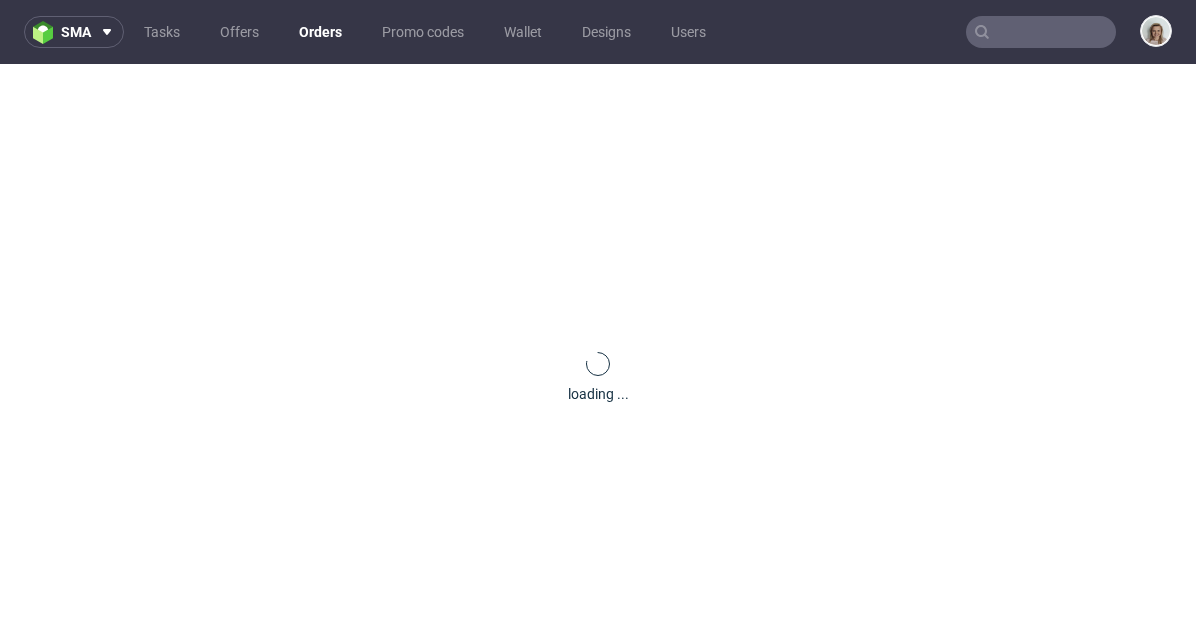 scroll, scrollTop: 0, scrollLeft: 0, axis: both 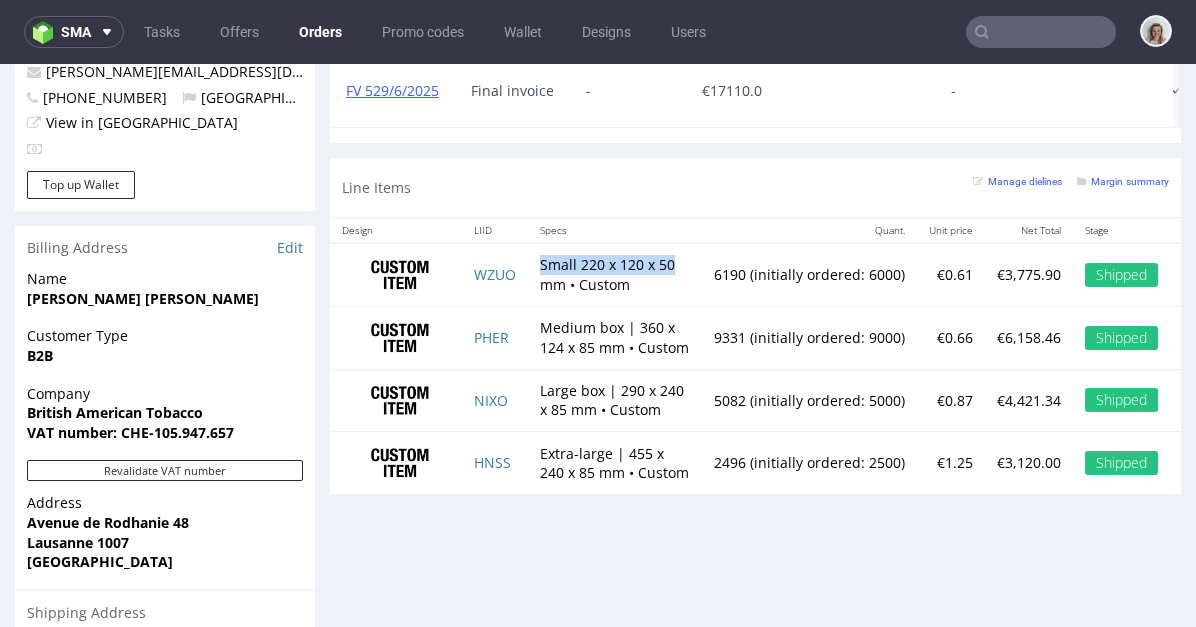 drag, startPoint x: 645, startPoint y: 298, endPoint x: 557, endPoint y: 298, distance: 88 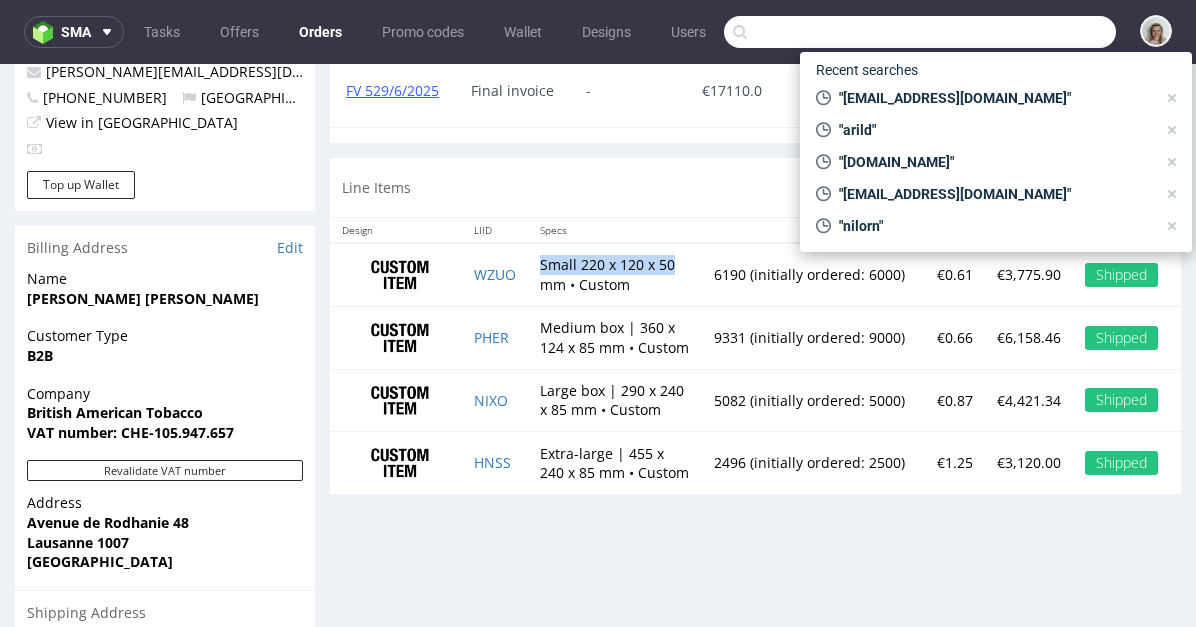 paste on "[PERSON_NAME][EMAIL_ADDRESS][DOMAIN_NAME]" 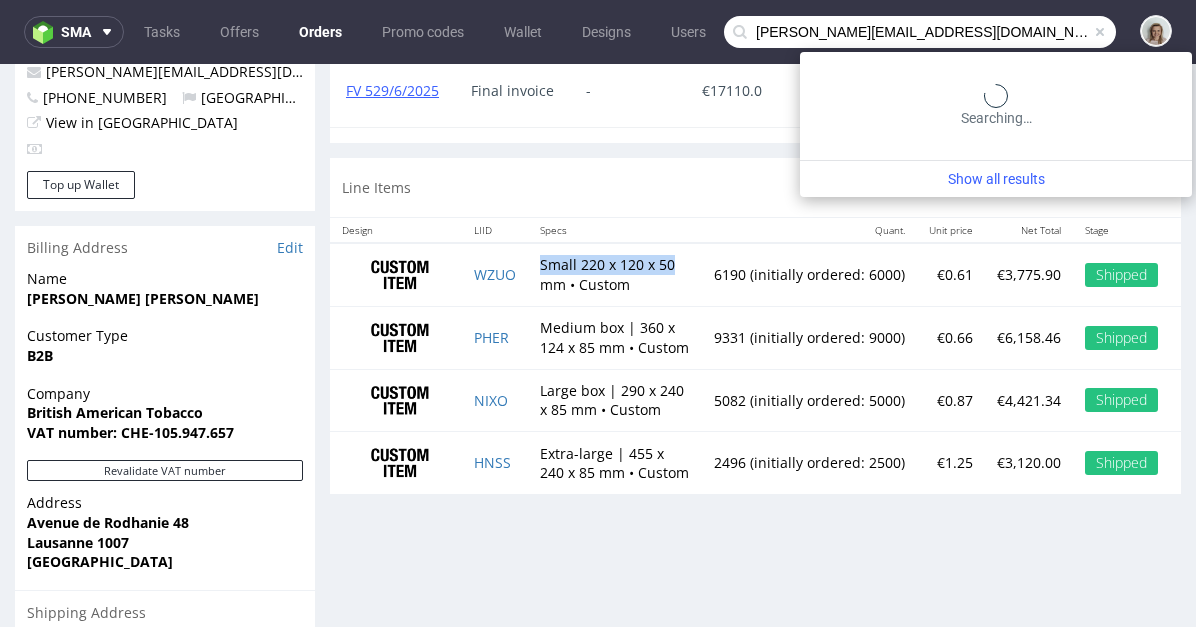 type on "[PERSON_NAME][EMAIL_ADDRESS][DOMAIN_NAME]" 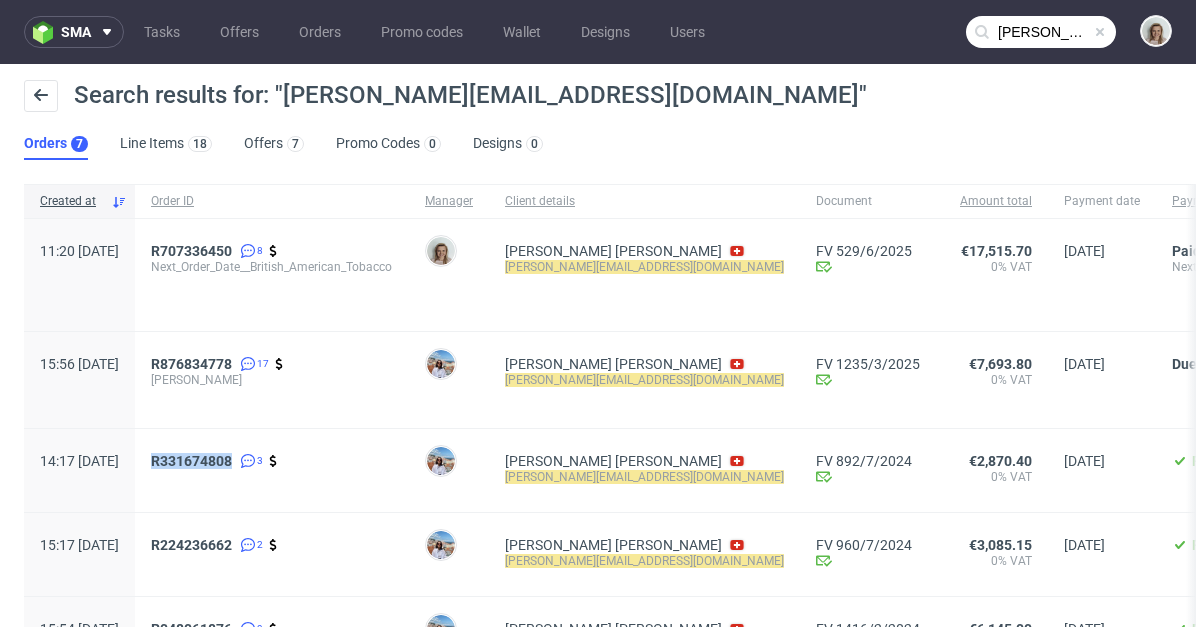 scroll, scrollTop: 157, scrollLeft: 0, axis: vertical 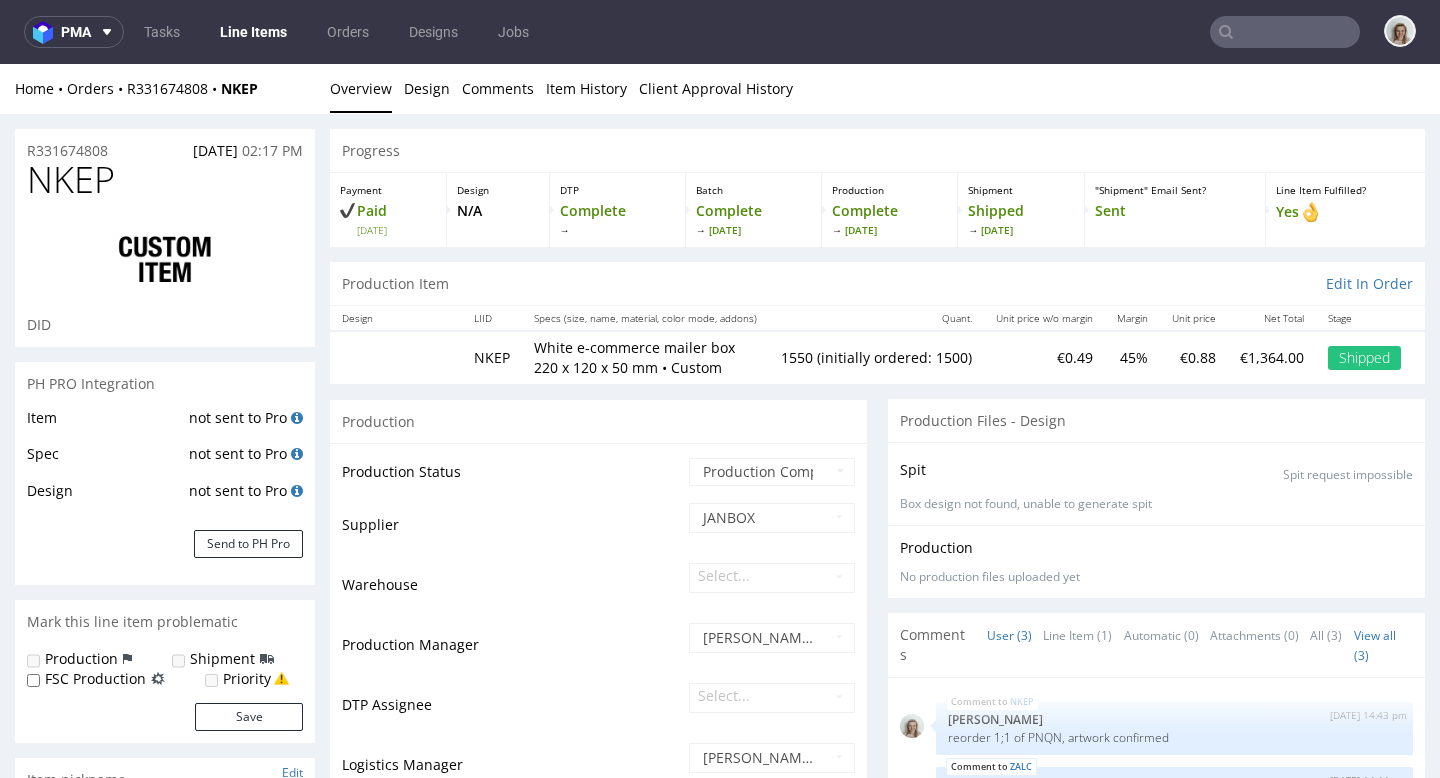 select on "in_progress" 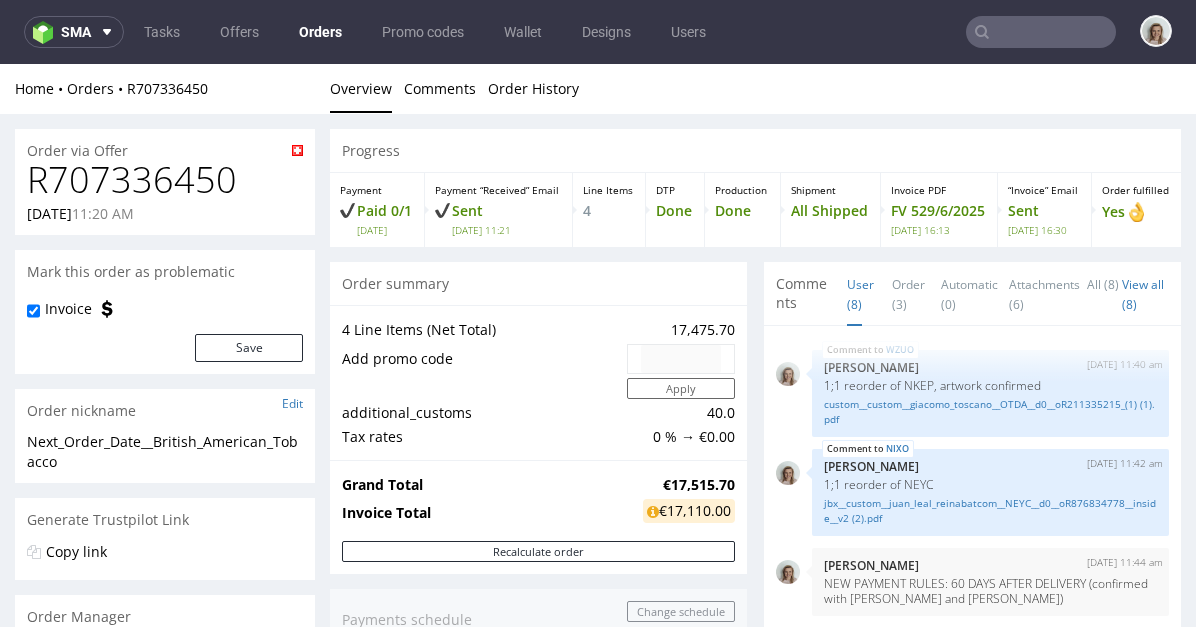 scroll, scrollTop: 0, scrollLeft: 0, axis: both 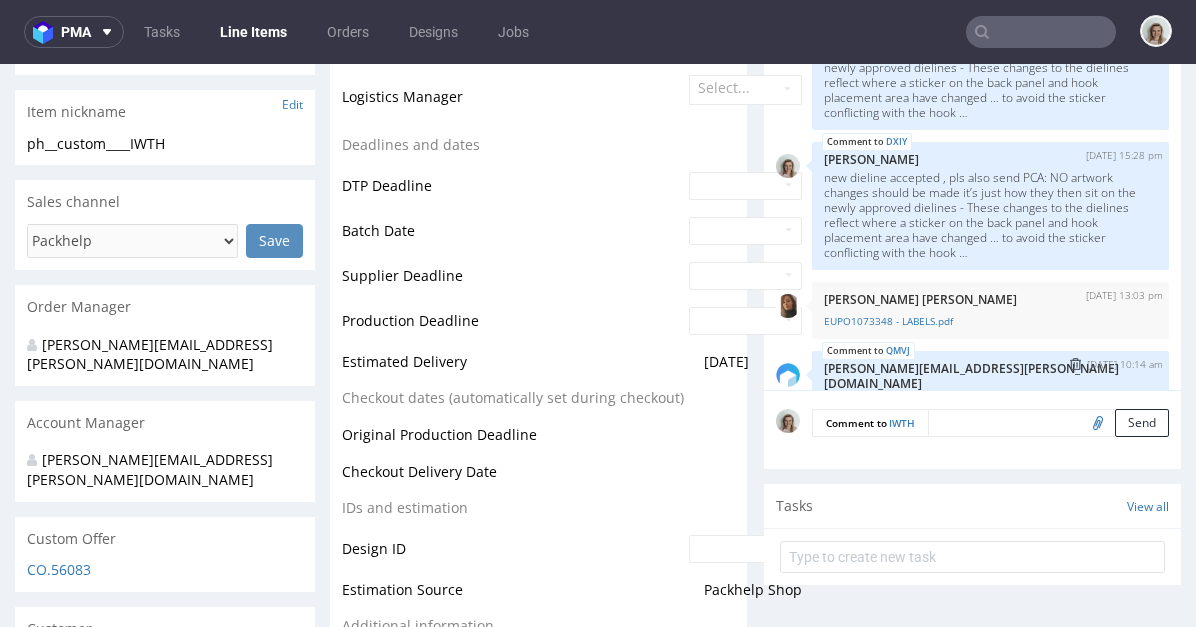 click on "haczyk-94x59.5.pdf" at bounding box center [990, 420] 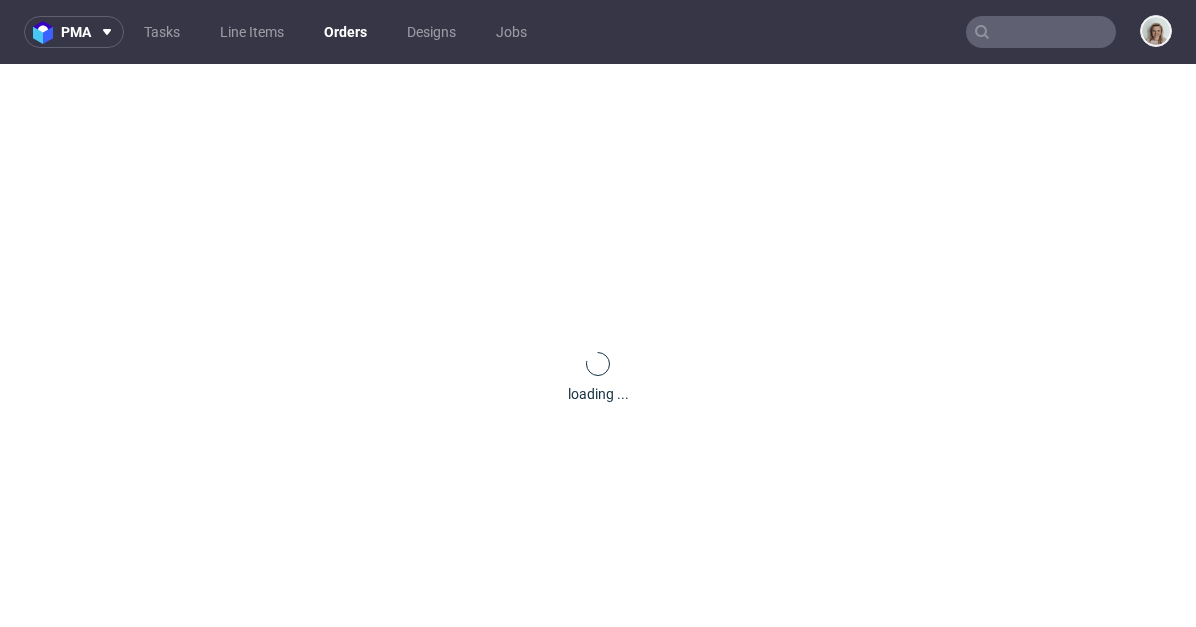 scroll, scrollTop: 0, scrollLeft: 0, axis: both 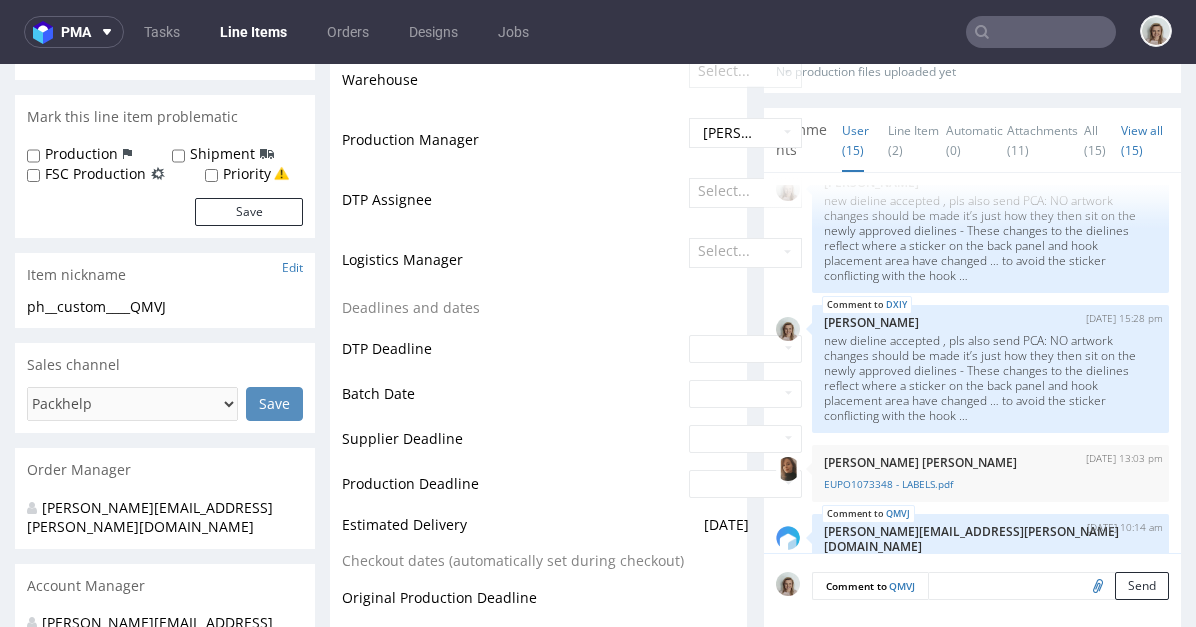 click on "Line Item (2)" at bounding box center [917, 140] 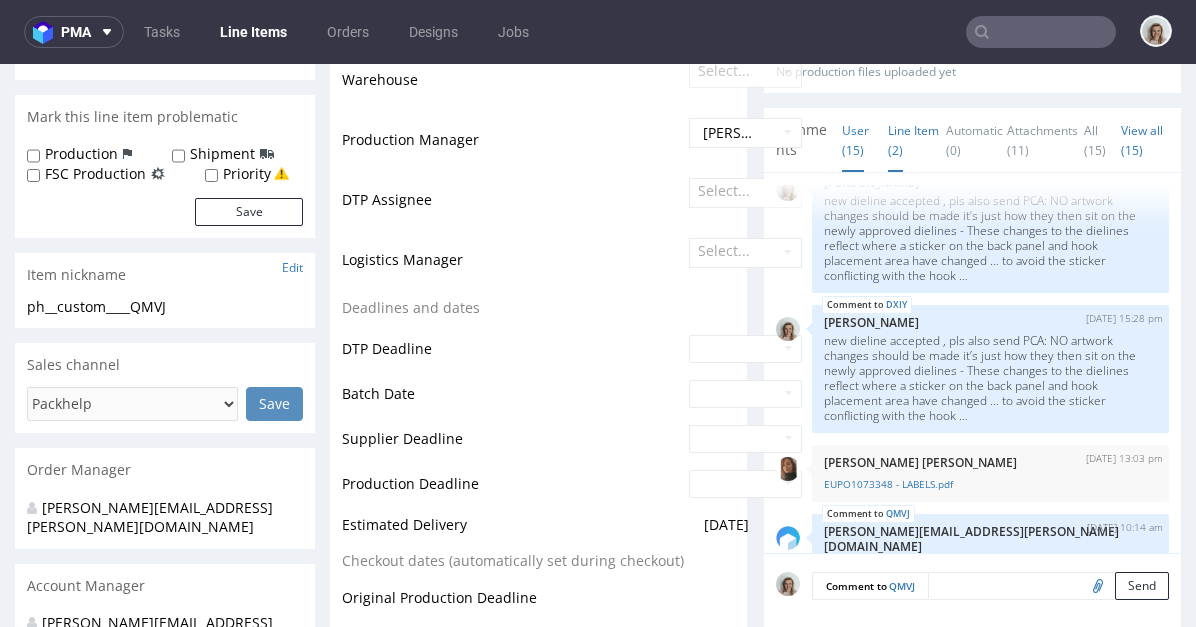 click on "Line Item (2)" at bounding box center [913, 140] 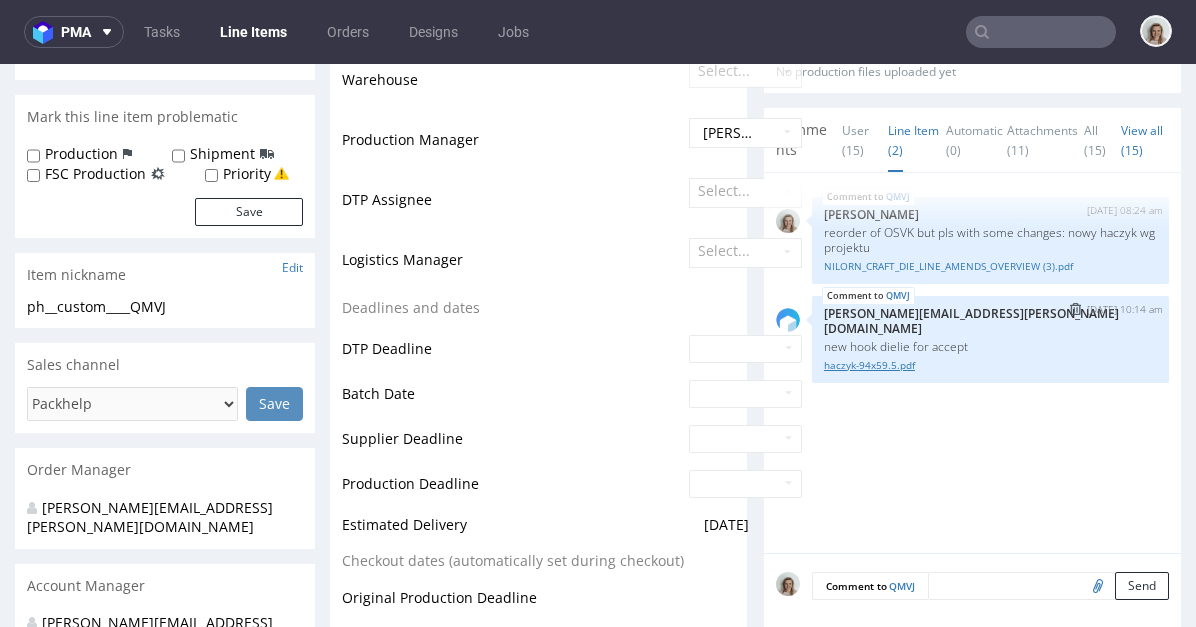 click on "haczyk-94x59.5.pdf" at bounding box center (990, 365) 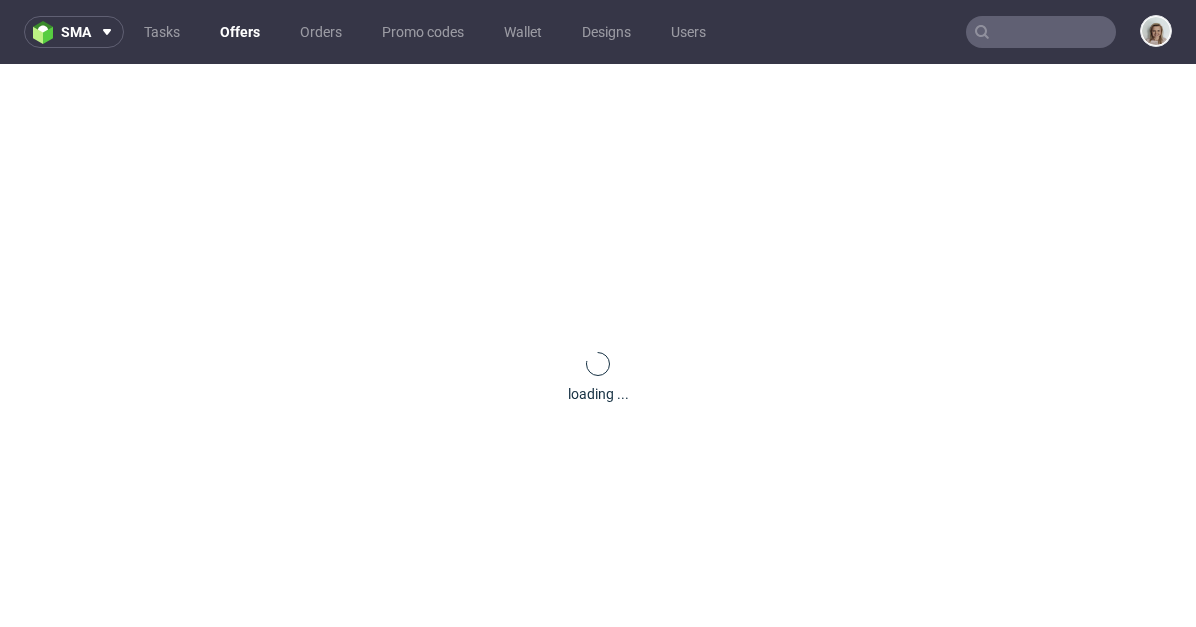 scroll, scrollTop: 0, scrollLeft: 0, axis: both 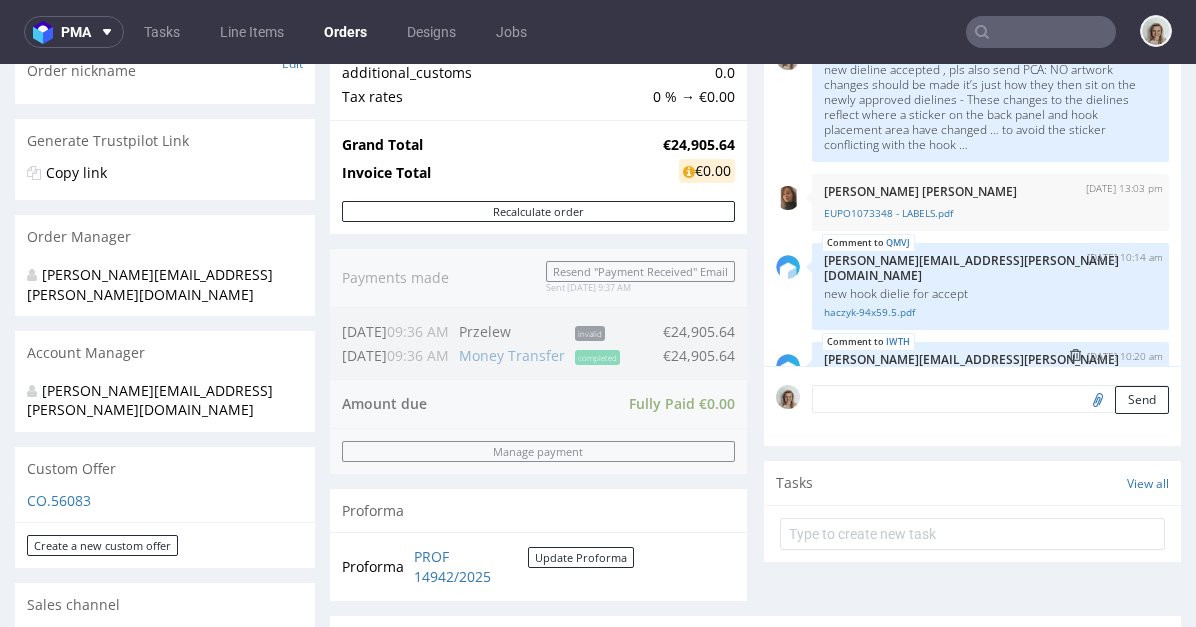 click on "haczyk-94x59.5.pdf" at bounding box center [990, 411] 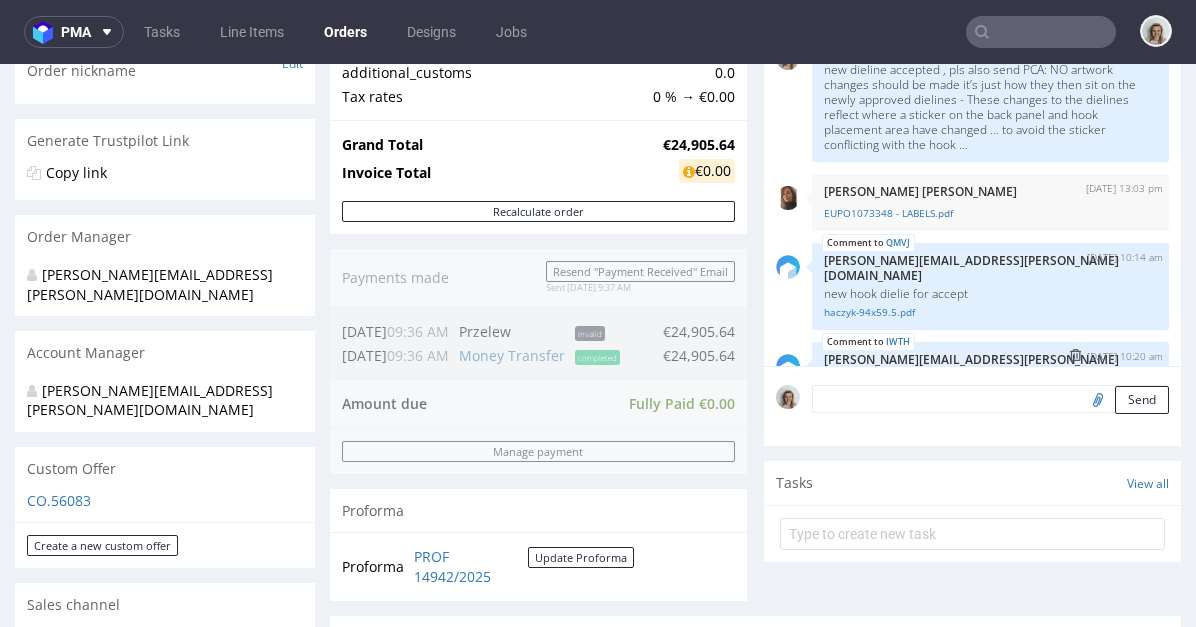 click on "haczyk-94x59.5.pdf" at bounding box center [990, 411] 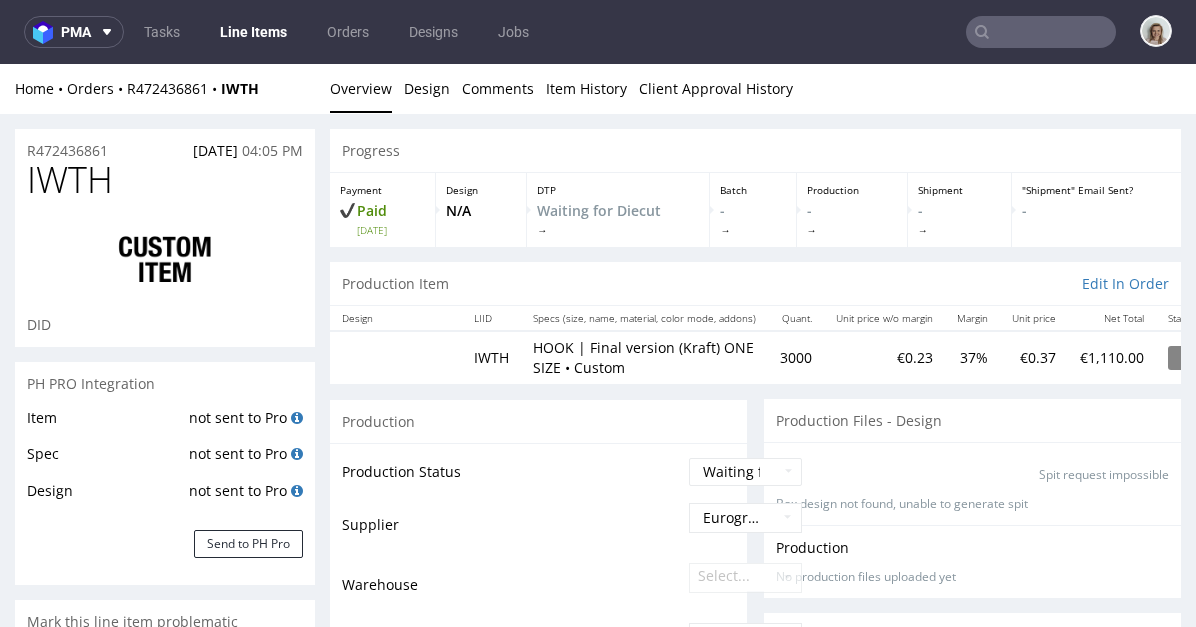 scroll, scrollTop: 403, scrollLeft: 0, axis: vertical 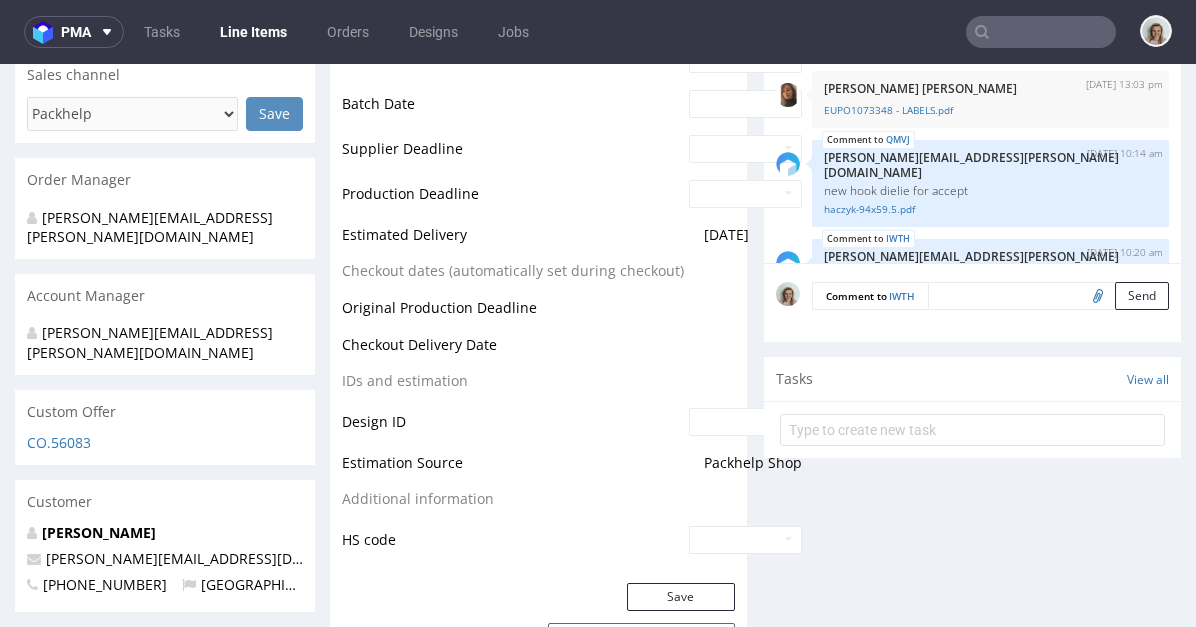 click at bounding box center (1048, 296) 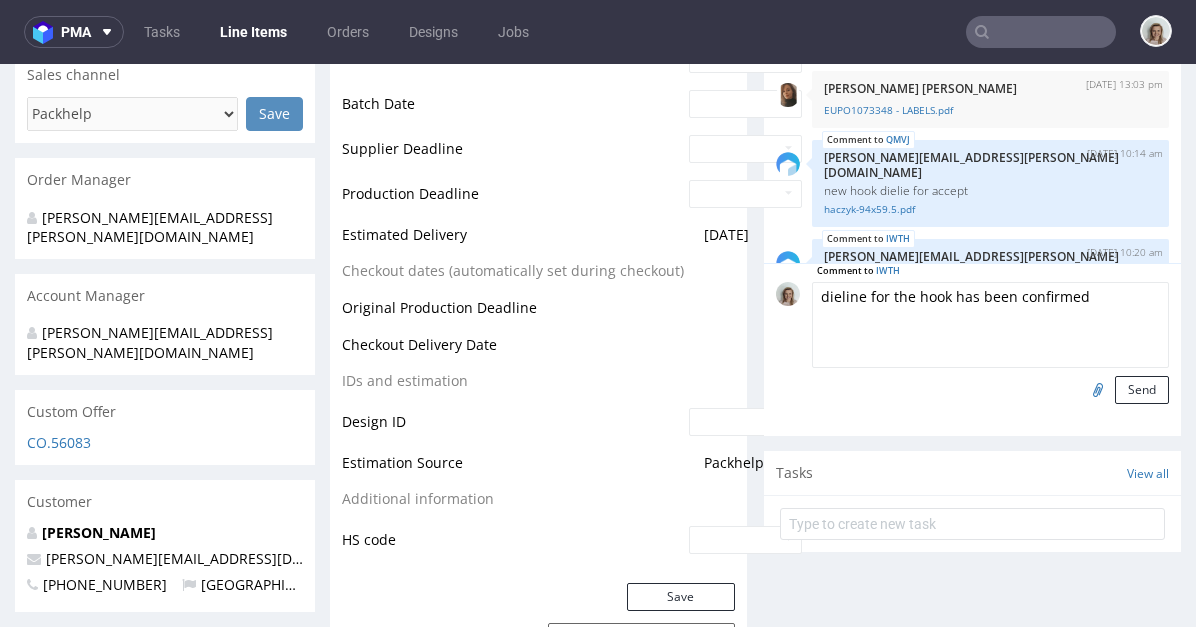 drag, startPoint x: 1069, startPoint y: 300, endPoint x: 762, endPoint y: 300, distance: 307 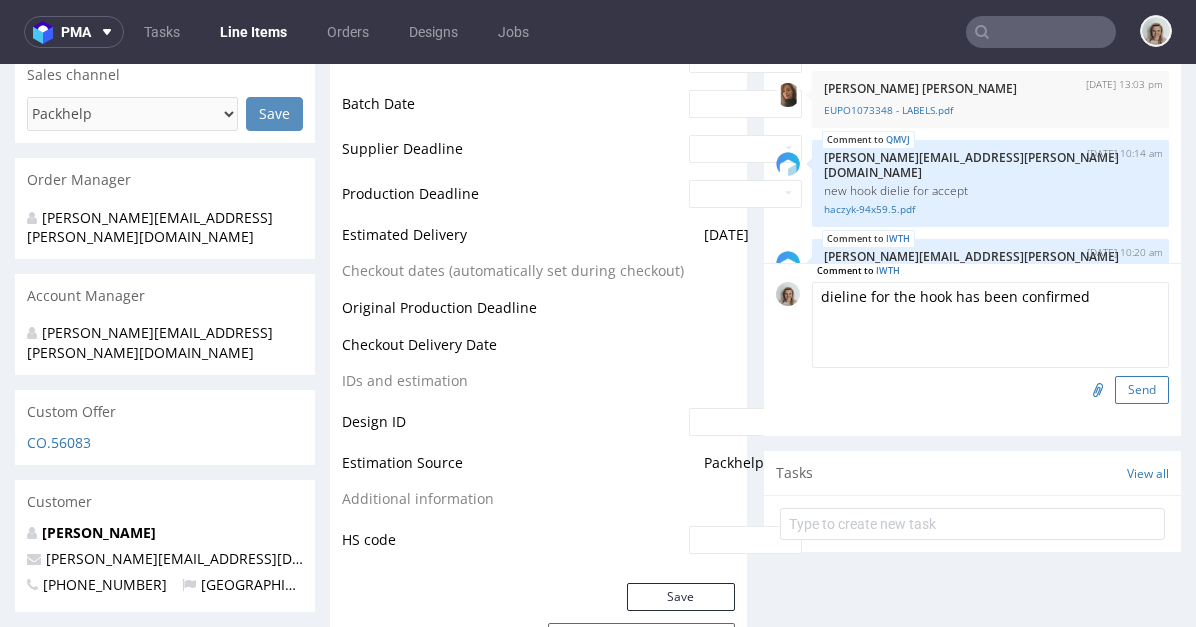 type on "dieline for the hook has been confirmed" 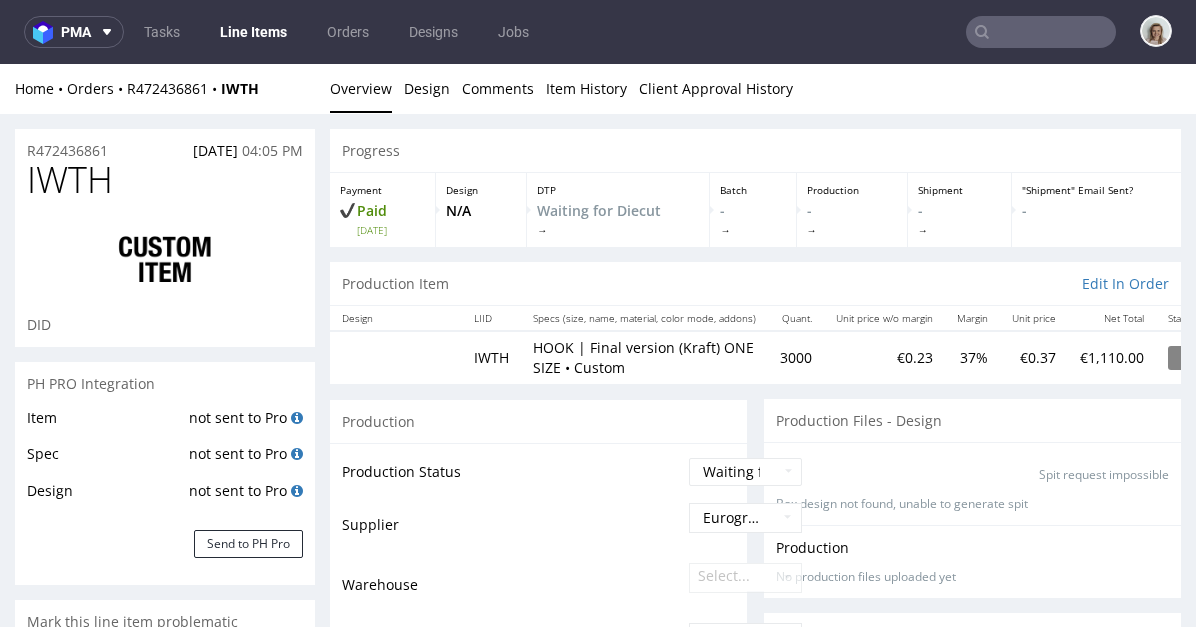 scroll, scrollTop: 690, scrollLeft: 0, axis: vertical 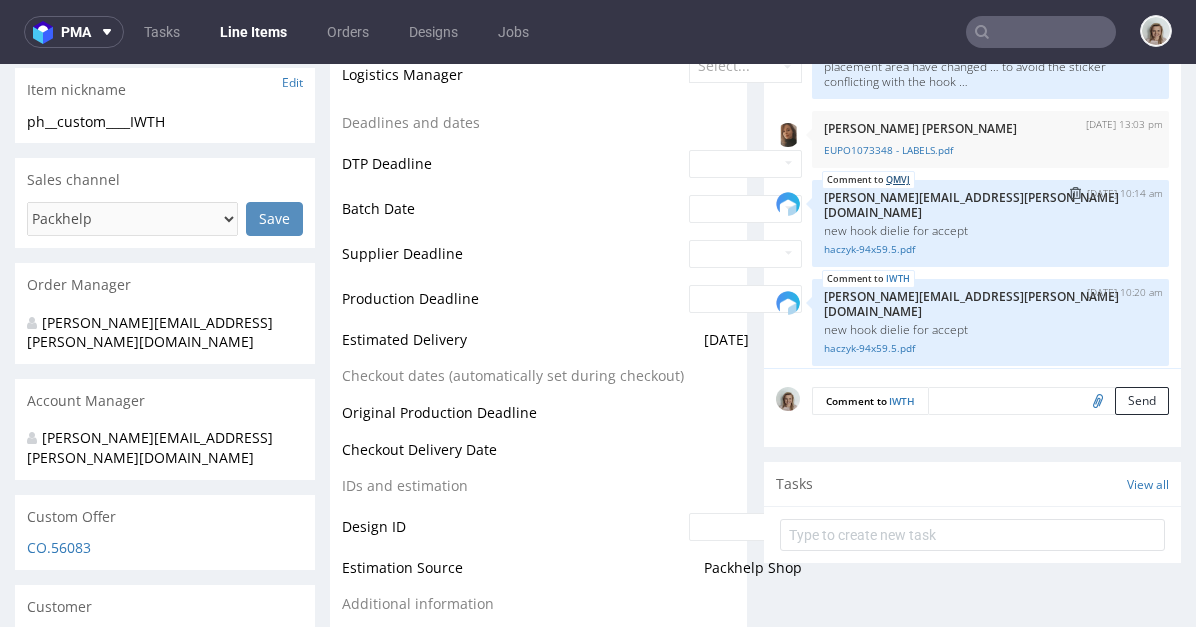 click on "QMVJ" at bounding box center (898, 180) 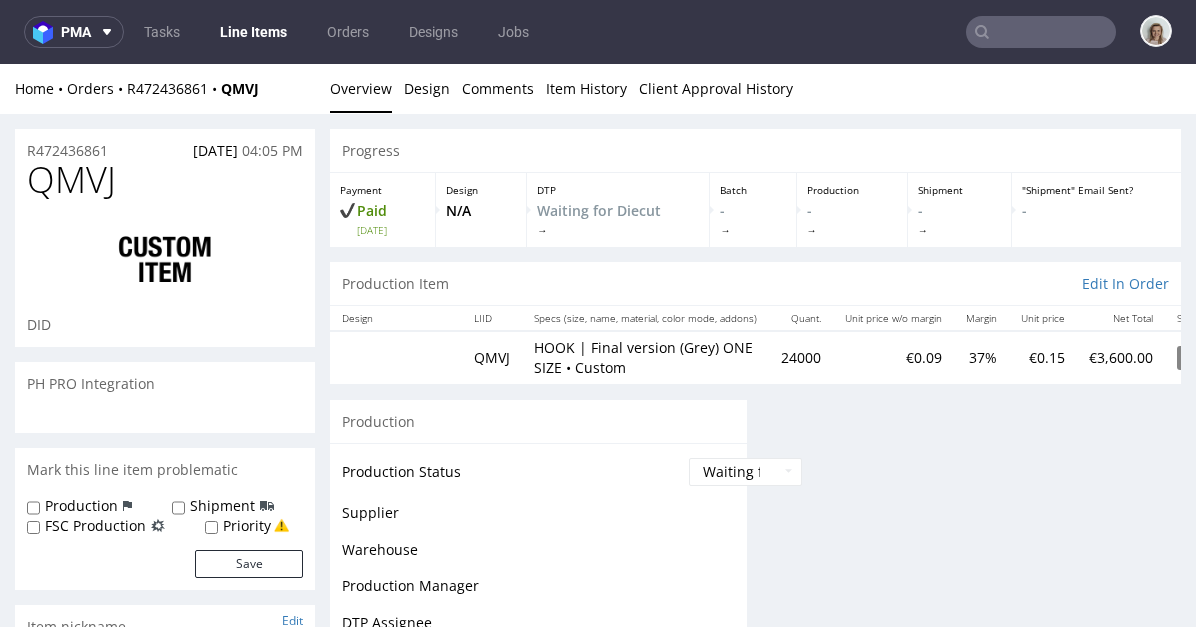 scroll, scrollTop: 0, scrollLeft: 0, axis: both 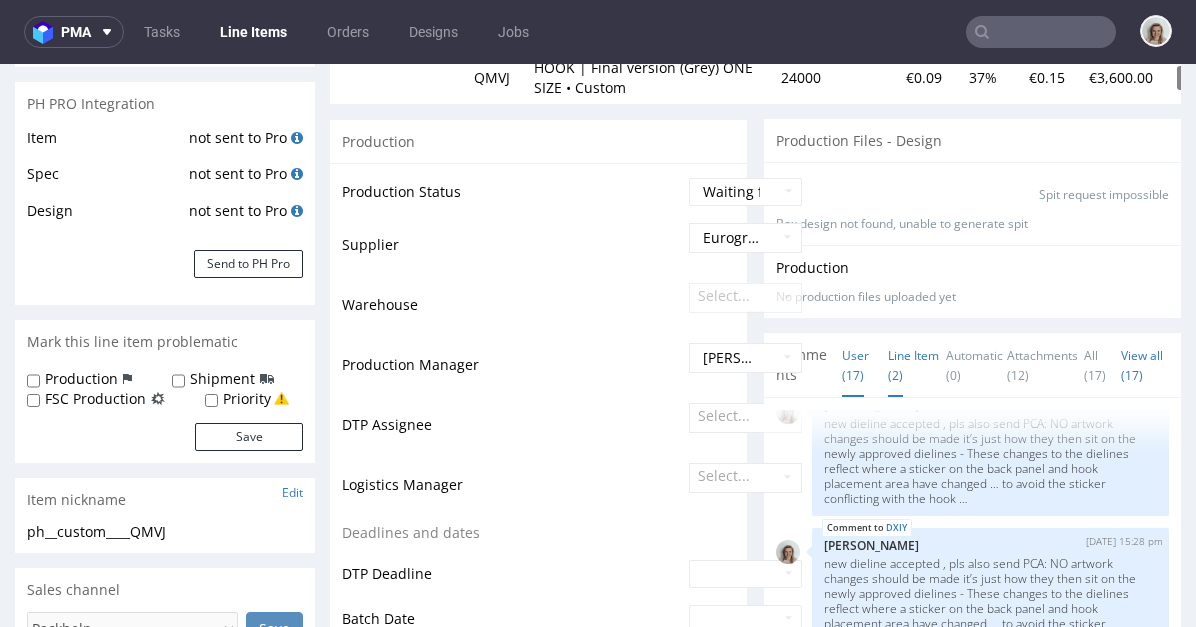 click on "Line Item (2)" at bounding box center [913, 365] 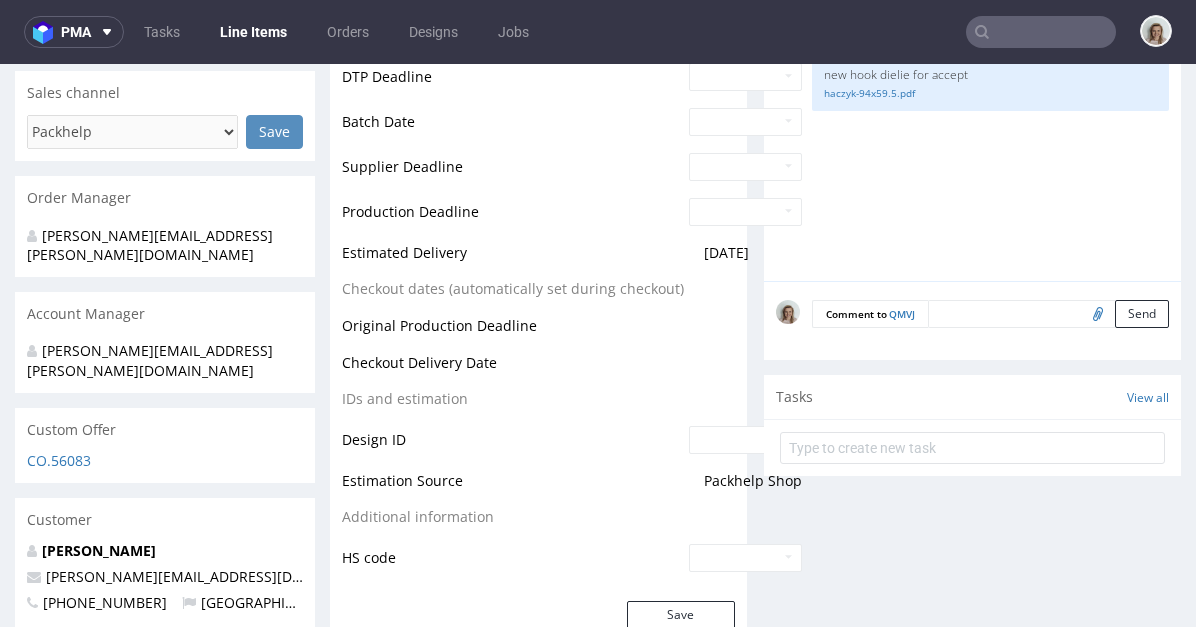 scroll, scrollTop: 680, scrollLeft: 0, axis: vertical 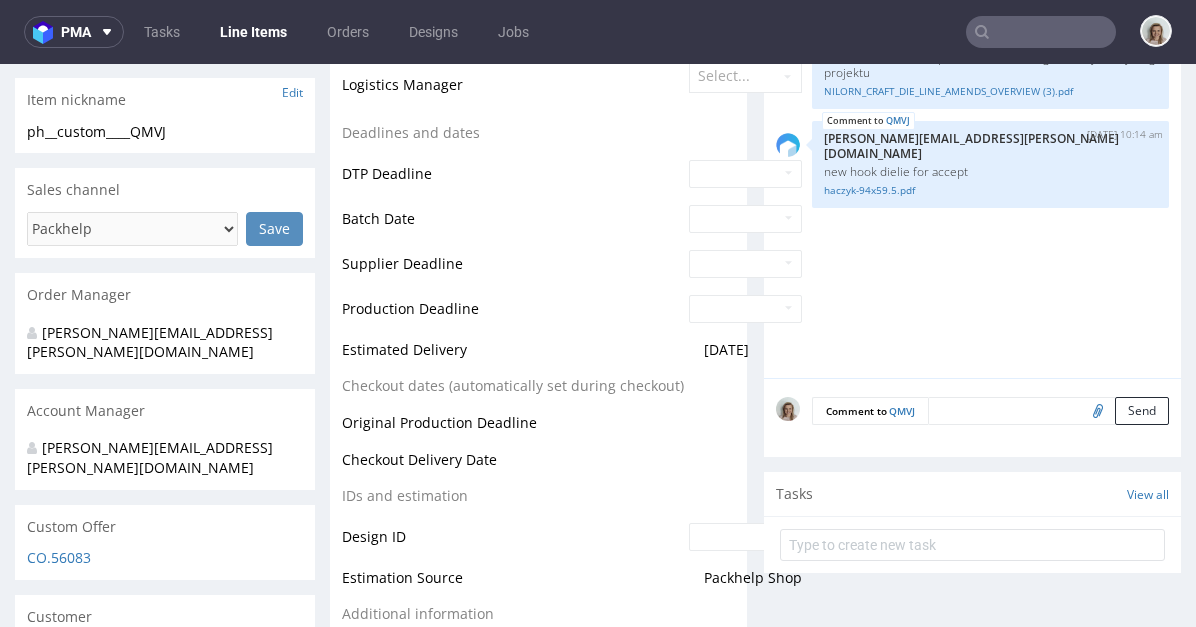 click at bounding box center [1048, 411] 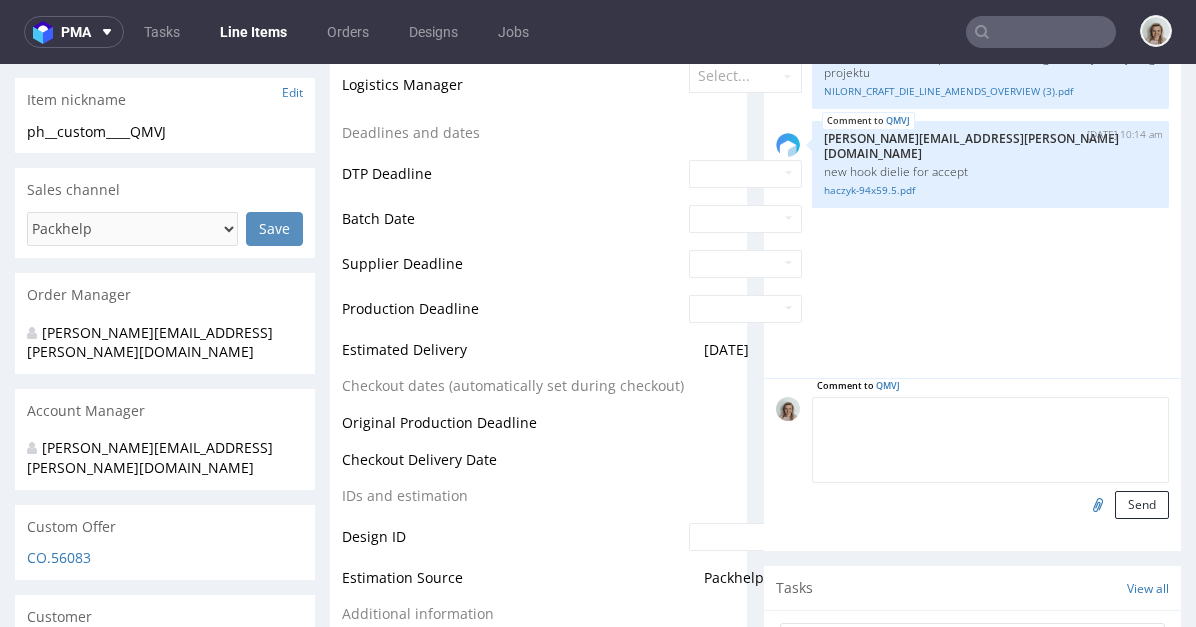 paste on "dieline for the hook has been confirmed" 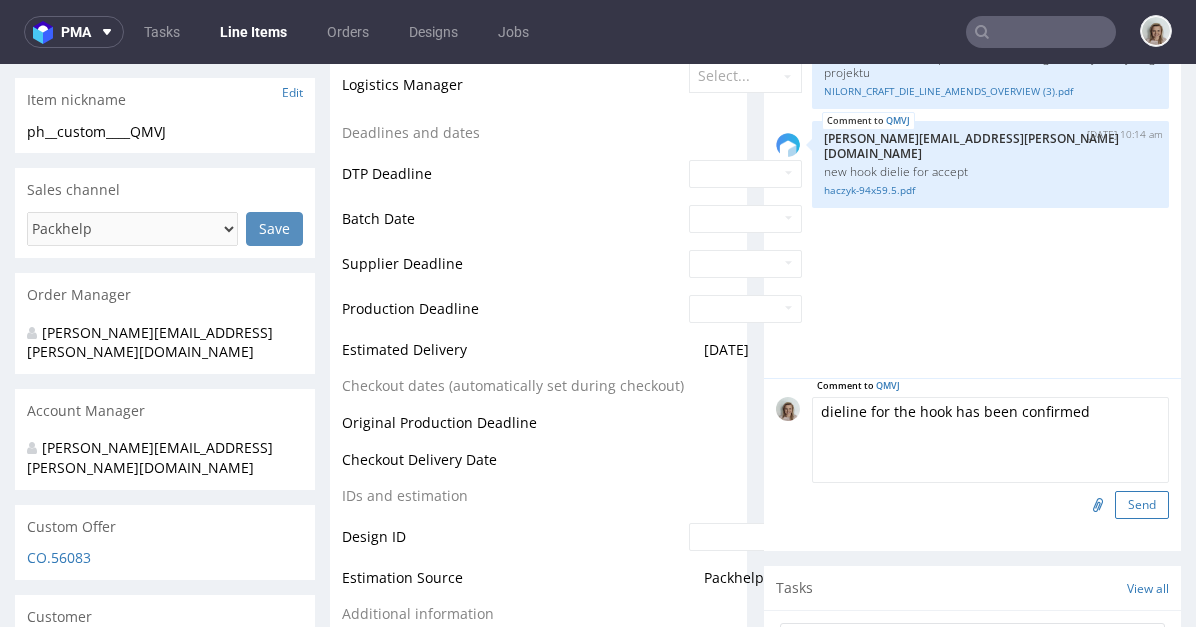 type on "dieline for the hook has been confirmed" 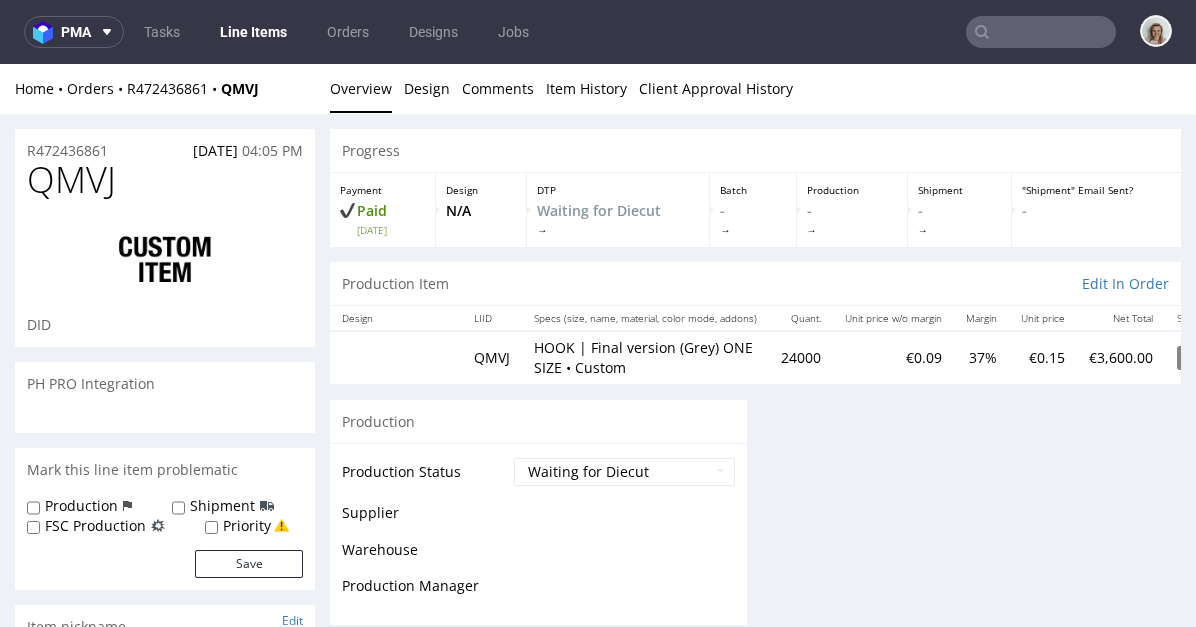 scroll, scrollTop: 0, scrollLeft: 0, axis: both 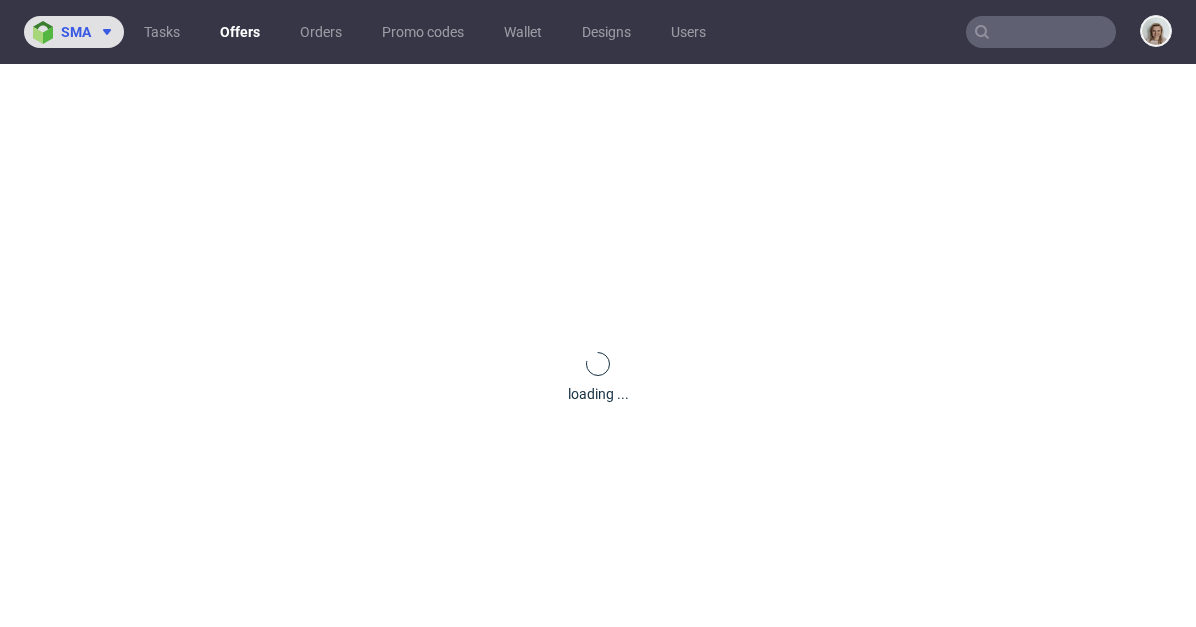 click at bounding box center [103, 32] 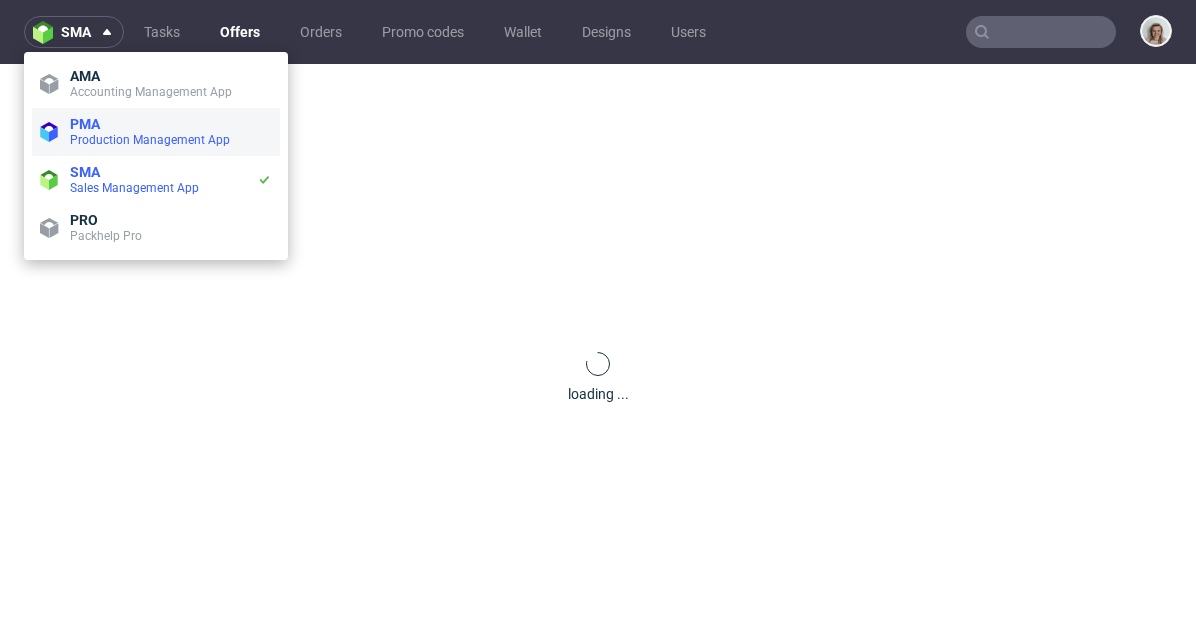 click on "Production Management App" at bounding box center (150, 140) 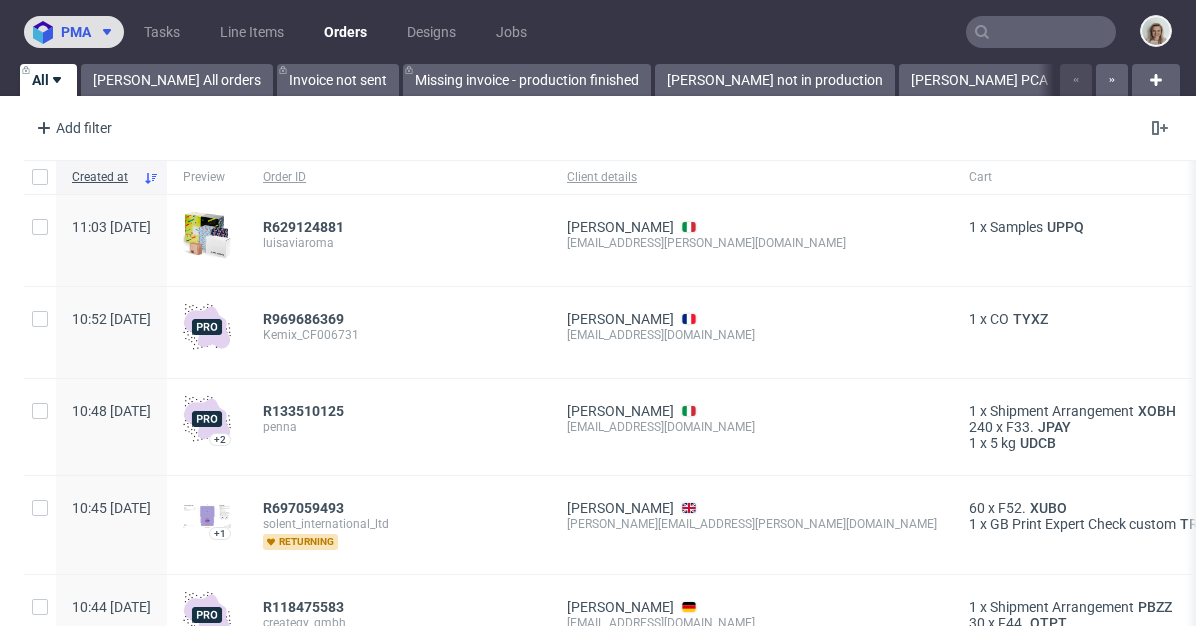 click on "pma" at bounding box center [74, 32] 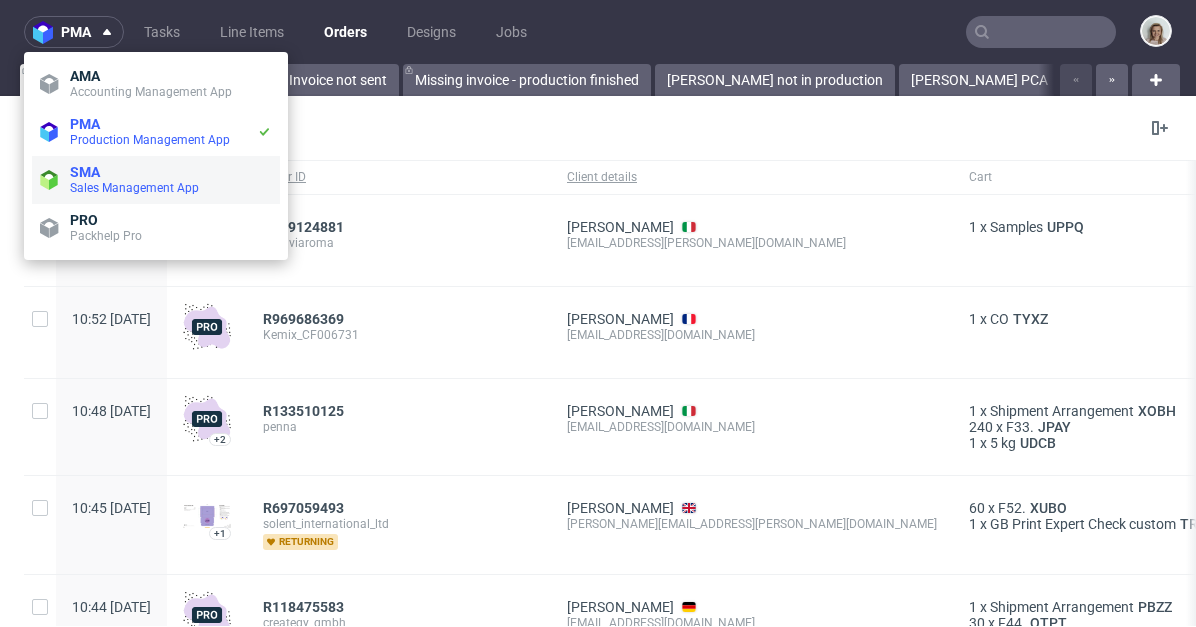 click on "SMA" at bounding box center (171, 172) 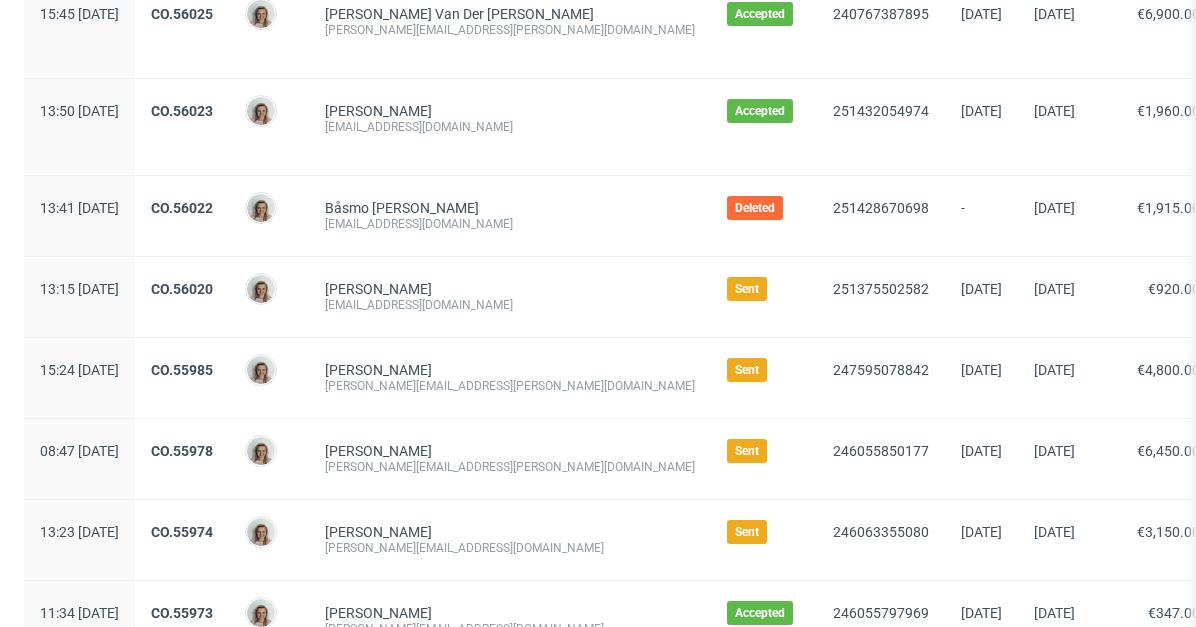 scroll, scrollTop: 2108, scrollLeft: 0, axis: vertical 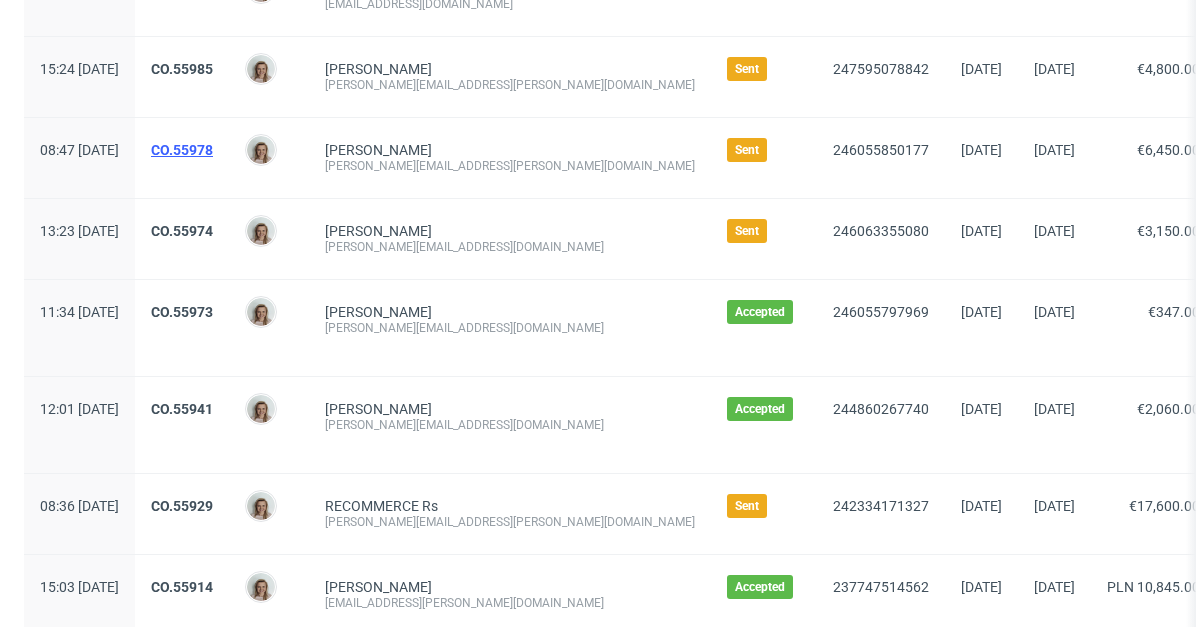 click on "CO.55978" at bounding box center (182, 150) 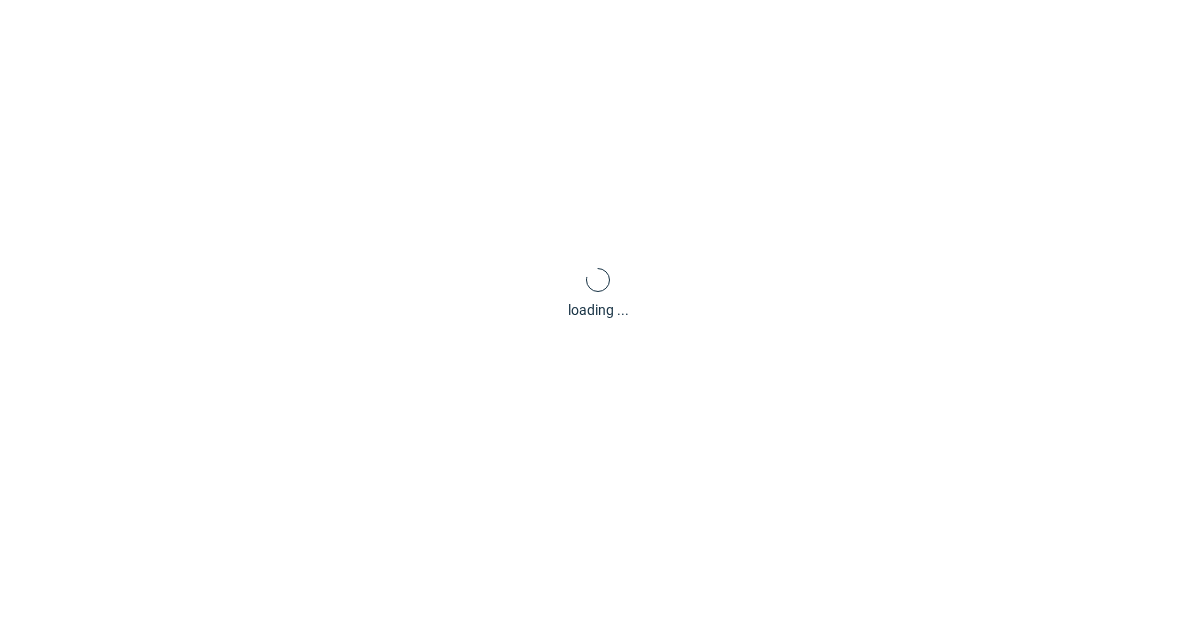 scroll, scrollTop: 0, scrollLeft: 0, axis: both 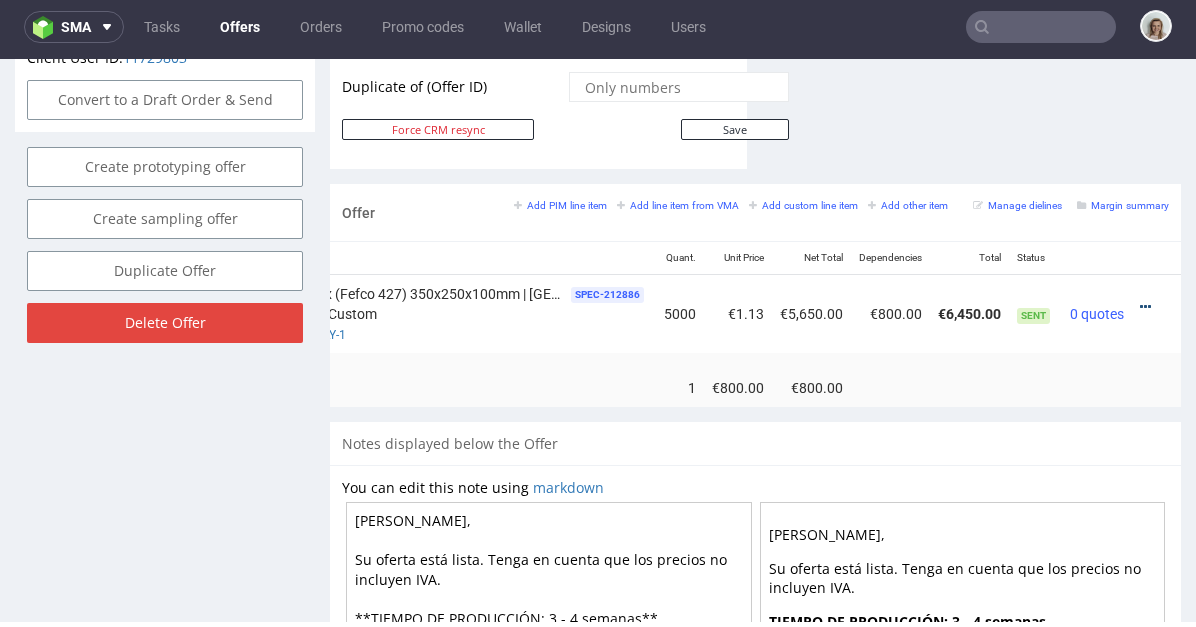 click at bounding box center [1145, 307] 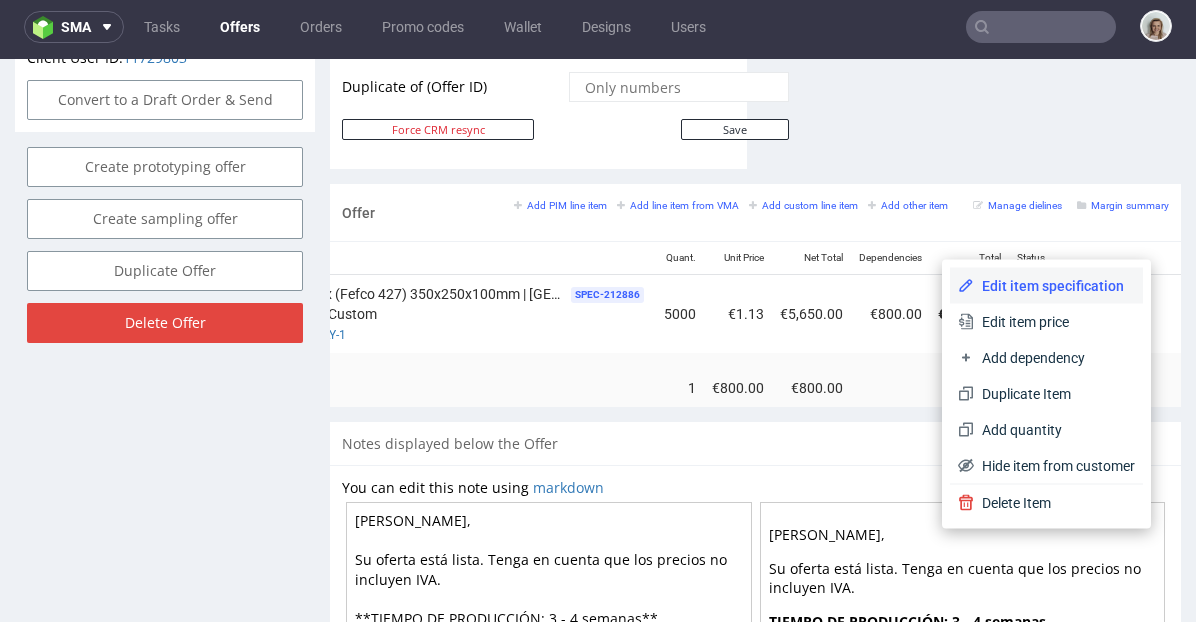 click on "Edit item specification" at bounding box center [1054, 286] 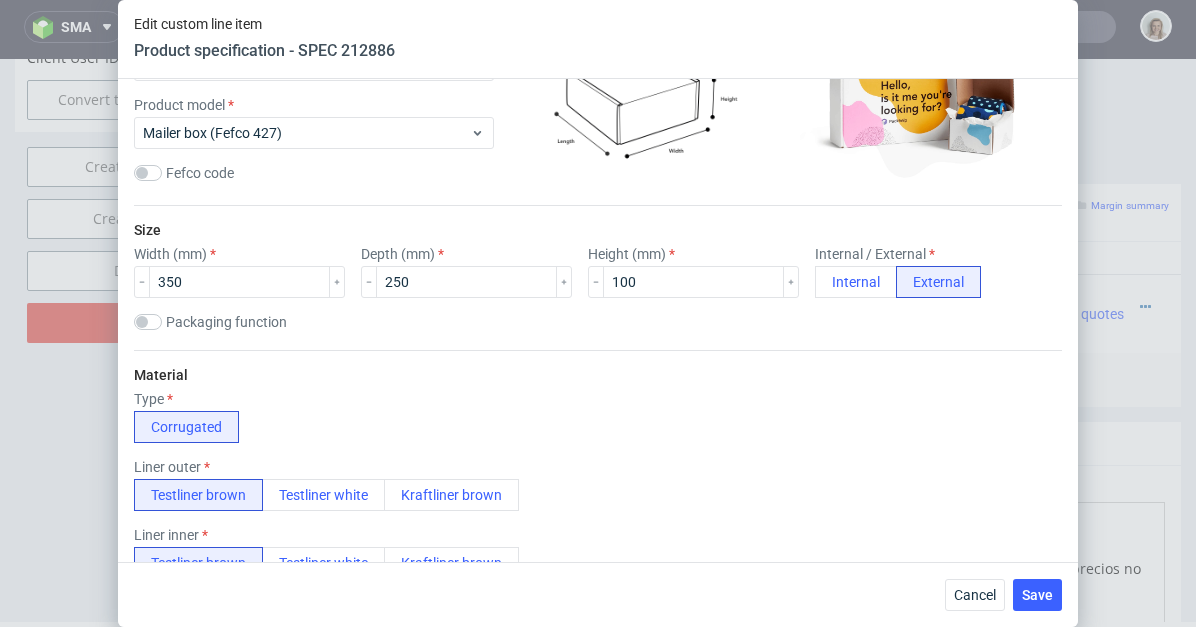 scroll, scrollTop: 80, scrollLeft: 0, axis: vertical 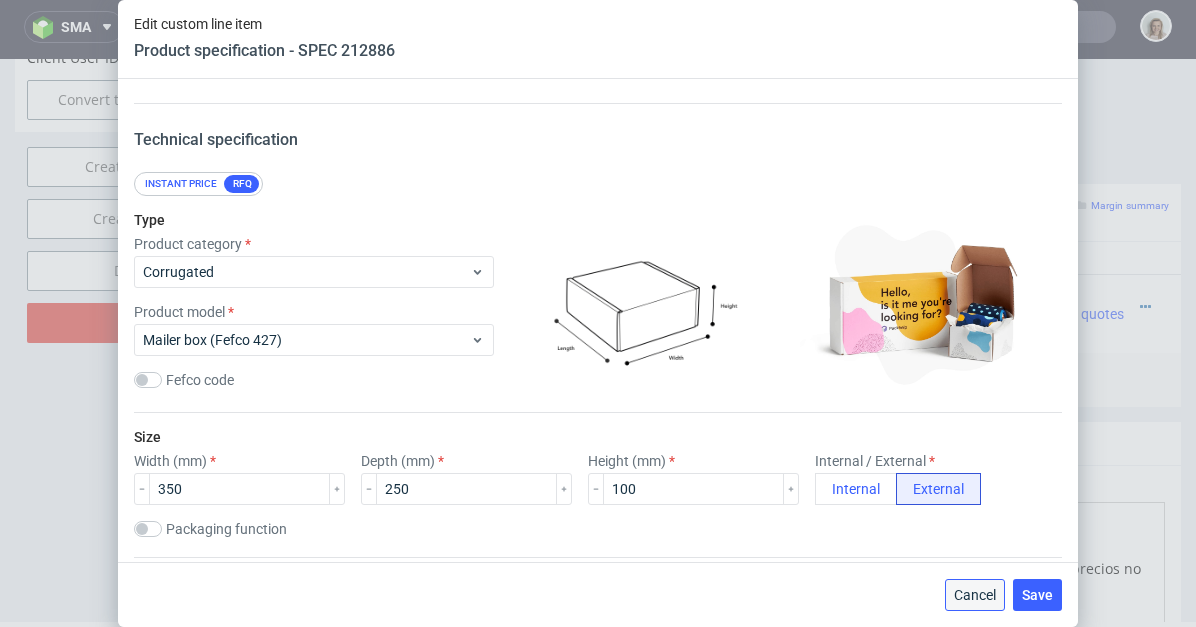 click on "Cancel" at bounding box center (975, 595) 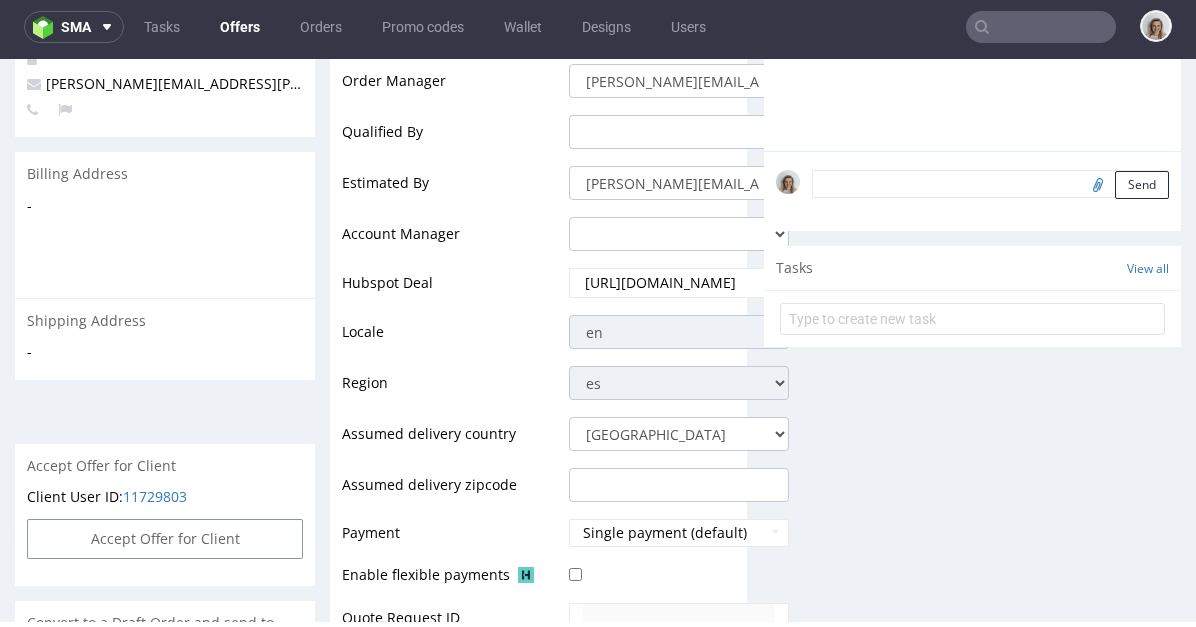 scroll, scrollTop: 0, scrollLeft: 0, axis: both 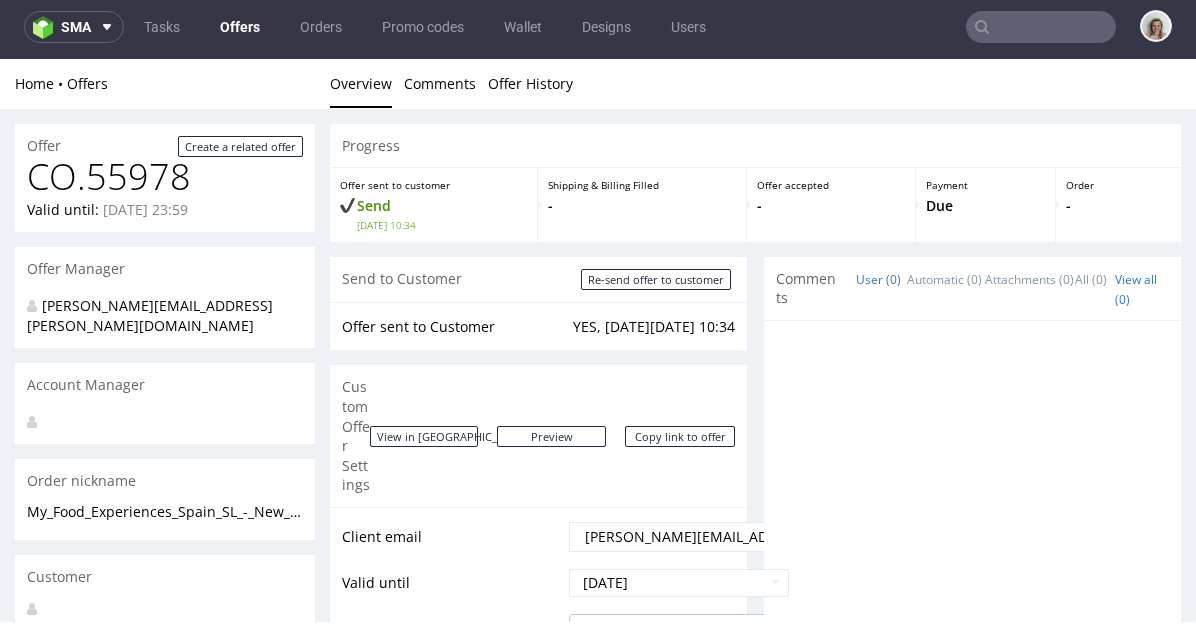 click on "View in Hubspot Preview https://packhelp.es/packhelp-plus/quotes/WhbzEqRkVPJz6wT4mG0D_Q Copy link to offer" at bounding box center (552, 436) 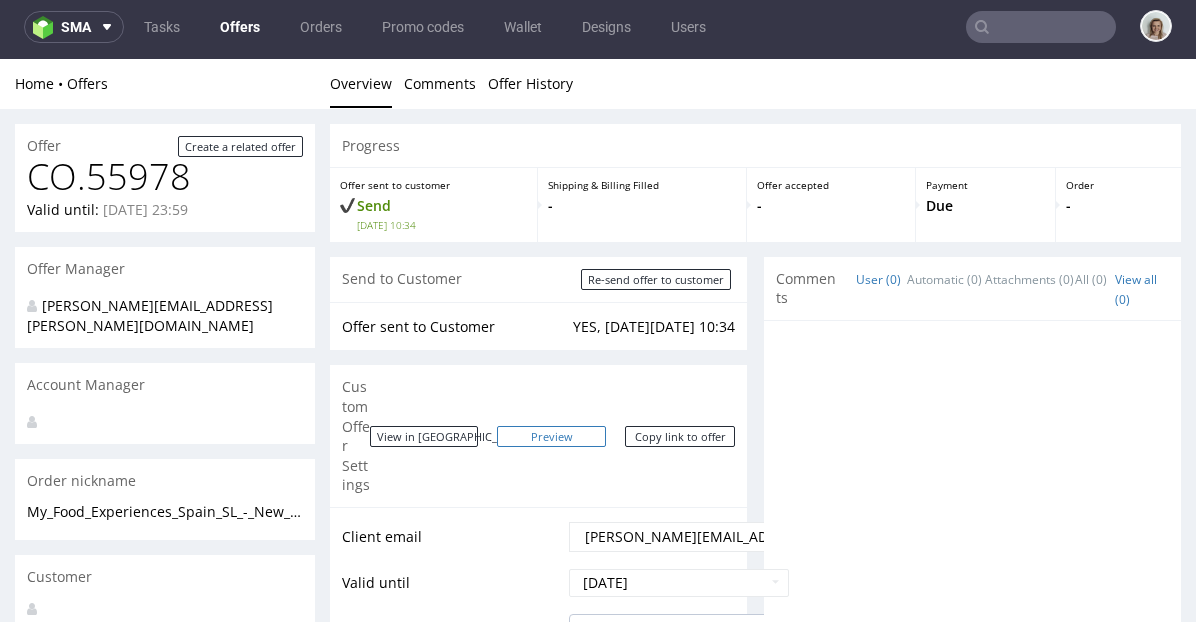 click on "Preview" at bounding box center (552, 436) 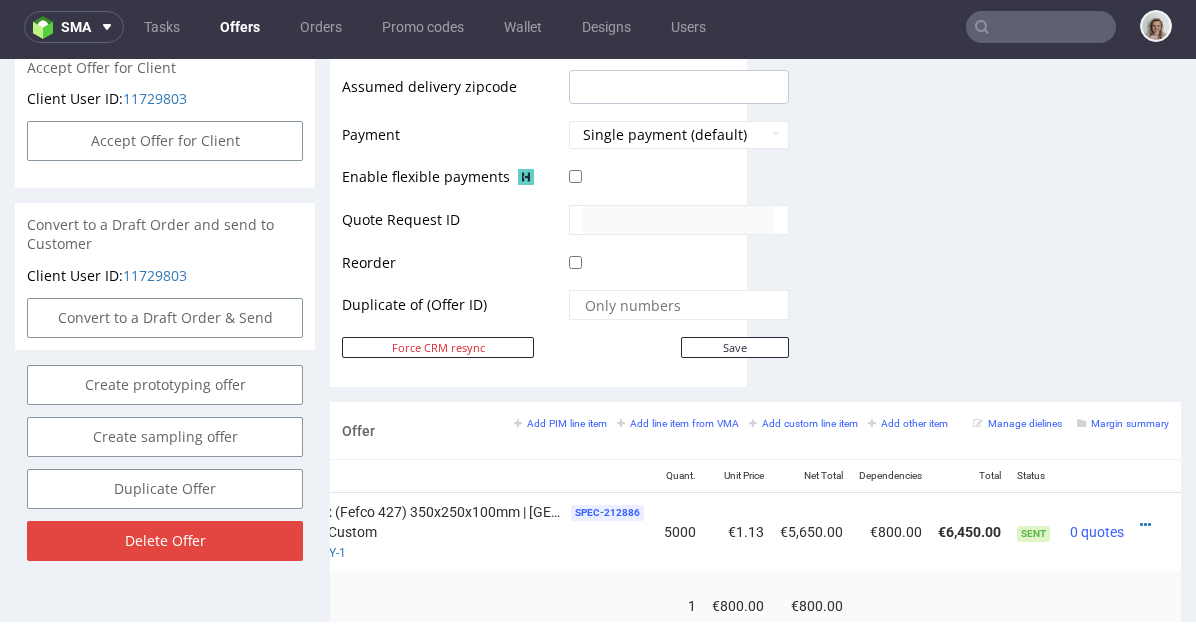 scroll, scrollTop: 951, scrollLeft: 0, axis: vertical 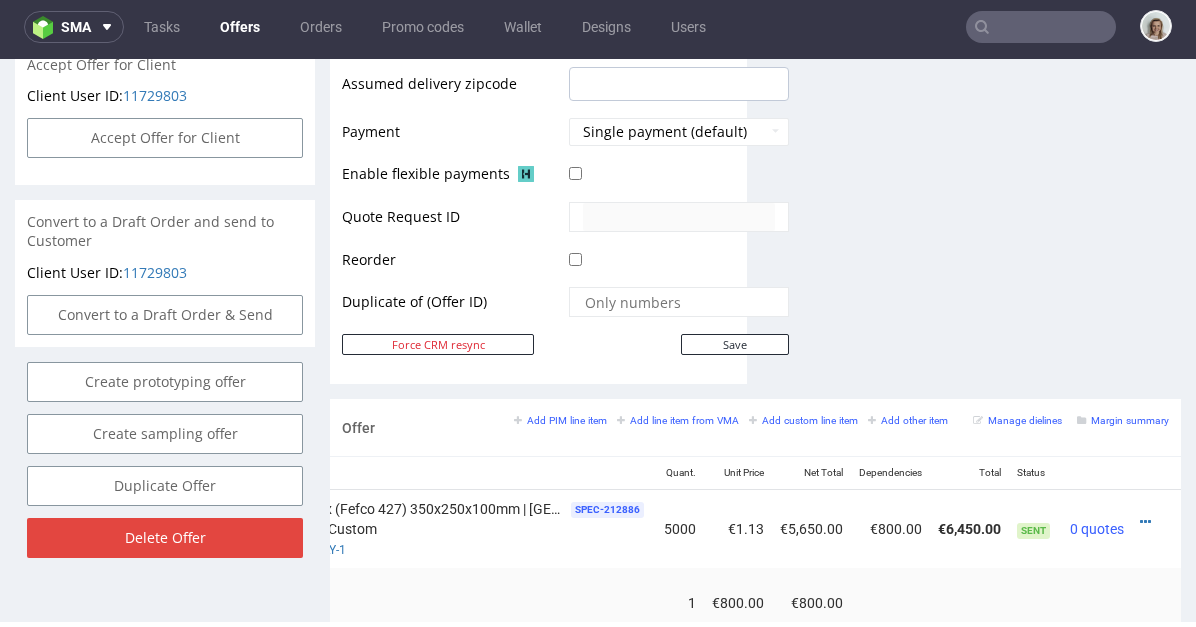 click at bounding box center (1150, 522) 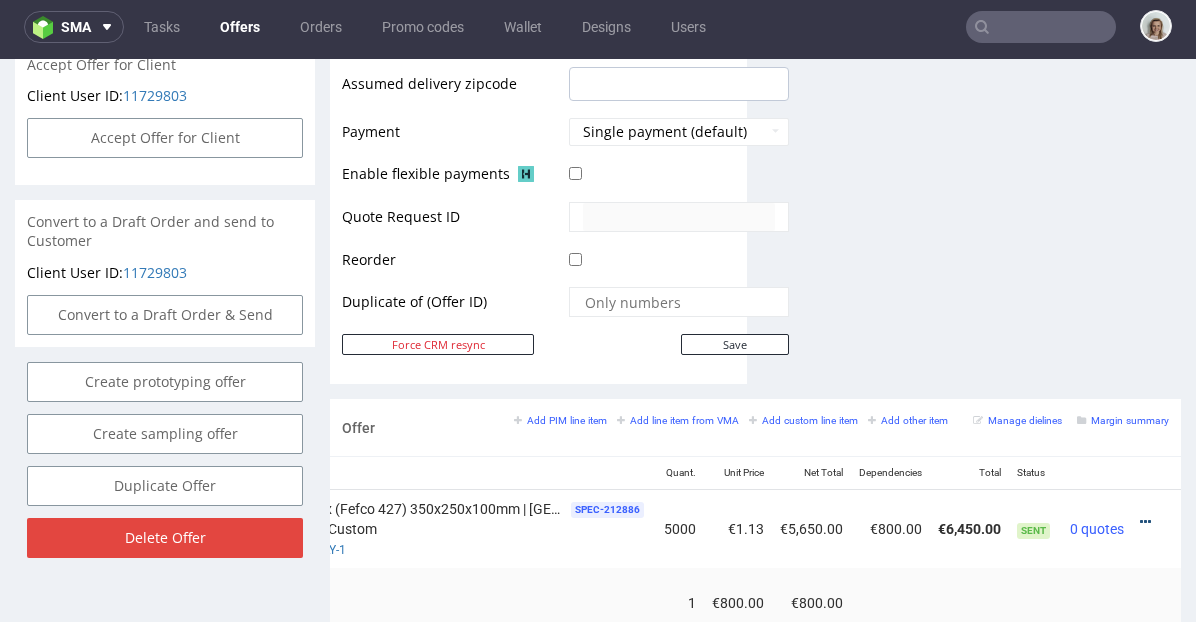 click at bounding box center [1145, 522] 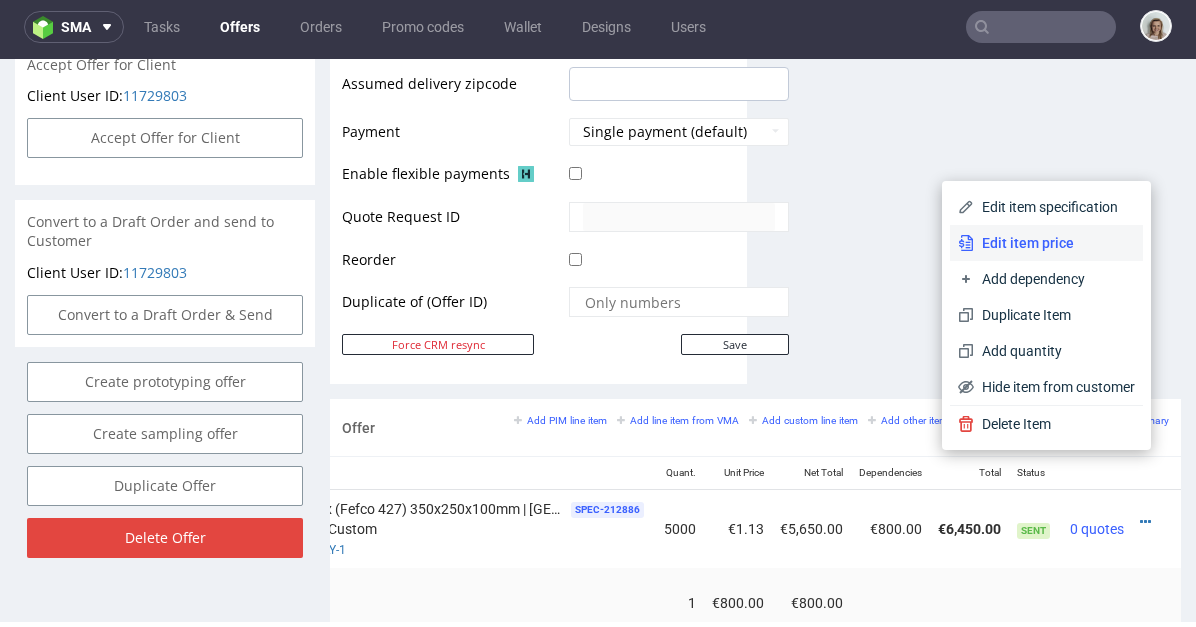click on "Edit item price" at bounding box center [1054, 243] 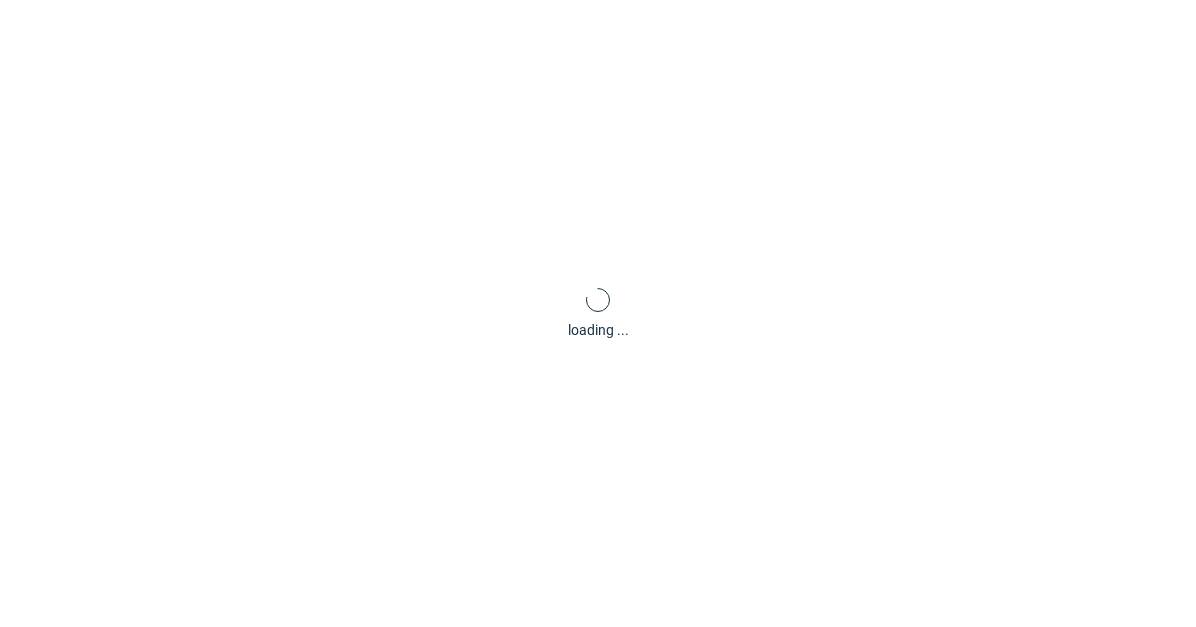 scroll, scrollTop: 0, scrollLeft: 0, axis: both 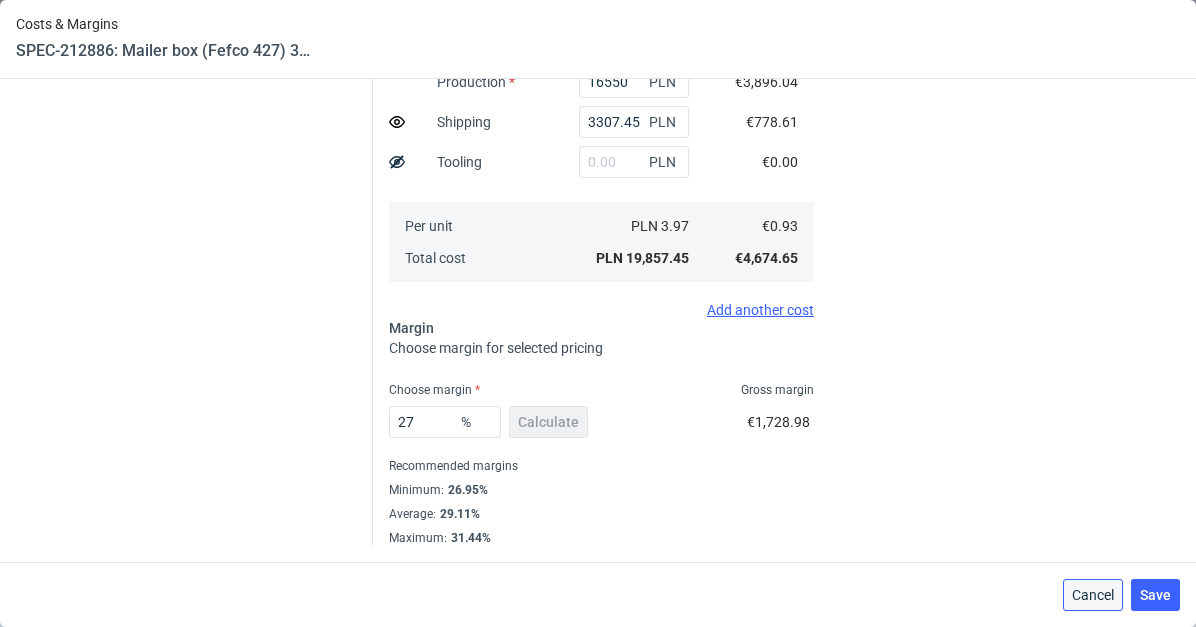 click on "Cancel" at bounding box center [1093, 595] 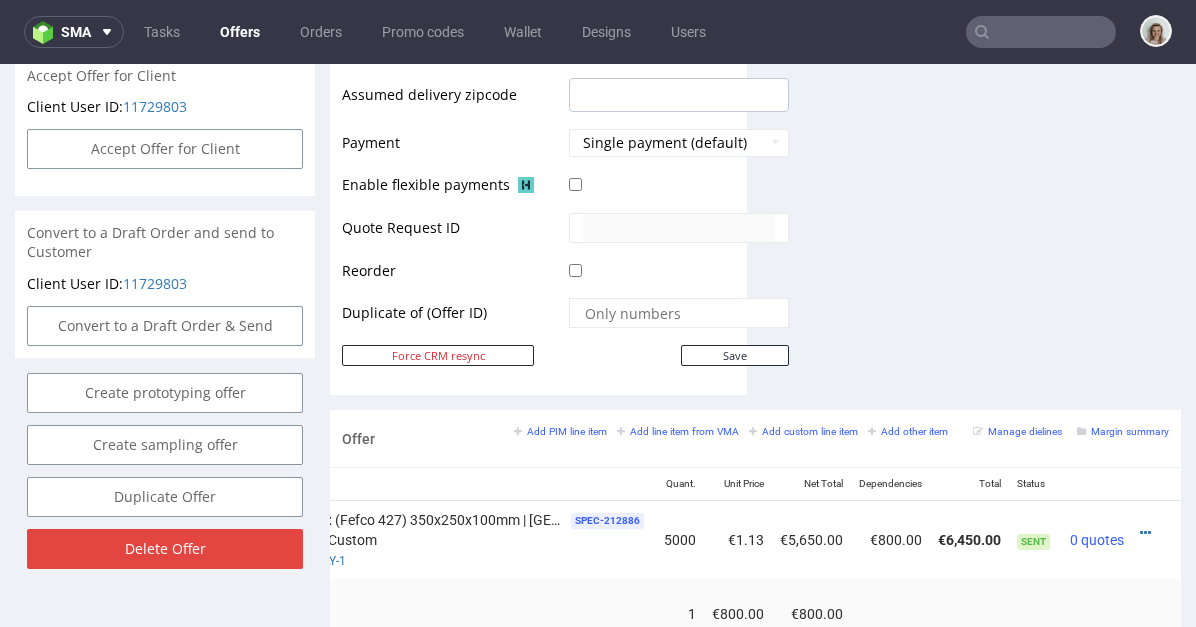 scroll, scrollTop: 948, scrollLeft: 0, axis: vertical 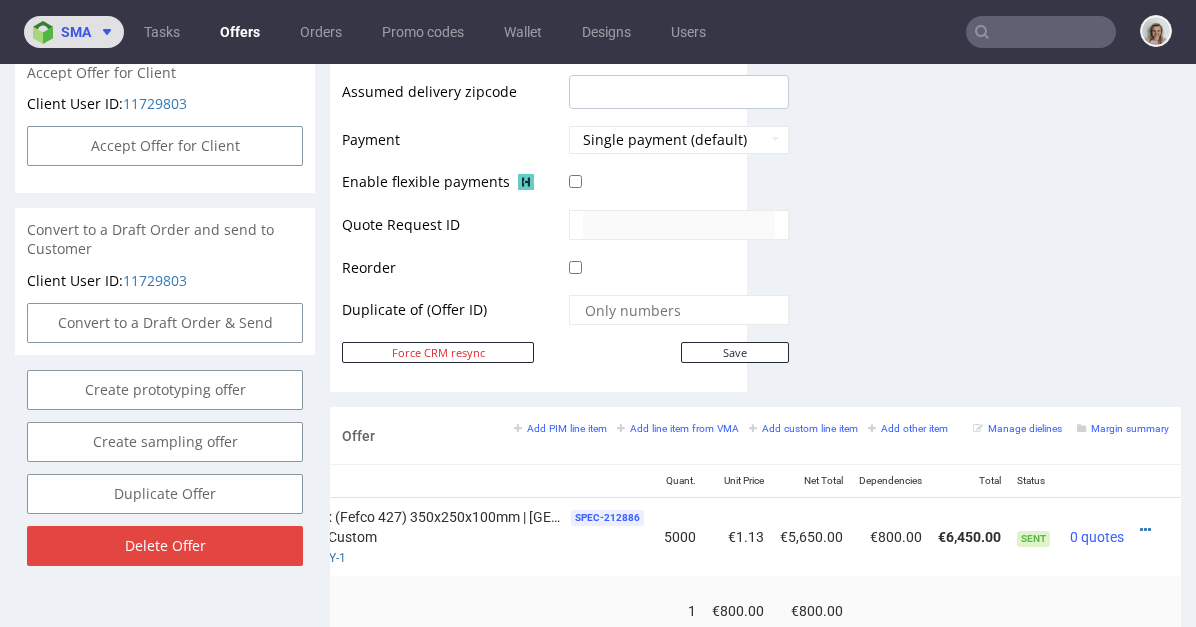 click on "sma" at bounding box center [76, 32] 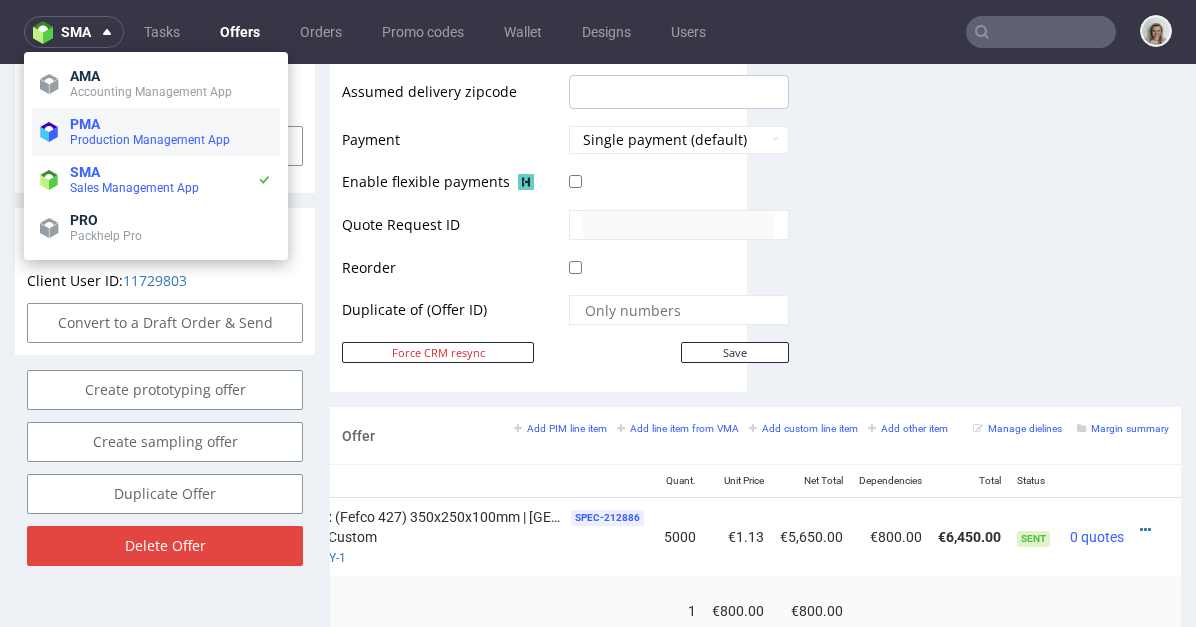 click on "PMA" at bounding box center [171, 124] 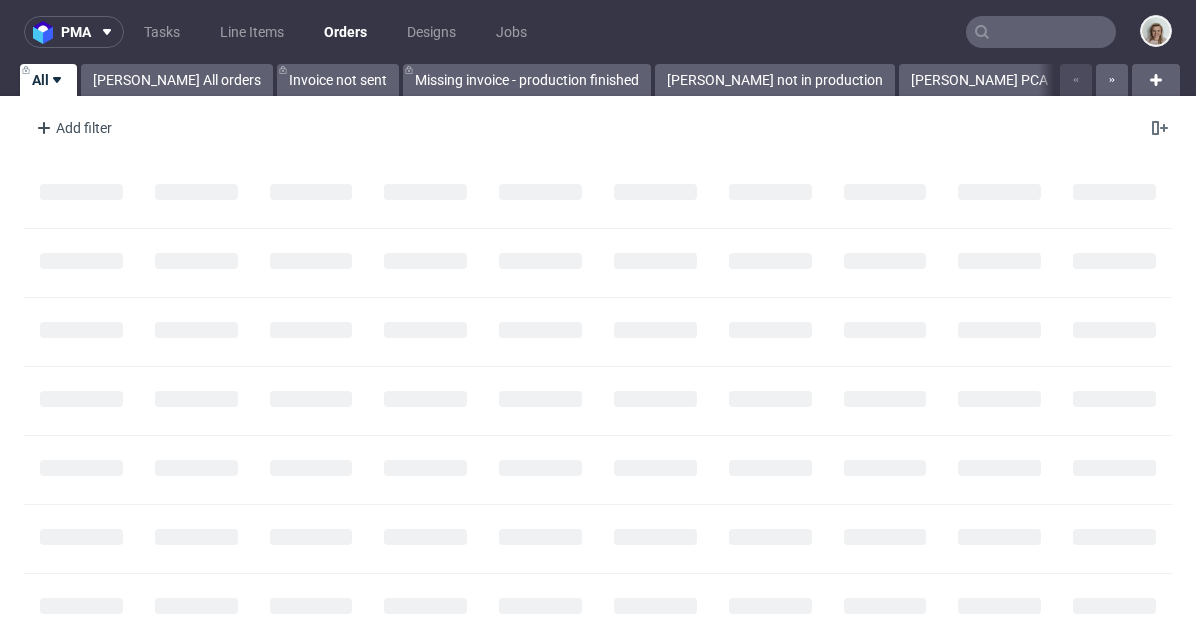 click at bounding box center [1041, 32] 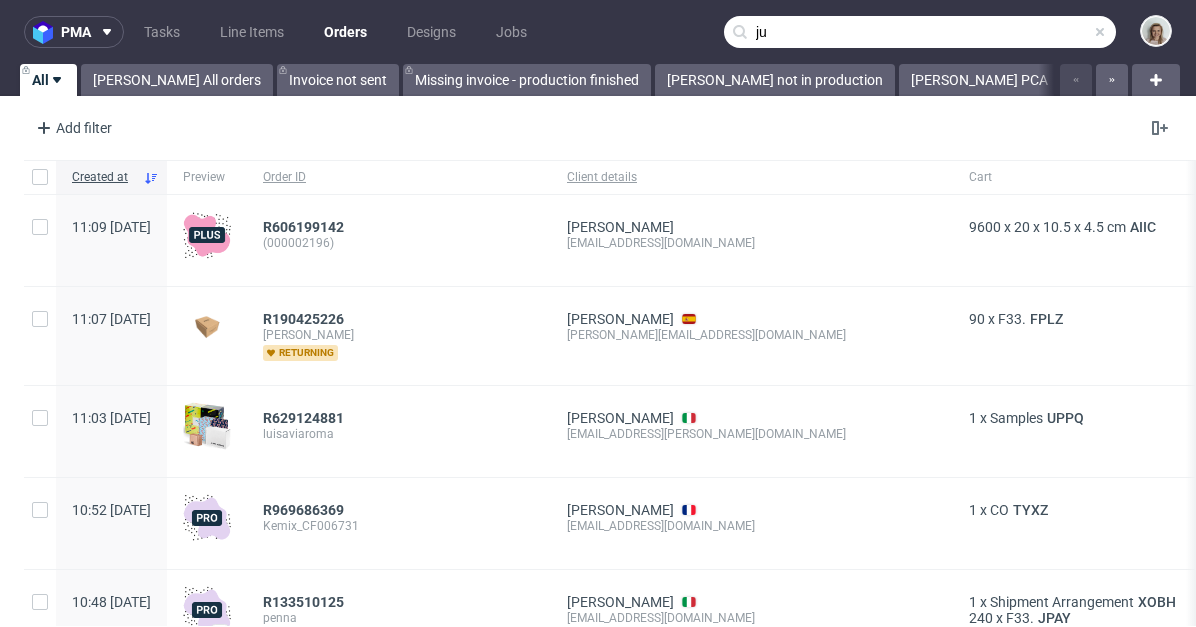type on "j" 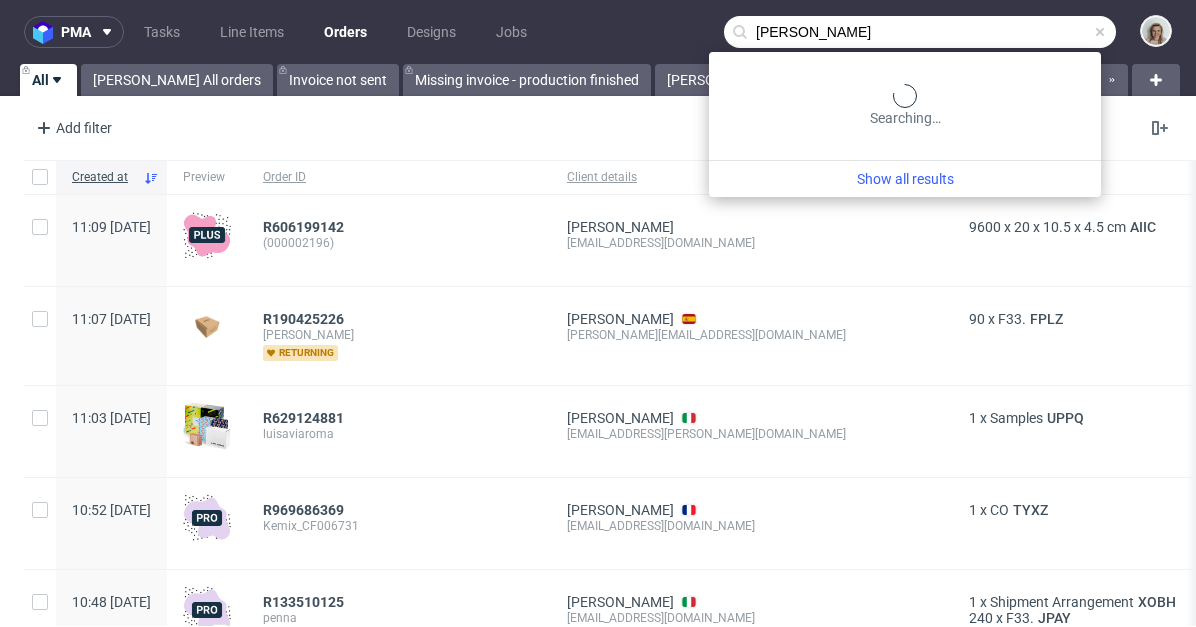 type on "nicolas" 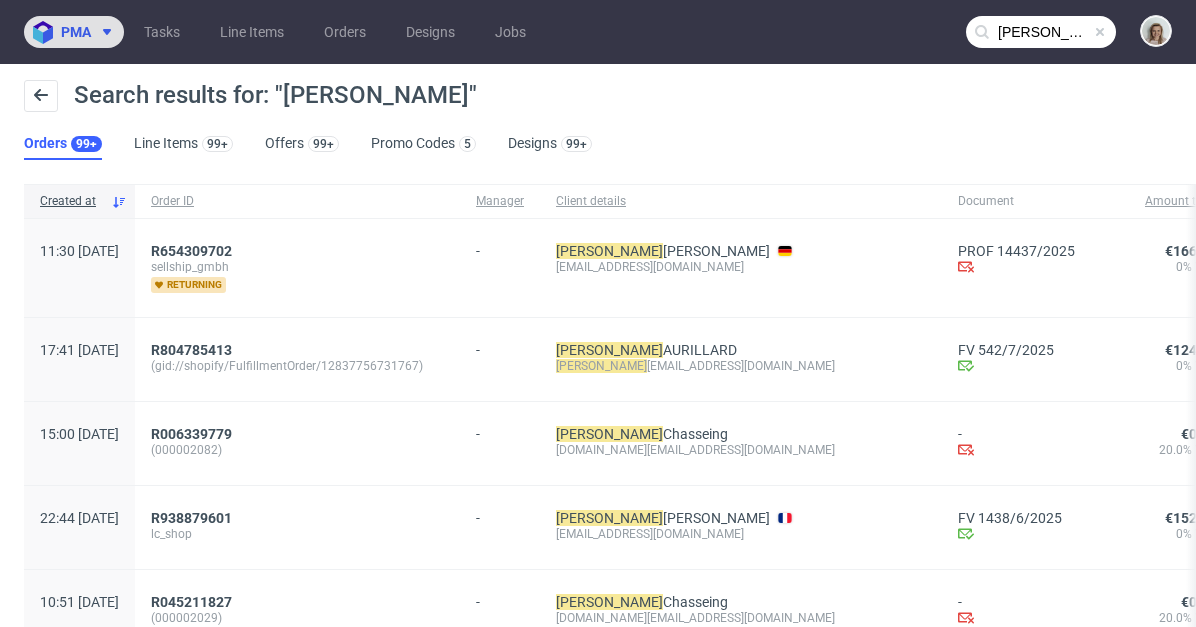 click on "pma" at bounding box center [76, 32] 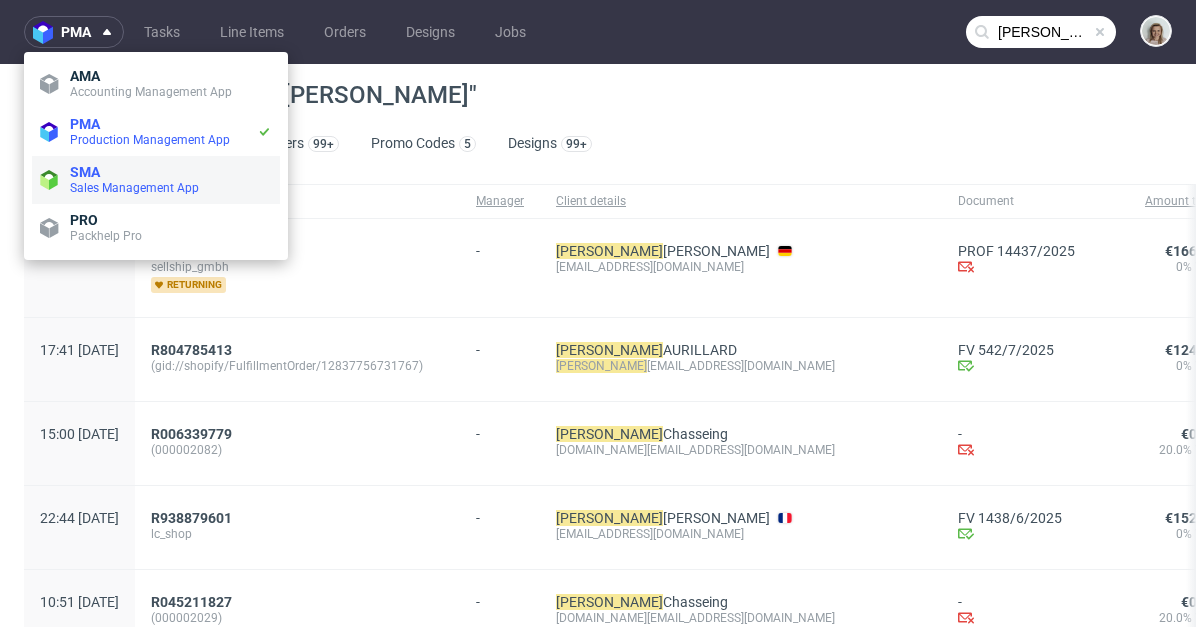 click on "SMA" at bounding box center [171, 172] 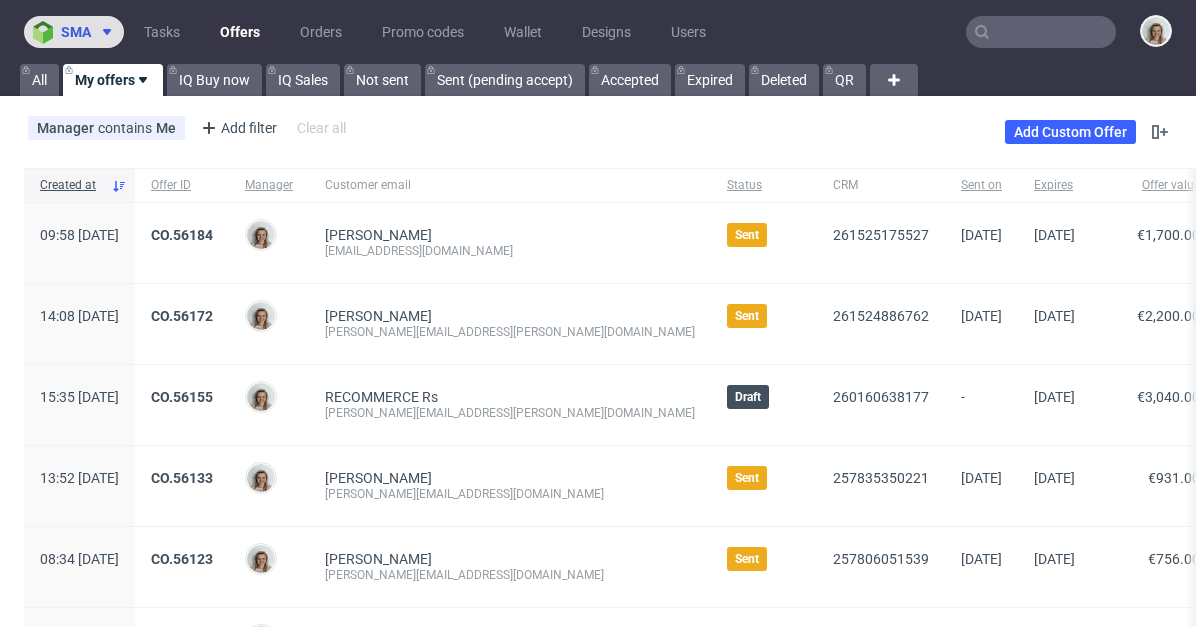 click at bounding box center (103, 32) 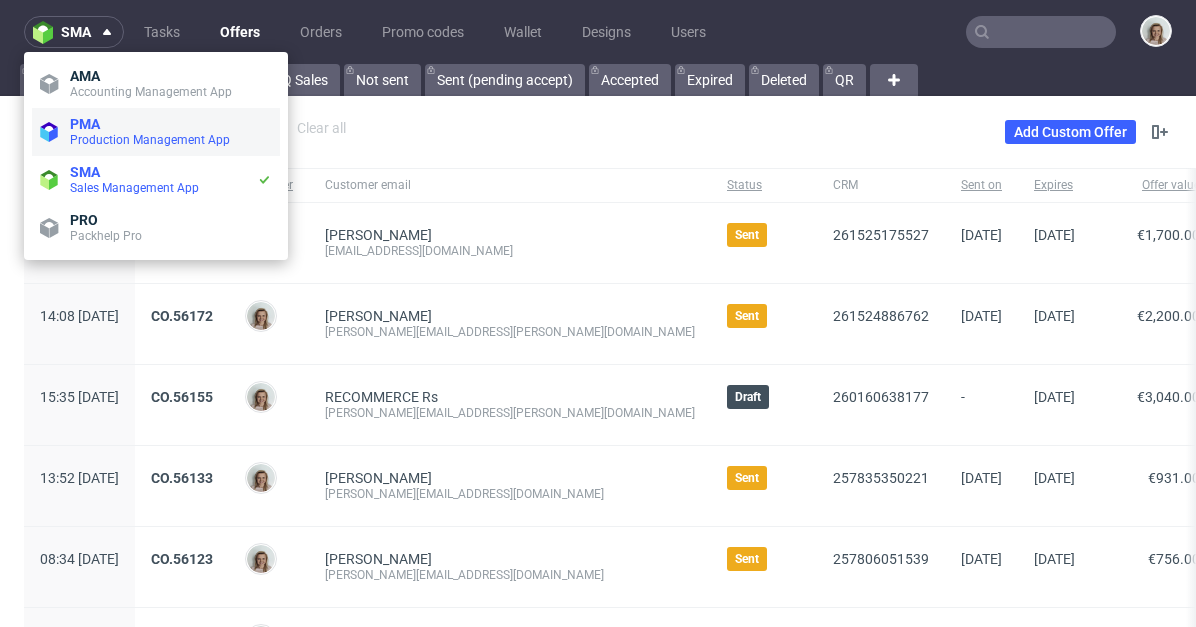 click on "PMA" at bounding box center [171, 124] 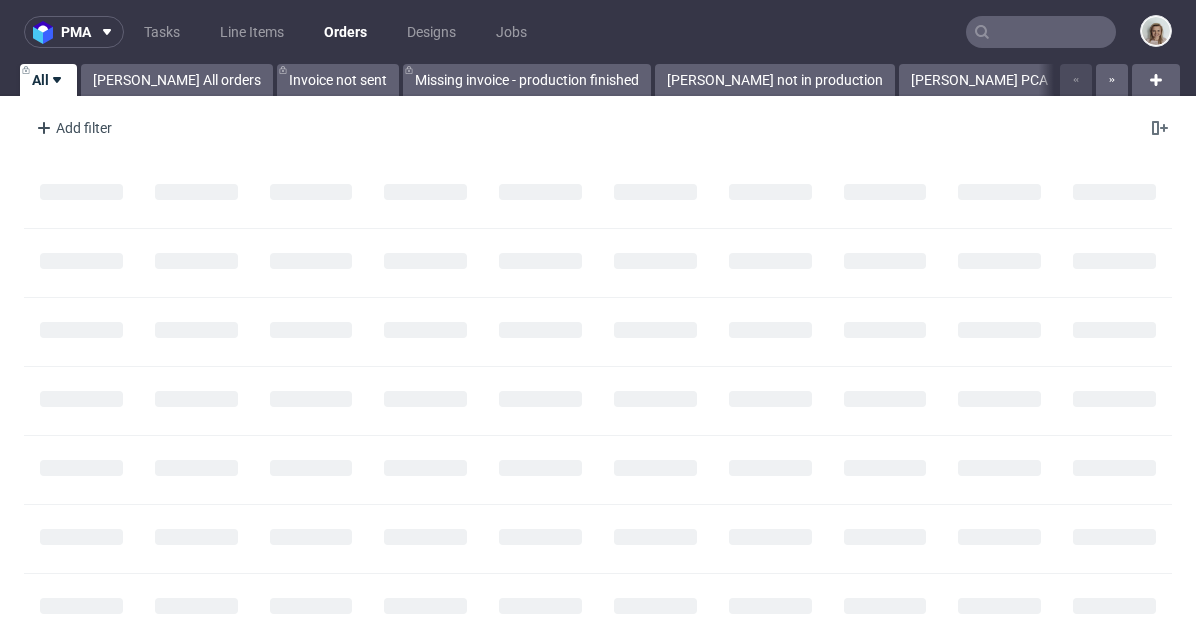 click at bounding box center (1041, 32) 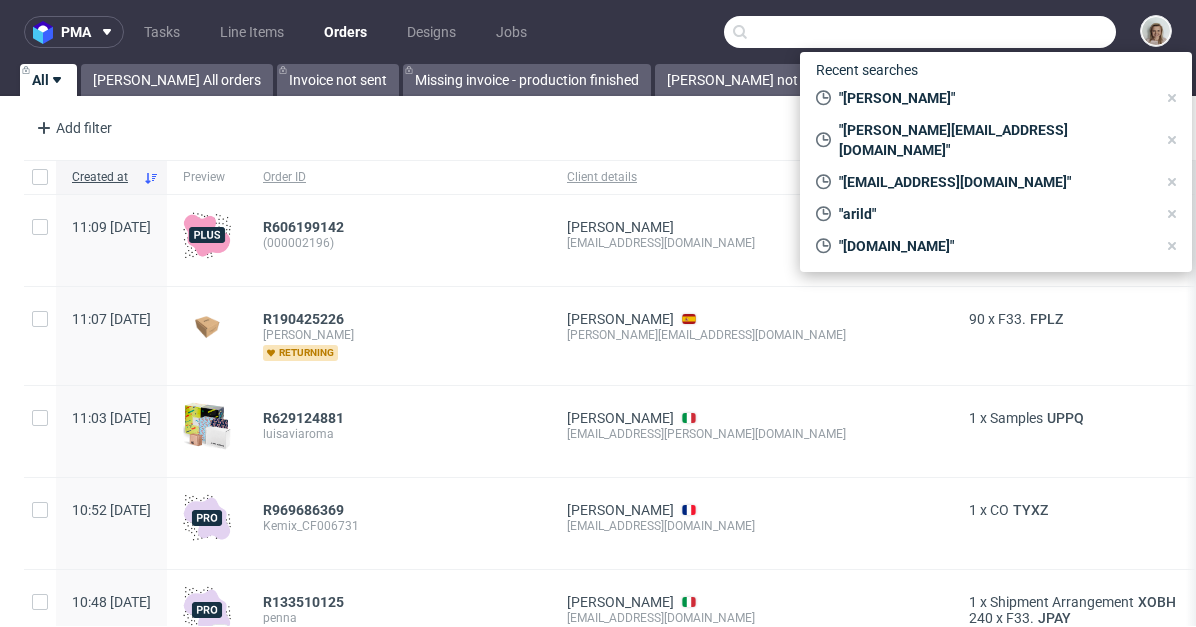 paste on "R707336450" 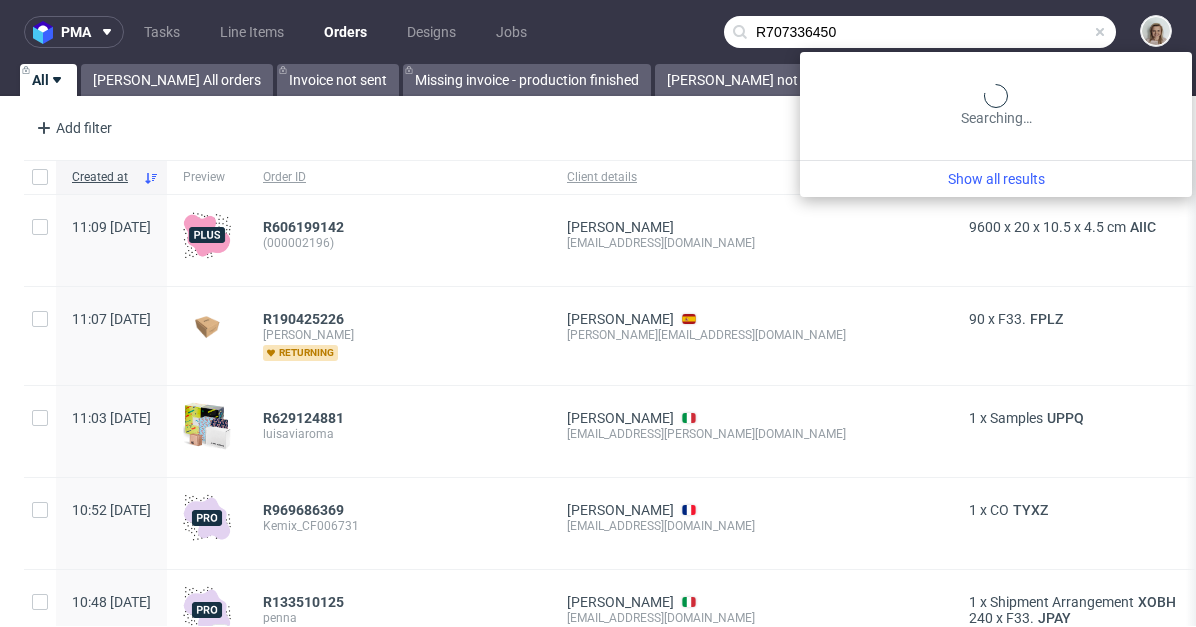 type on "R707336450" 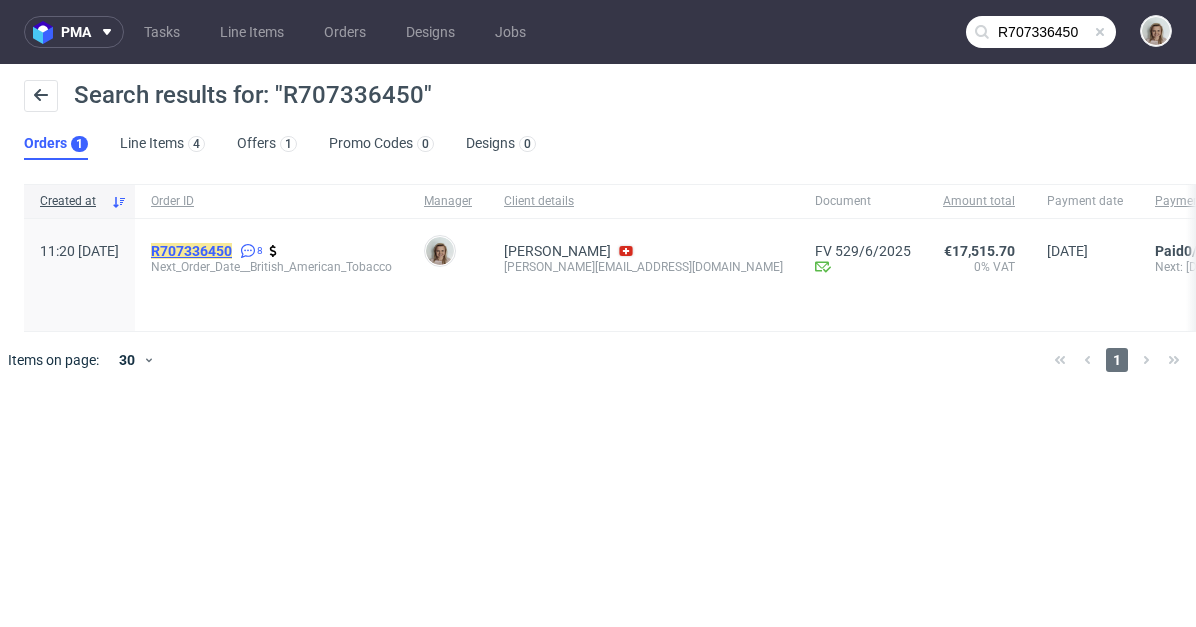 click on "R707336450" 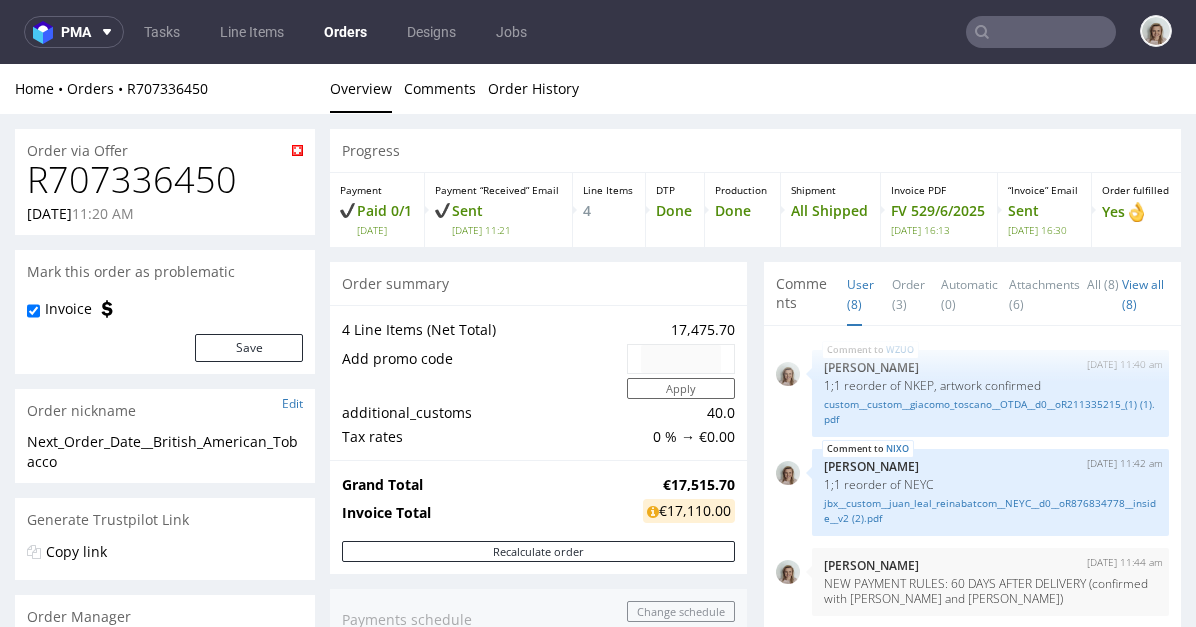 scroll, scrollTop: 0, scrollLeft: 0, axis: both 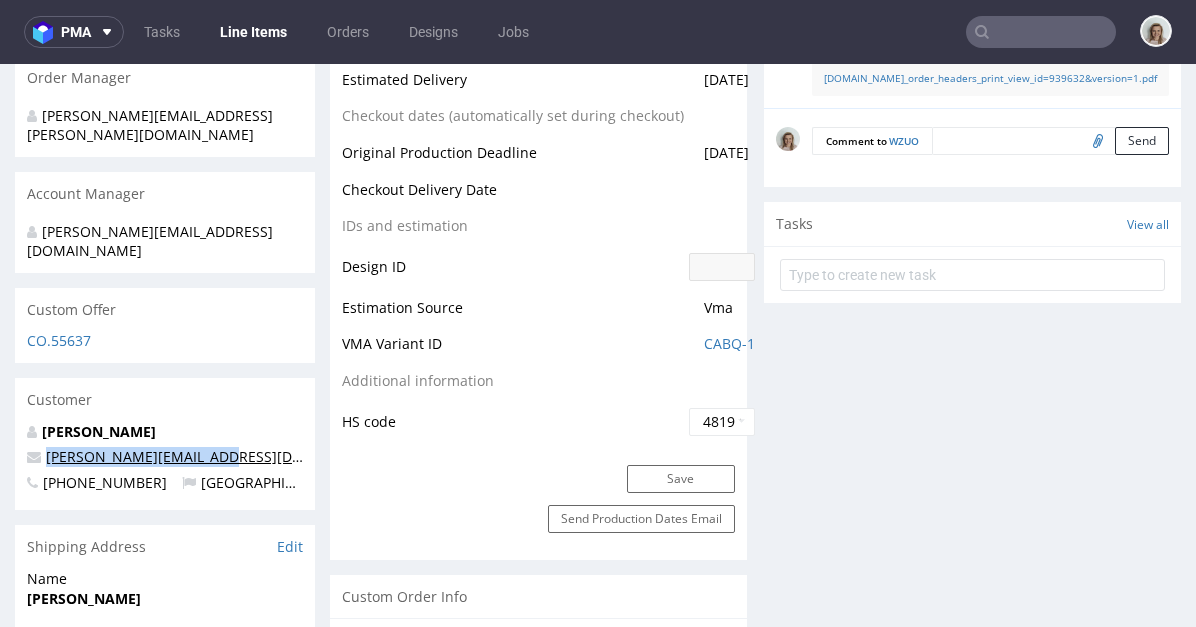 drag, startPoint x: 227, startPoint y: 415, endPoint x: 67, endPoint y: 415, distance: 160 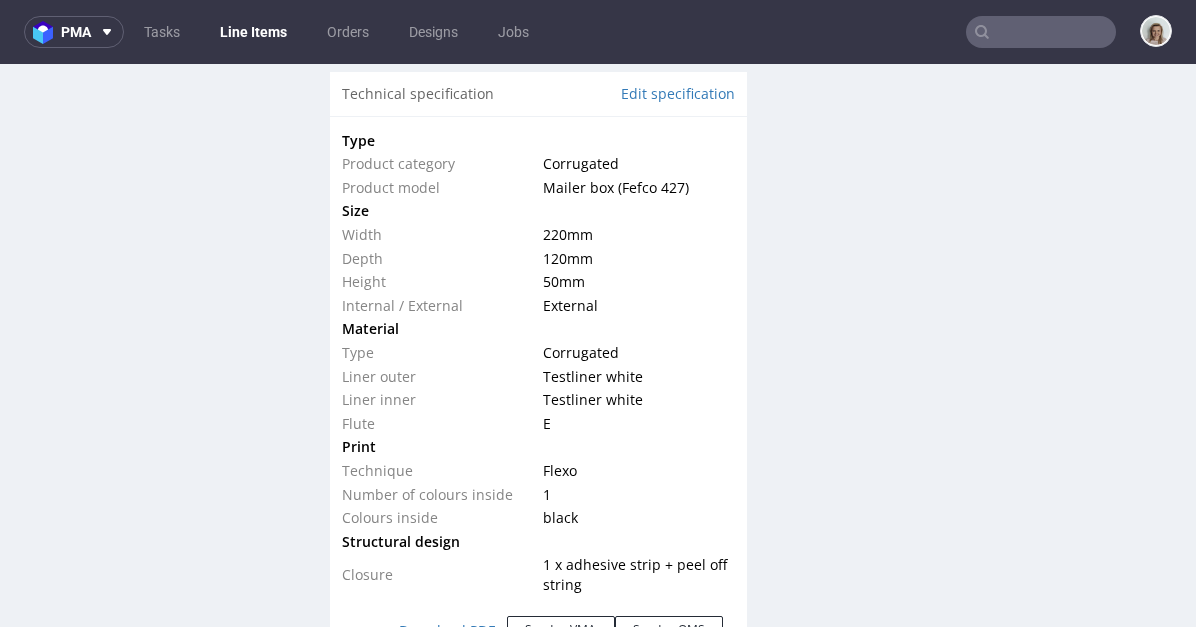 scroll, scrollTop: 1960, scrollLeft: 0, axis: vertical 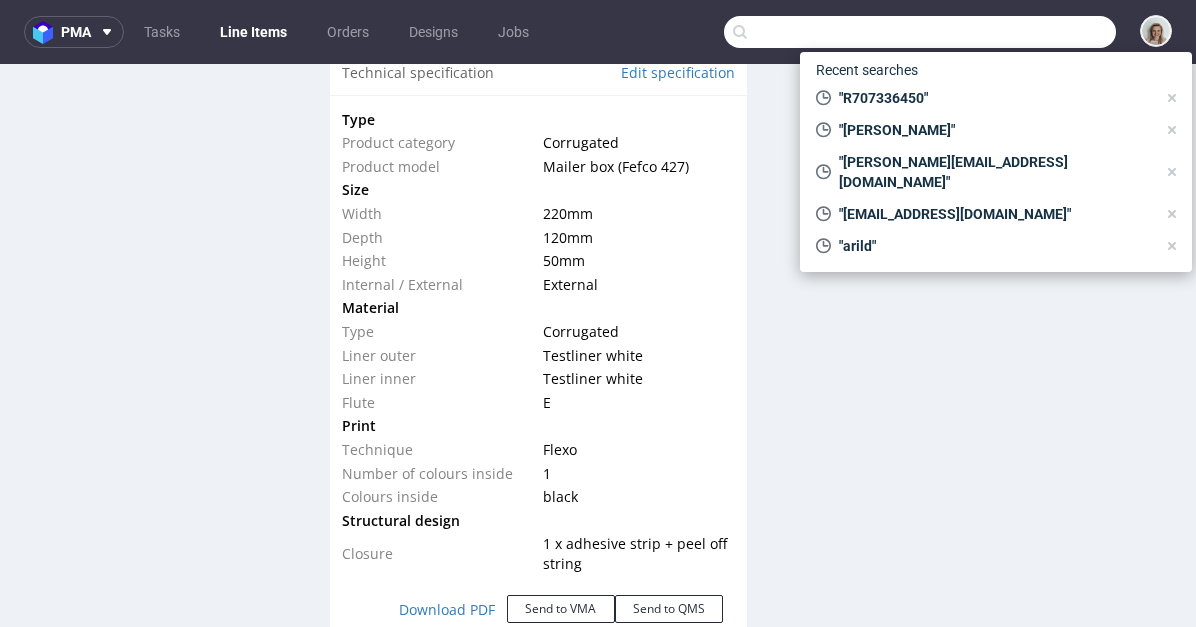 click at bounding box center [920, 32] 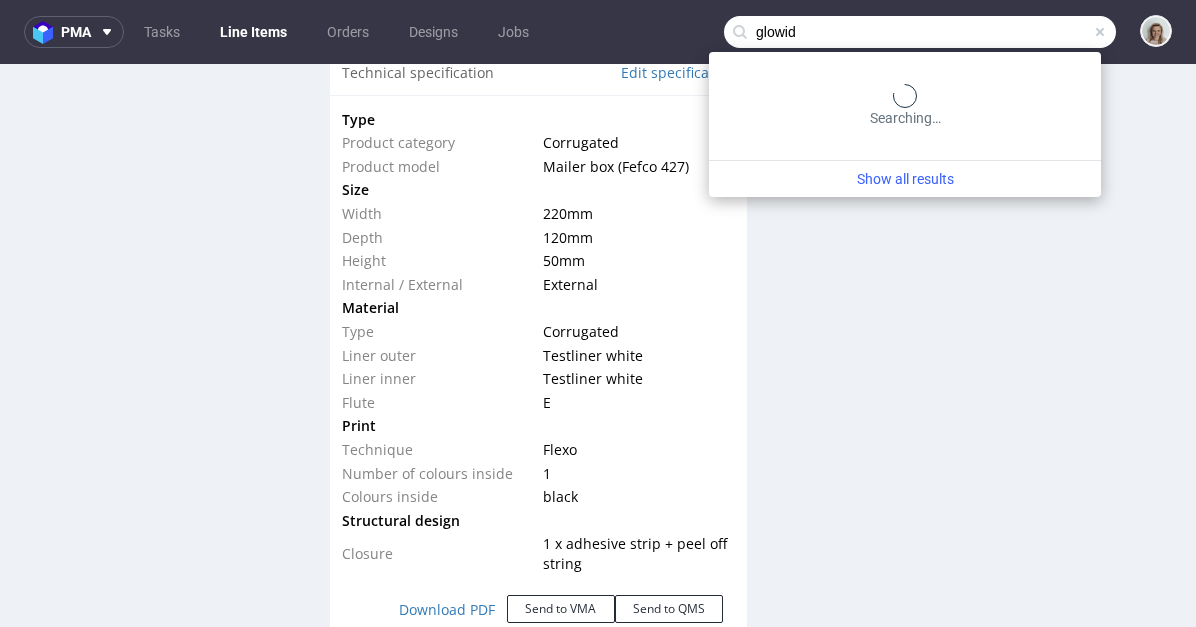 type on "glowid" 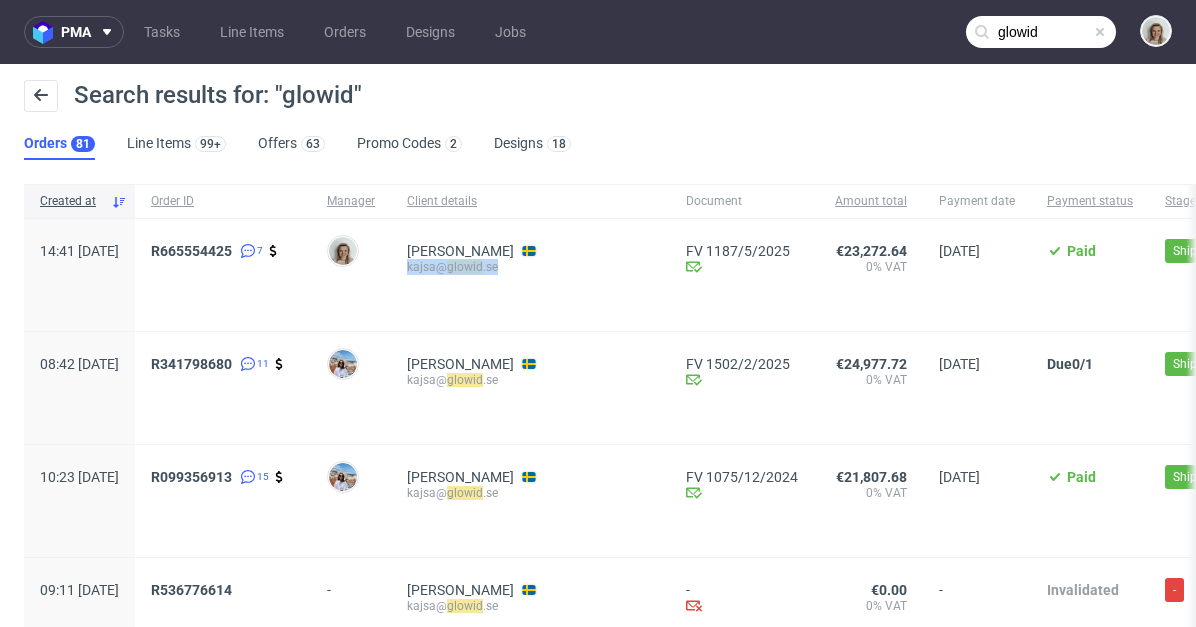 drag, startPoint x: 562, startPoint y: 268, endPoint x: 457, endPoint y: 268, distance: 105 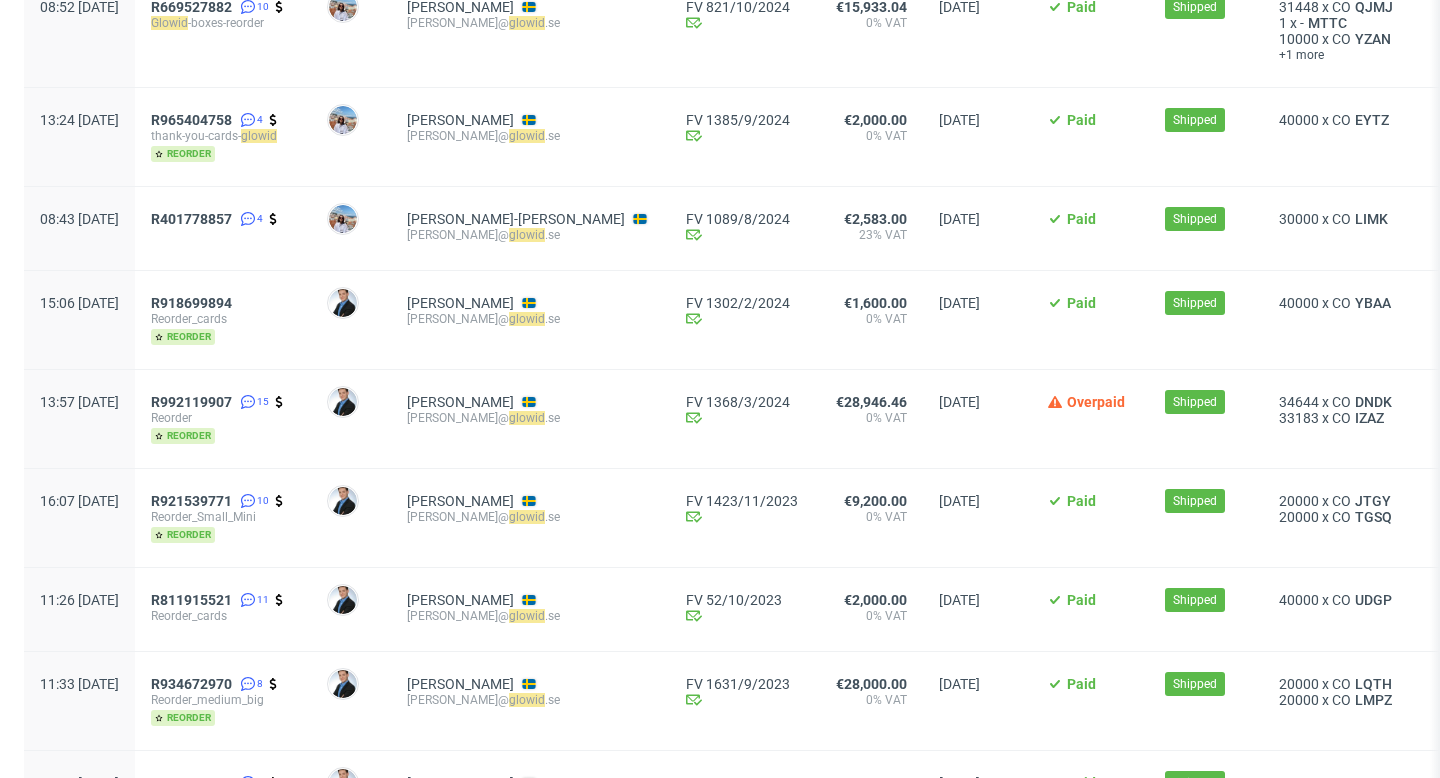 scroll, scrollTop: 0, scrollLeft: 0, axis: both 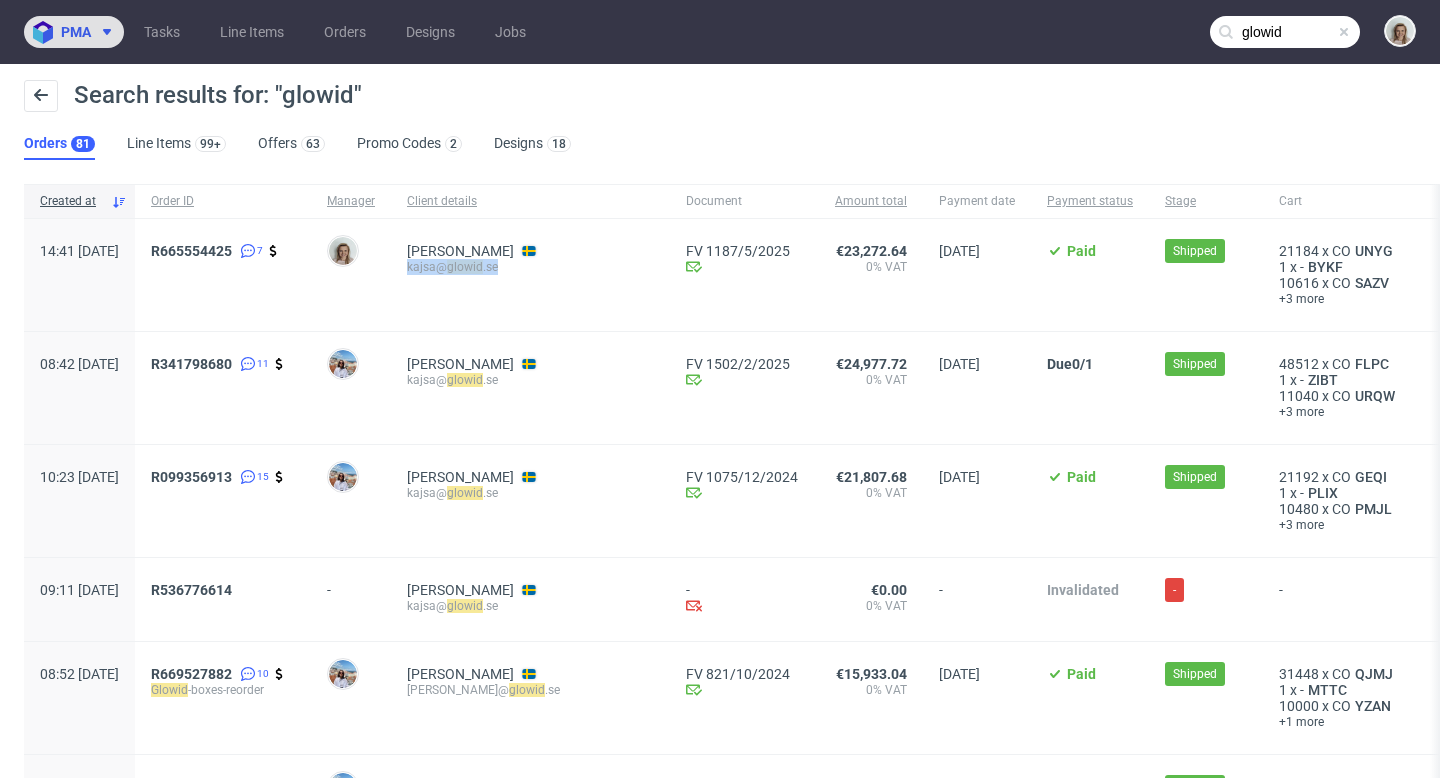 click on "pma" at bounding box center [74, 32] 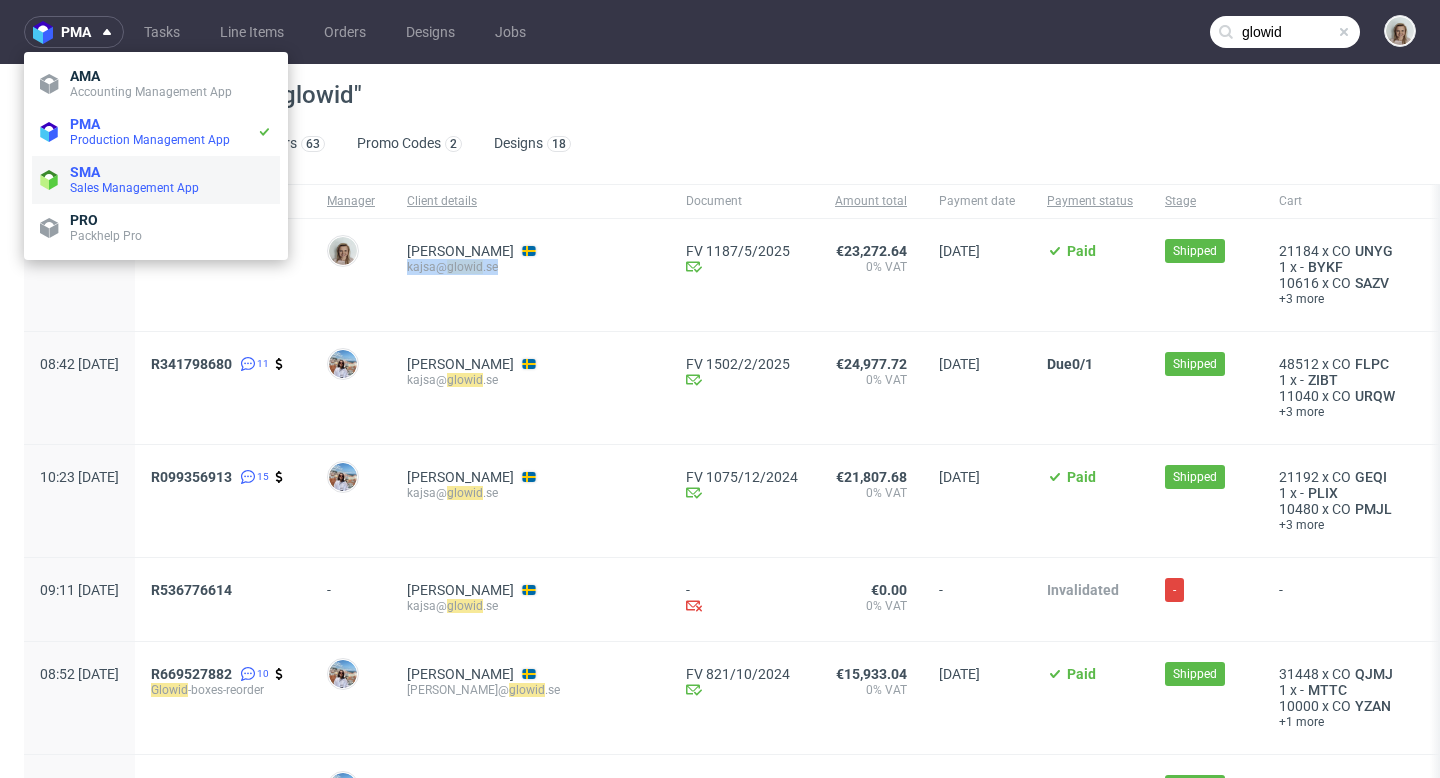 click on "SMA Sales Management App" at bounding box center (156, 180) 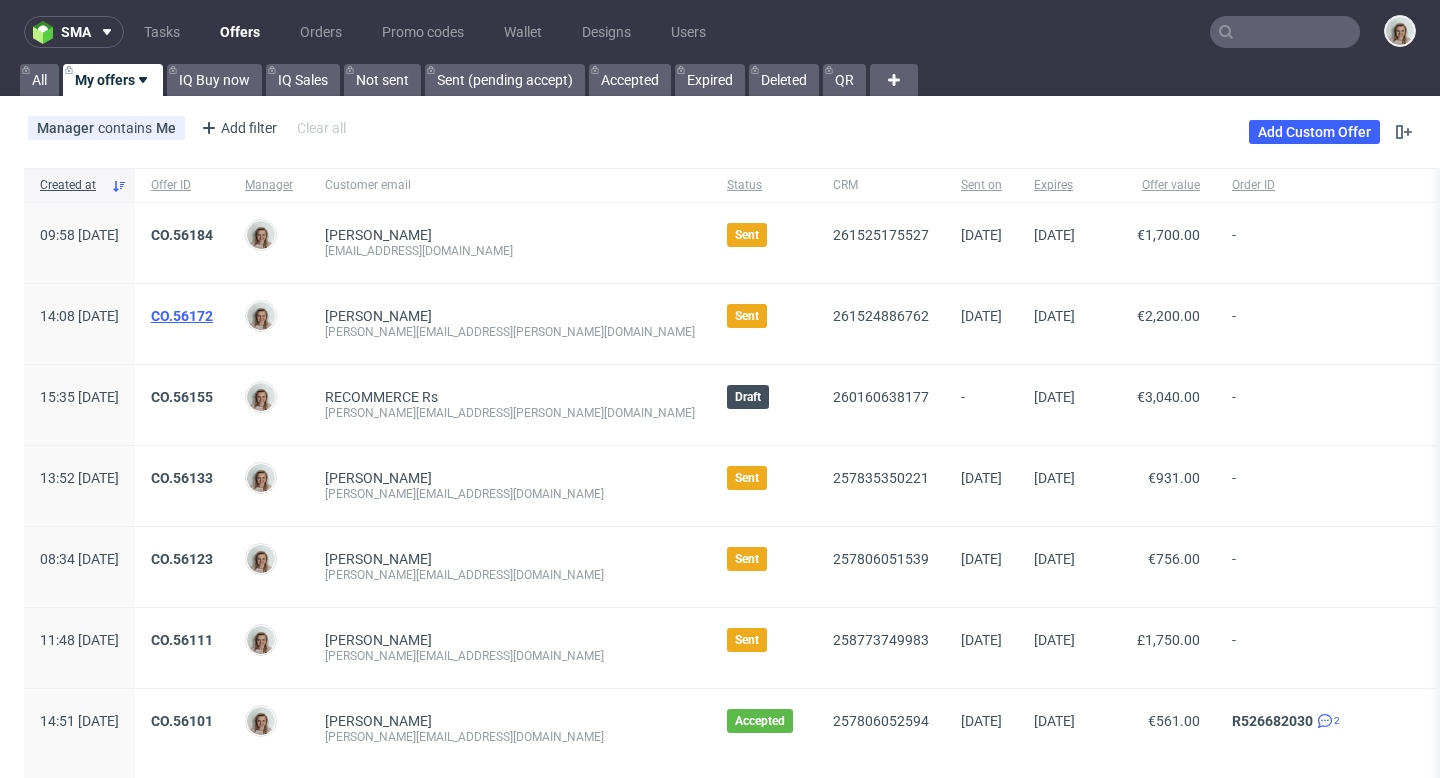 click on "CO.56172" at bounding box center [182, 316] 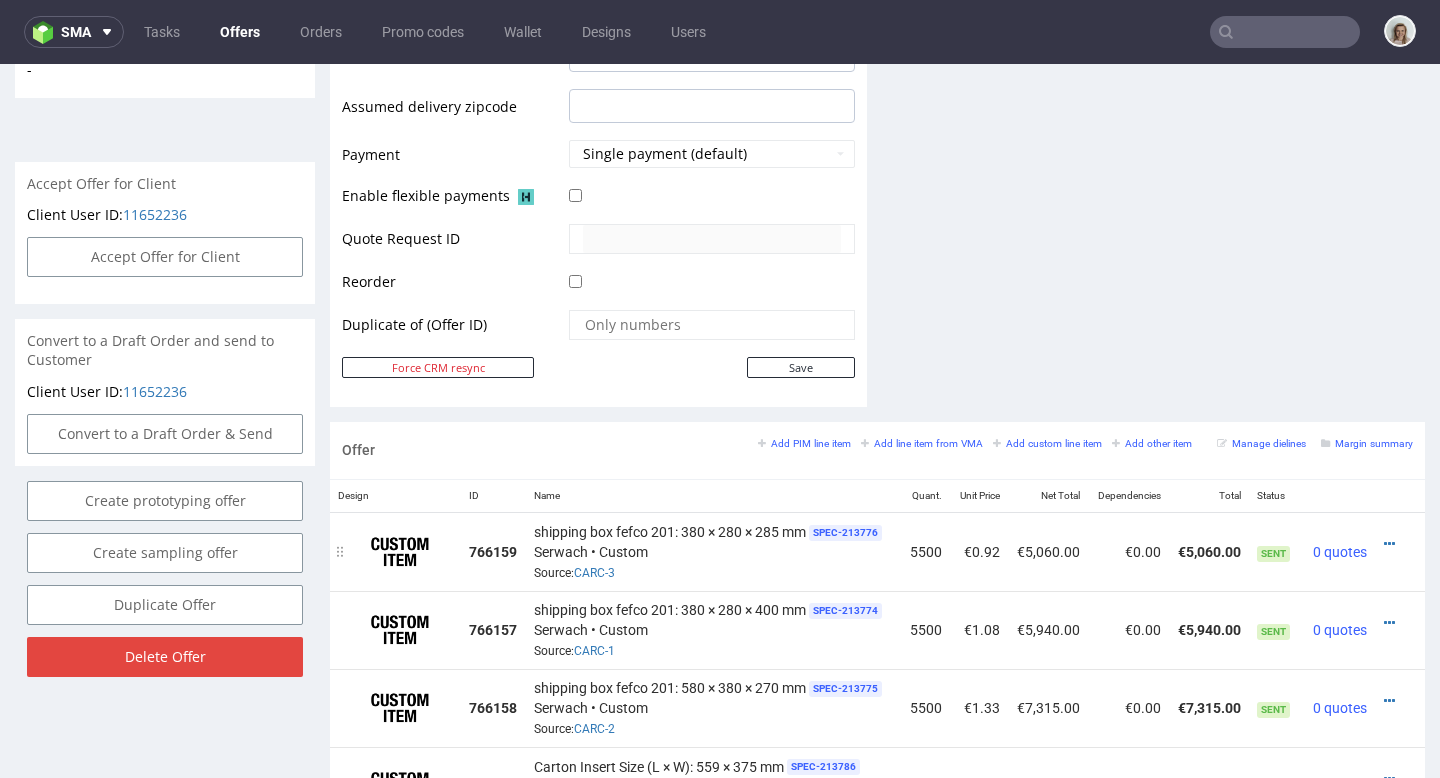 scroll, scrollTop: 1071, scrollLeft: 0, axis: vertical 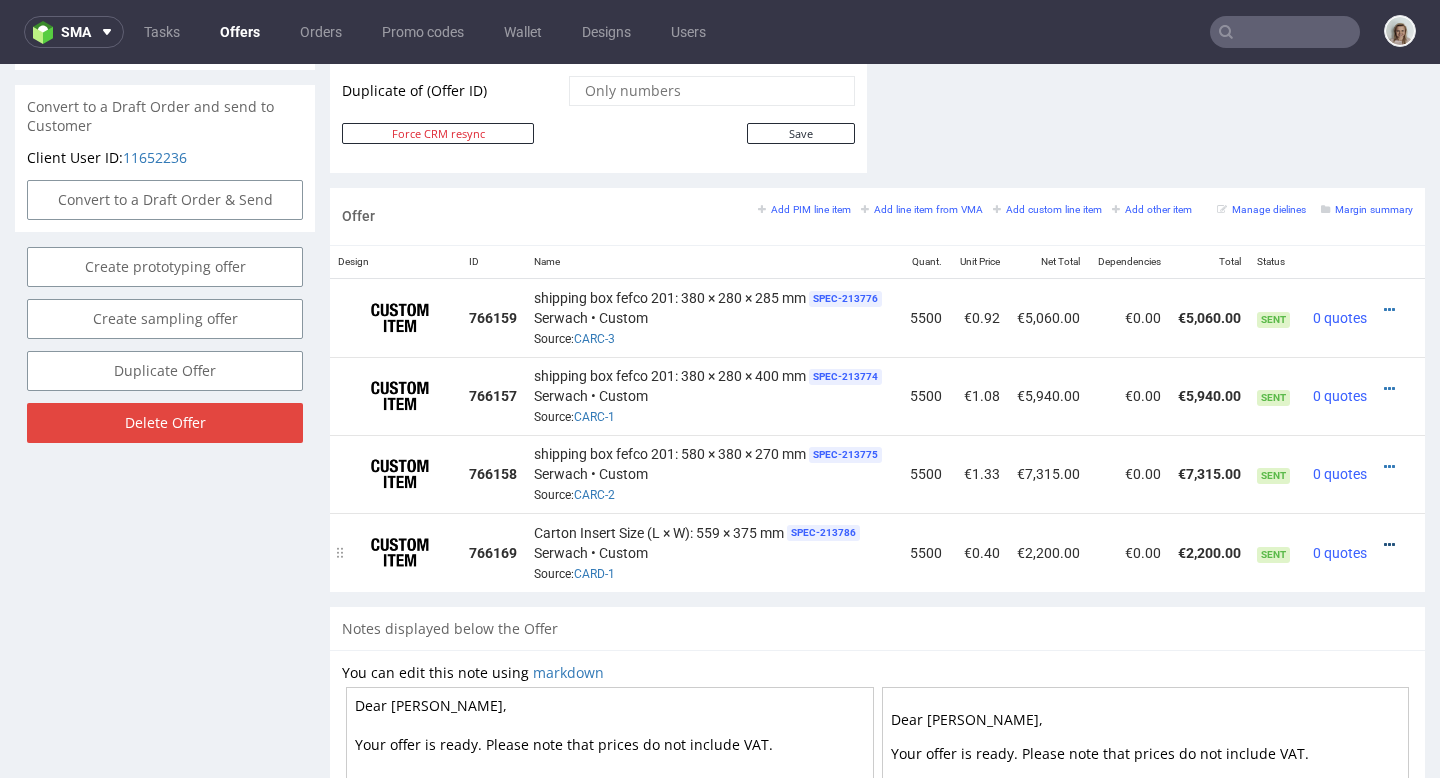 click at bounding box center [1389, 545] 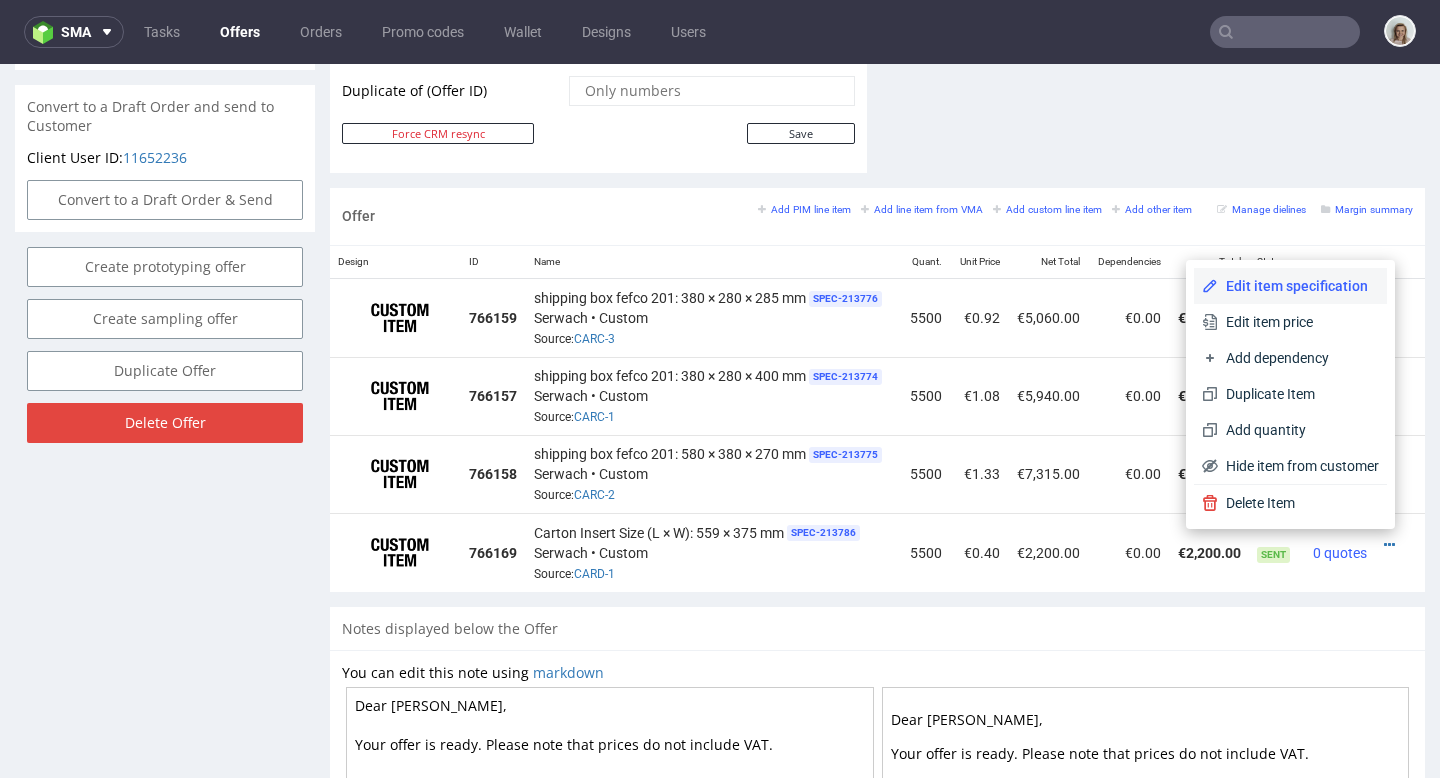 click on "Edit item specification" at bounding box center [1298, 286] 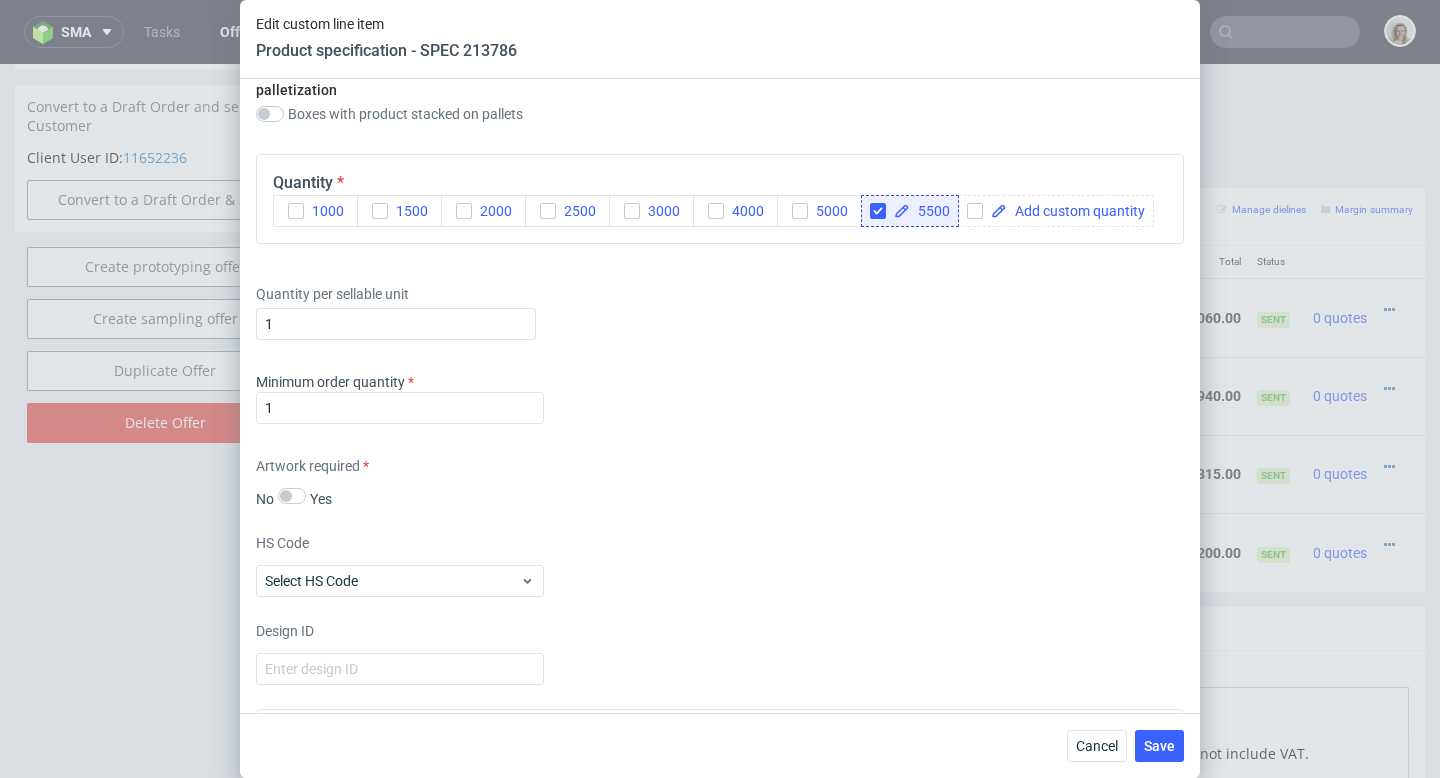 scroll, scrollTop: 2260, scrollLeft: 0, axis: vertical 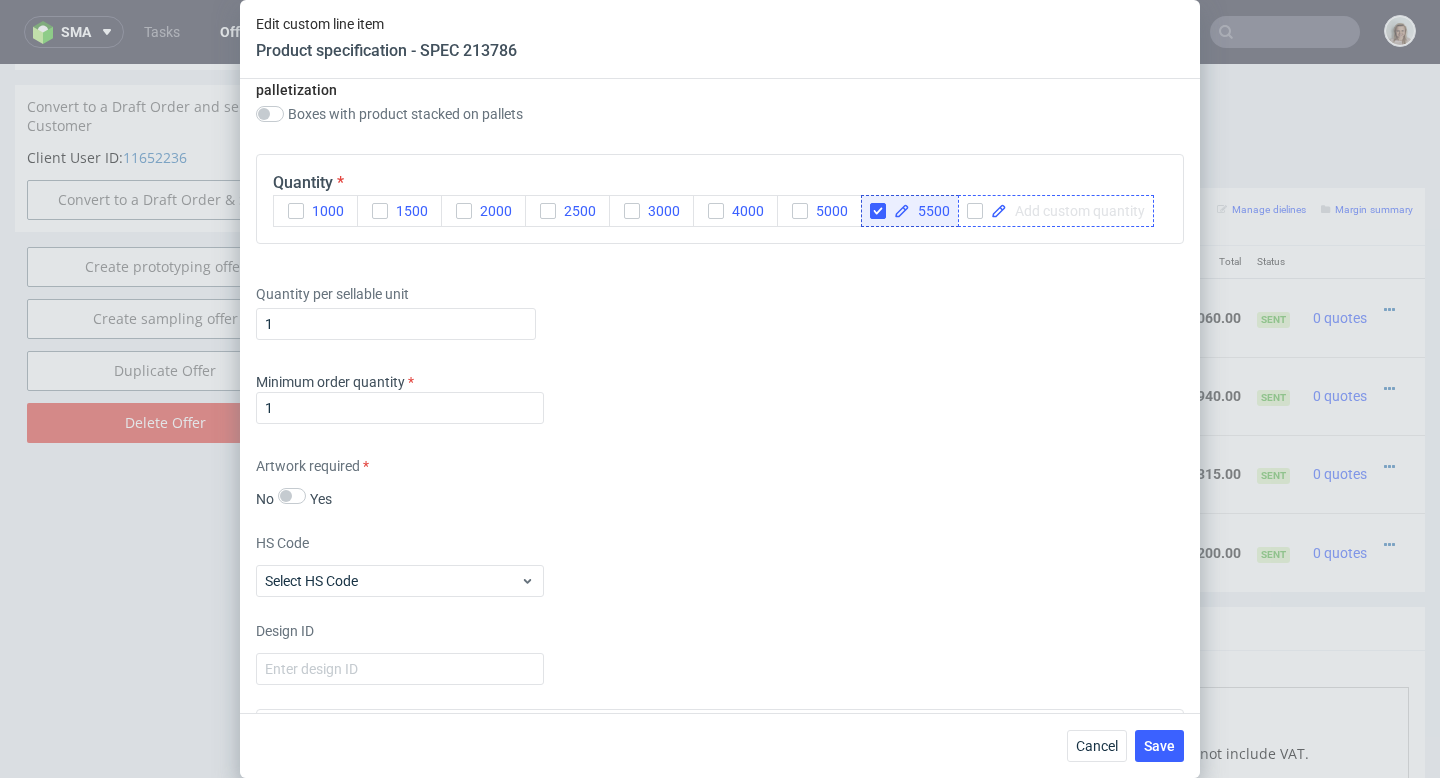 click at bounding box center [1076, 211] 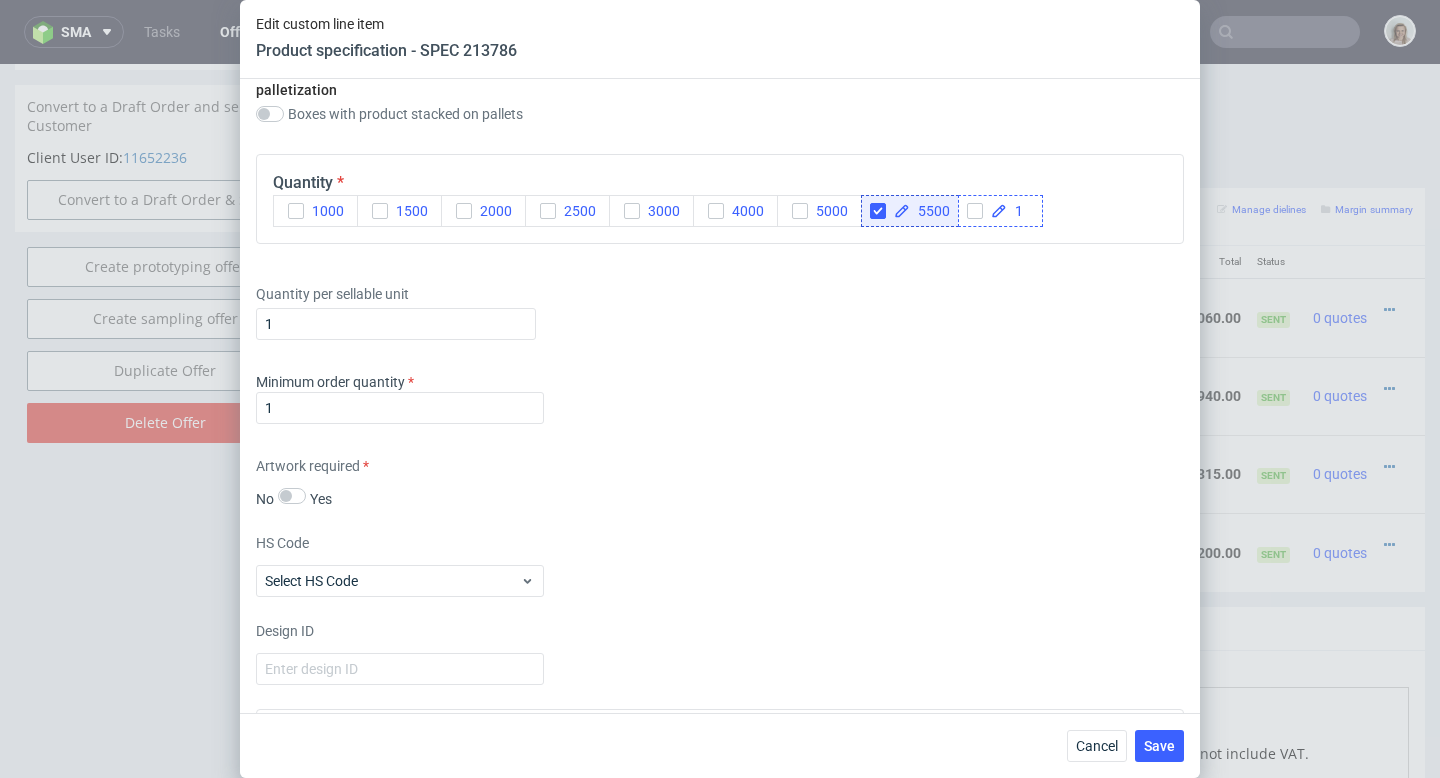 scroll, scrollTop: 2224, scrollLeft: 0, axis: vertical 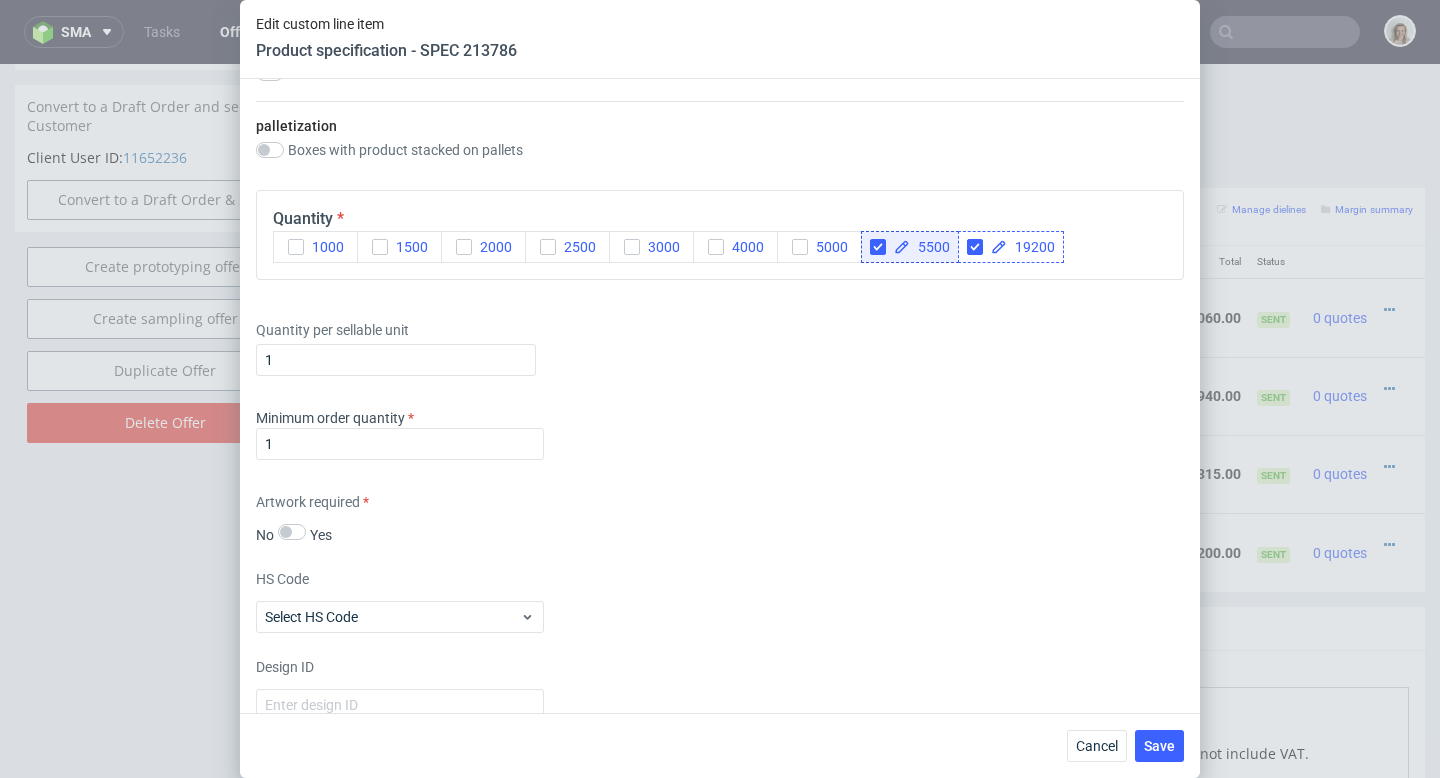 checkbox on "true" 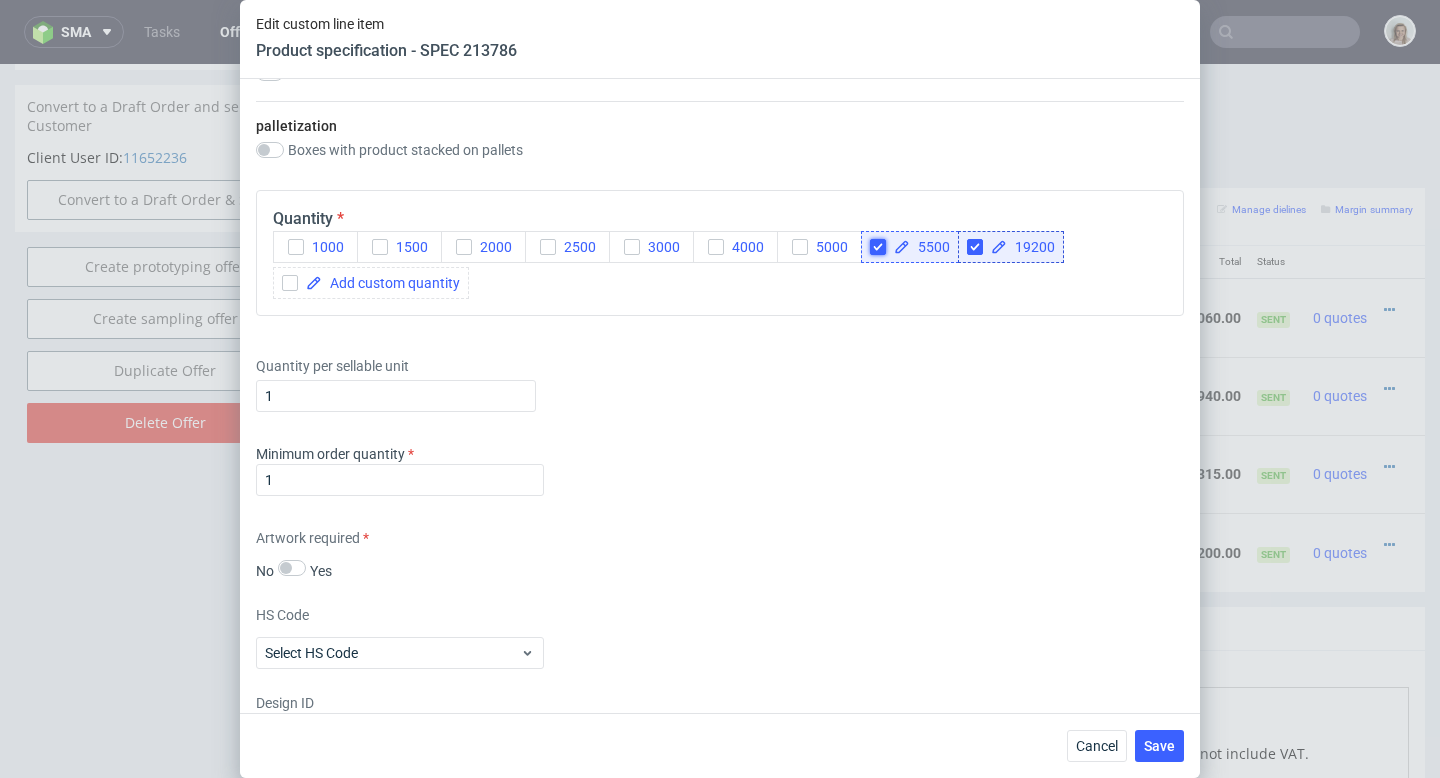 click at bounding box center (878, 247) 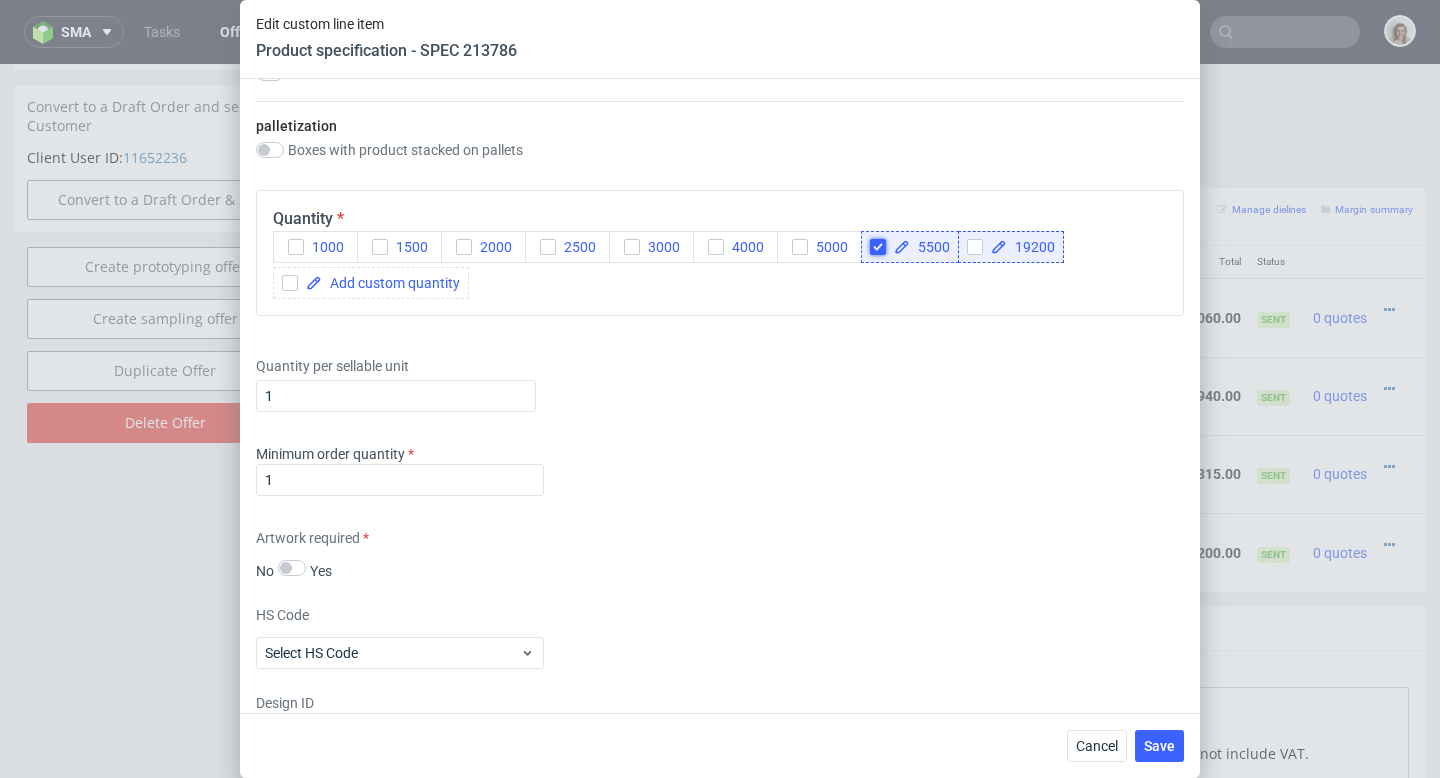 checkbox on "true" 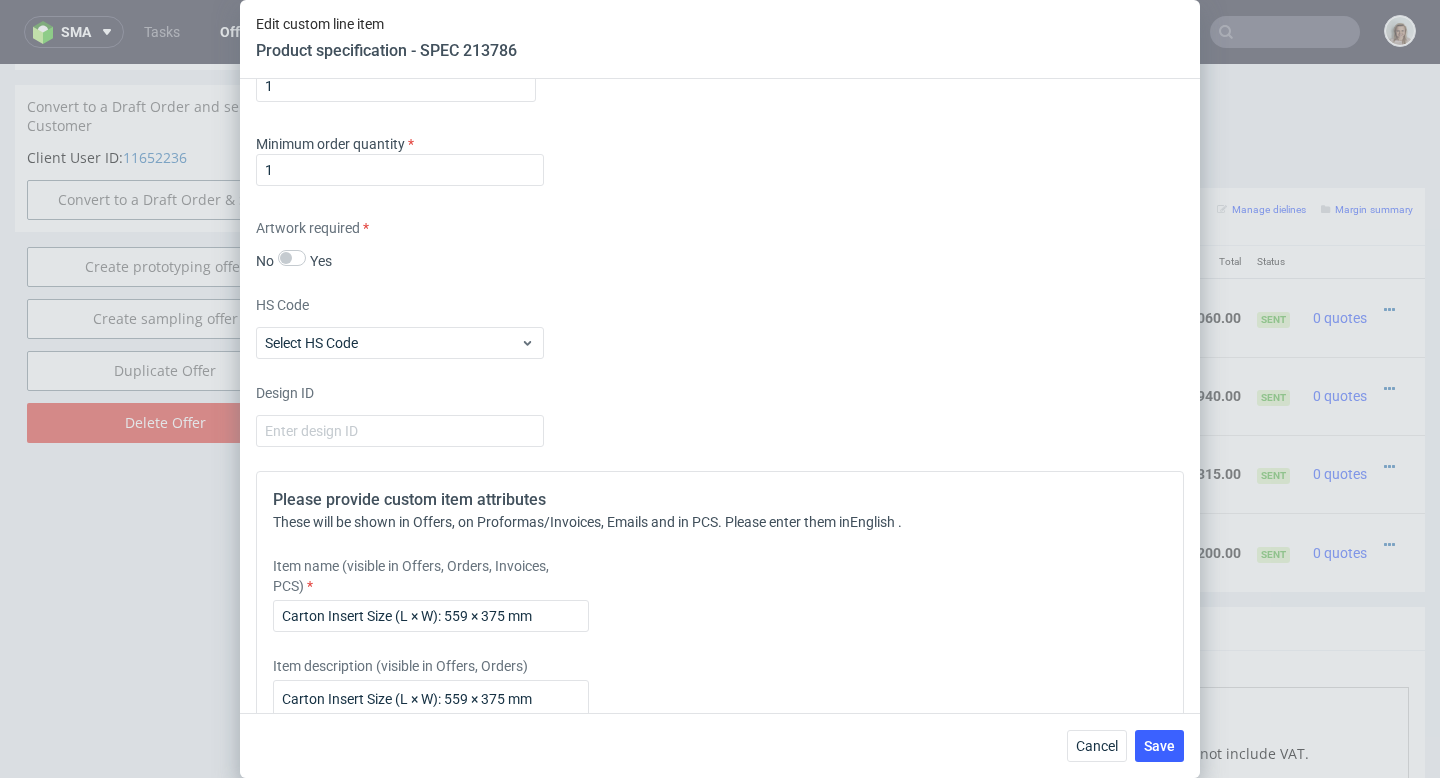 scroll, scrollTop: 2874, scrollLeft: 0, axis: vertical 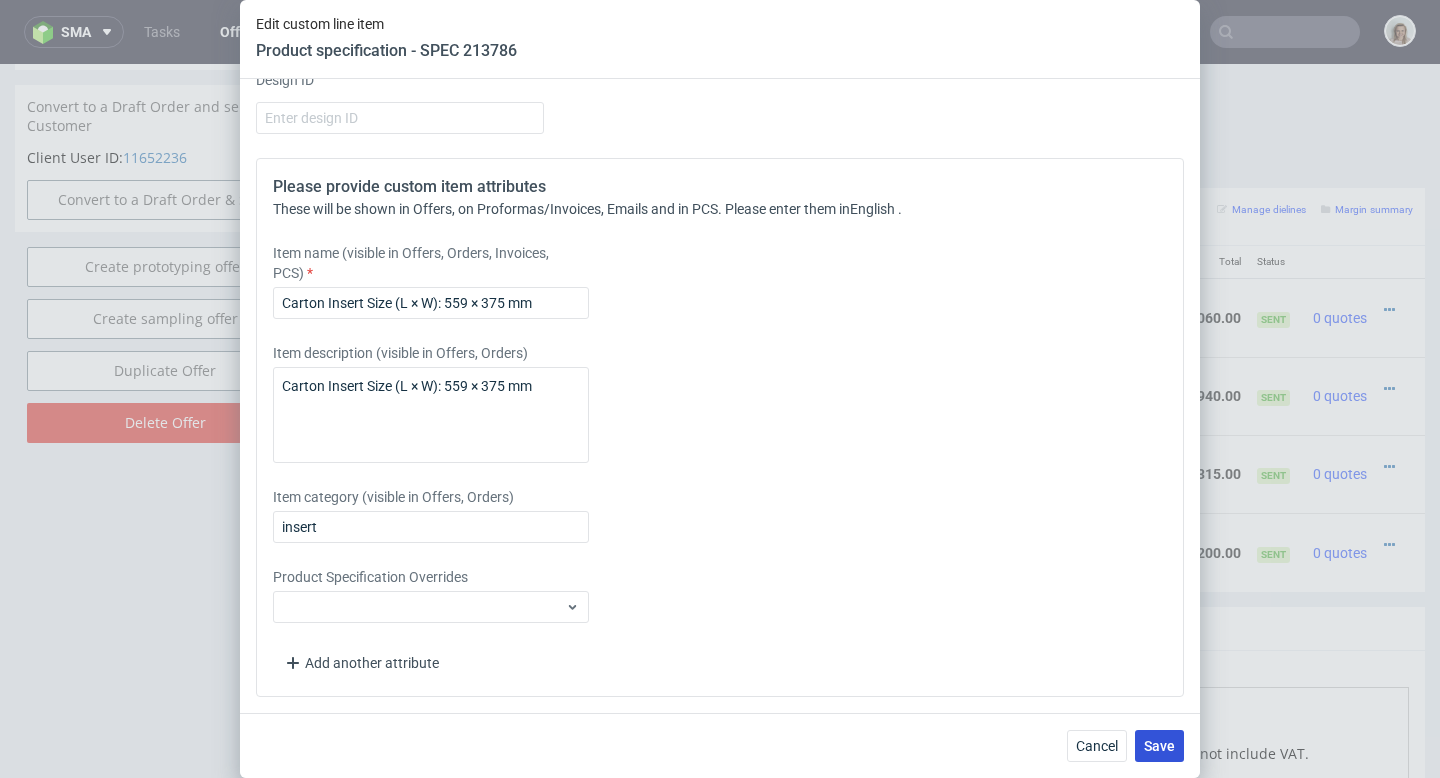 click on "Save" at bounding box center [1159, 746] 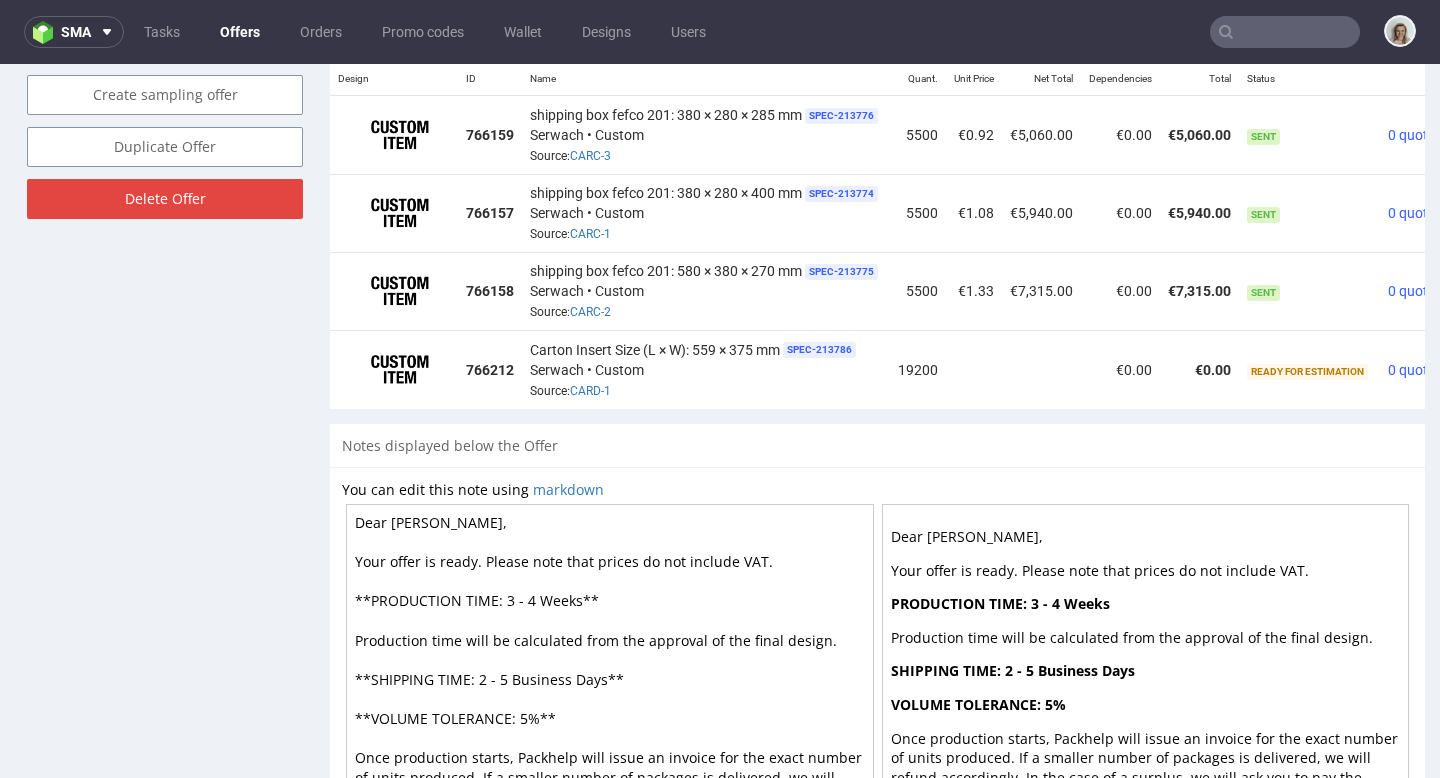 scroll, scrollTop: 1253, scrollLeft: 0, axis: vertical 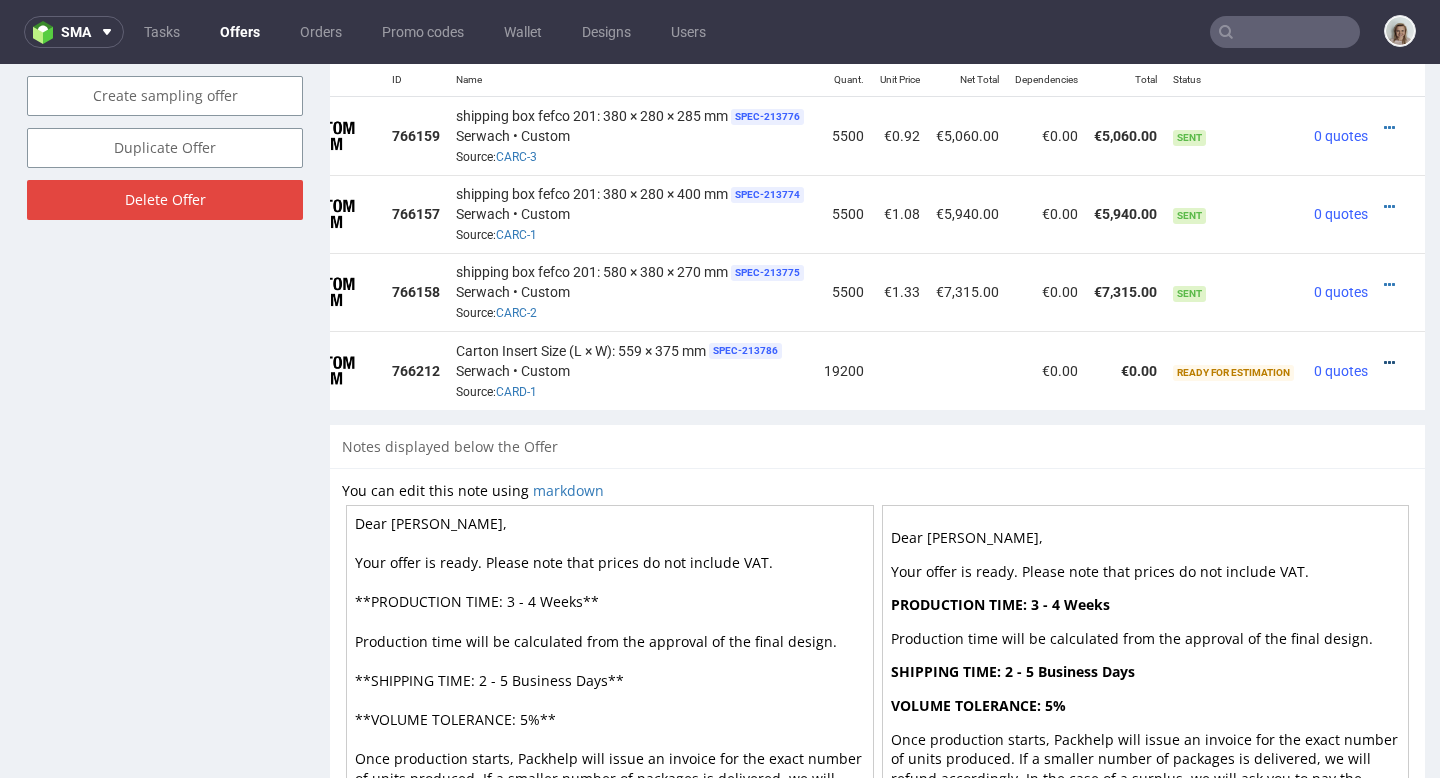 click at bounding box center (1389, 363) 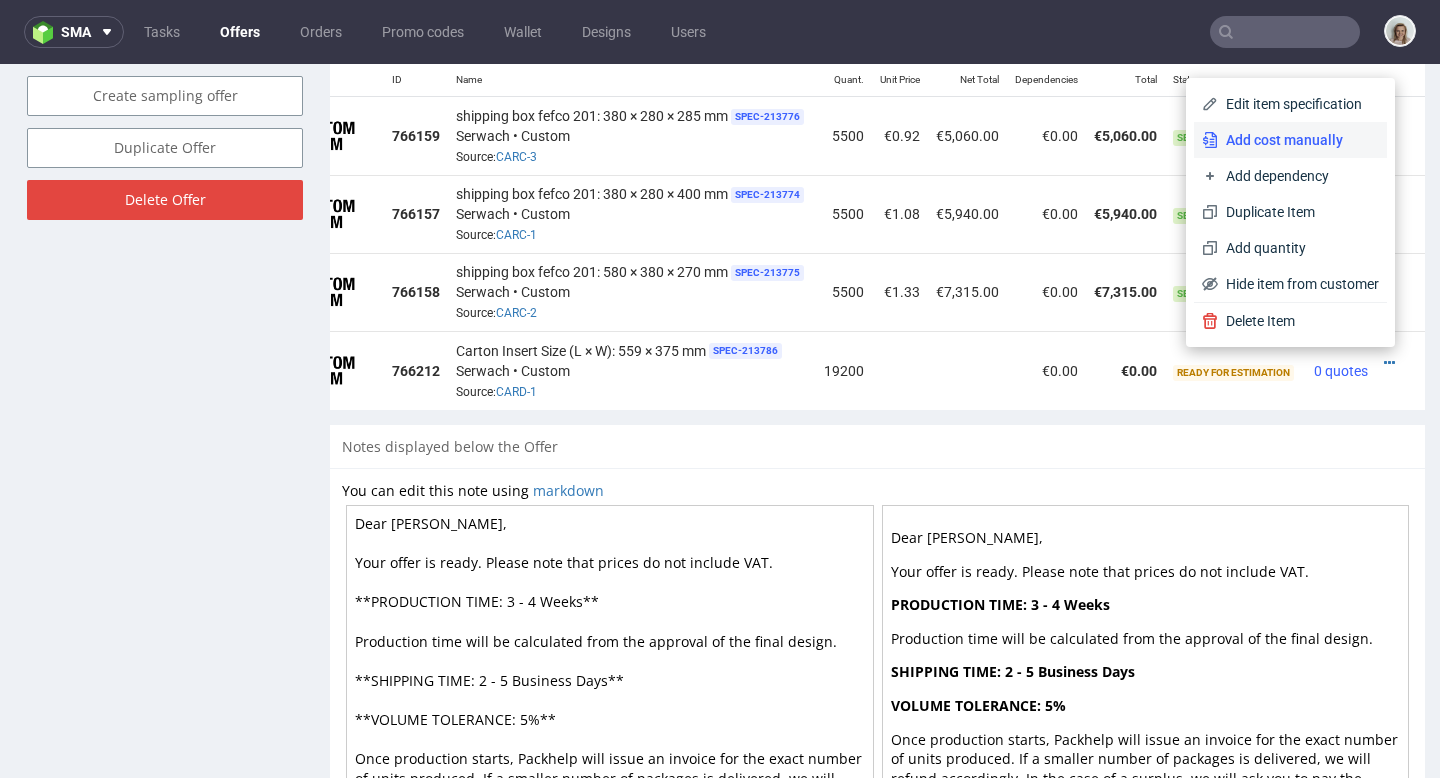click on "Add cost manually" at bounding box center [1298, 140] 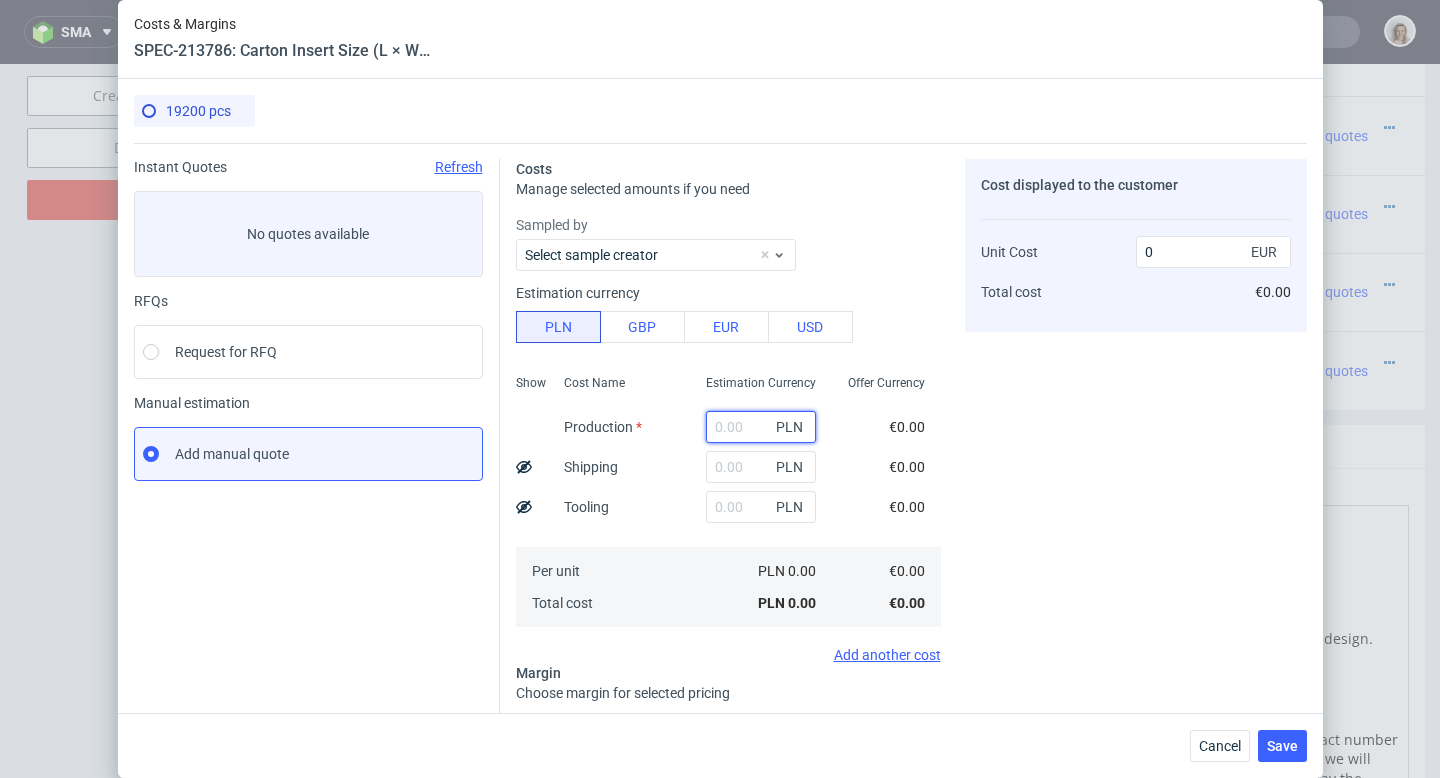 click at bounding box center [761, 427] 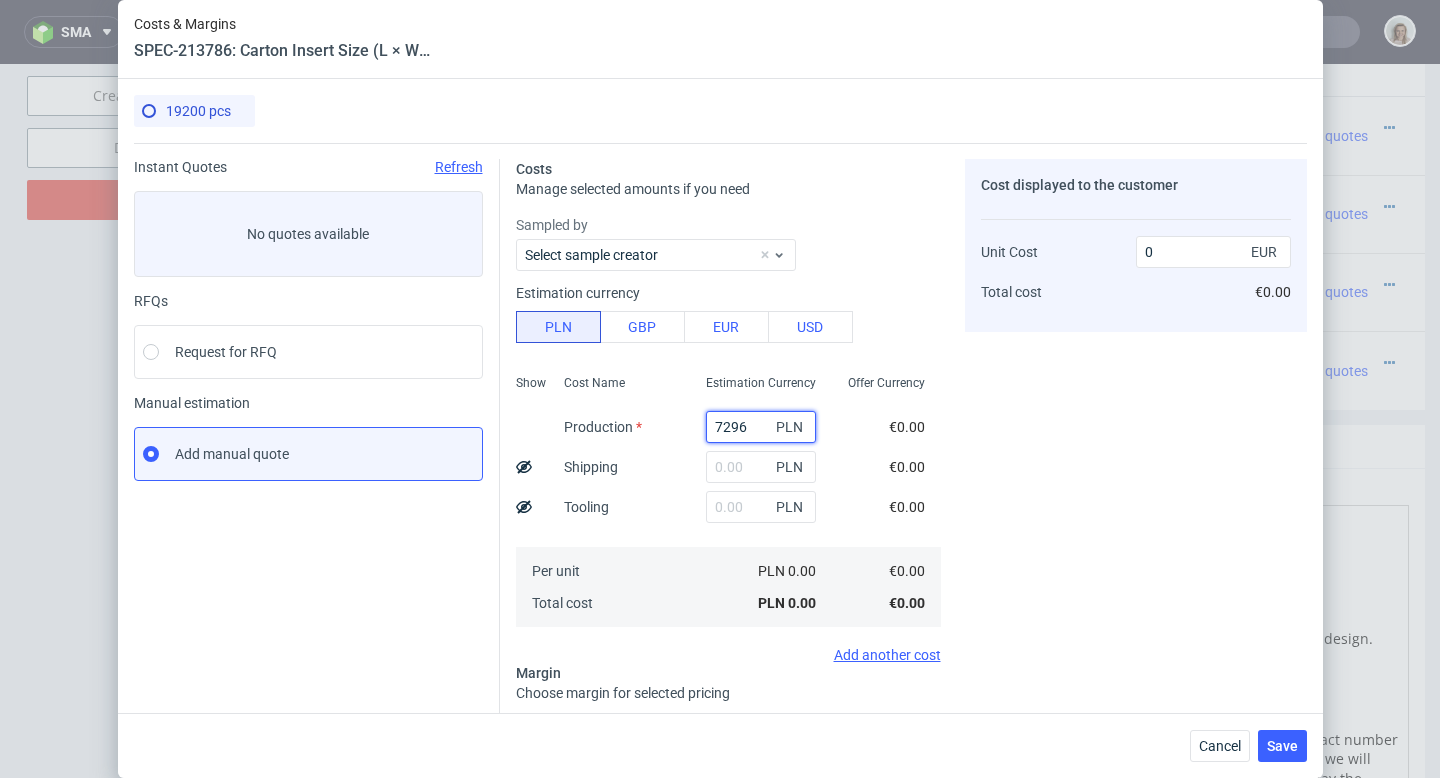 type on "0.09" 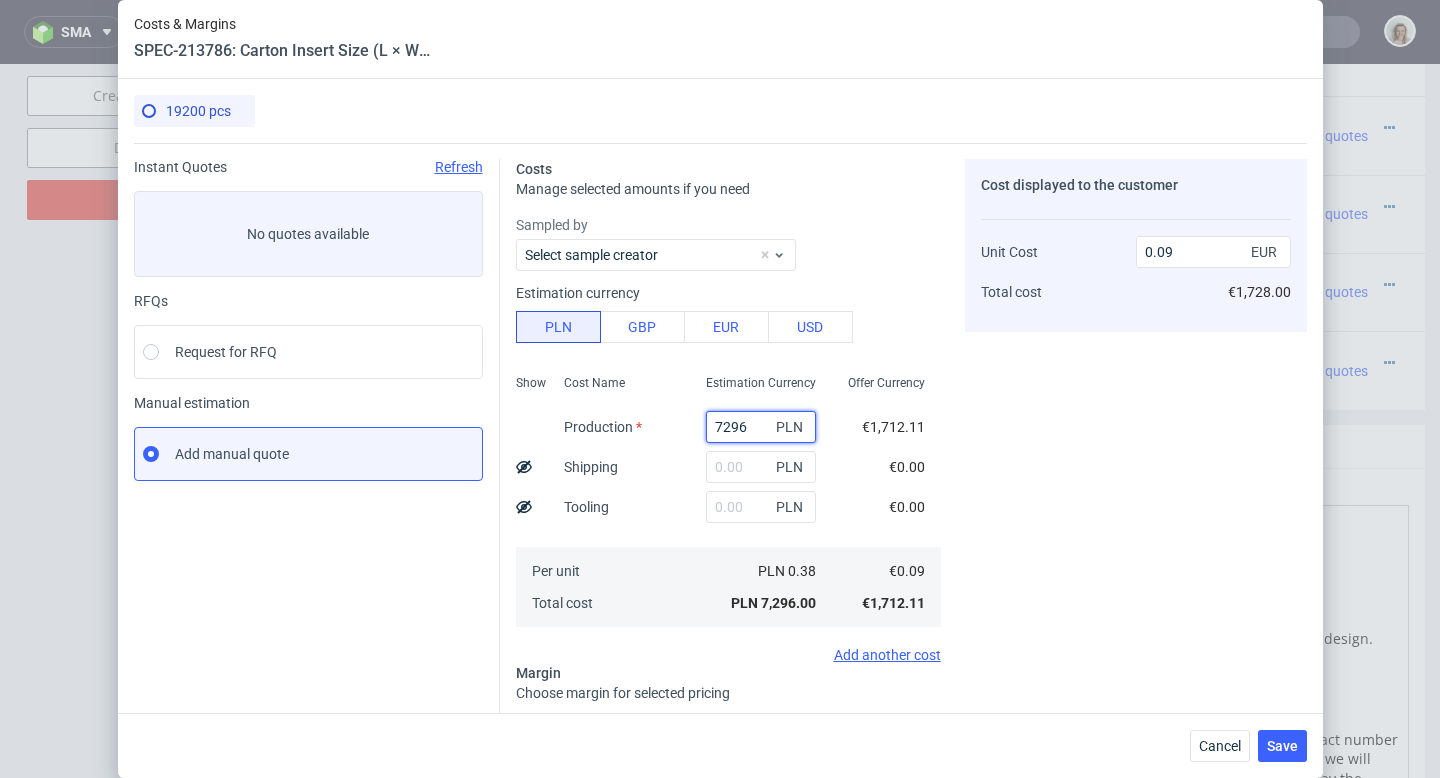 type on "7296" 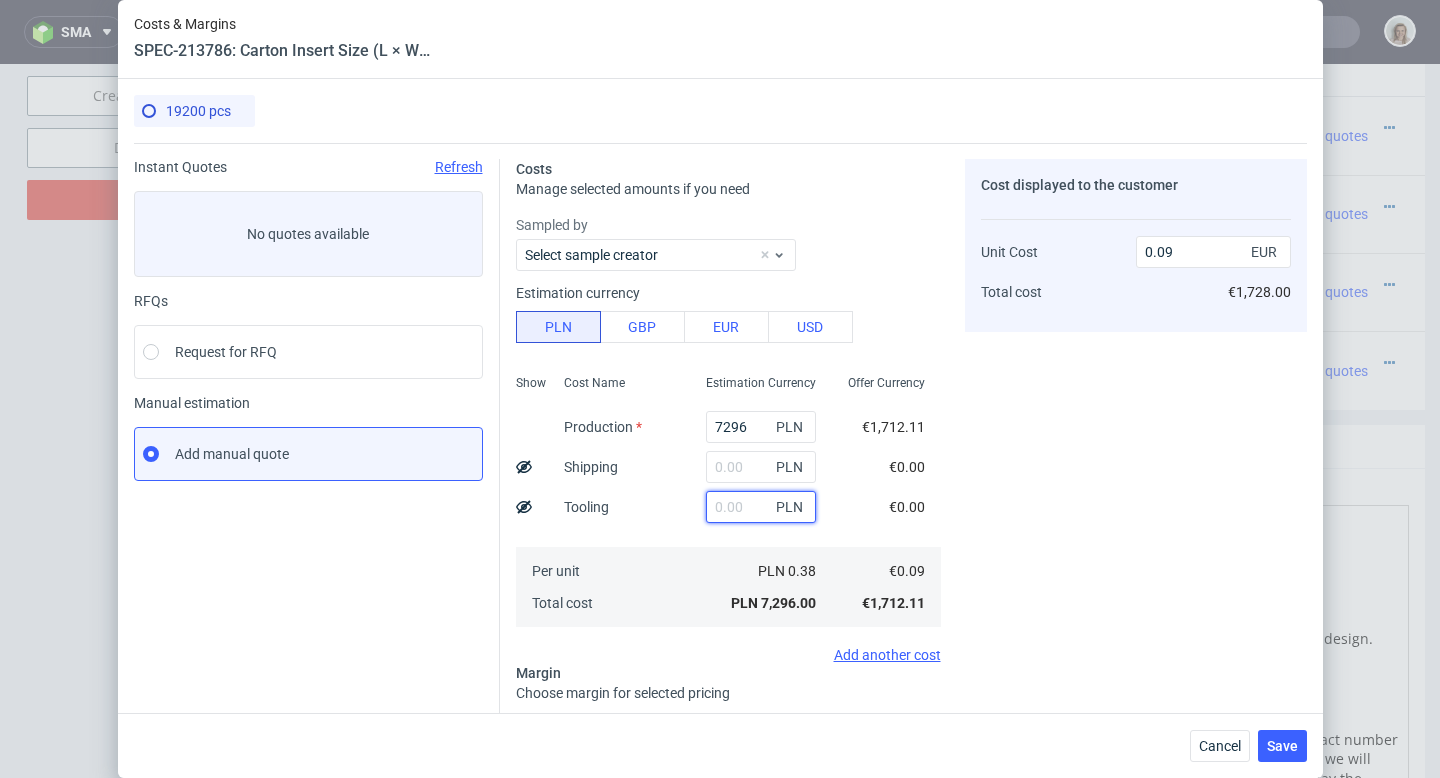 click at bounding box center (761, 507) 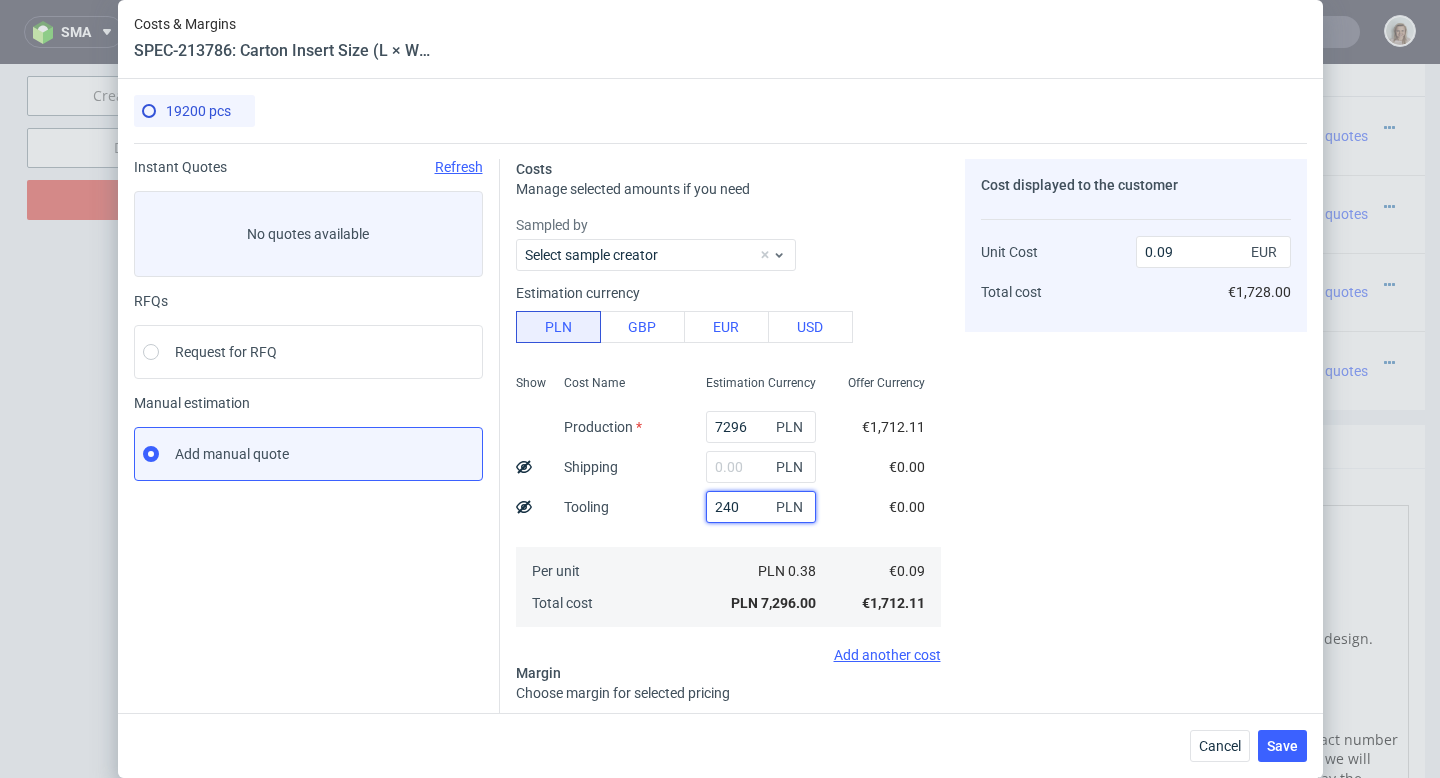type on "2400" 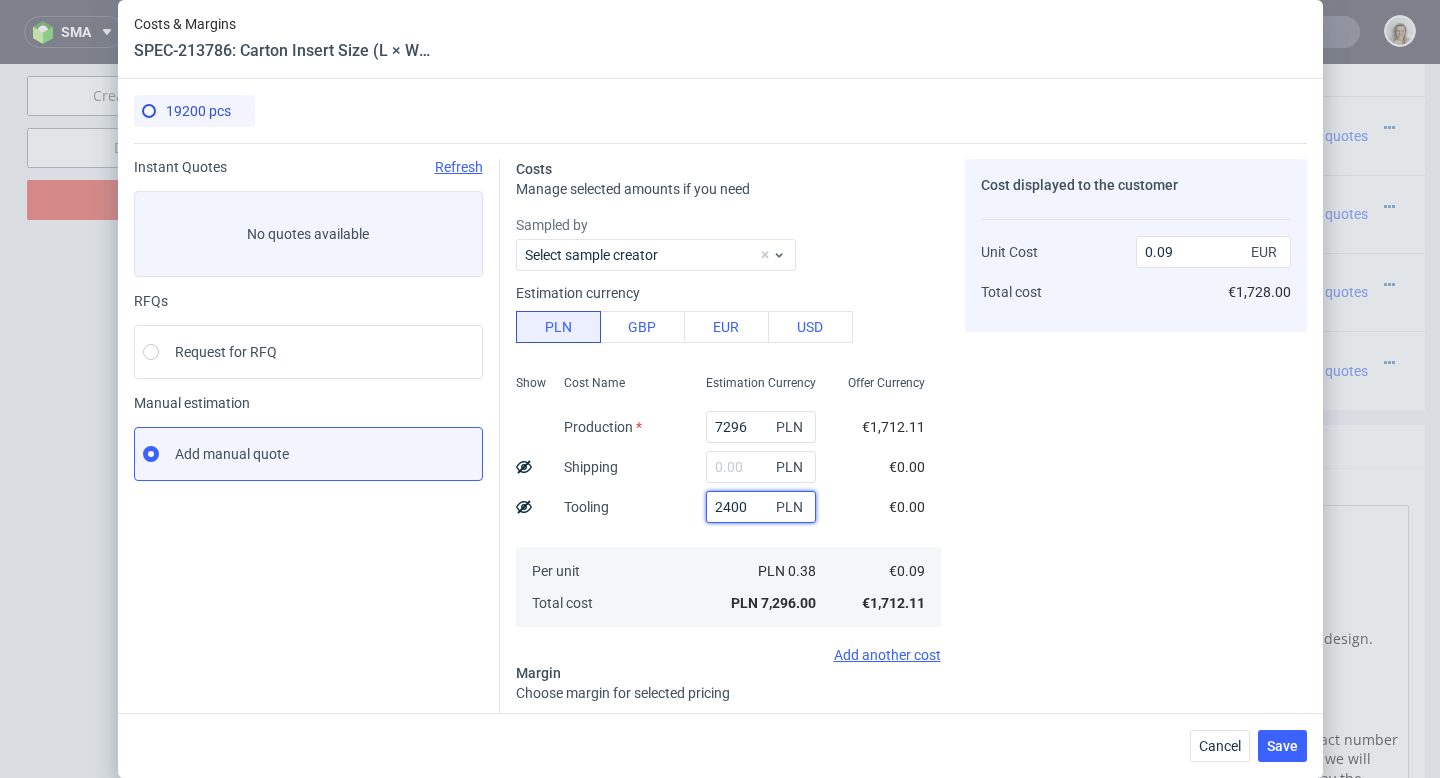 type on "0.12" 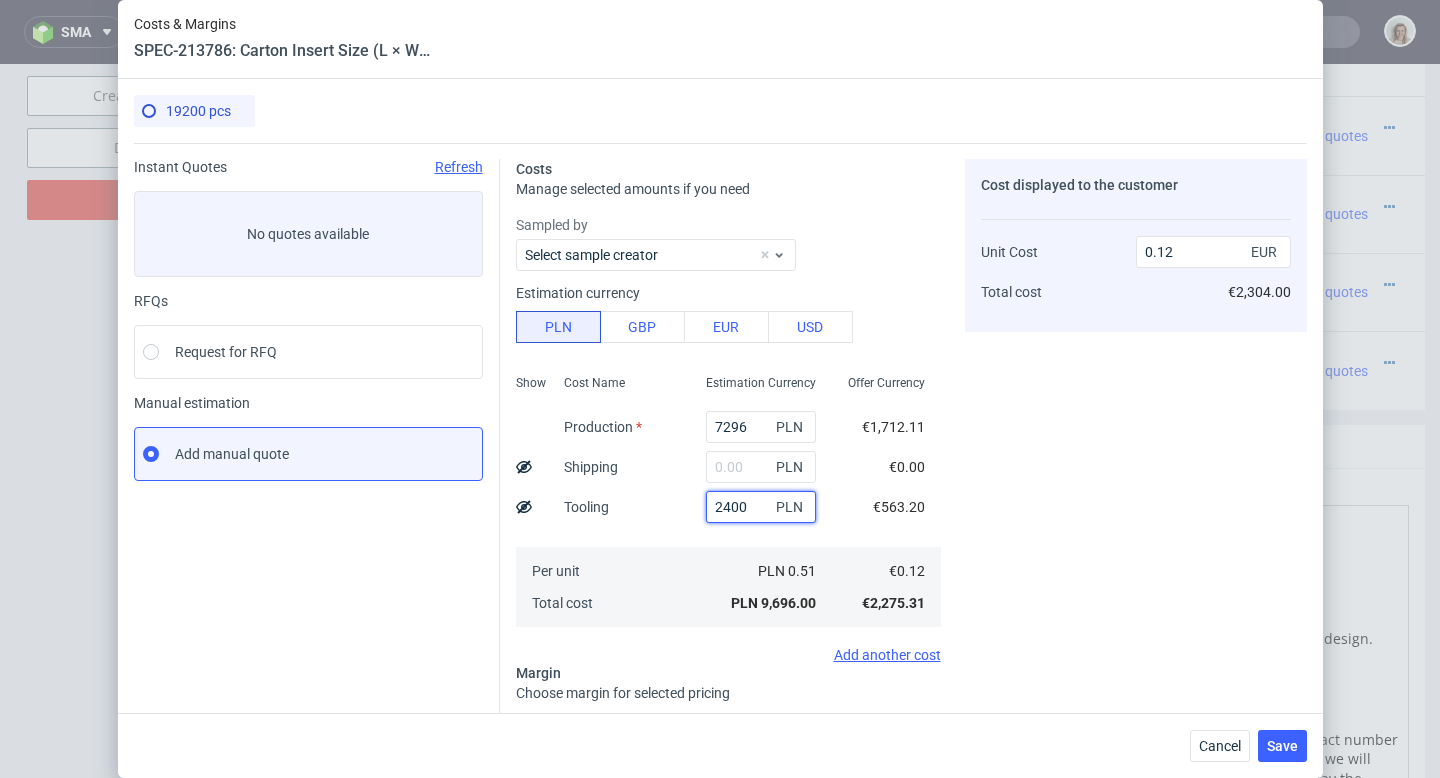 type on "2400" 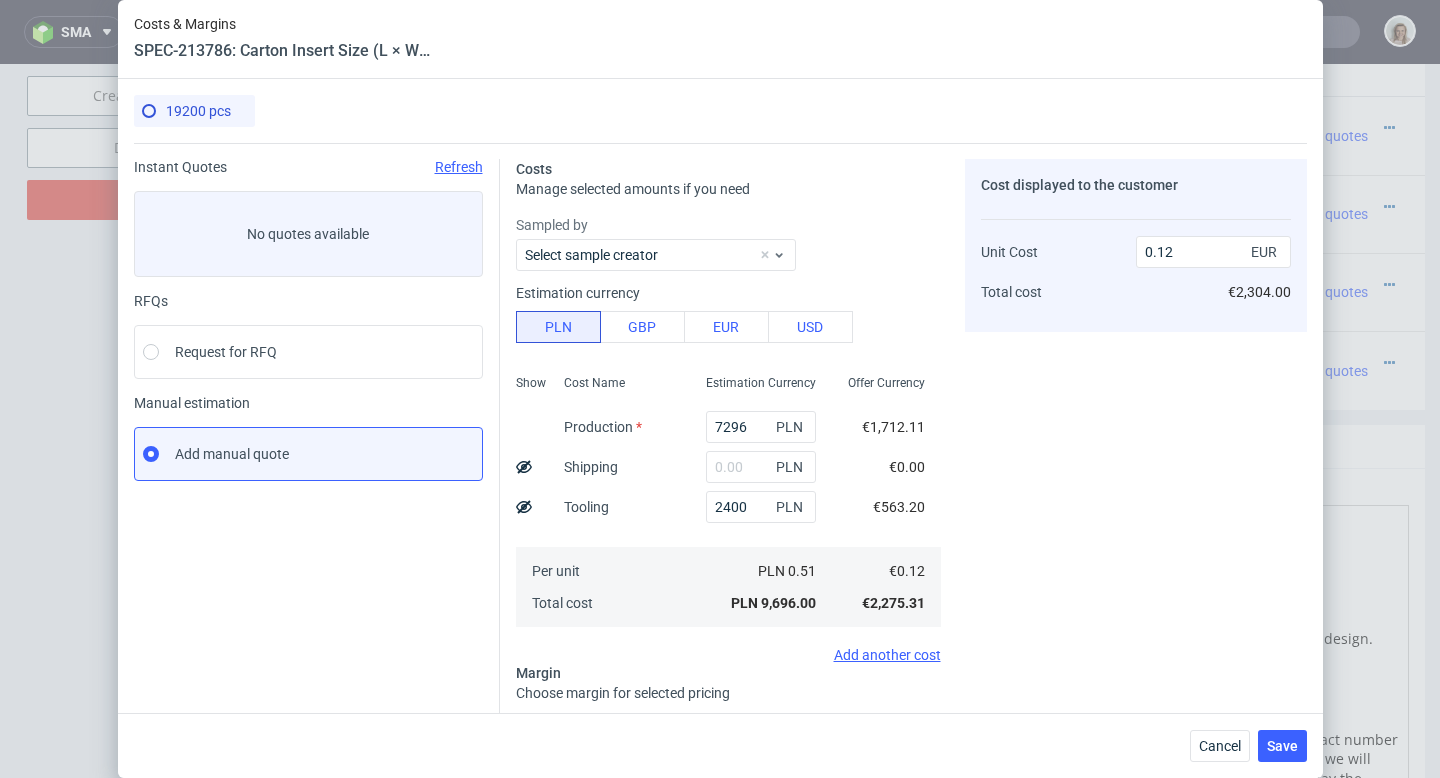 click on "Cost displayed to the customer Unit Cost Total cost 0.12 EUR €2,304.00" at bounding box center [1136, 525] 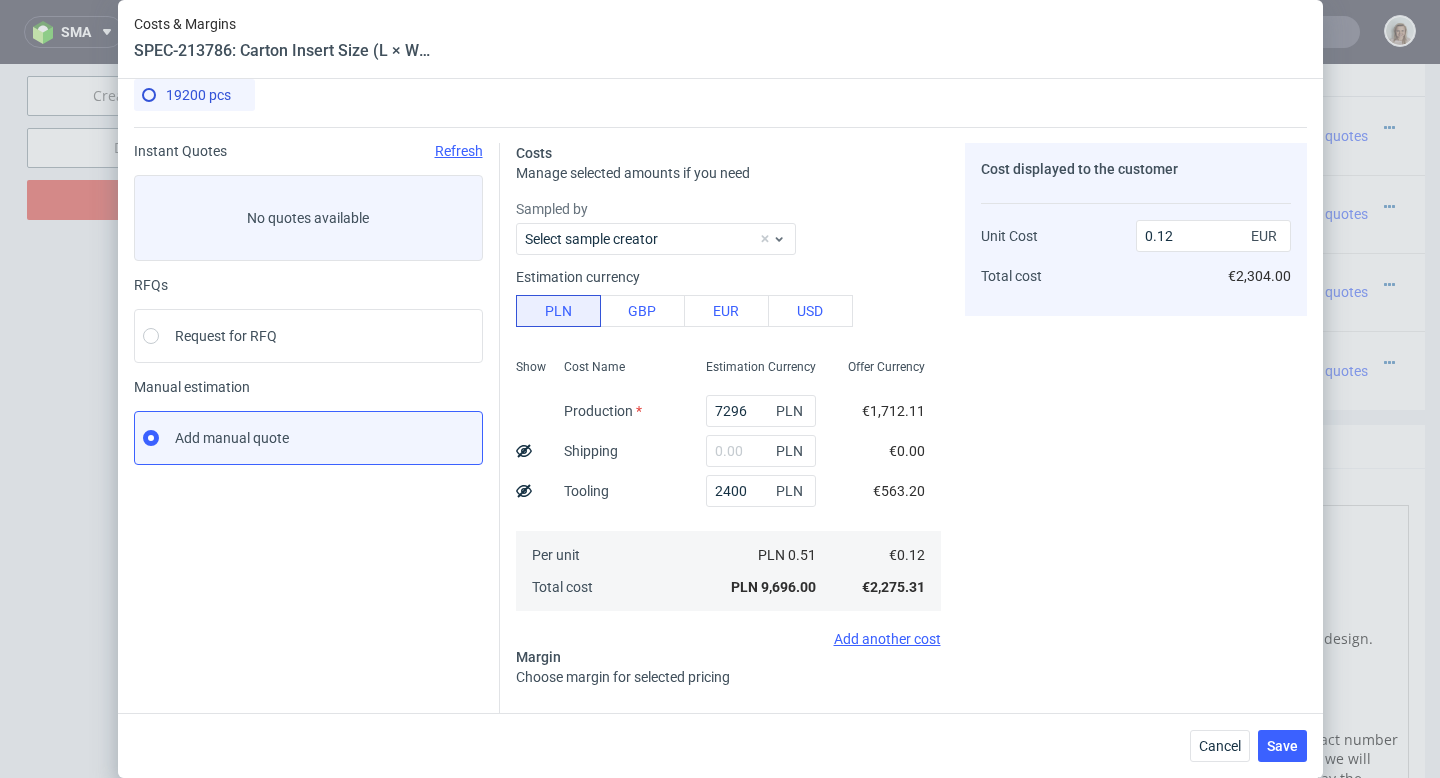 scroll, scrollTop: 187, scrollLeft: 0, axis: vertical 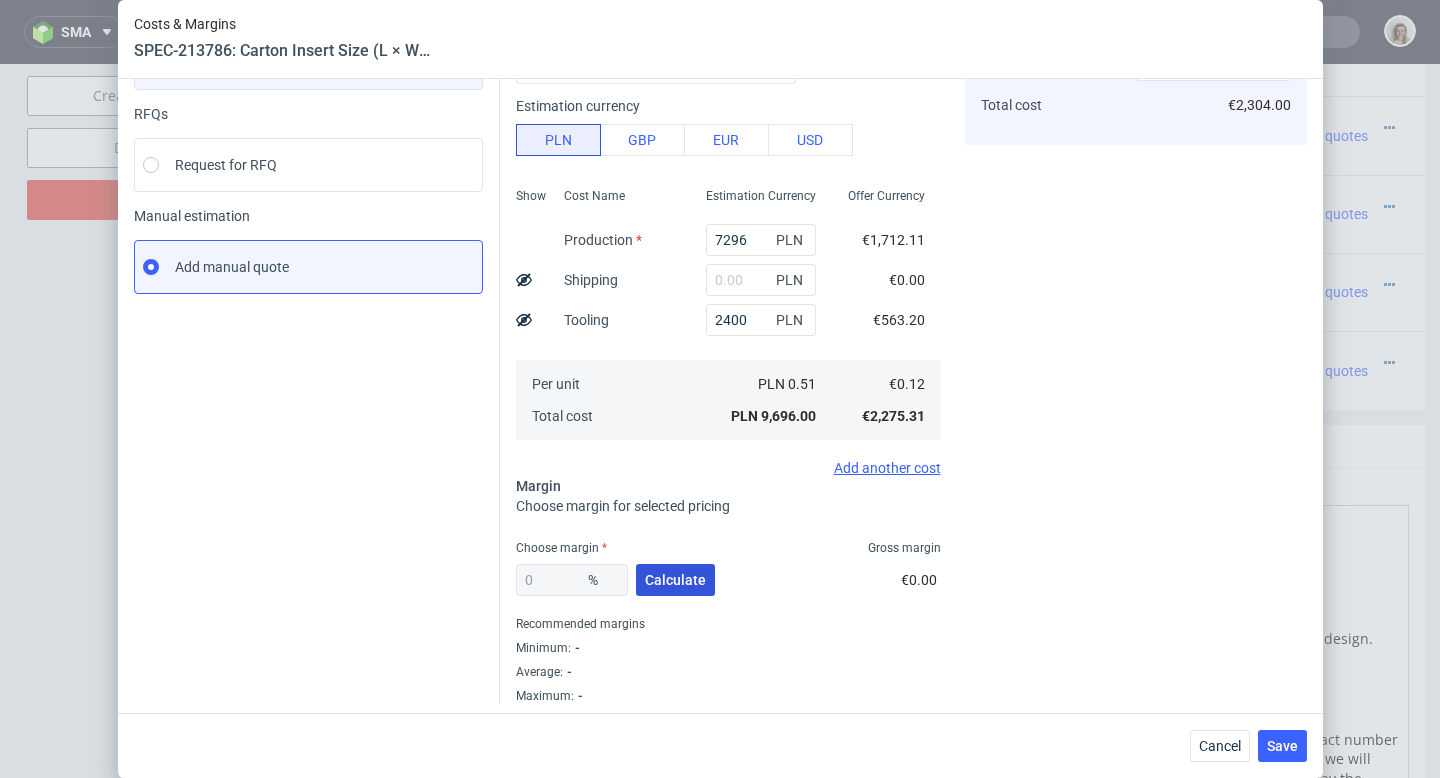 click on "Calculate" at bounding box center [675, 580] 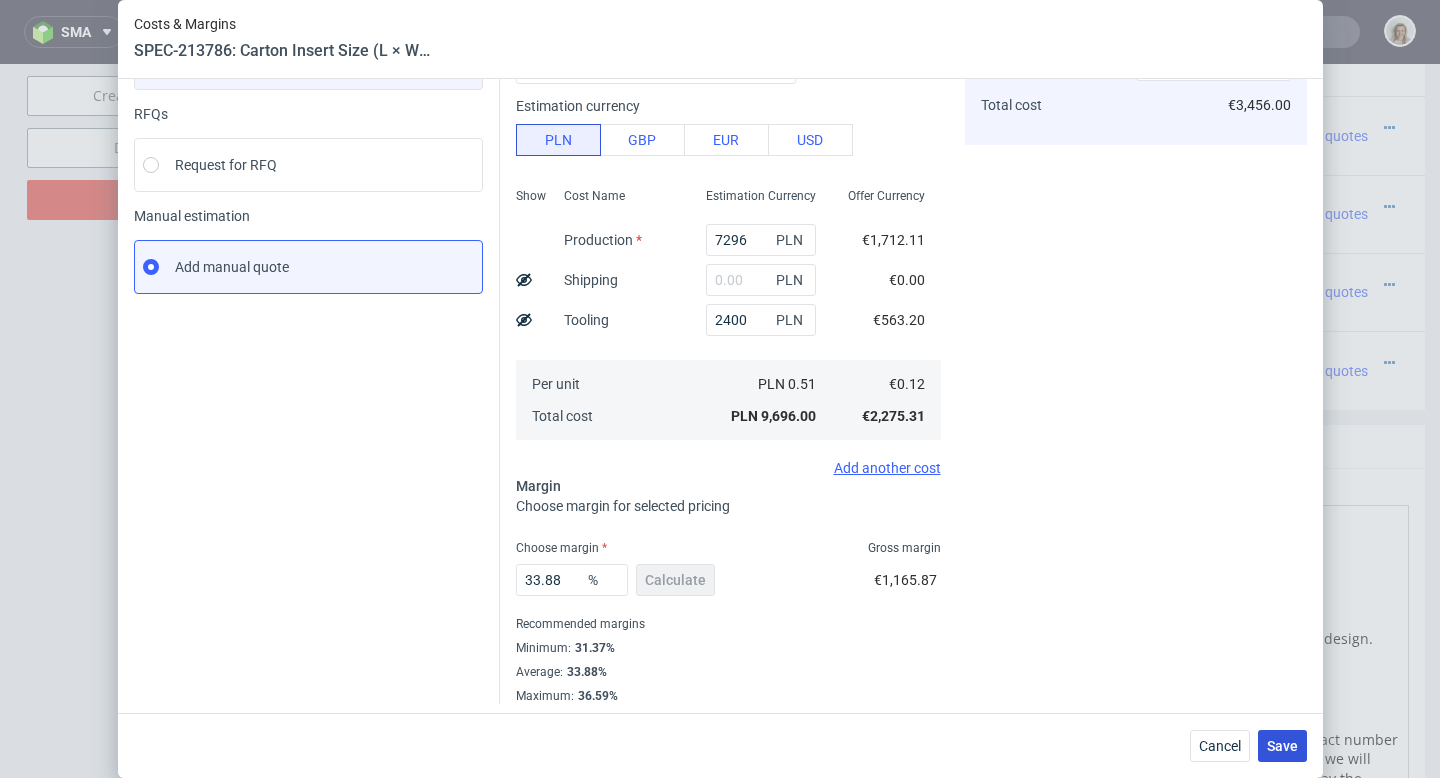 click on "Save" at bounding box center [1282, 746] 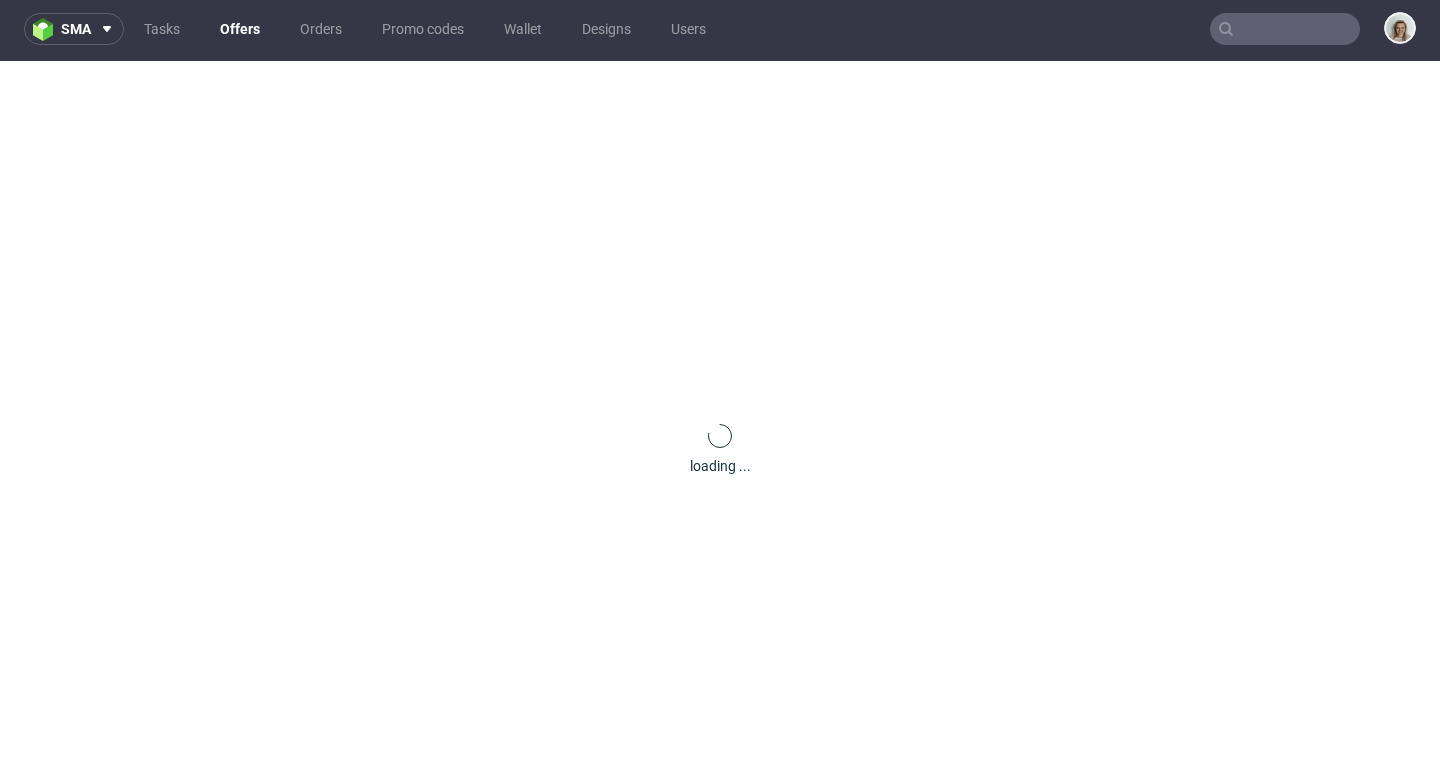 scroll, scrollTop: 0, scrollLeft: 0, axis: both 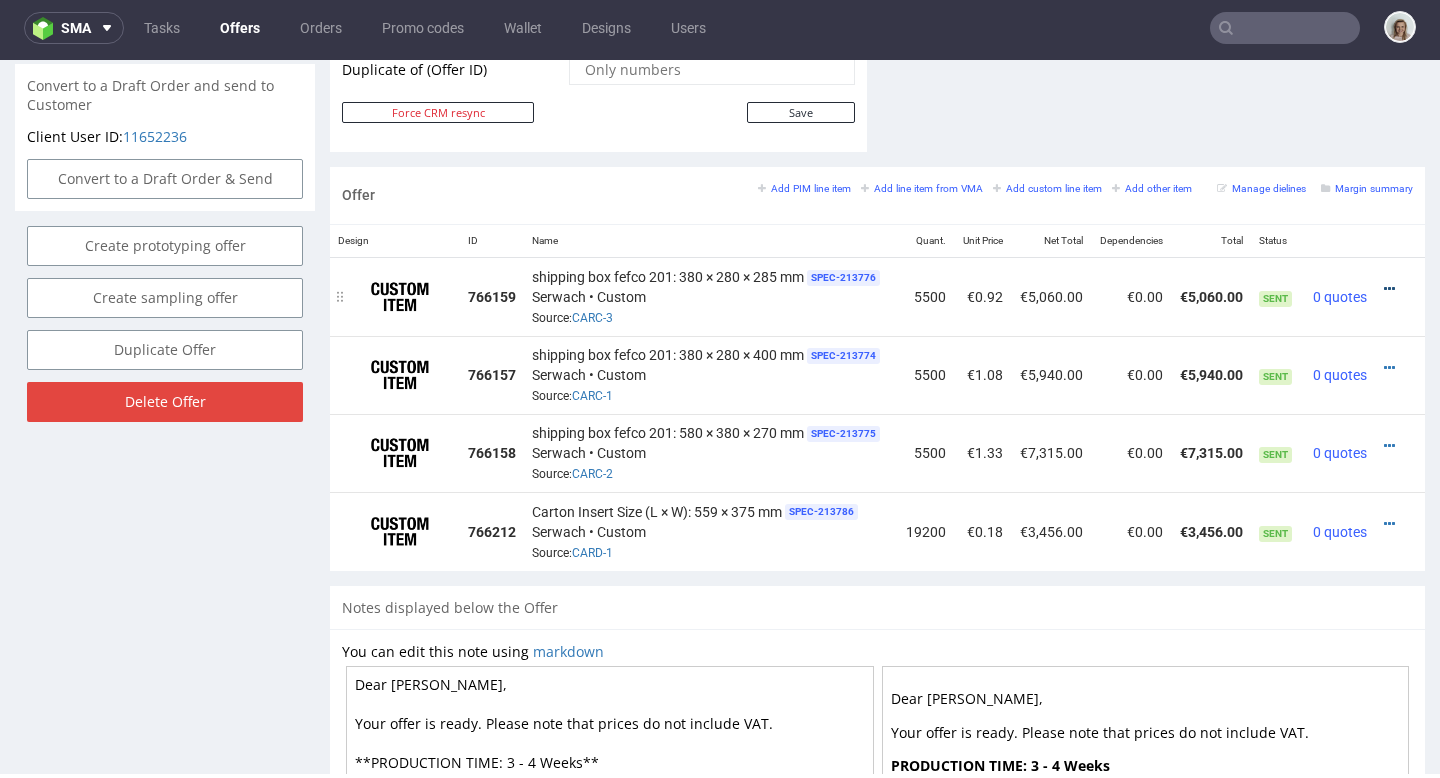 click at bounding box center (1389, 289) 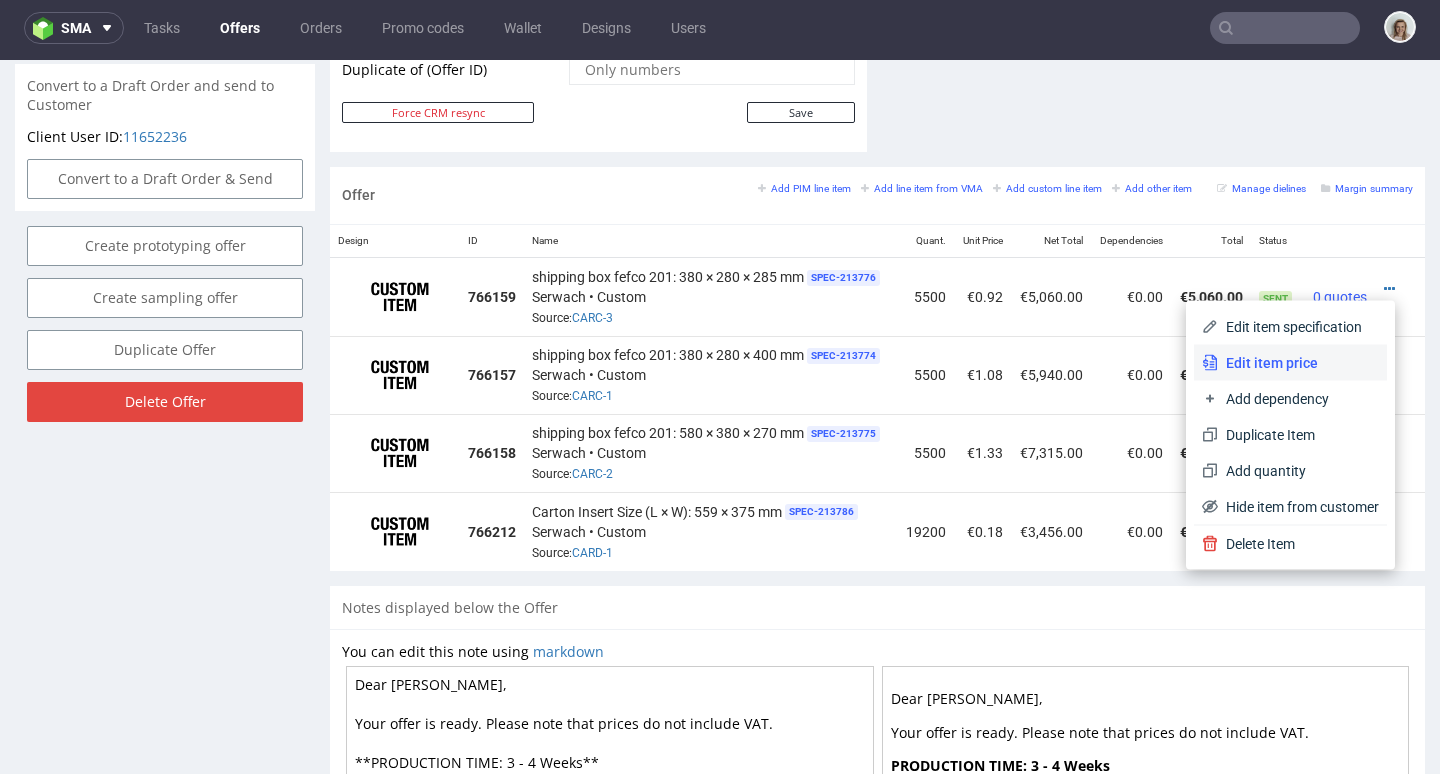 click on "Edit item price" at bounding box center (1298, 363) 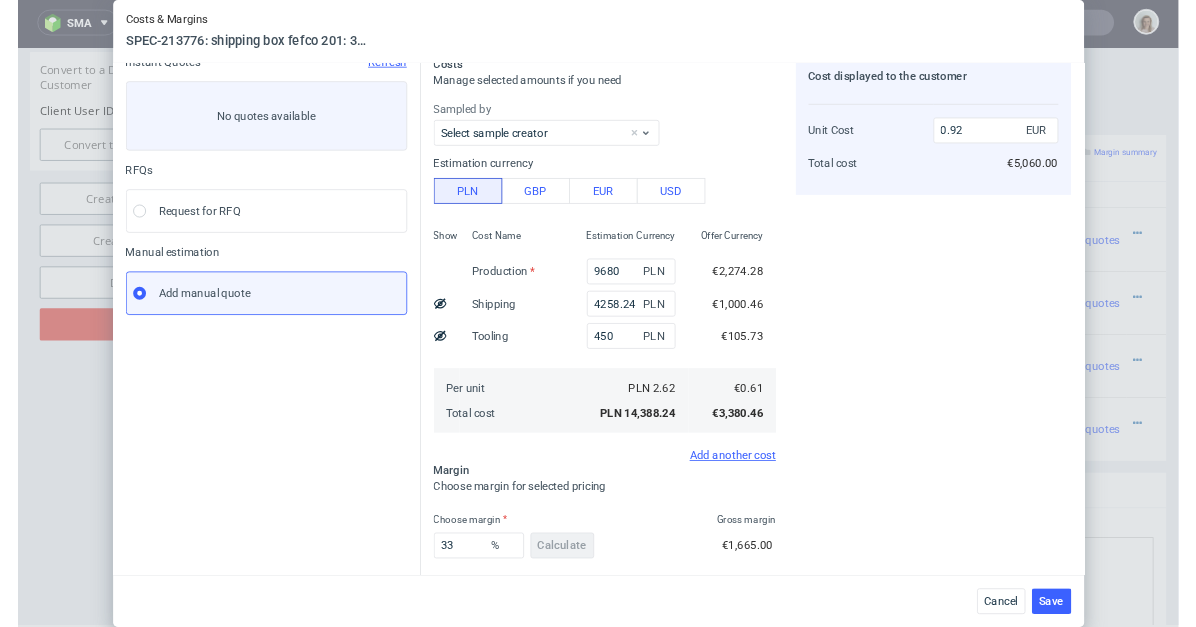 scroll, scrollTop: 194, scrollLeft: 0, axis: vertical 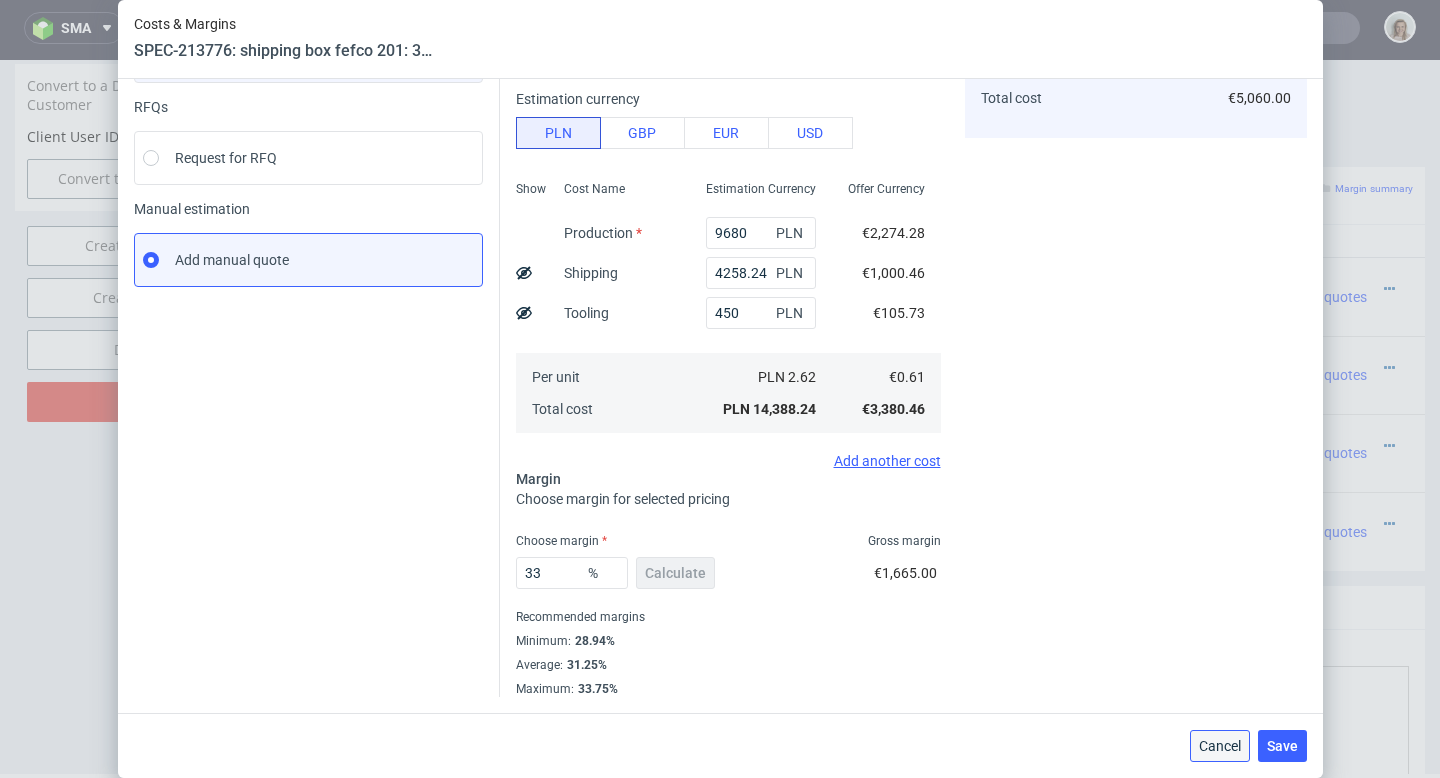 click on "Cancel" at bounding box center (1220, 746) 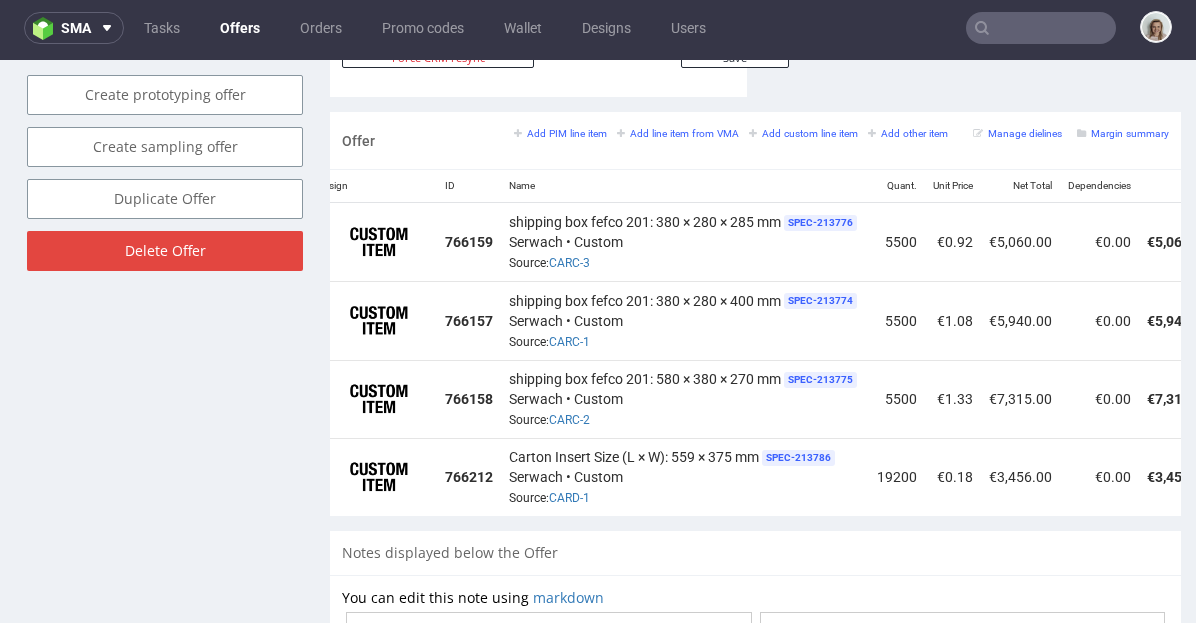 scroll, scrollTop: 1262, scrollLeft: 0, axis: vertical 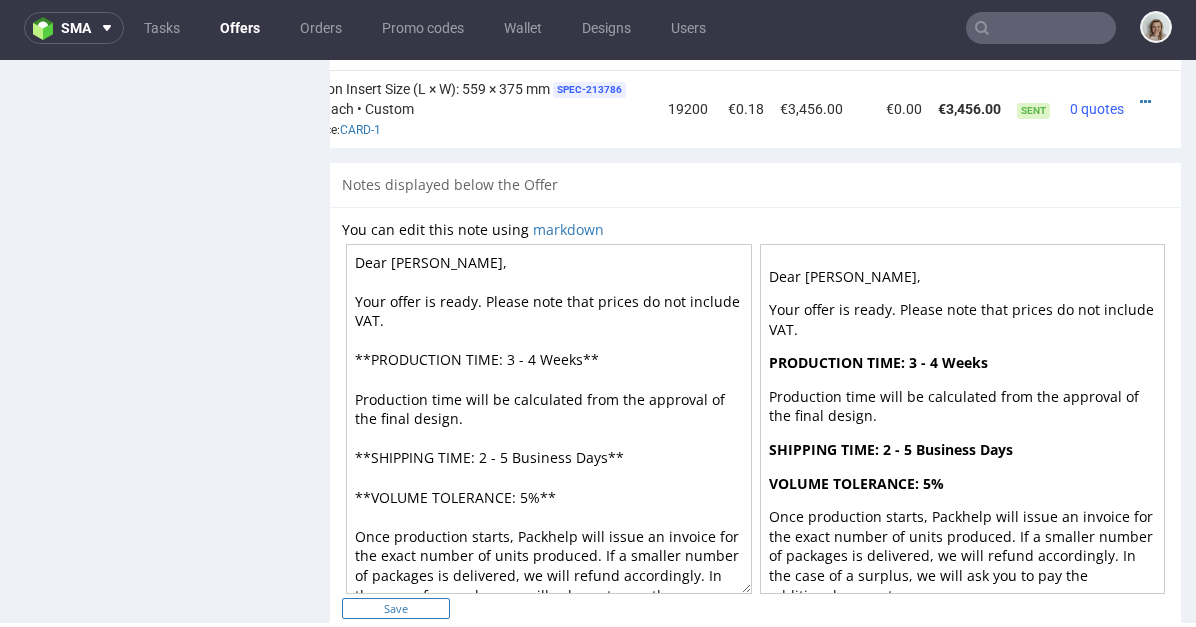 click on "Save" at bounding box center (396, 608) 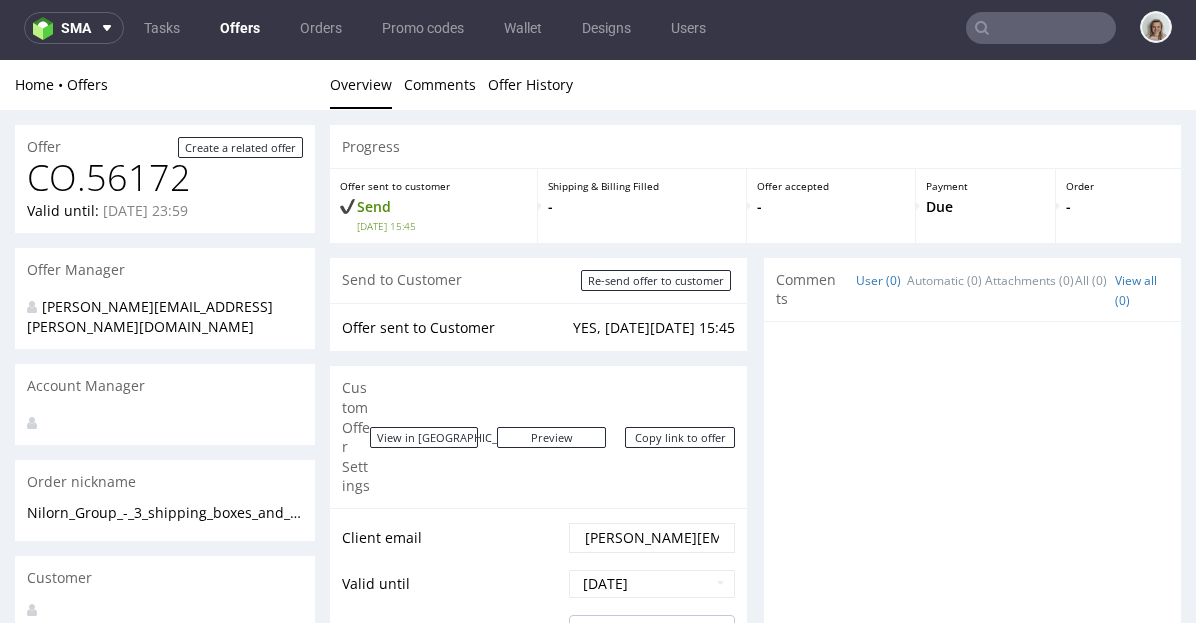 scroll, scrollTop: 0, scrollLeft: 0, axis: both 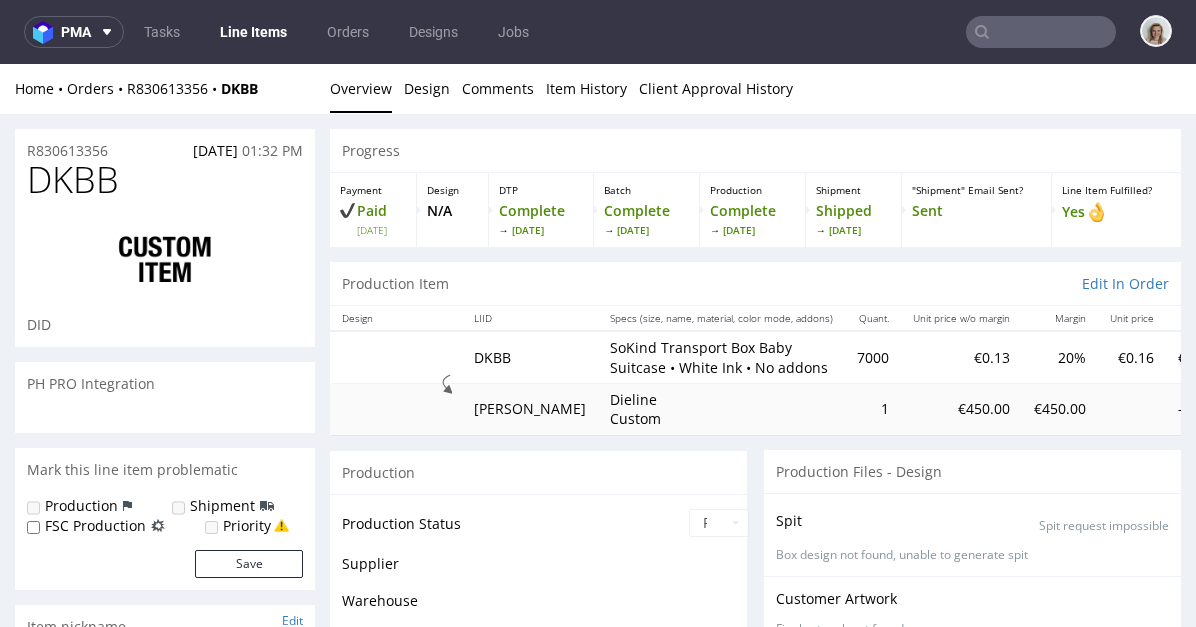 select on "done" 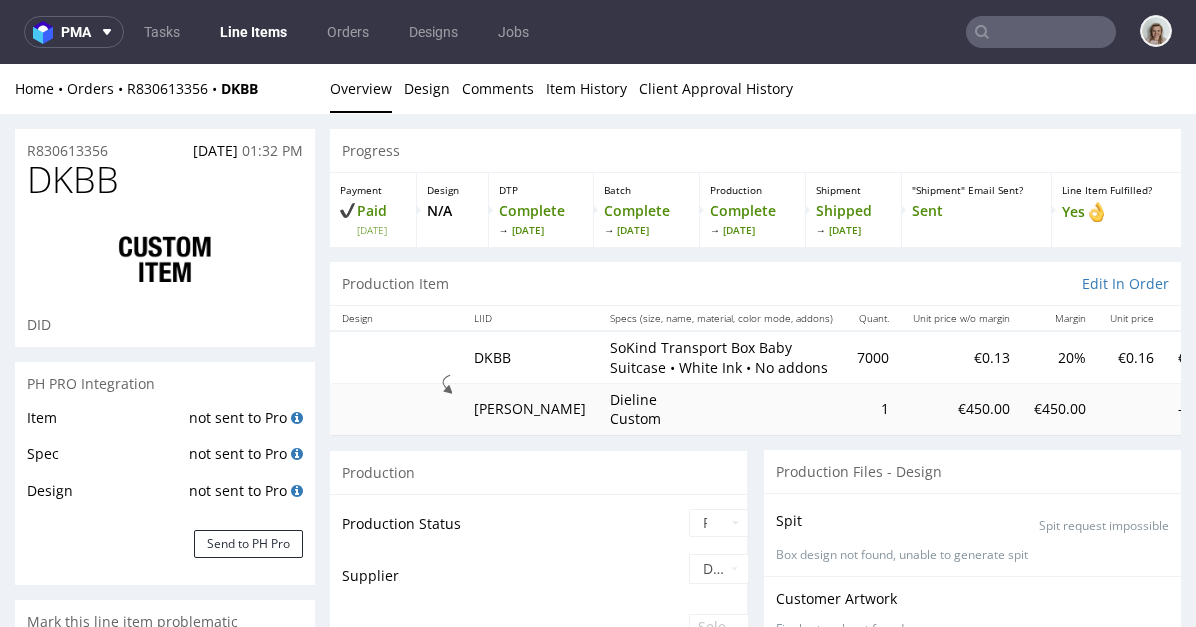 scroll, scrollTop: 0, scrollLeft: 0, axis: both 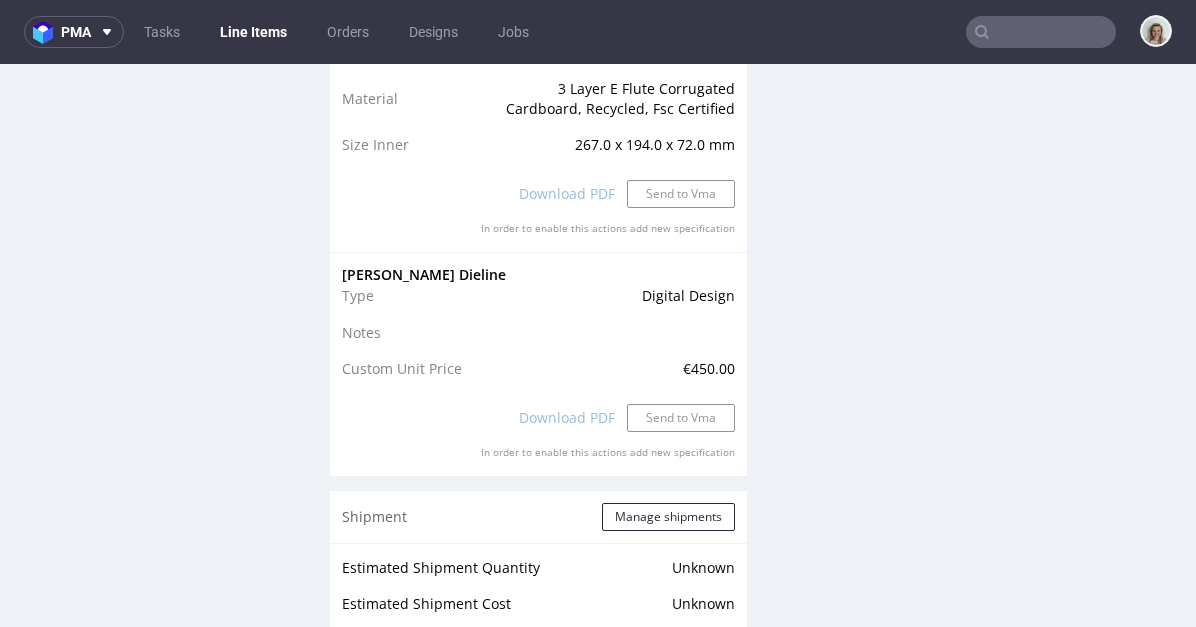 click 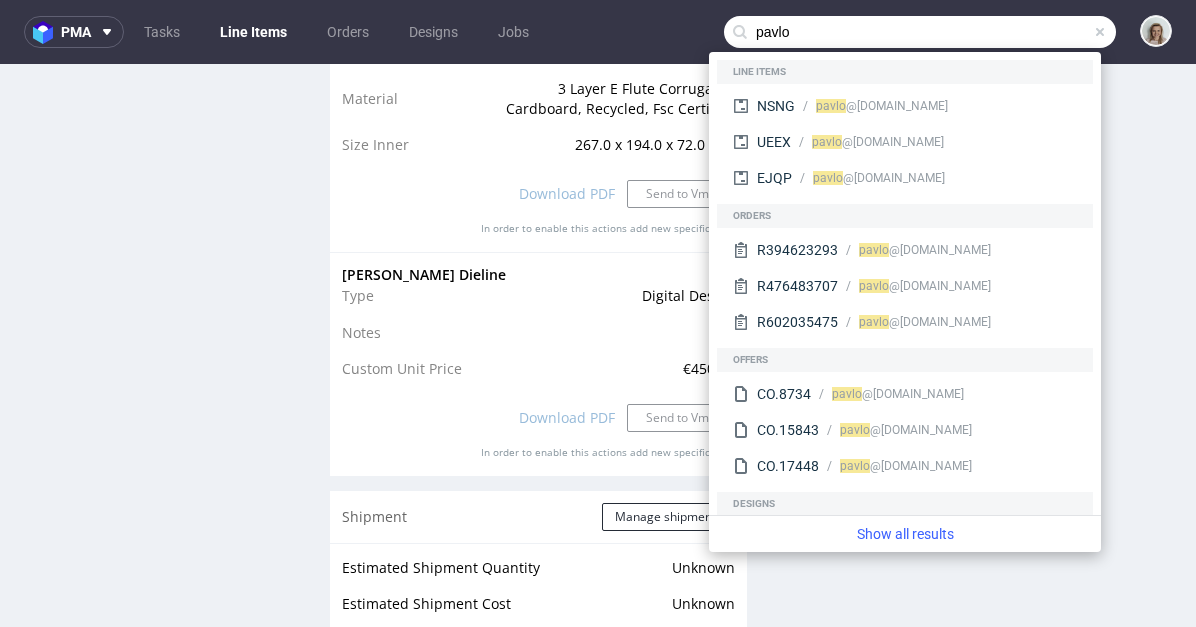 type on "pavlo" 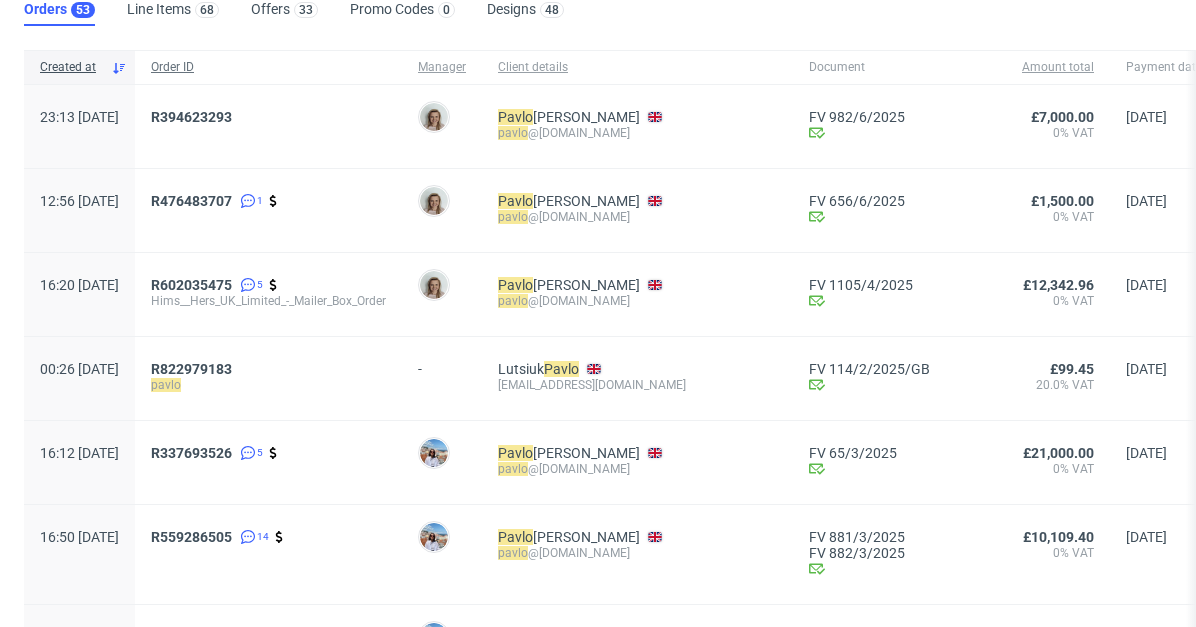 scroll, scrollTop: 0, scrollLeft: 0, axis: both 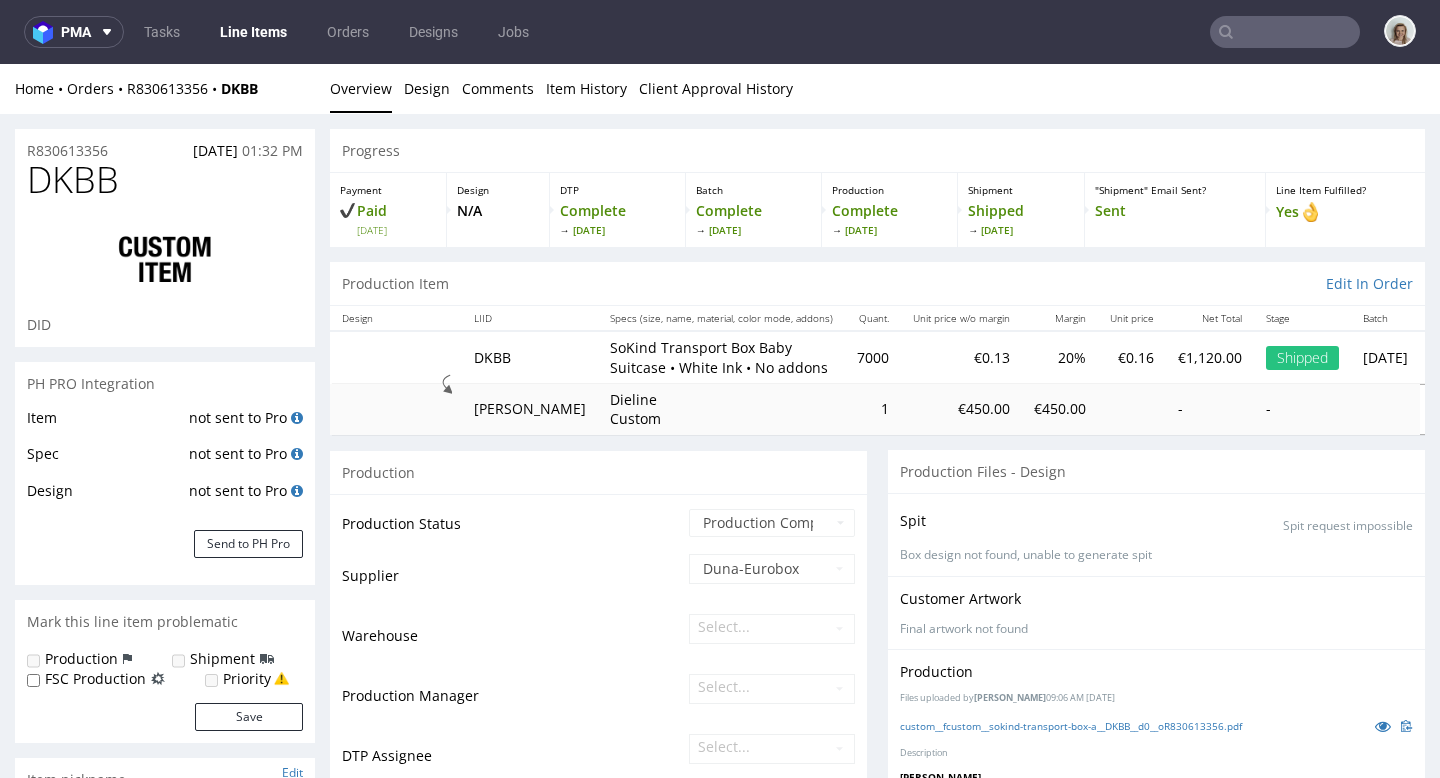 select on "done" 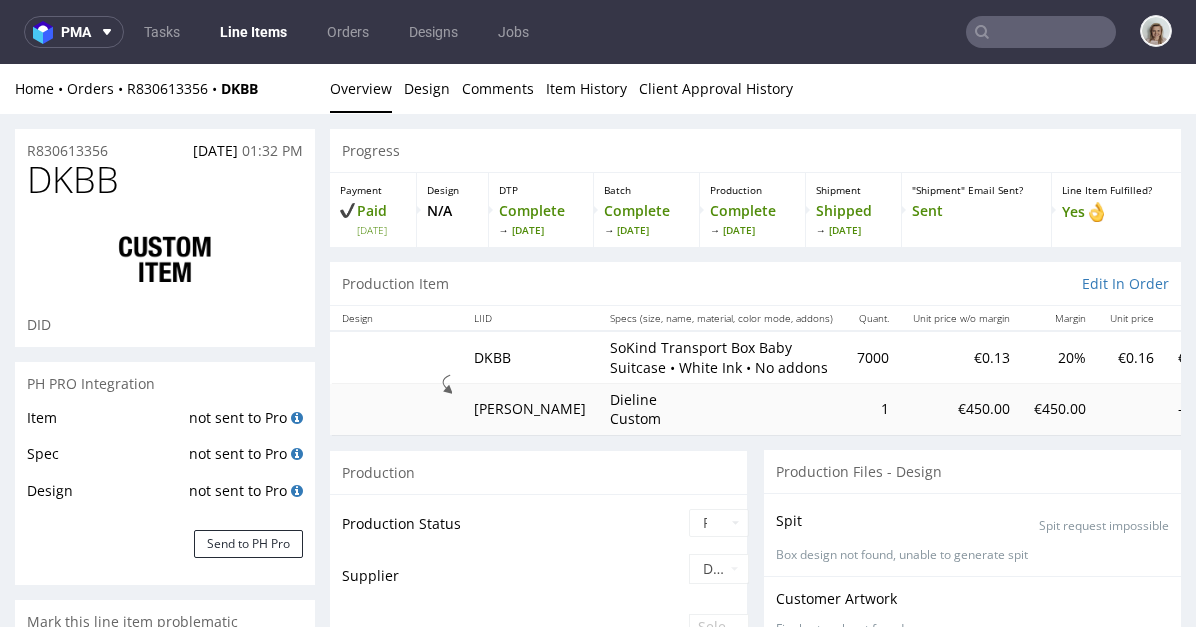 scroll, scrollTop: 343, scrollLeft: 0, axis: vertical 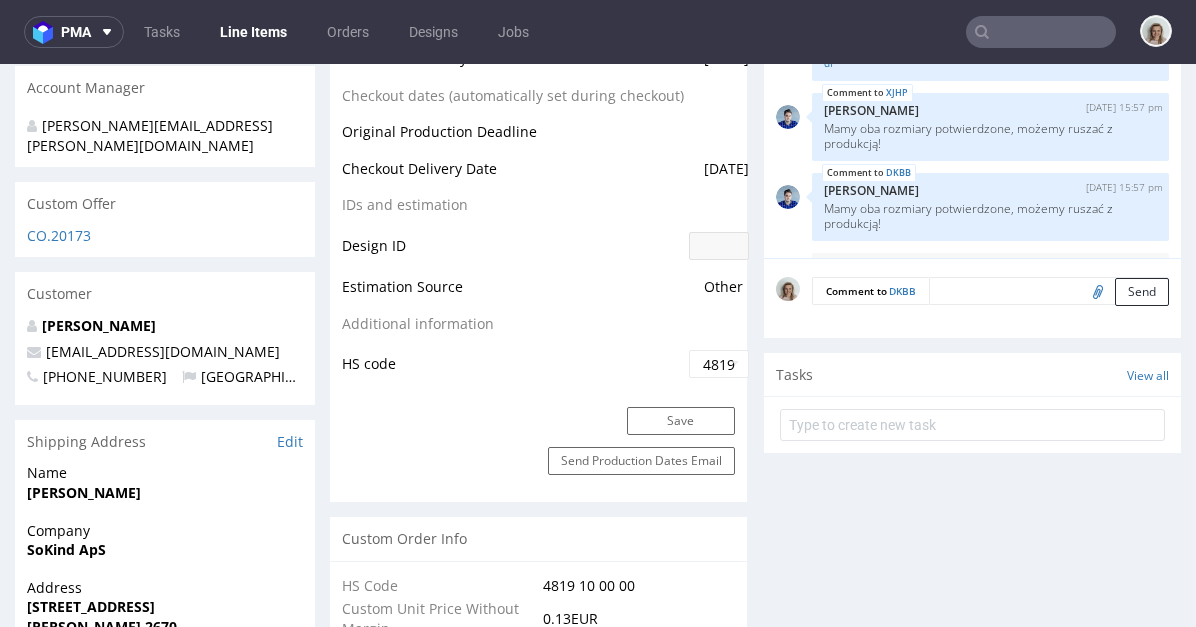 click at bounding box center [1041, 32] 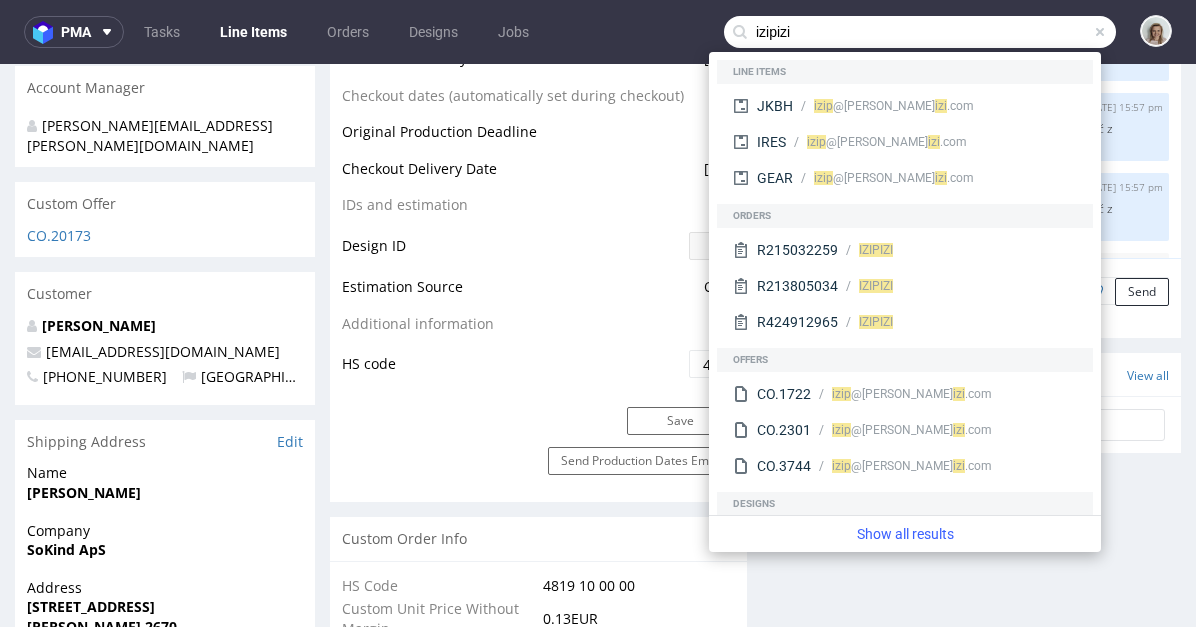 type on "izipizi" 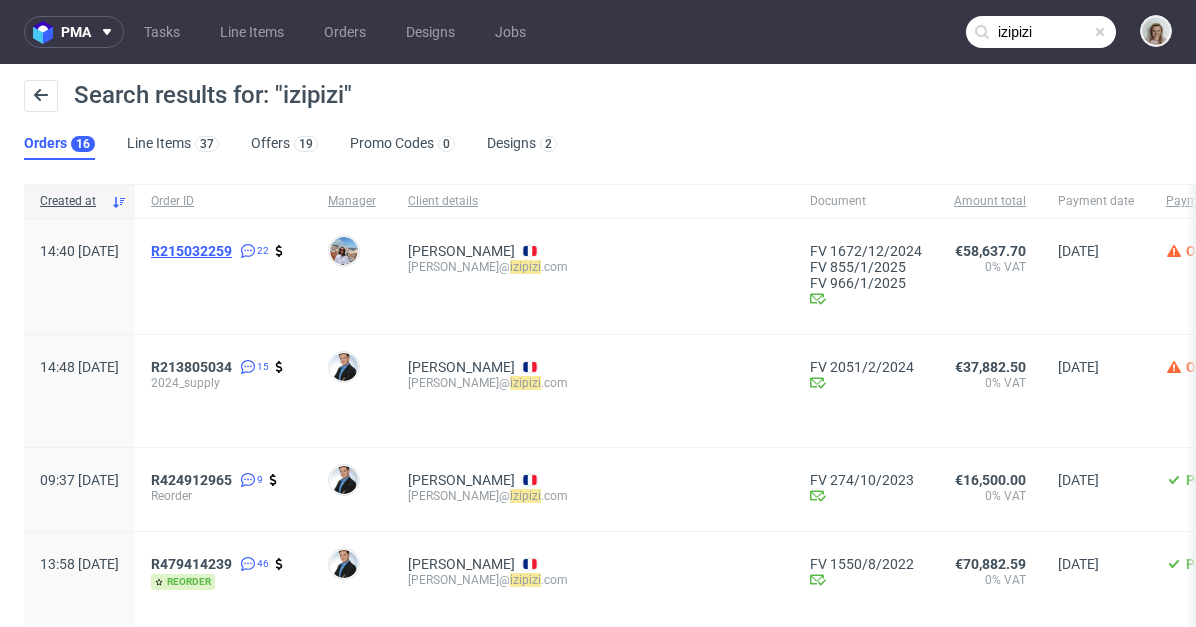 click on "R215032259" at bounding box center [191, 251] 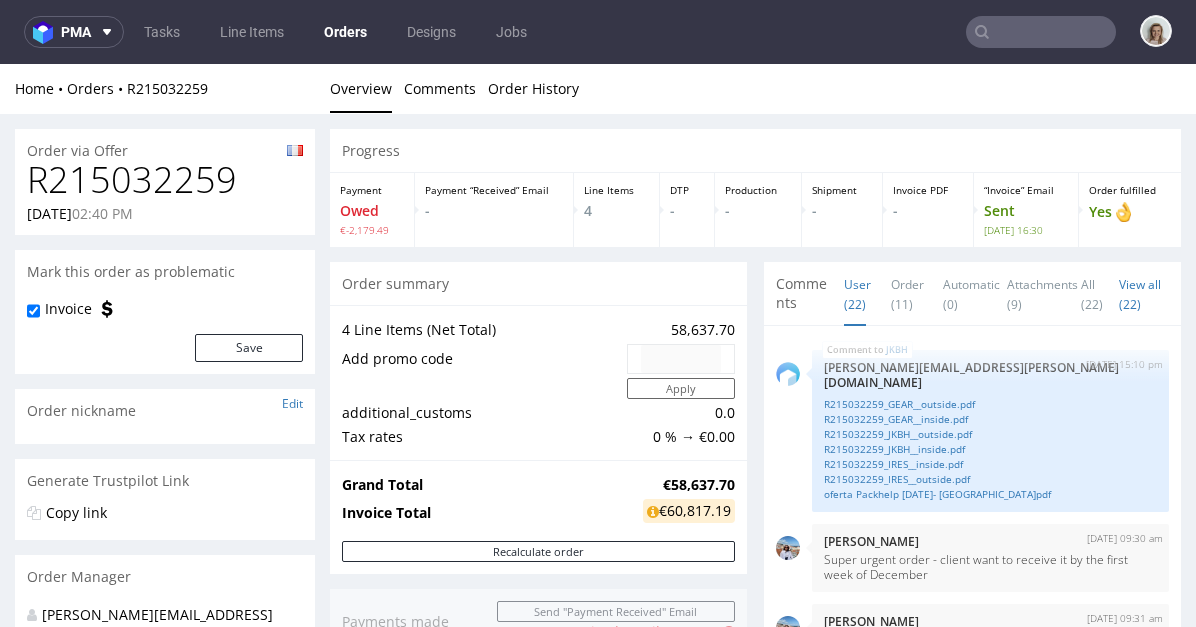 scroll, scrollTop: 591, scrollLeft: 0, axis: vertical 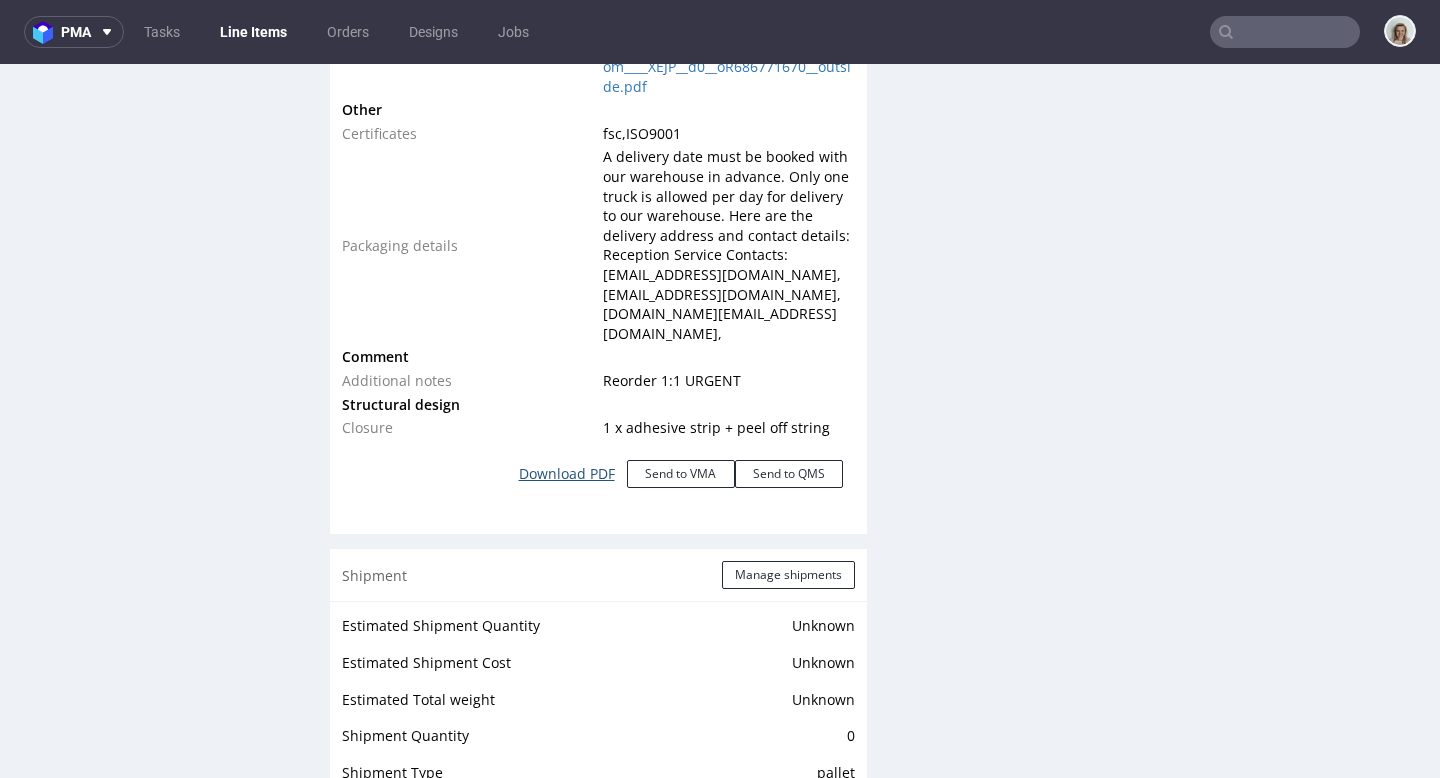 click on "Download PDF" at bounding box center (567, 474) 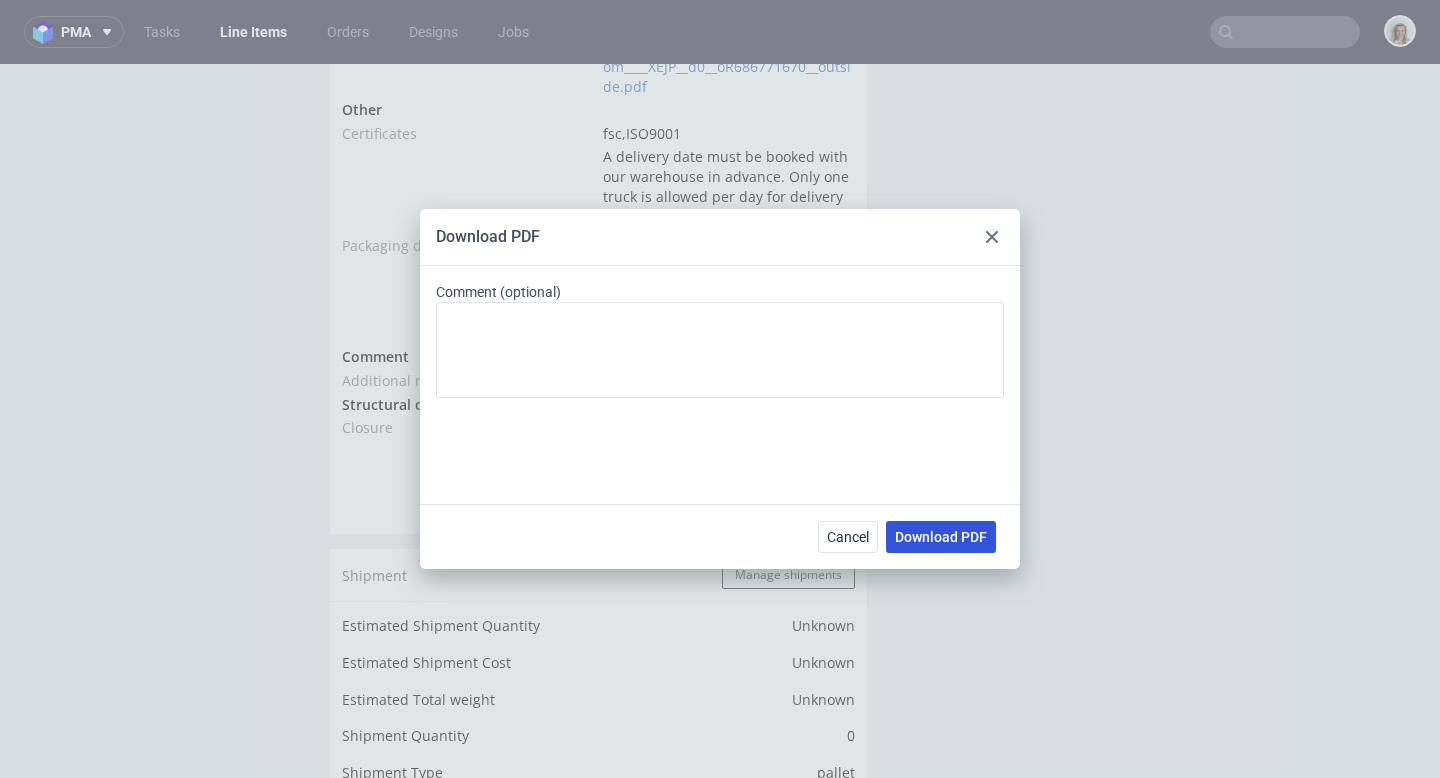 click on "Download PDF" at bounding box center [941, 537] 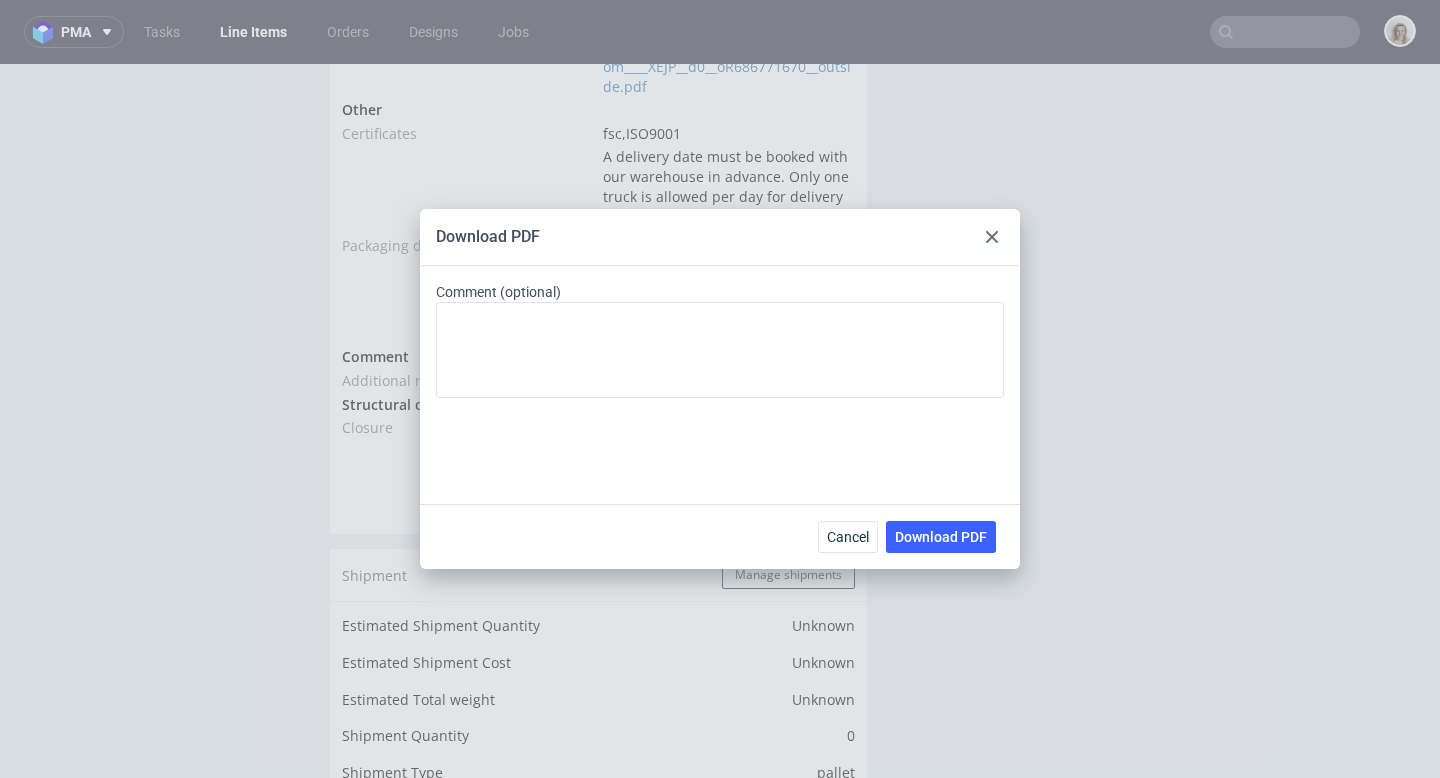 click 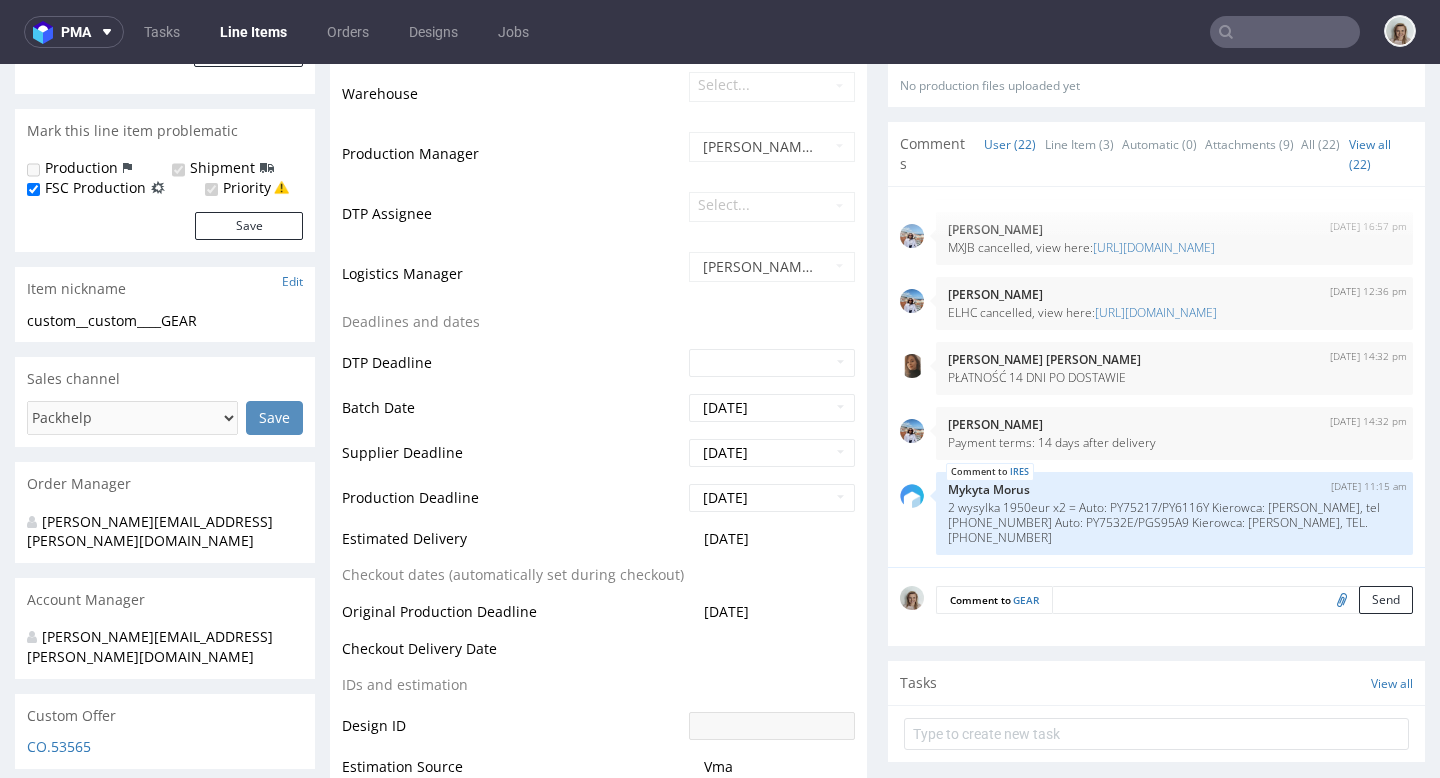 scroll, scrollTop: 0, scrollLeft: 0, axis: both 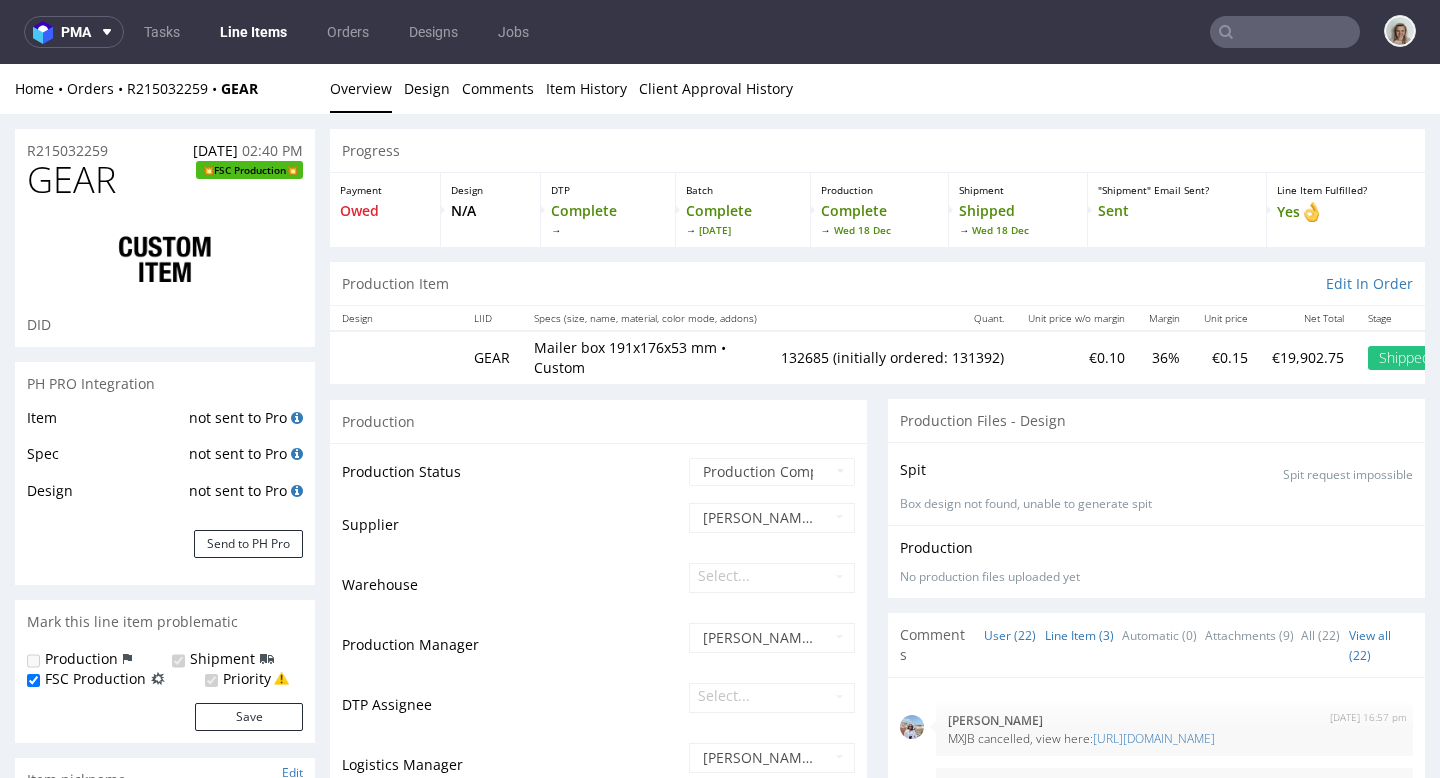 click on "Line Item (3)" at bounding box center [1079, 635] 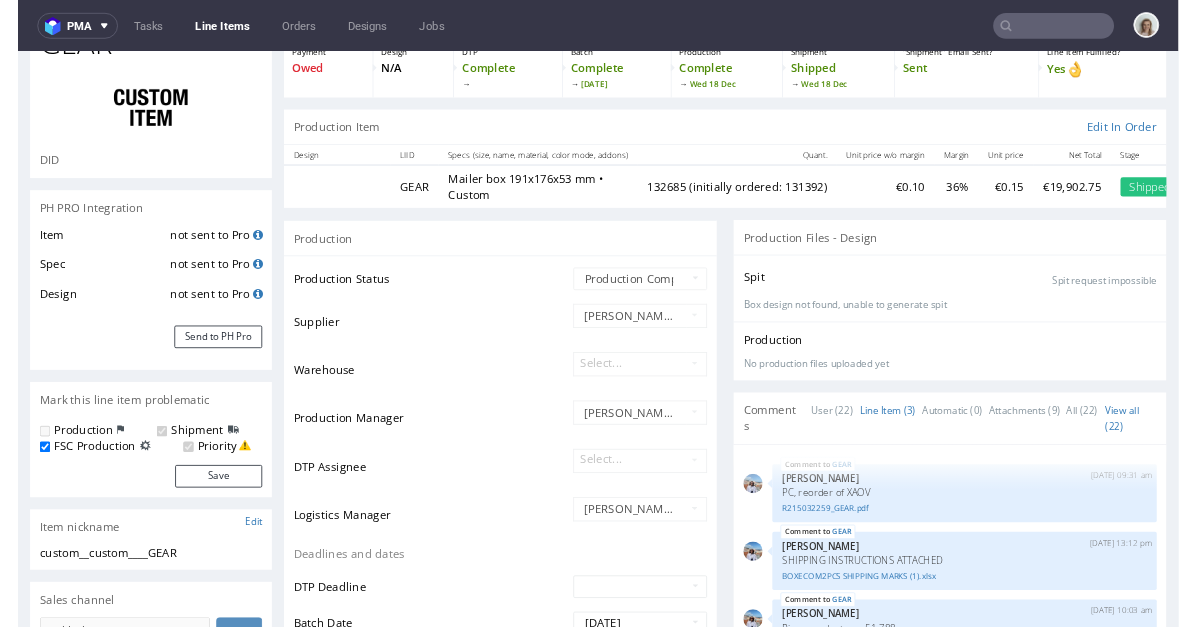 scroll, scrollTop: 380, scrollLeft: 0, axis: vertical 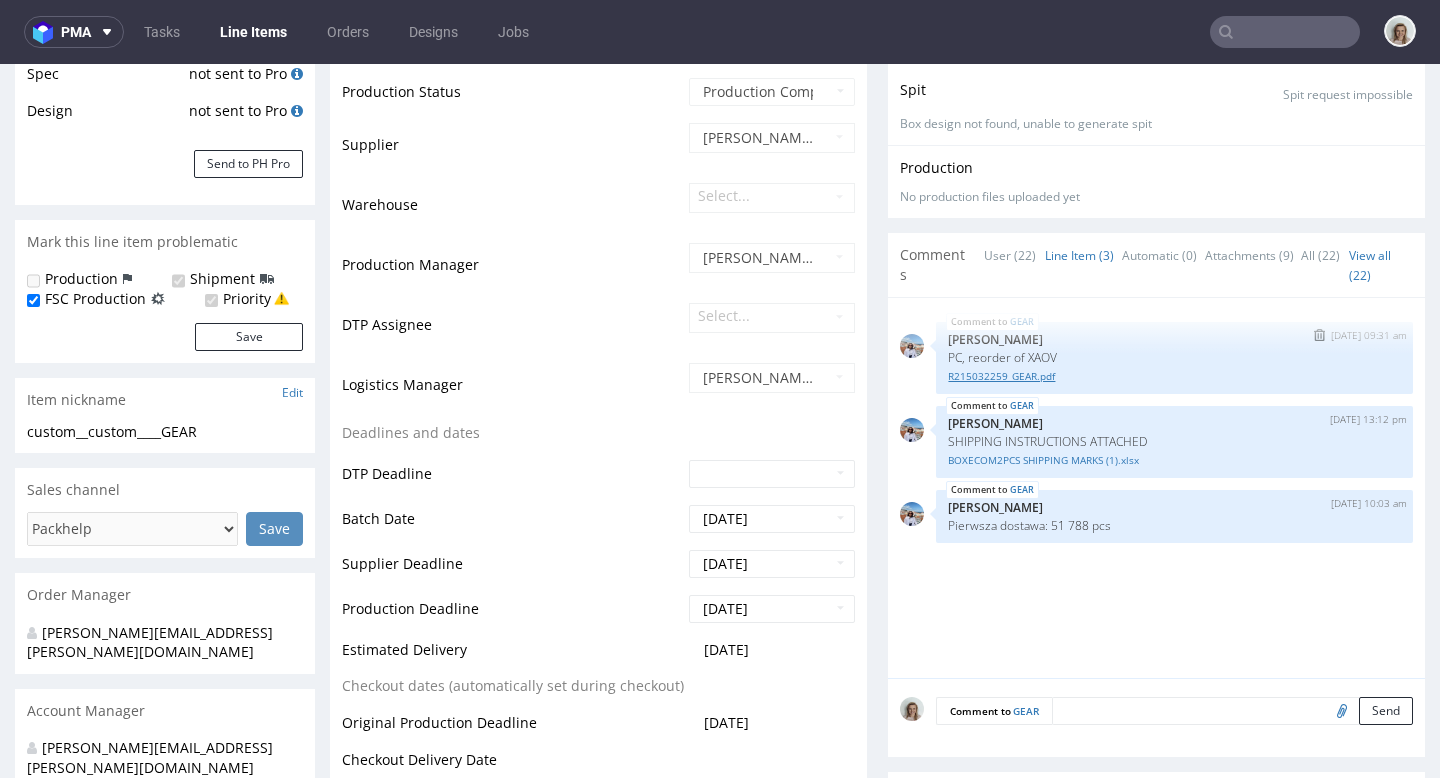 click on "R215032259_GEAR.pdf" at bounding box center [1174, 376] 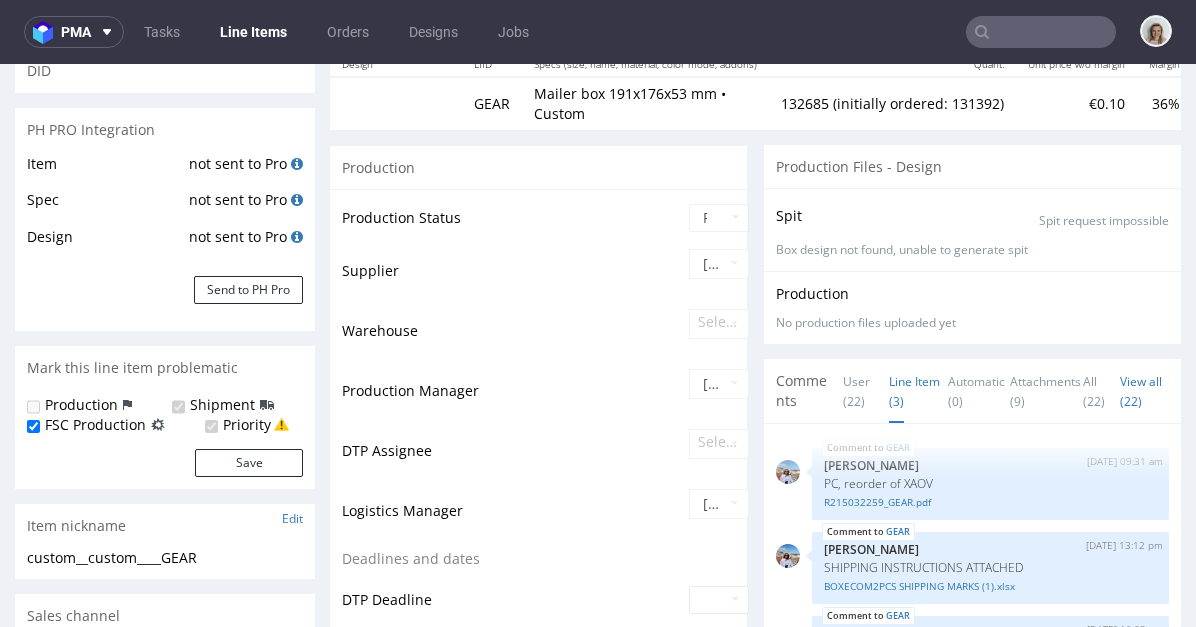 scroll, scrollTop: 0, scrollLeft: 0, axis: both 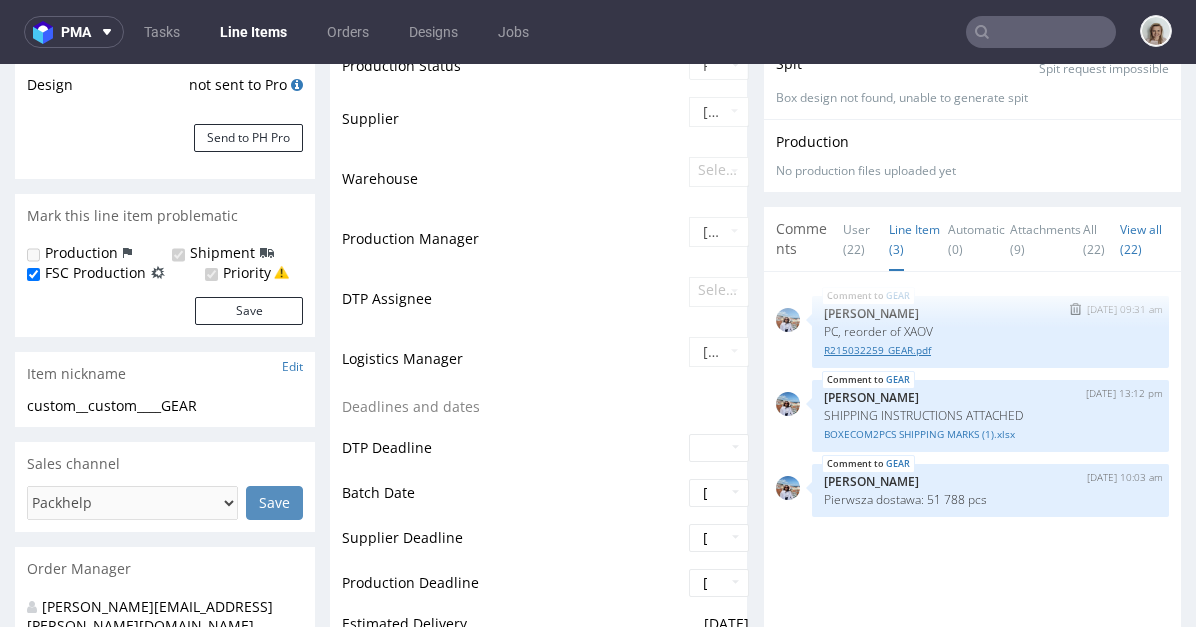 click on "R215032259_GEAR.pdf" at bounding box center (990, 350) 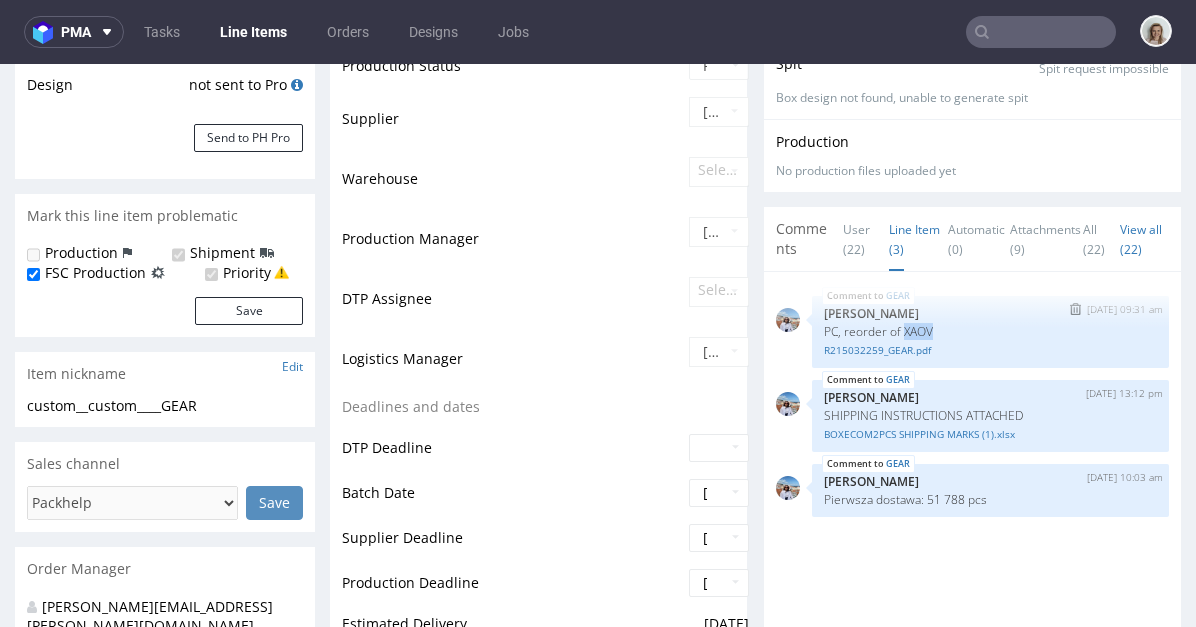 drag, startPoint x: 889, startPoint y: 329, endPoint x: 985, endPoint y: 331, distance: 96.02083 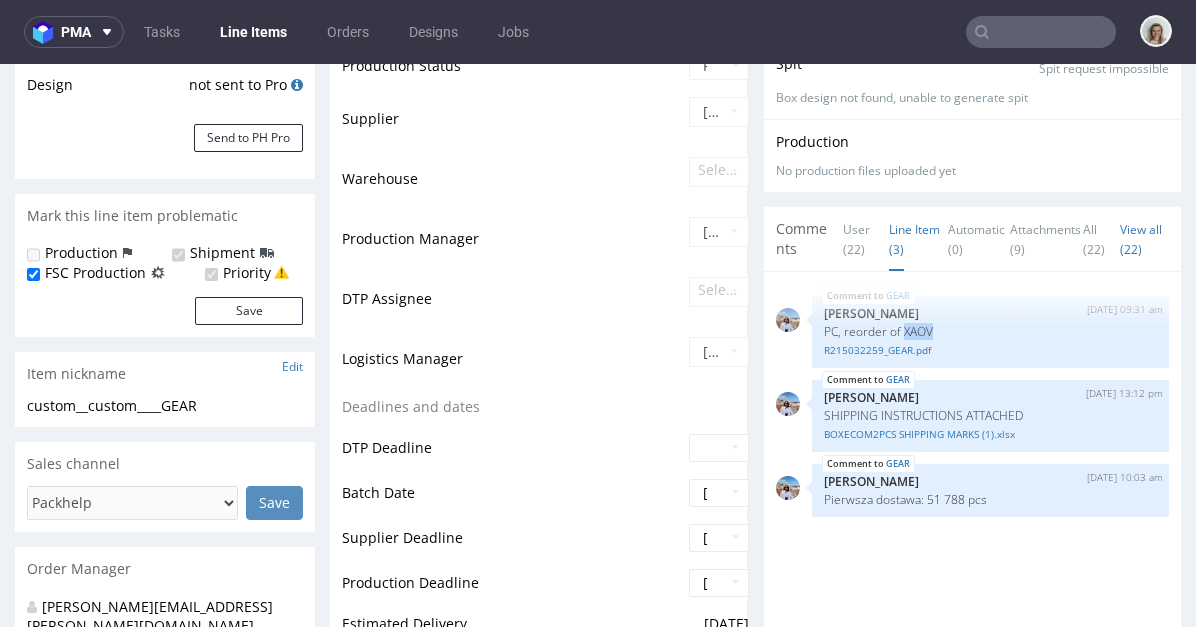 copy on "XAOV" 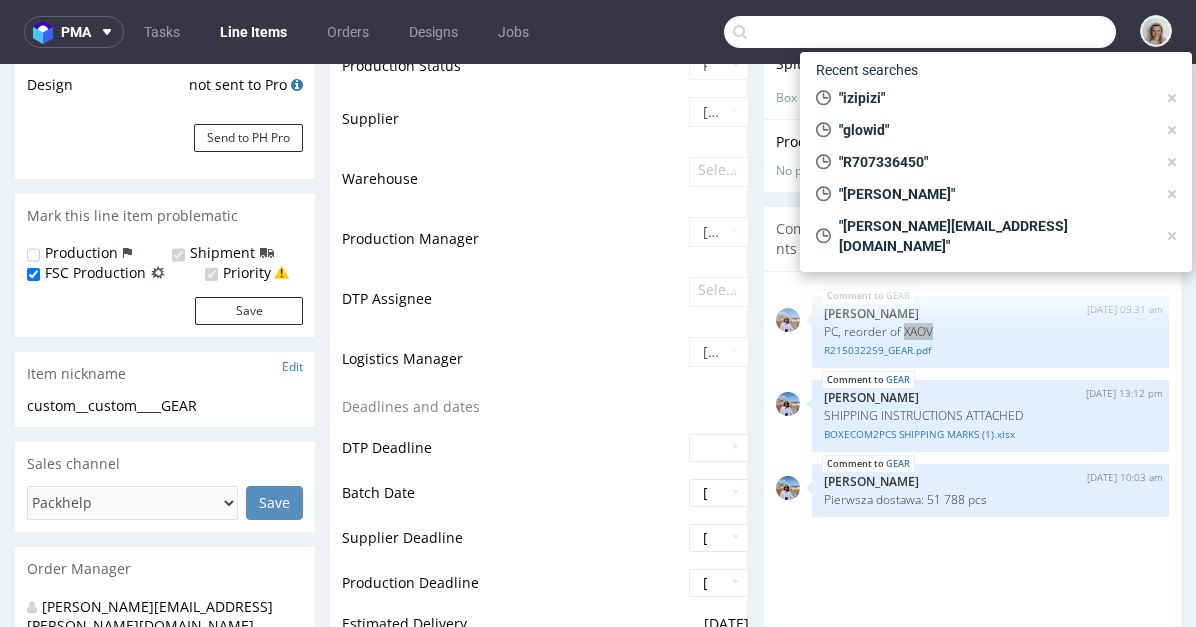 click at bounding box center [920, 32] 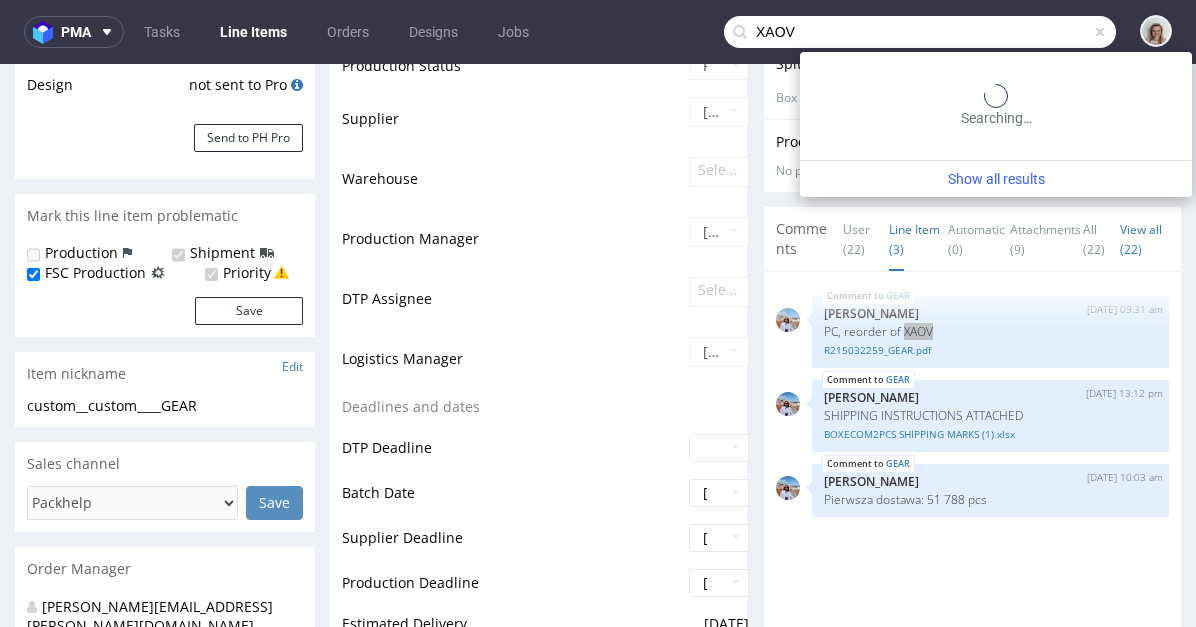 type on "XAOV" 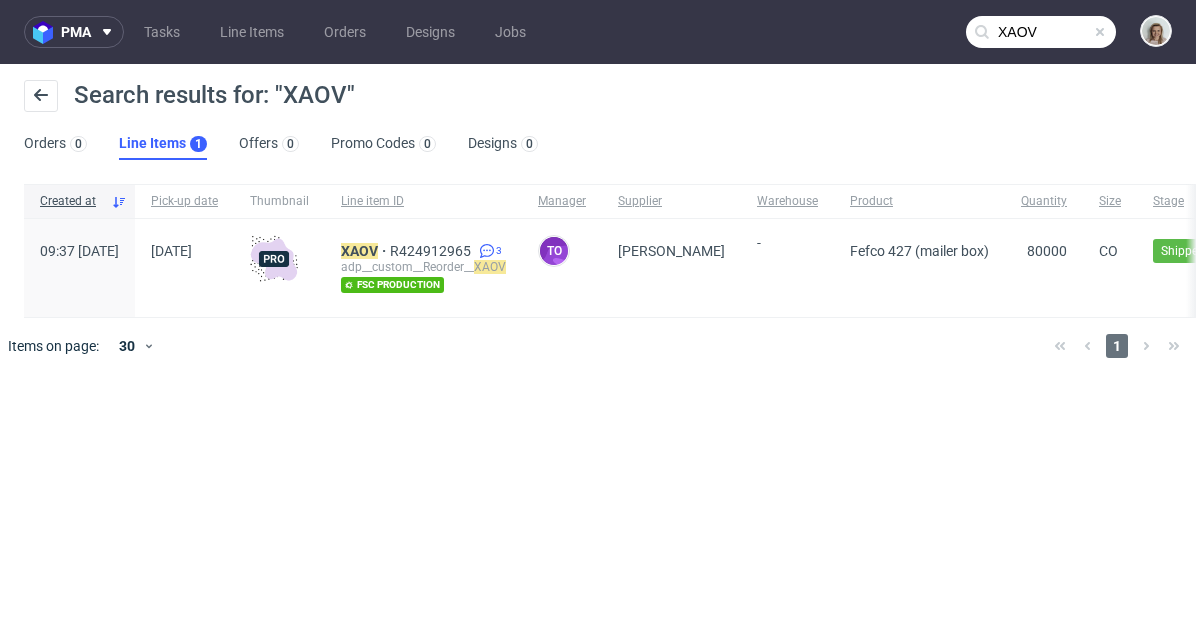 click on "XAOV R424912965 3 adp__custom__Reorder__ XAOV fsc production" at bounding box center (423, 268) 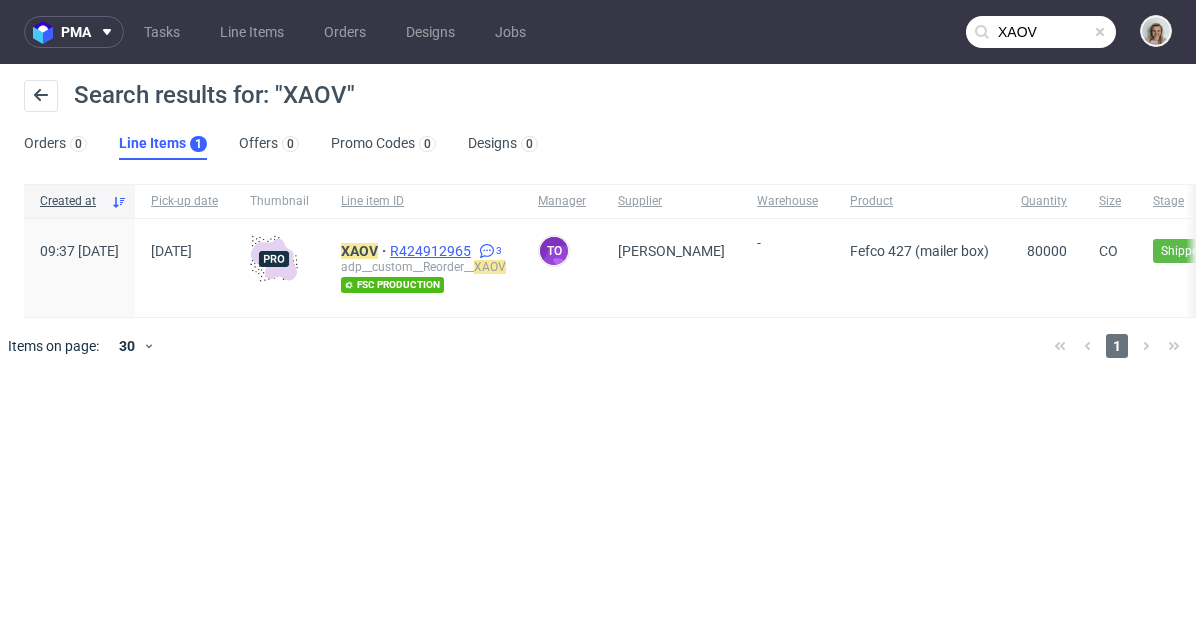 click on "R424912965" at bounding box center (432, 251) 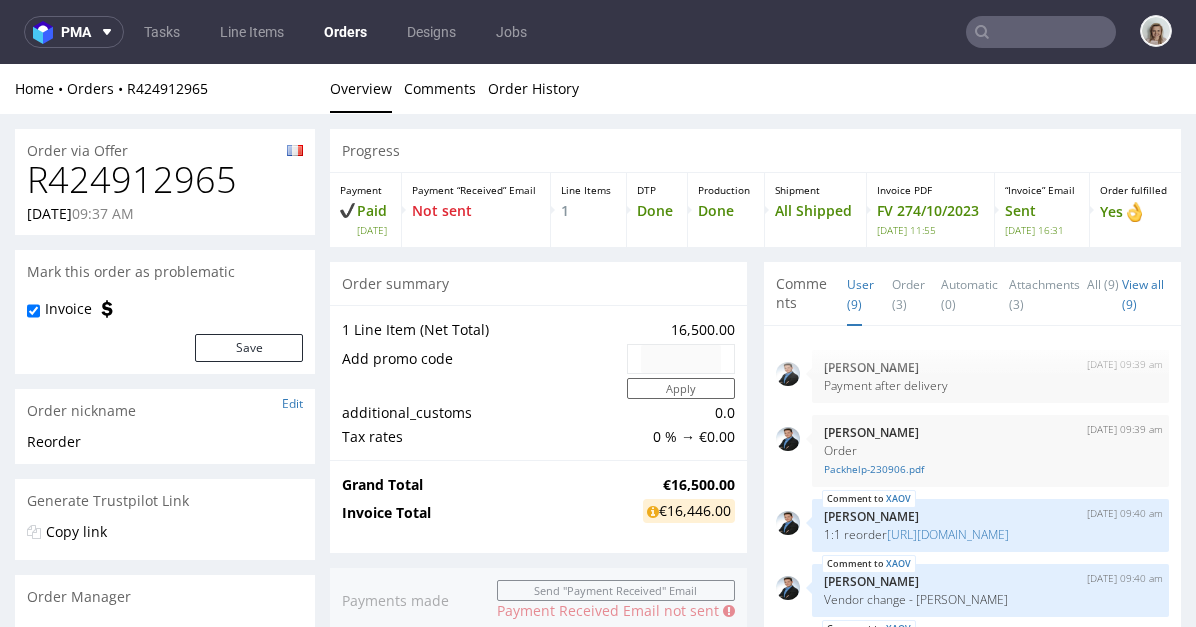scroll, scrollTop: 0, scrollLeft: 0, axis: both 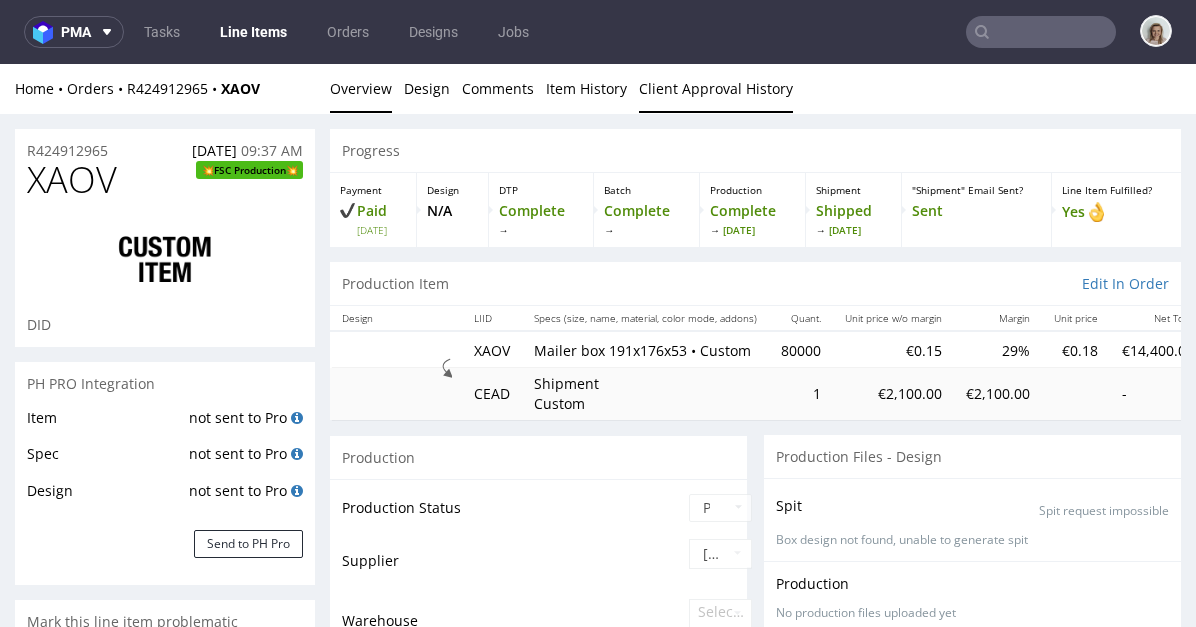 click on "Client Approval History" at bounding box center [716, 88] 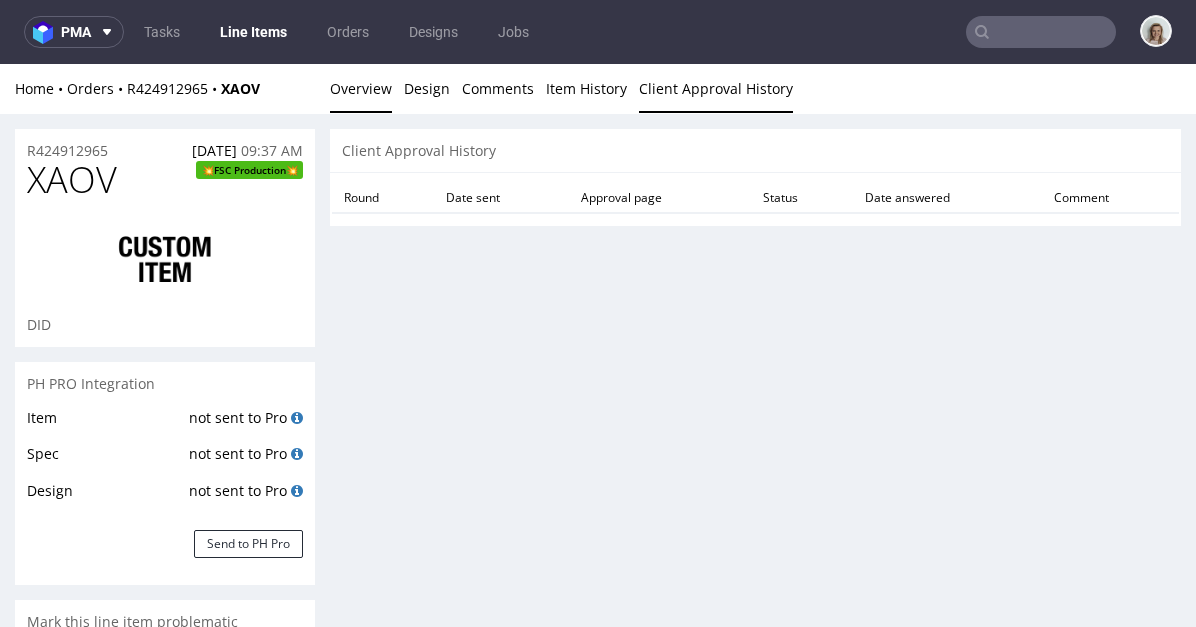 click on "Overview" at bounding box center (361, 88) 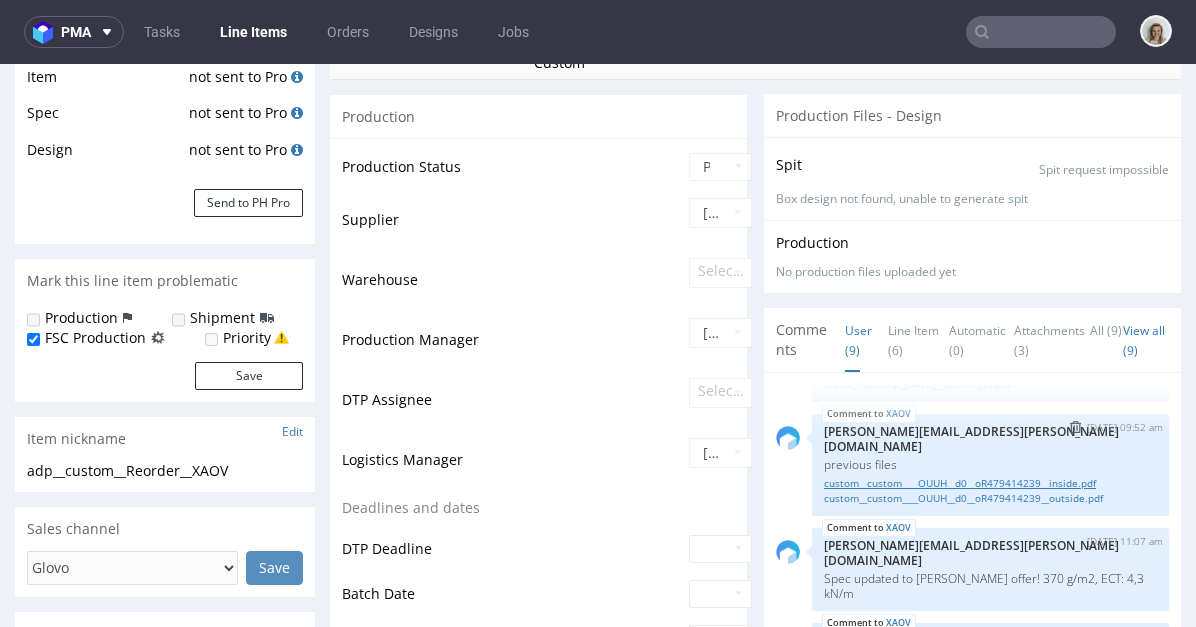 scroll, scrollTop: 403, scrollLeft: 0, axis: vertical 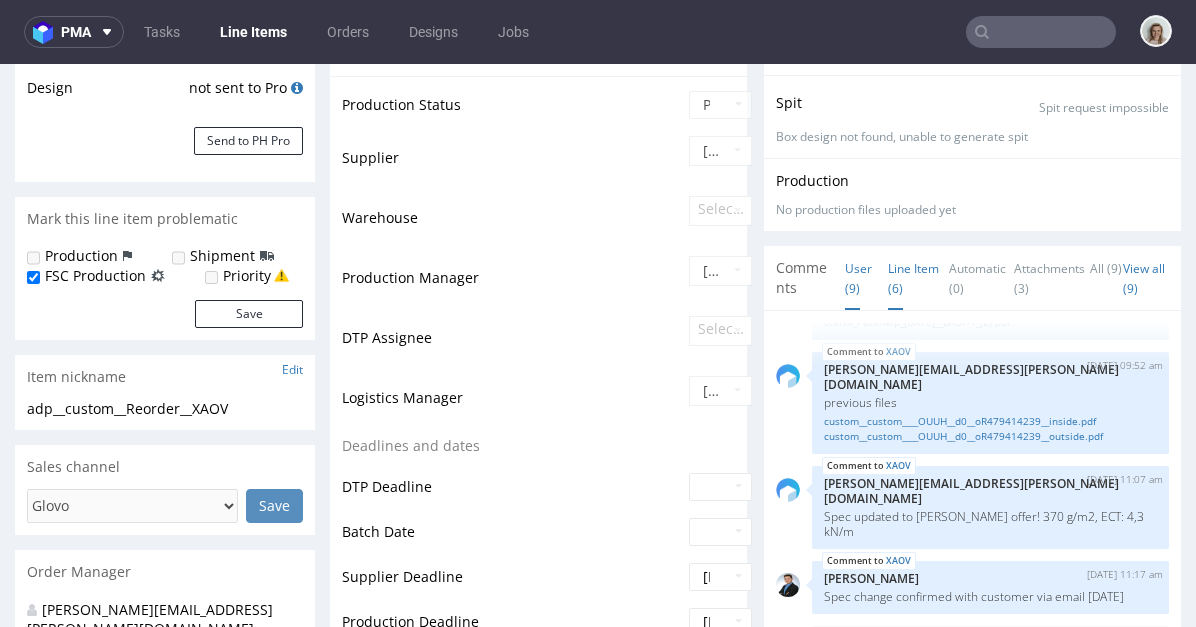 click on "Line Item (6)" at bounding box center [913, 278] 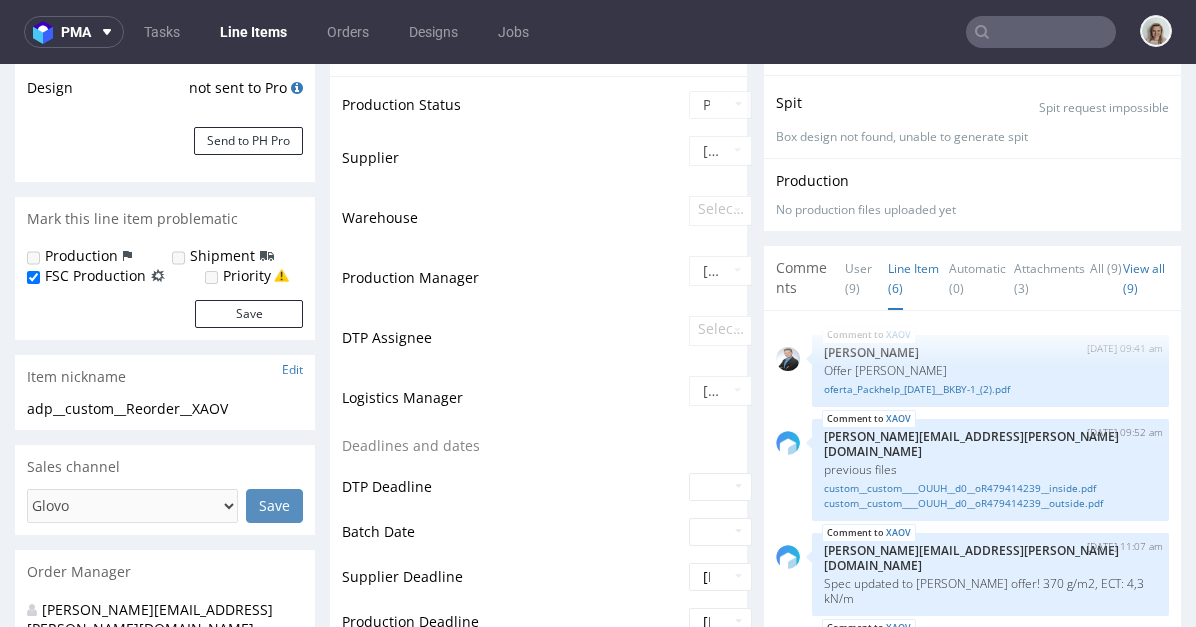 scroll, scrollTop: 132, scrollLeft: 0, axis: vertical 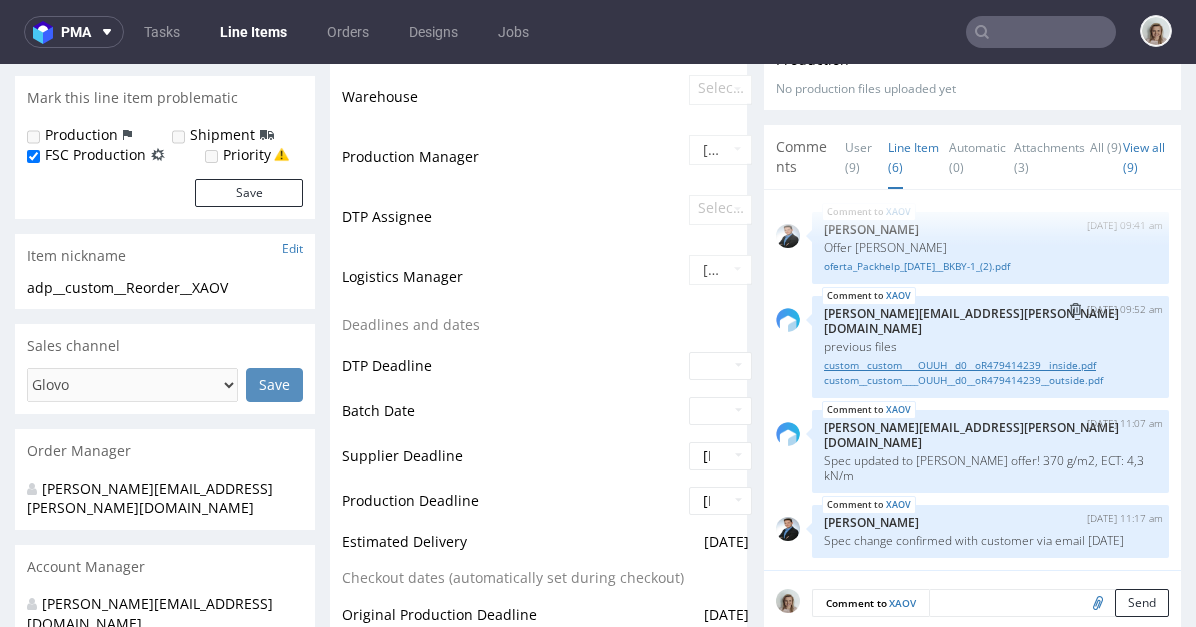 click on "custom__custom____OUUH__d0__oR479414239__inside.pdf" at bounding box center (990, 365) 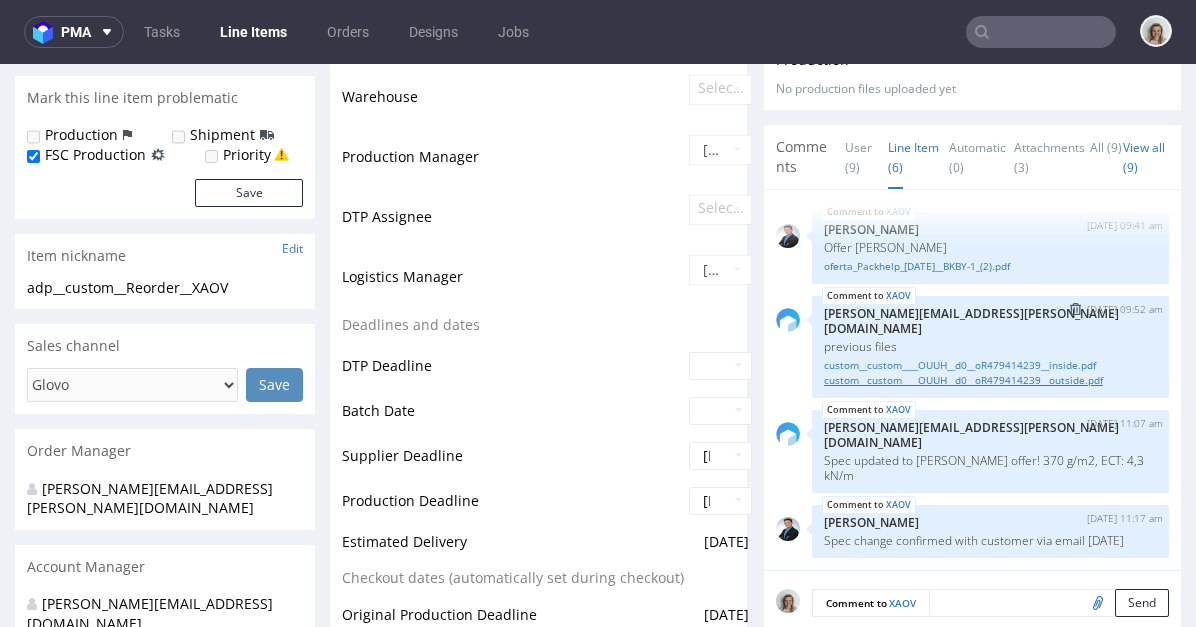 click on "custom__custom____OUUH__d0__oR479414239__outside.pdf" at bounding box center (990, 380) 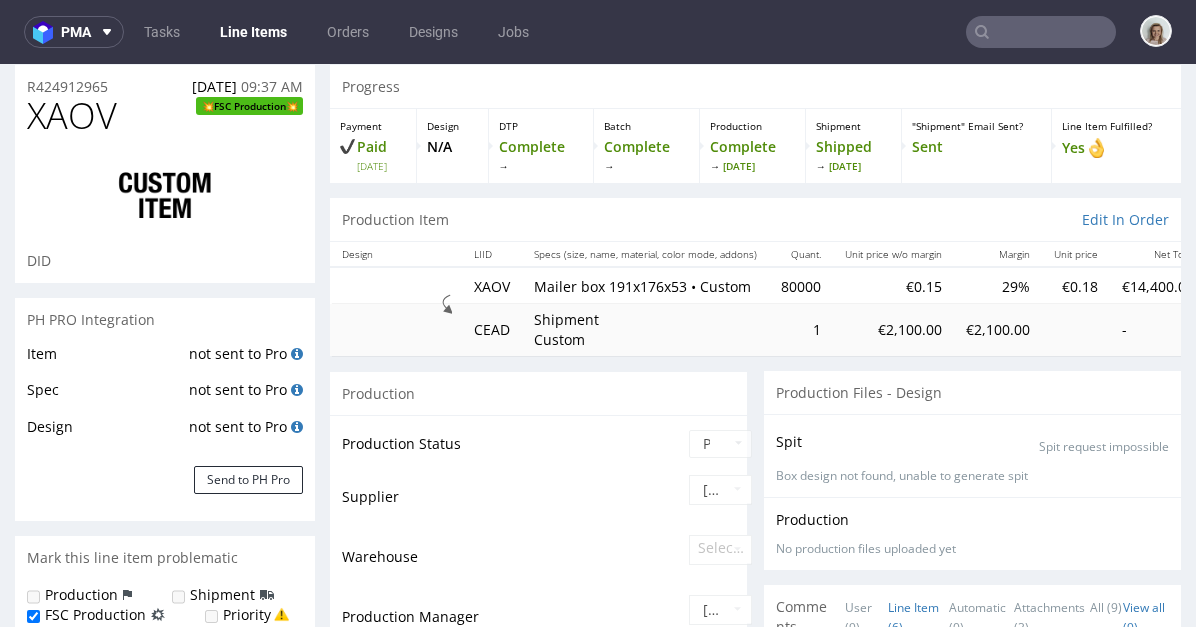 scroll, scrollTop: 0, scrollLeft: 0, axis: both 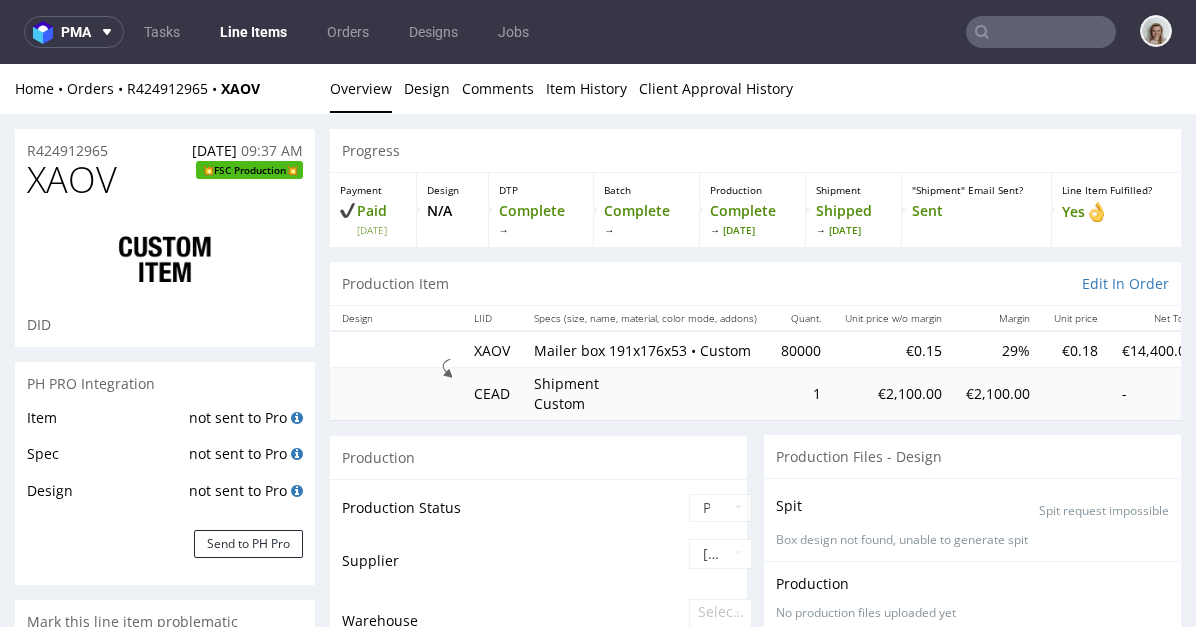 click at bounding box center (1041, 32) 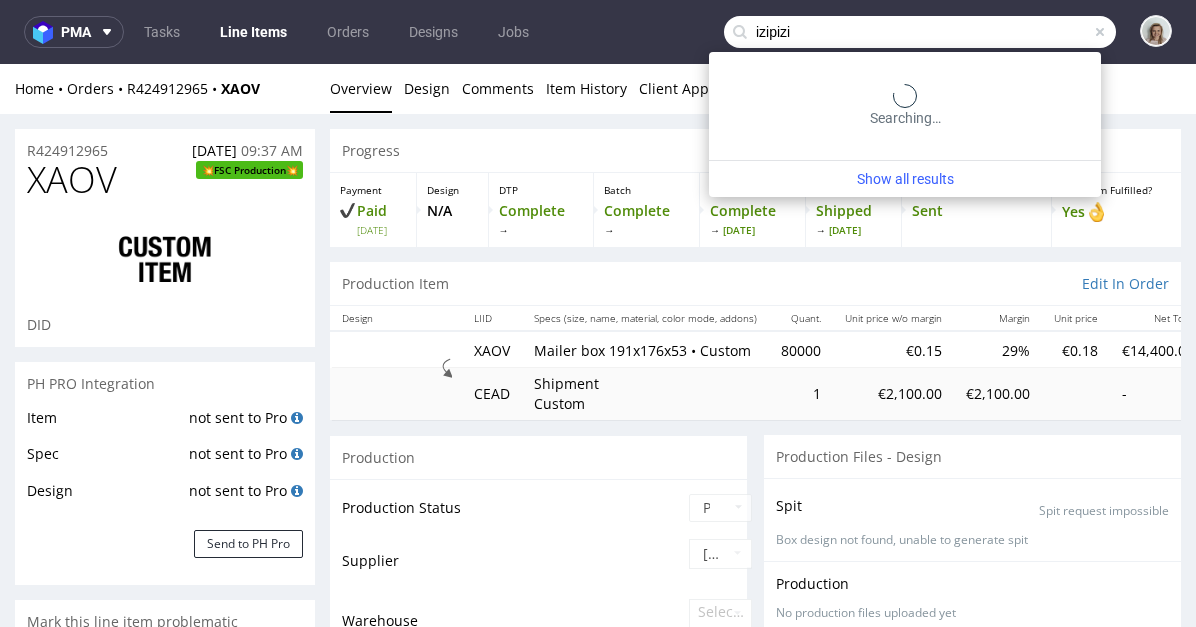 type on "izipizi" 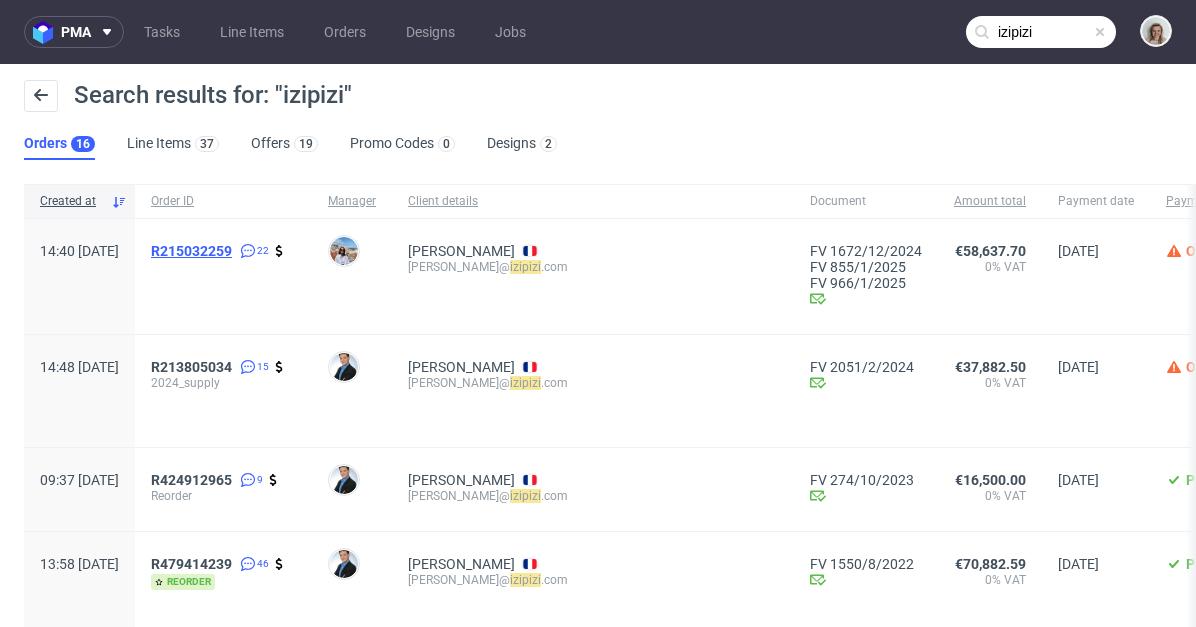 click on "R215032259" at bounding box center [191, 251] 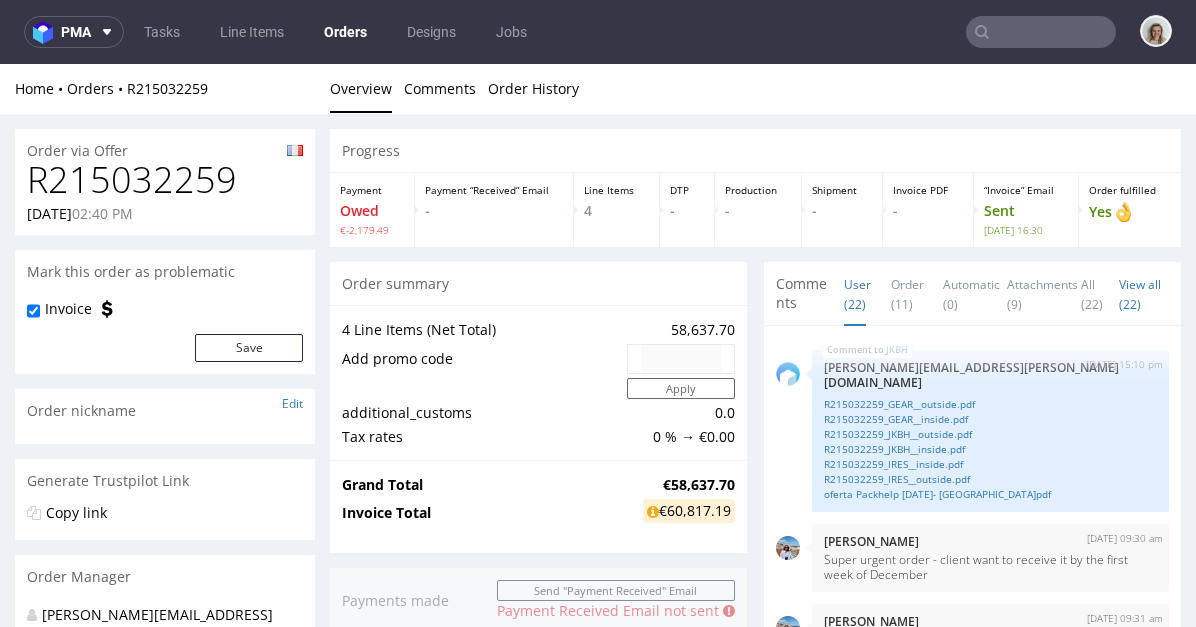 scroll, scrollTop: 0, scrollLeft: 0, axis: both 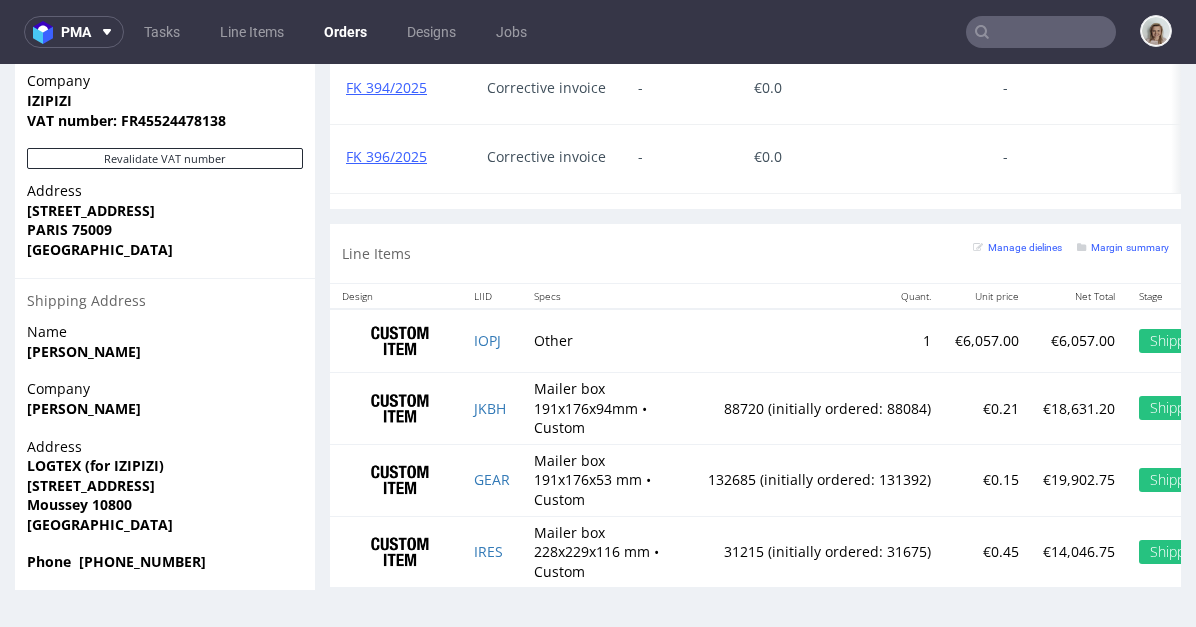type on "izipizi" 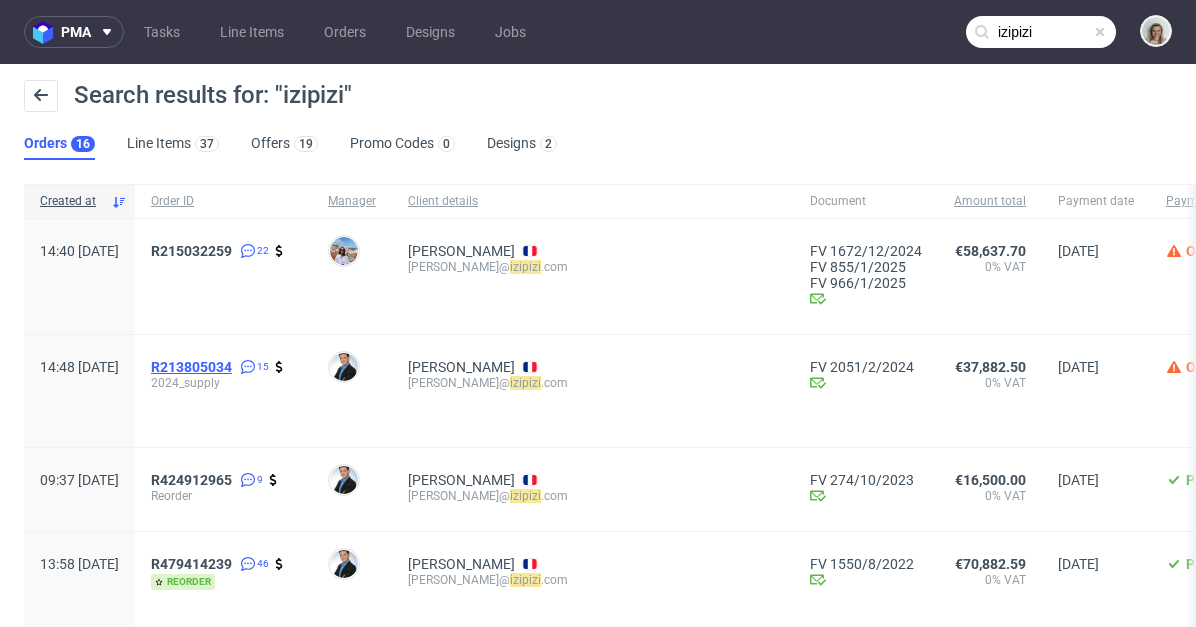click on "R213805034" at bounding box center [191, 367] 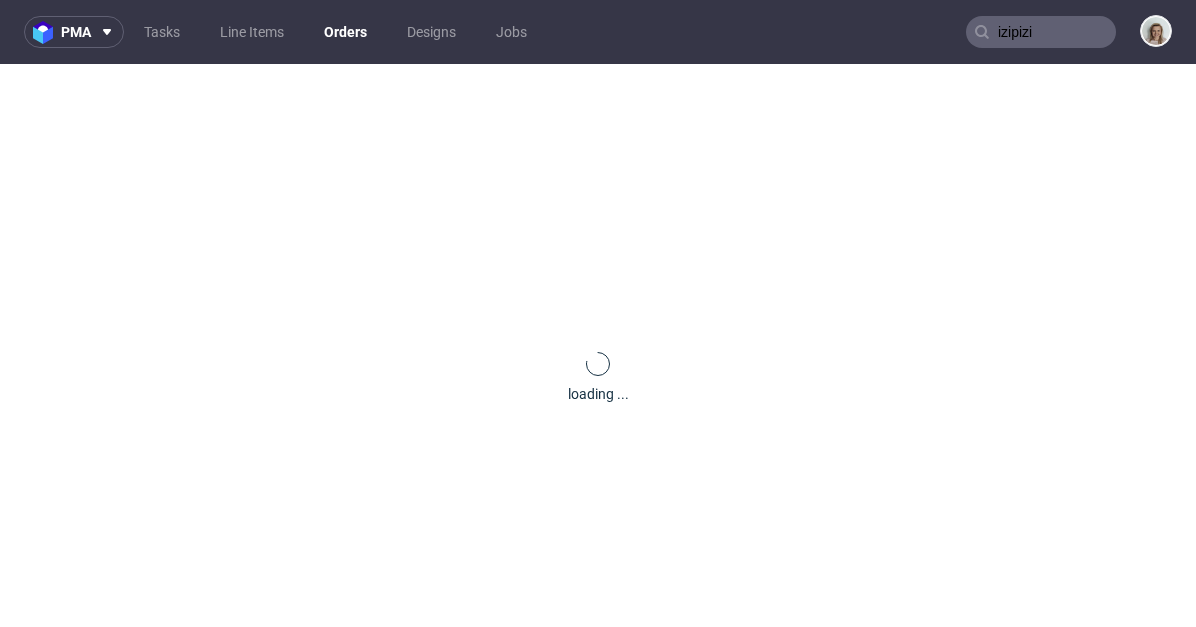 type 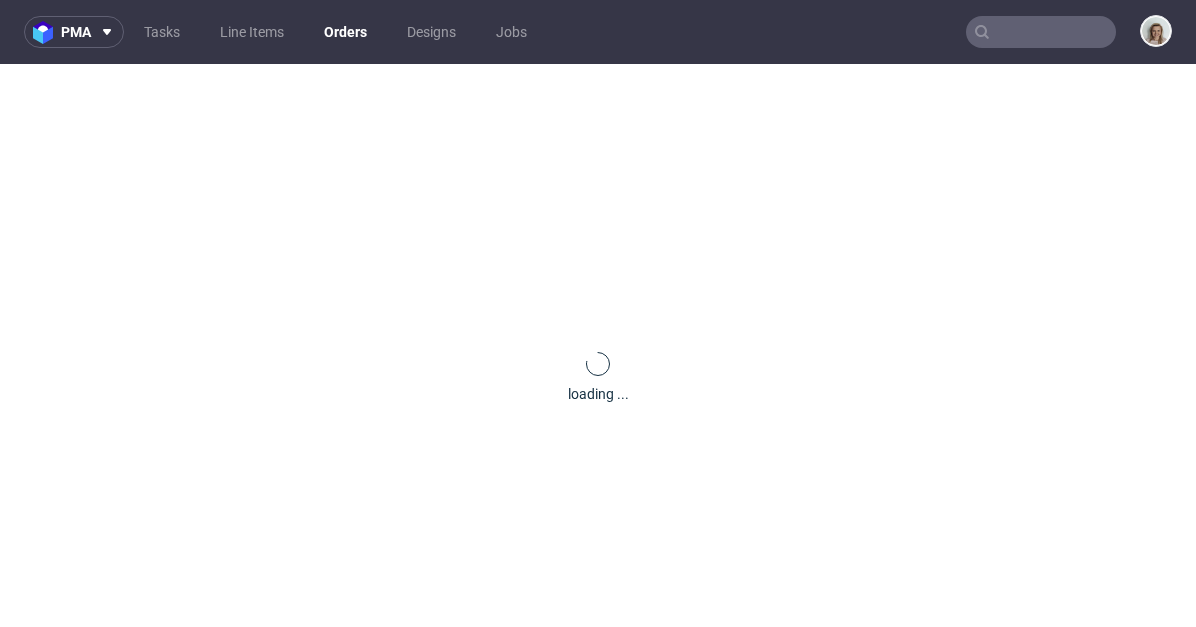 scroll, scrollTop: 0, scrollLeft: 0, axis: both 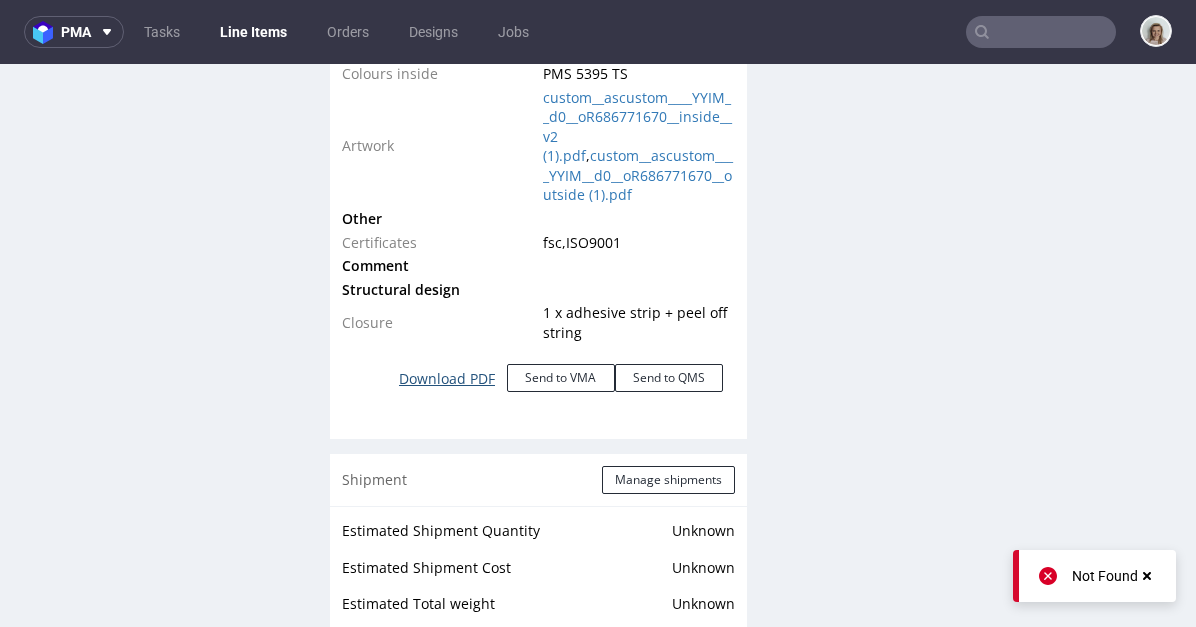click on "Download PDF" at bounding box center [447, 379] 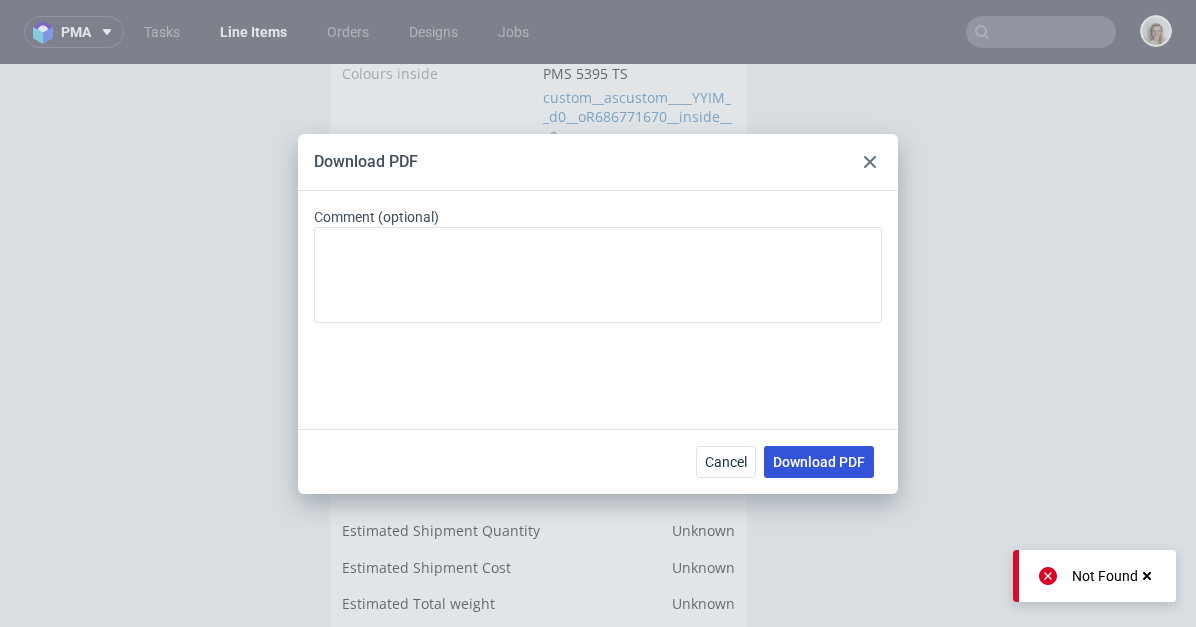 click on "Download PDF" at bounding box center [819, 462] 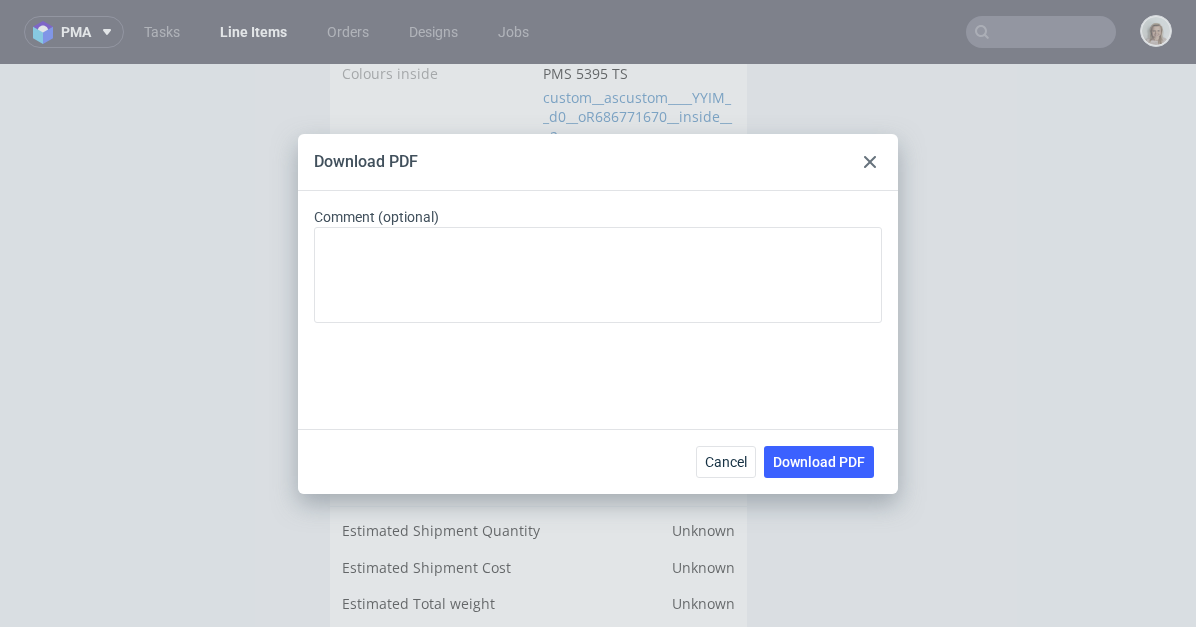 click on "Download PDF" at bounding box center [598, 162] 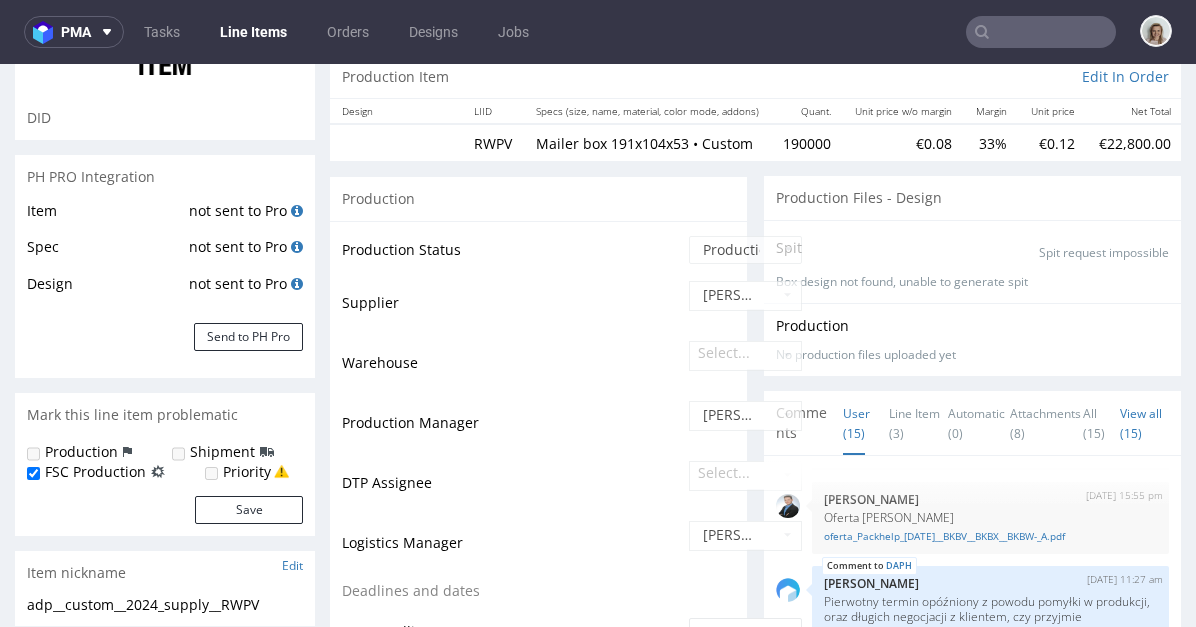 scroll, scrollTop: 0, scrollLeft: 0, axis: both 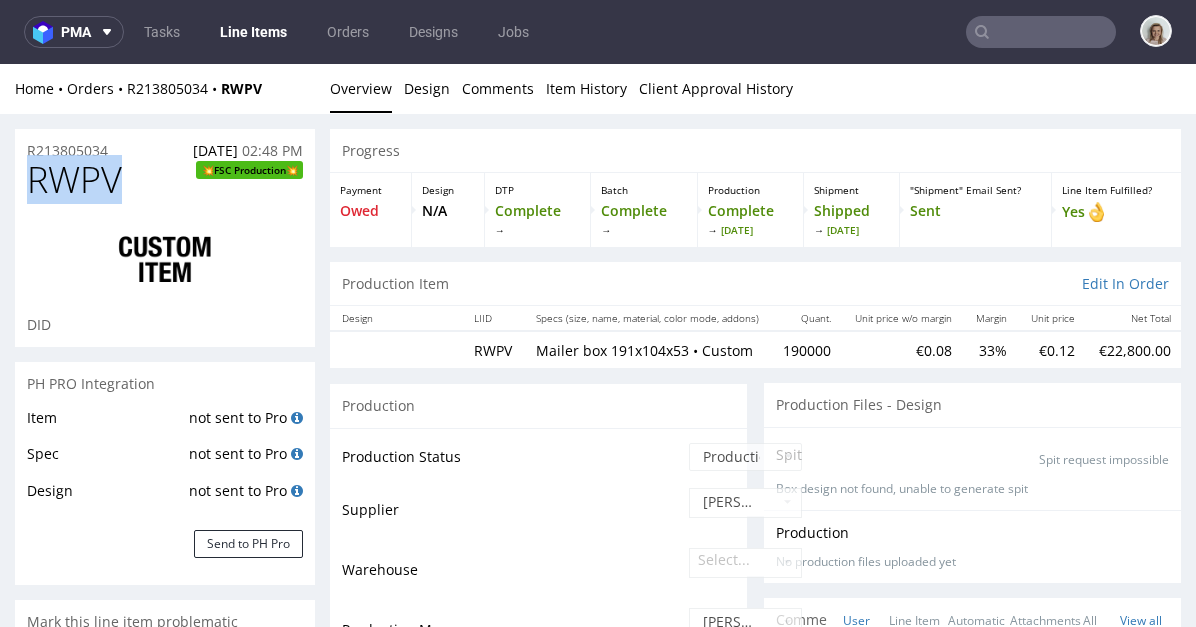 drag, startPoint x: 144, startPoint y: 177, endPoint x: 0, endPoint y: 177, distance: 144 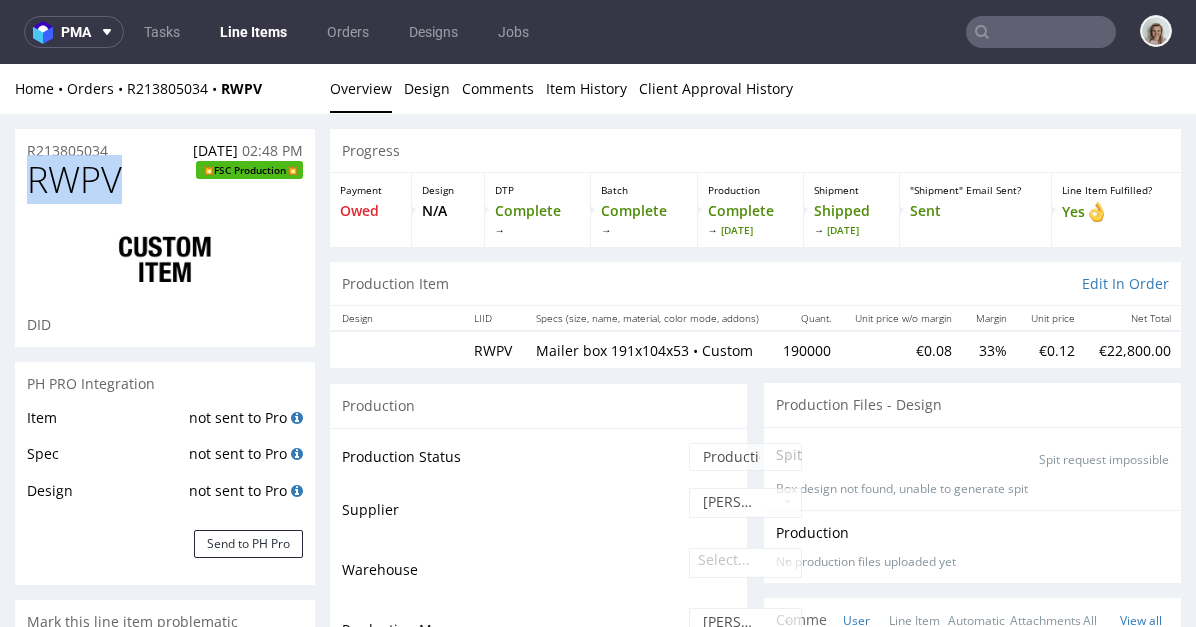 copy on "RWPV" 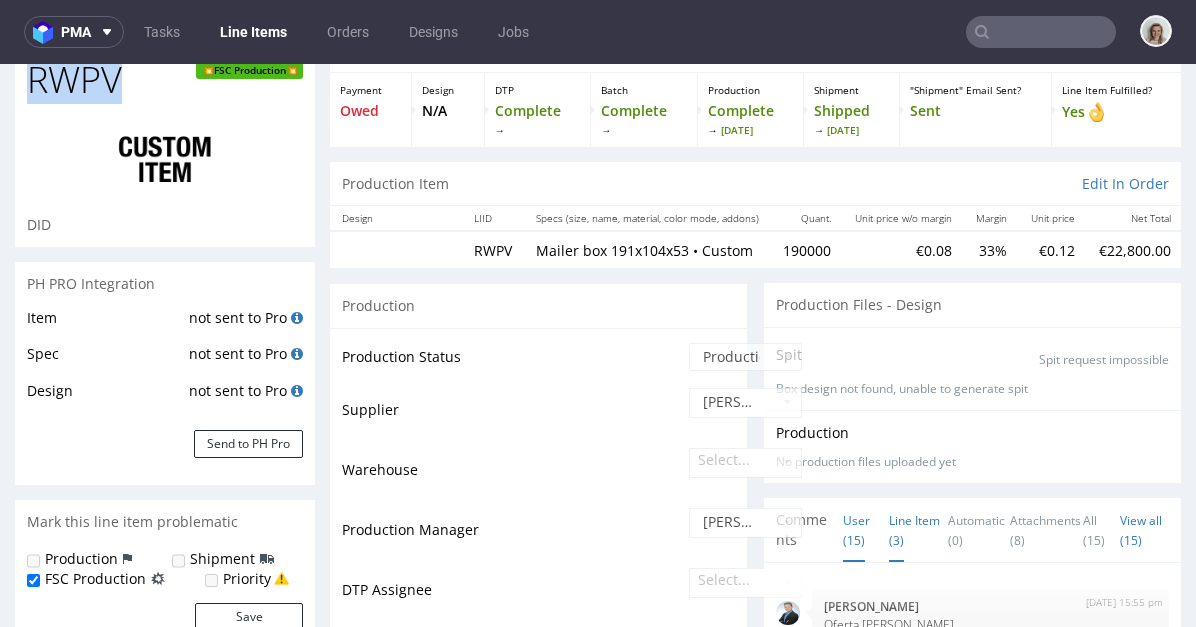 scroll, scrollTop: 358, scrollLeft: 0, axis: vertical 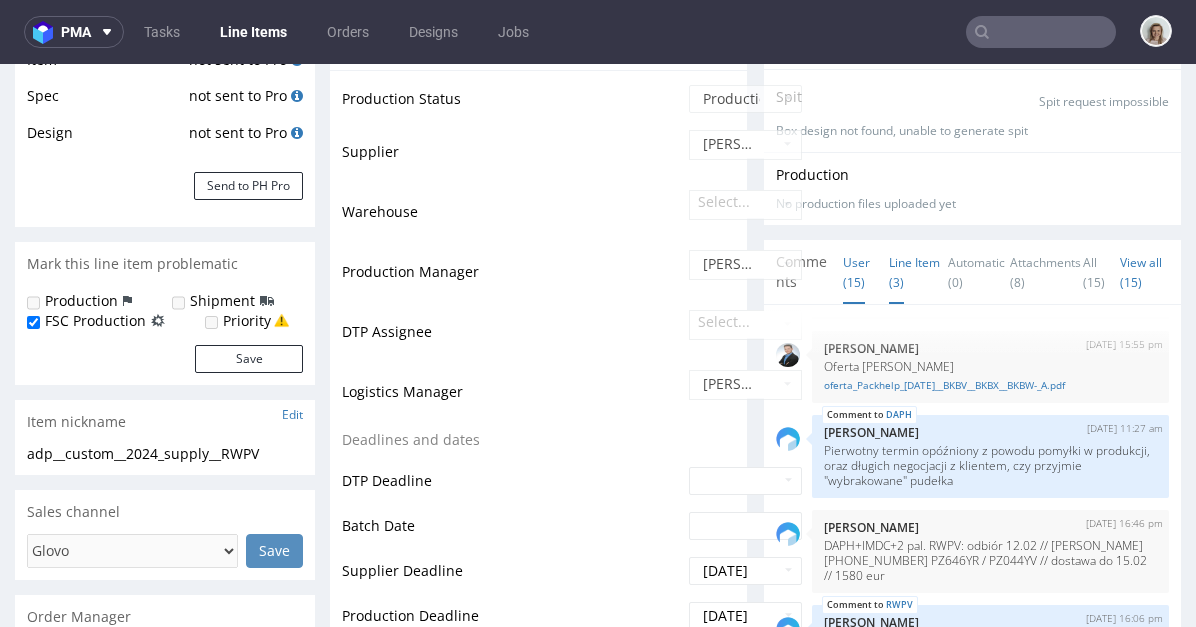 click on "Line Item (3)" at bounding box center (914, 272) 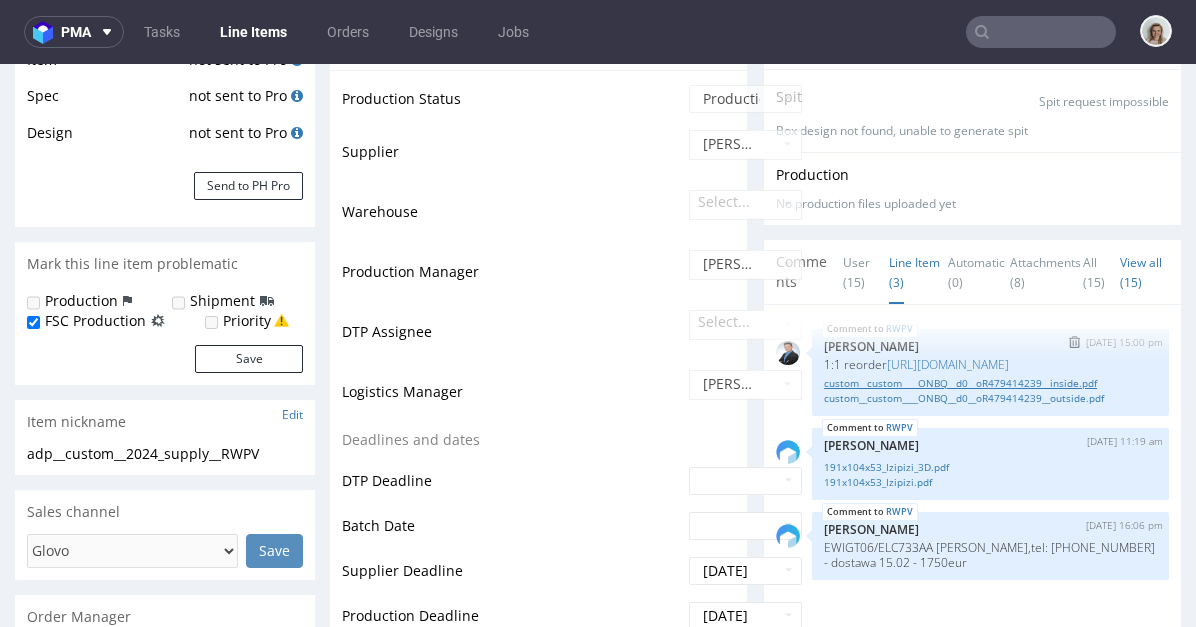 click on "custom__custom____ONBQ__d0__oR479414239__inside.pdf" at bounding box center (990, 383) 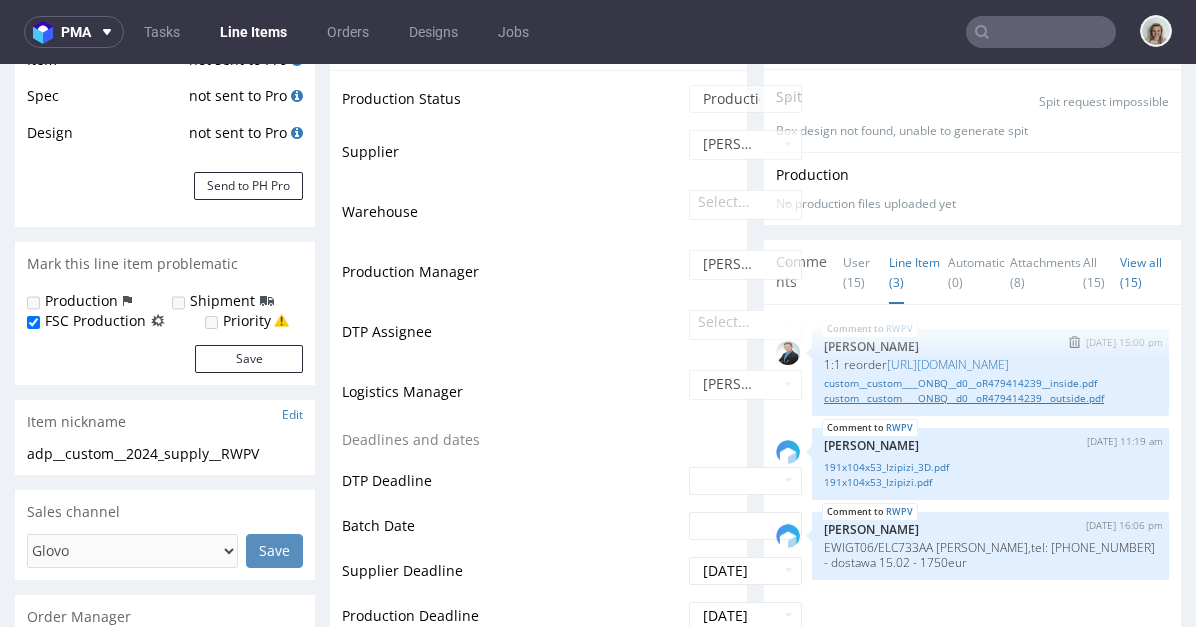click on "custom__custom____ONBQ__d0__oR479414239__outside.pdf" at bounding box center (990, 398) 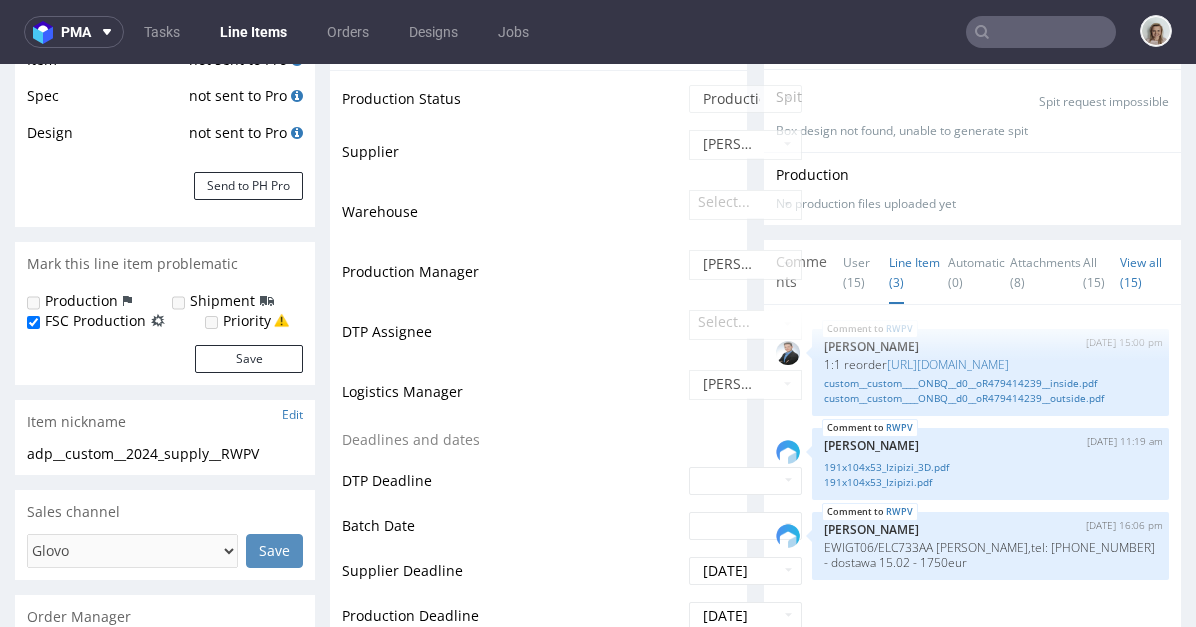 scroll, scrollTop: 0, scrollLeft: 0, axis: both 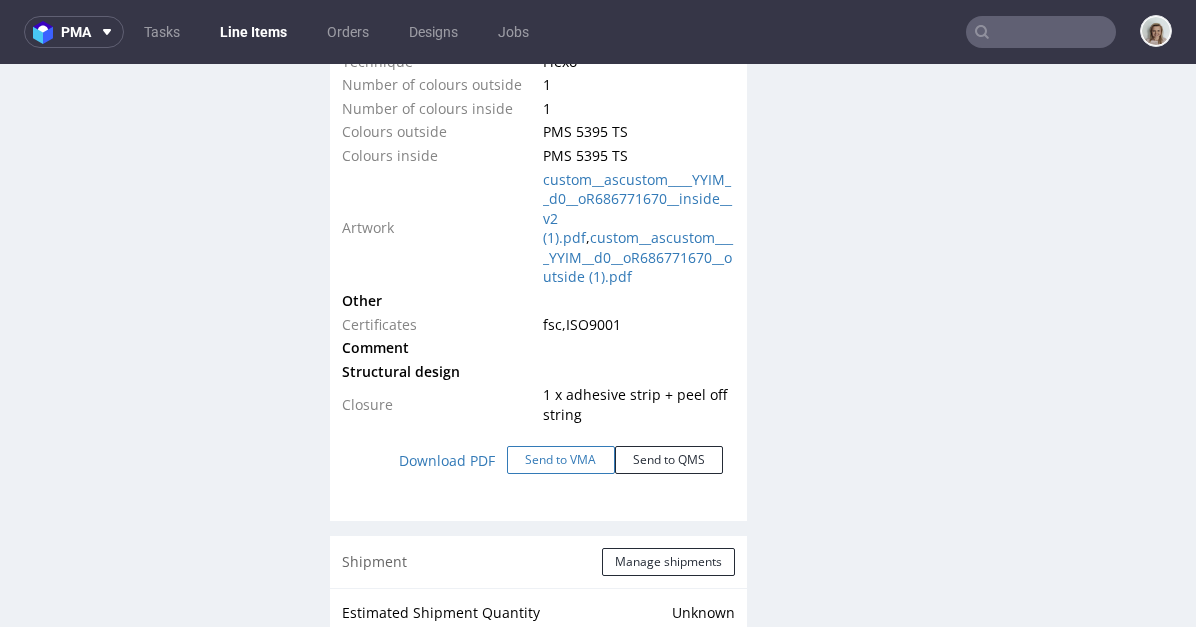 click on "Send to VMA" at bounding box center (561, 460) 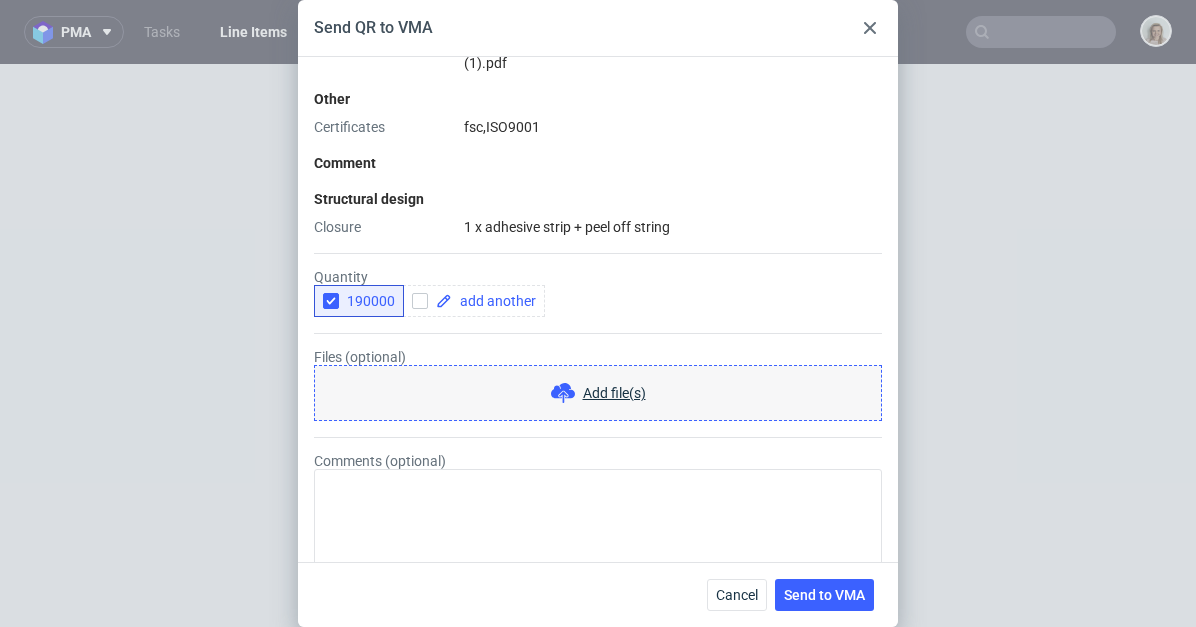 scroll, scrollTop: 991, scrollLeft: 0, axis: vertical 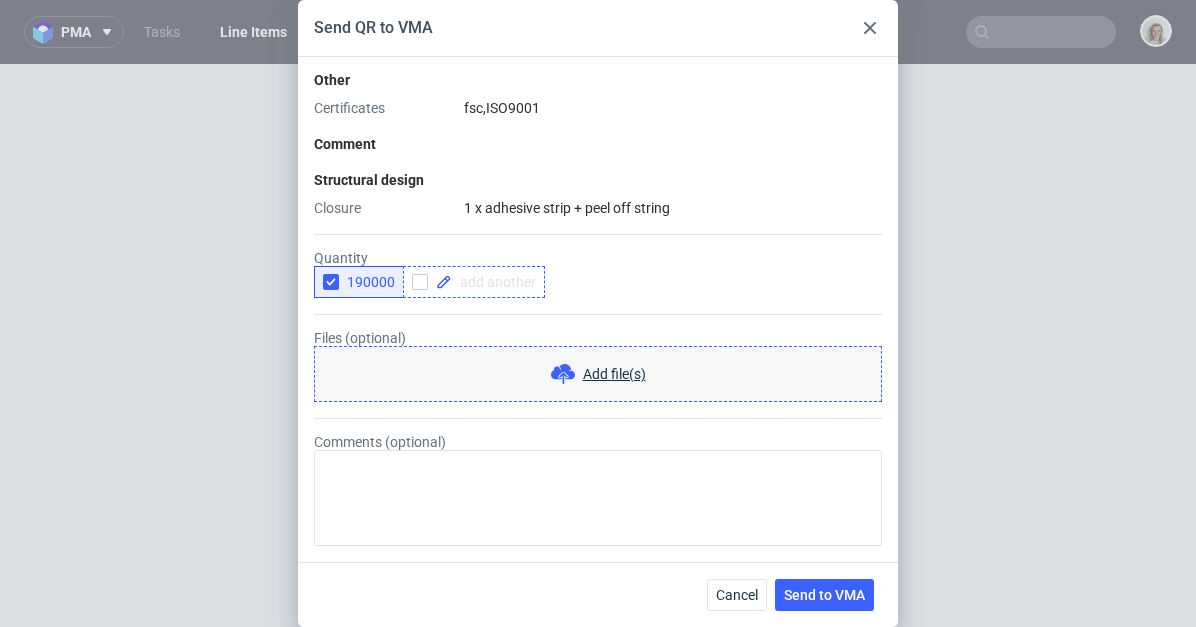 click at bounding box center [494, 282] 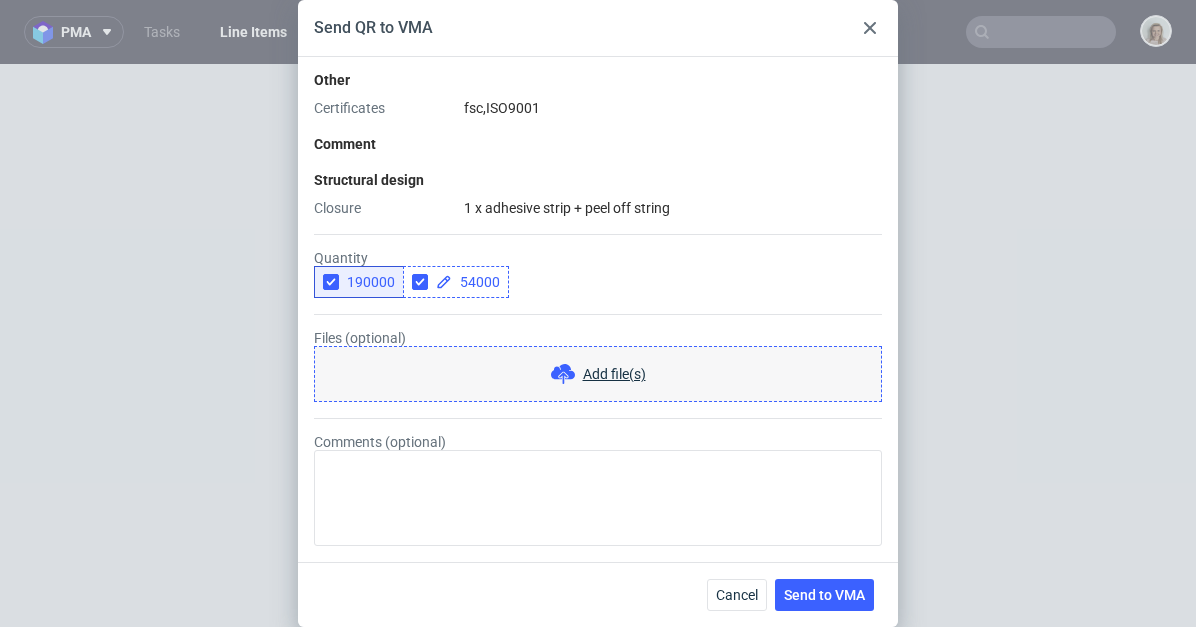 checkbox on "true" 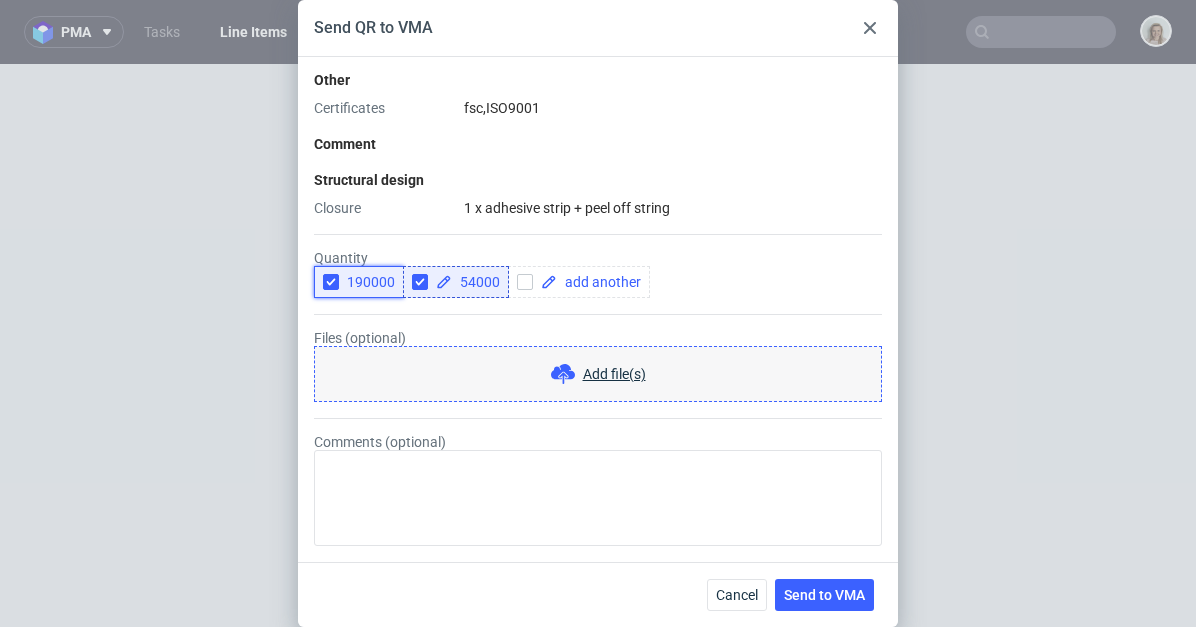 click 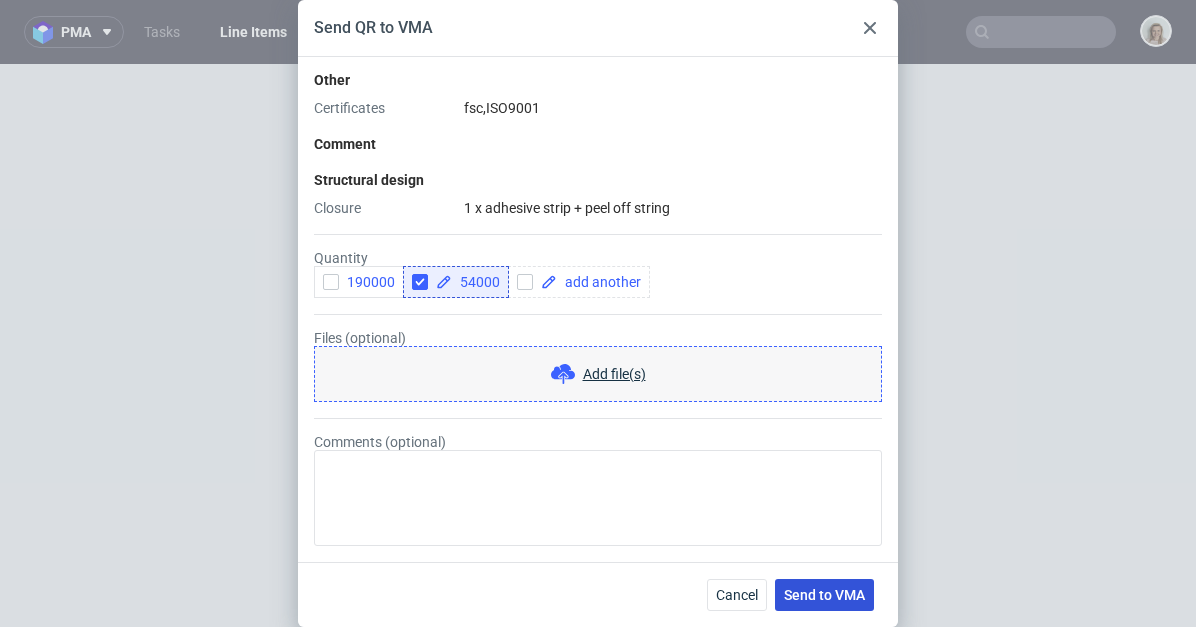 click on "Send to VMA" at bounding box center (824, 595) 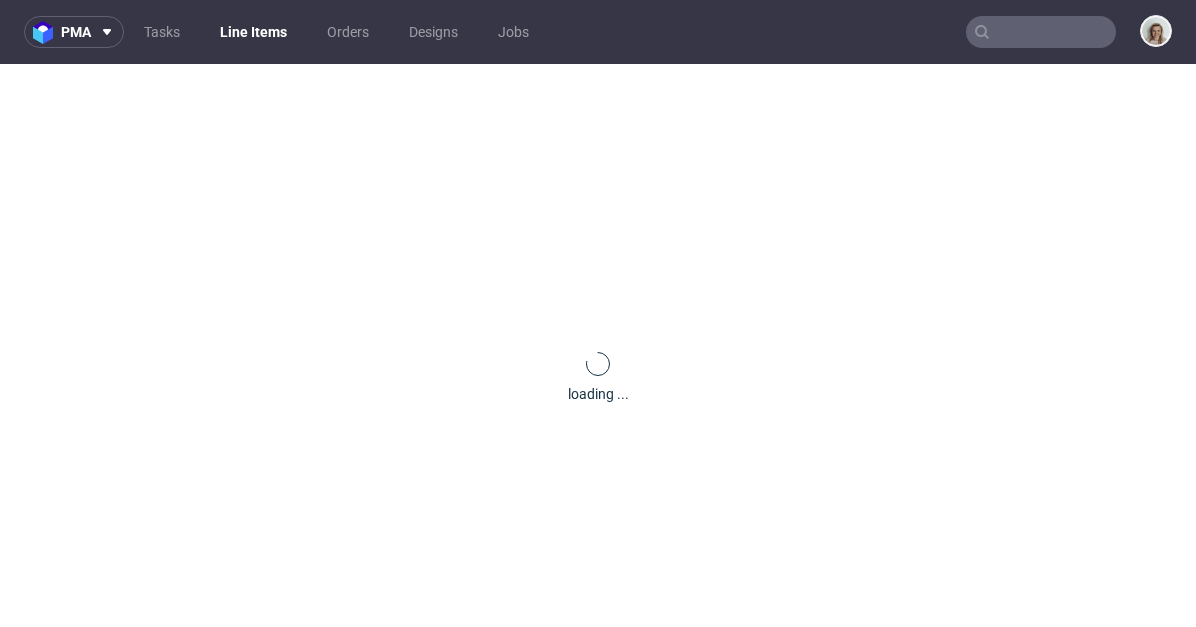 scroll, scrollTop: 0, scrollLeft: 0, axis: both 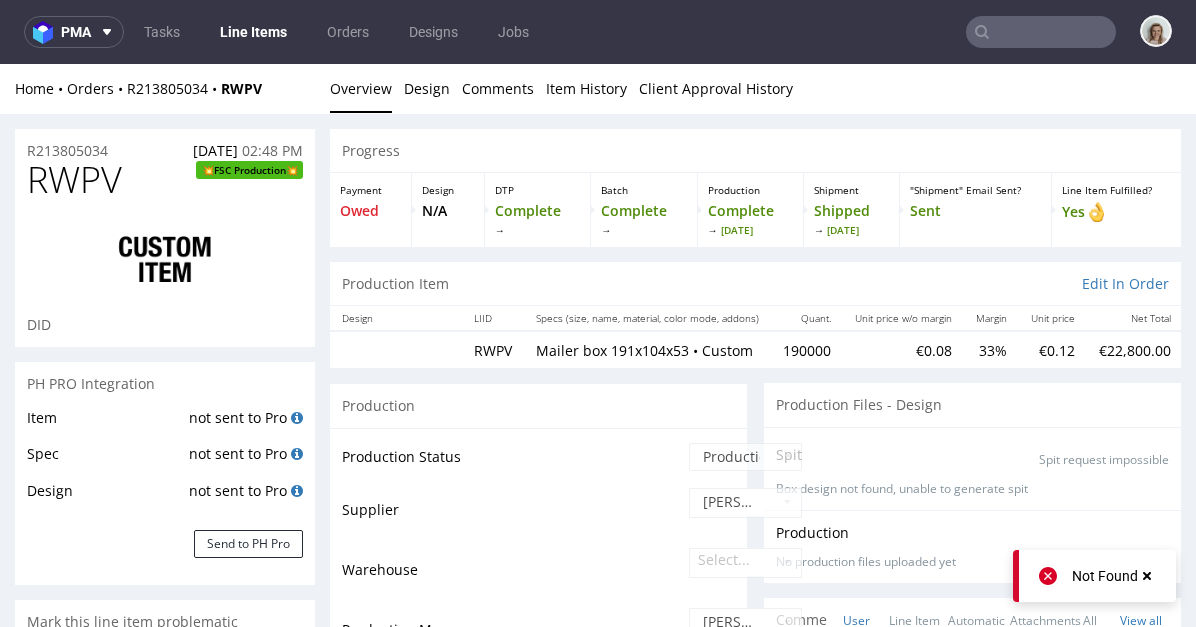 click at bounding box center (1041, 32) 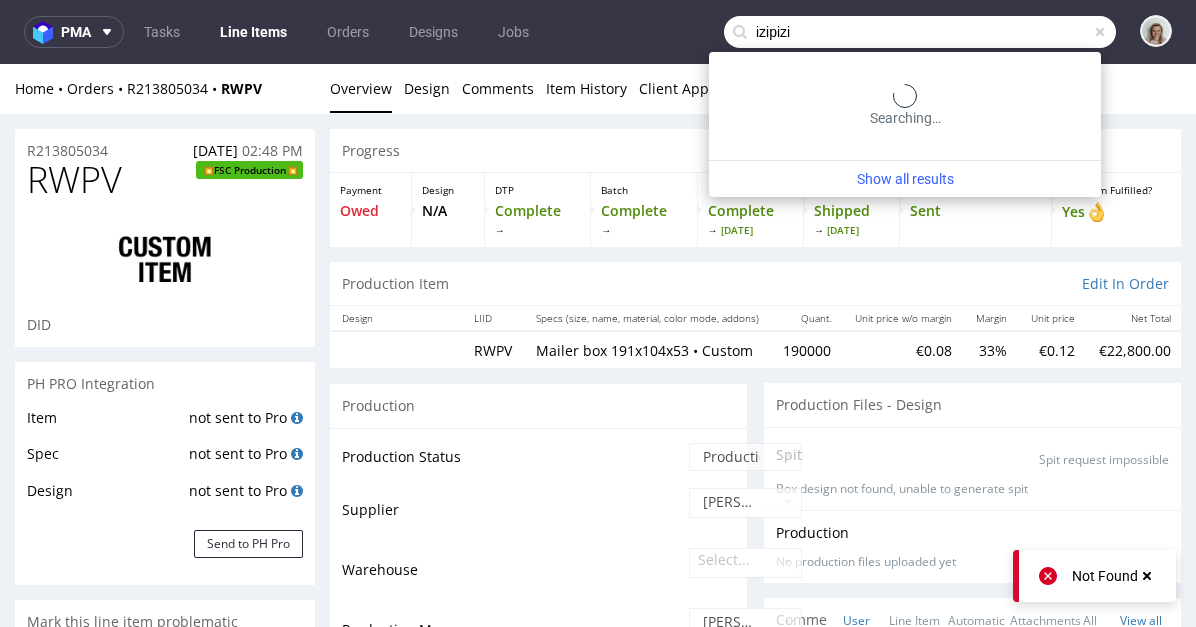 type on "izipizi" 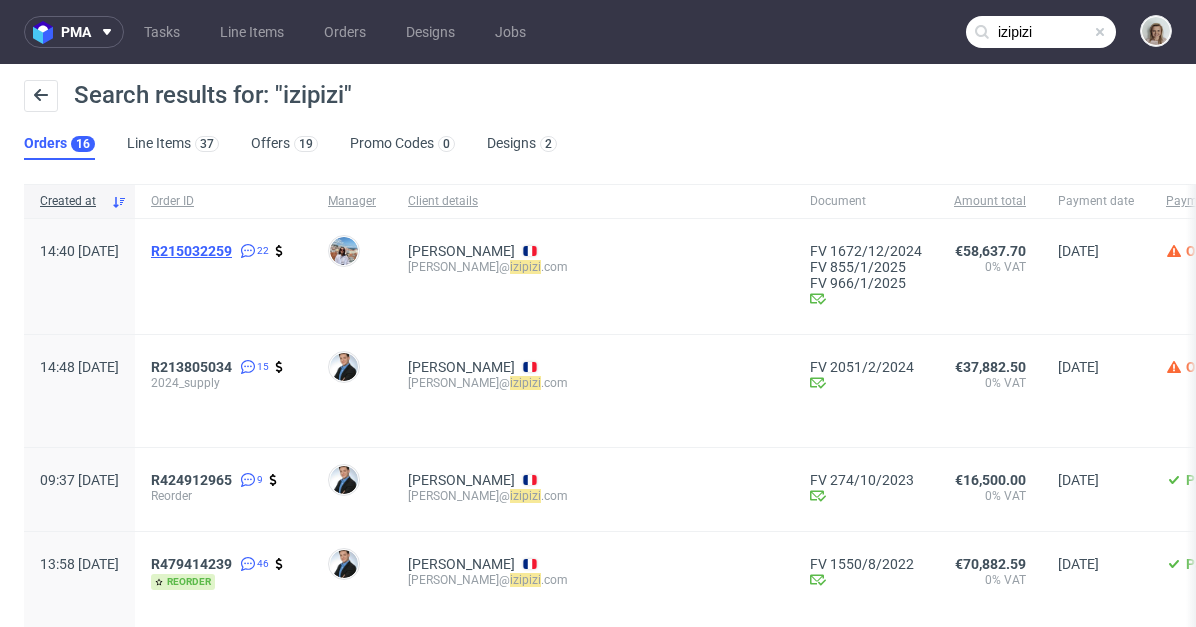 click on "R215032259" at bounding box center [191, 251] 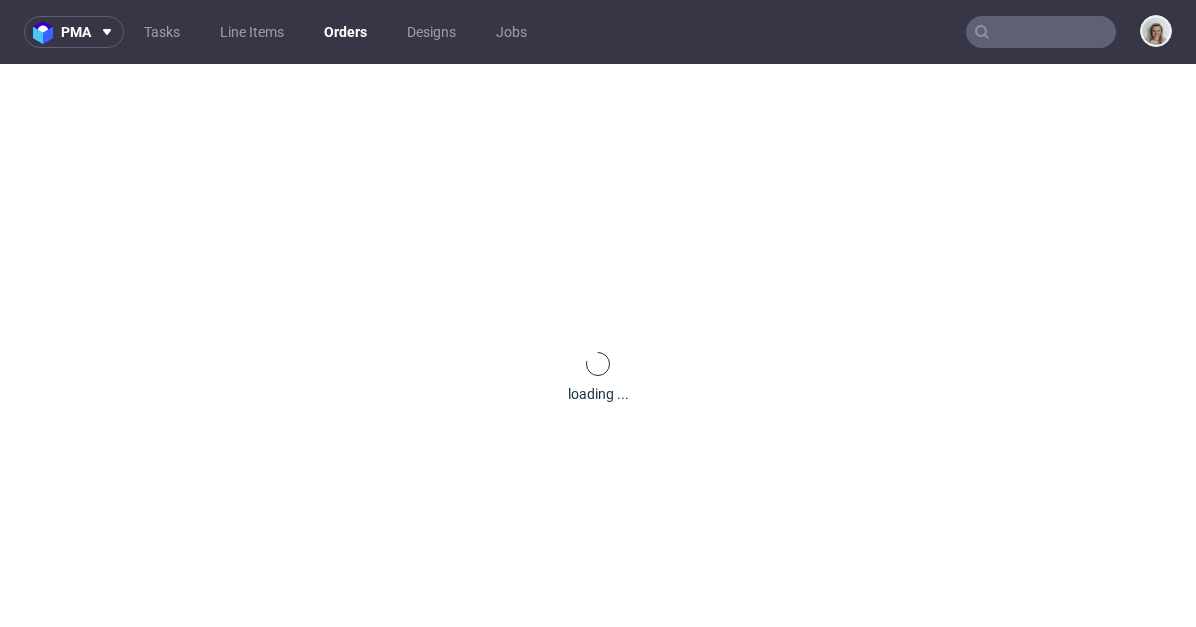 scroll, scrollTop: 0, scrollLeft: 0, axis: both 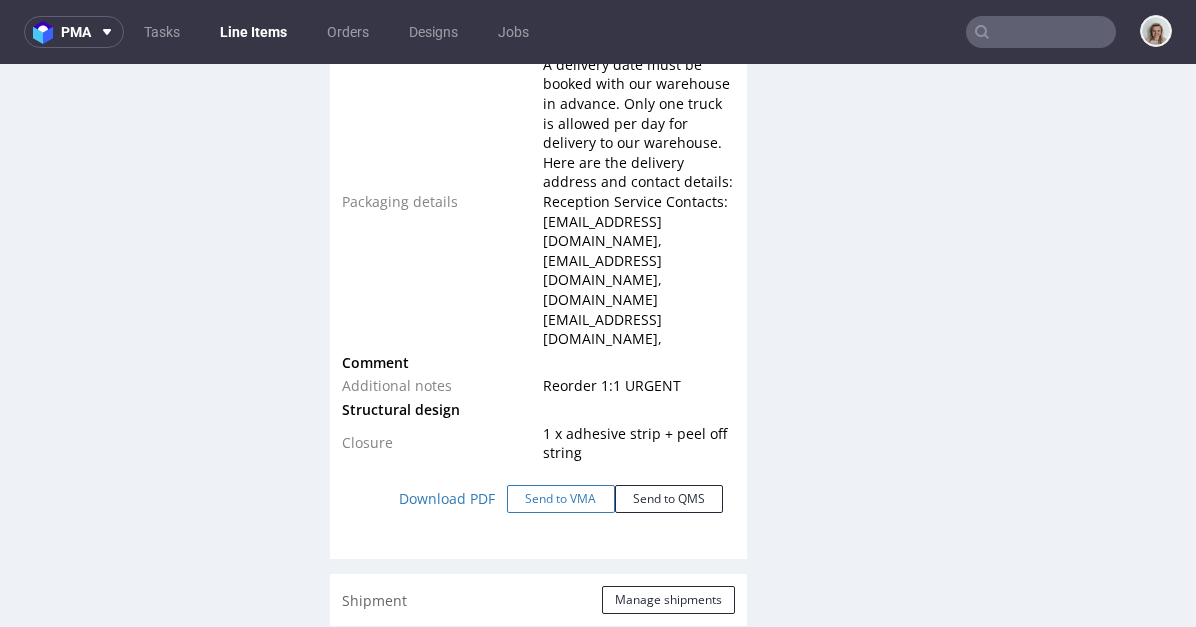 click on "Send to VMA" at bounding box center [561, 499] 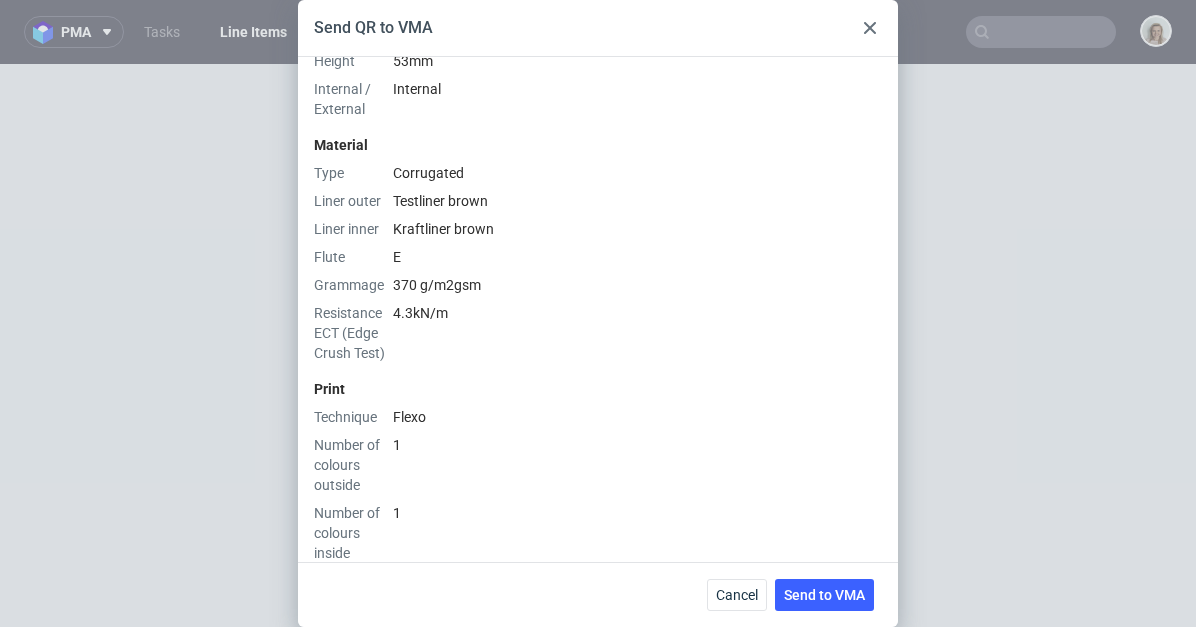 scroll, scrollTop: 967, scrollLeft: 0, axis: vertical 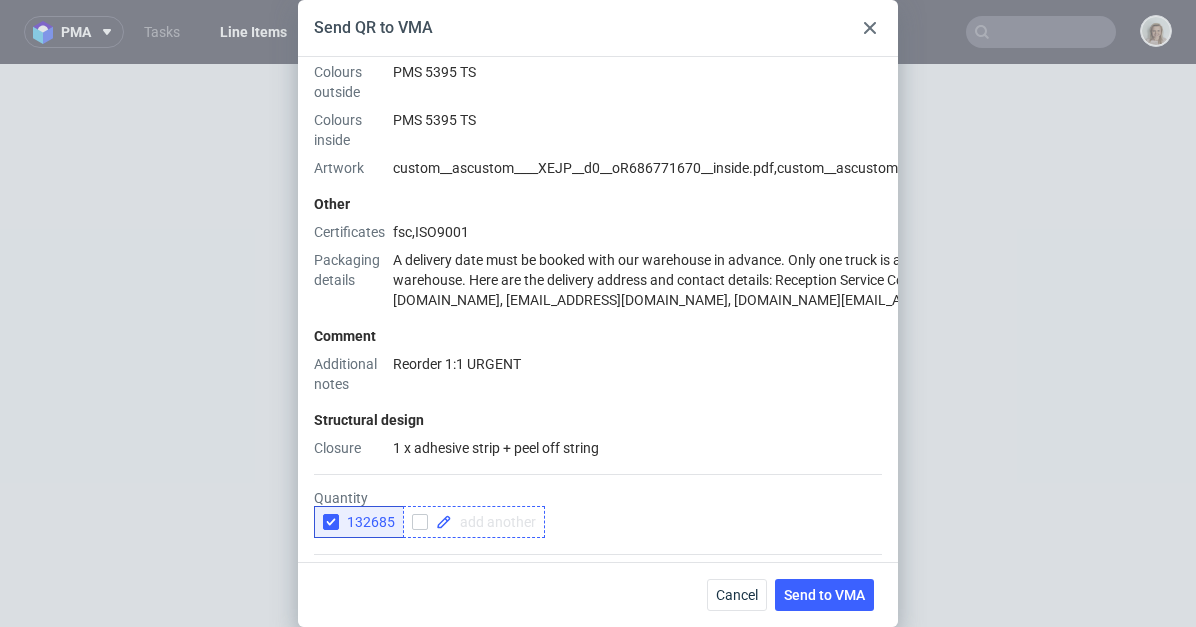 click at bounding box center [494, 522] 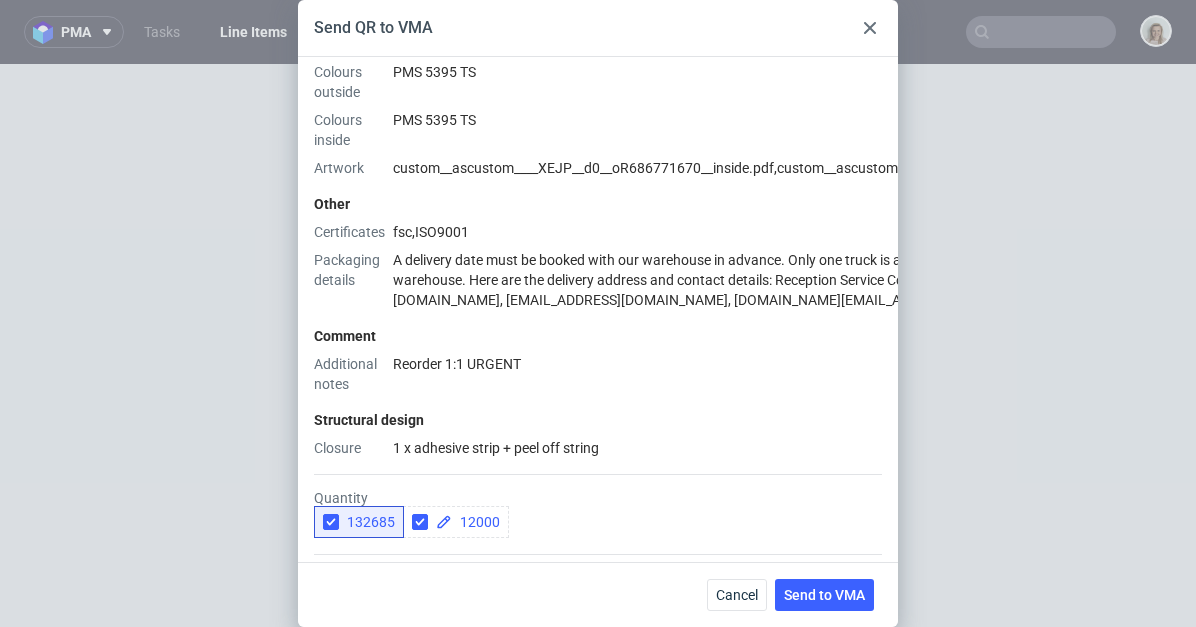 checkbox on "true" 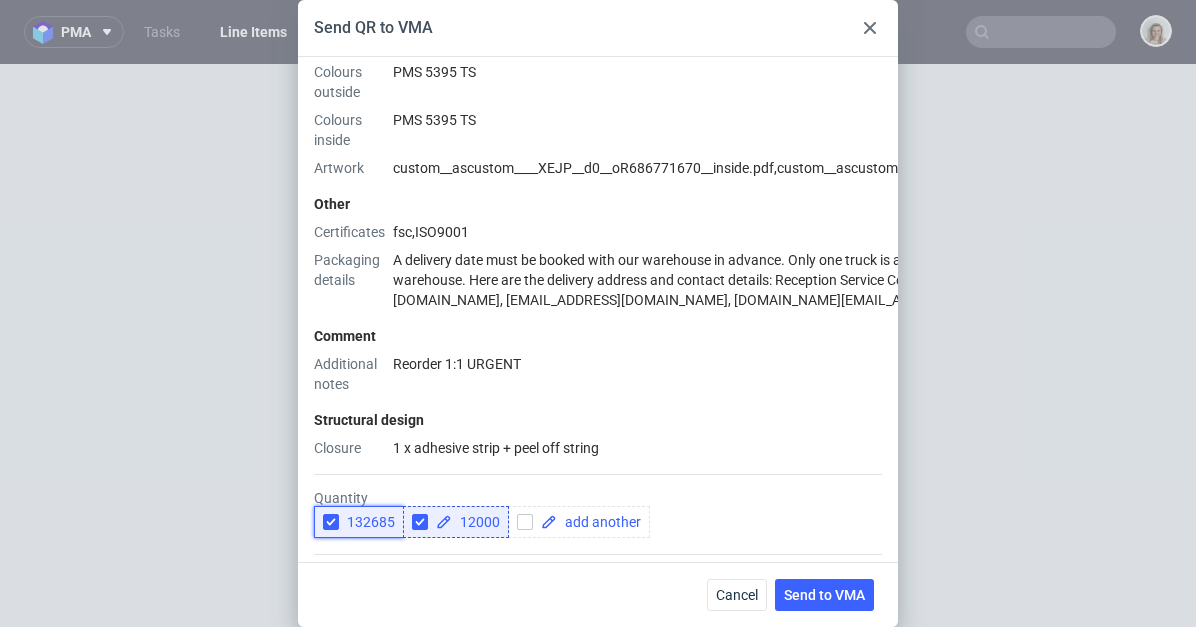 click 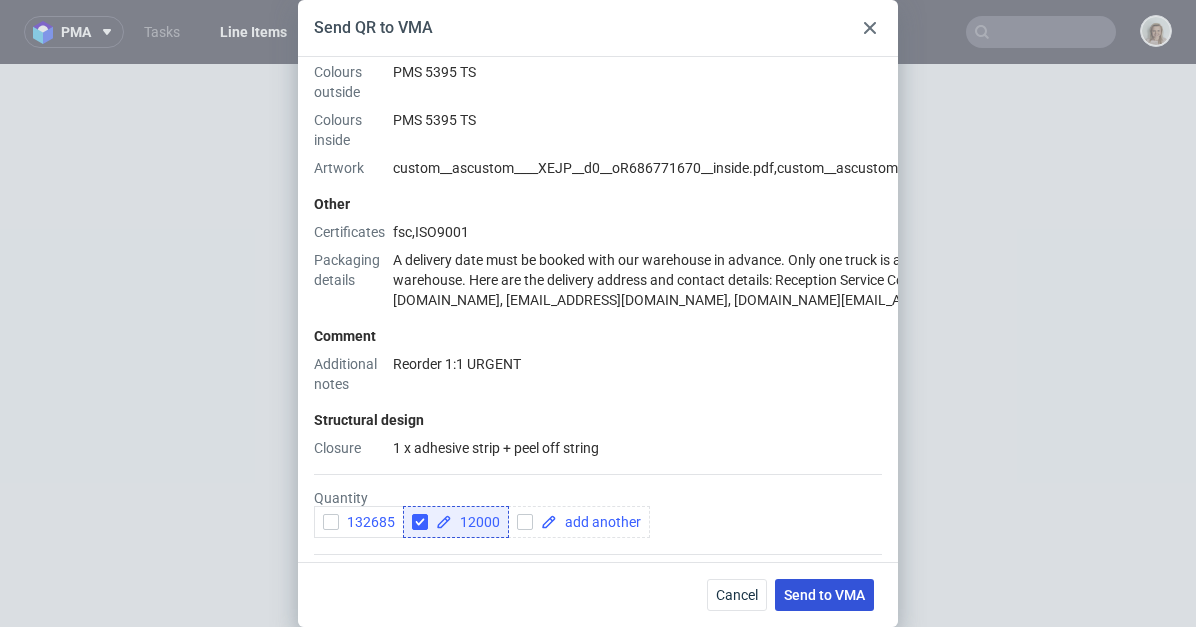 click on "Send to VMA" at bounding box center (824, 595) 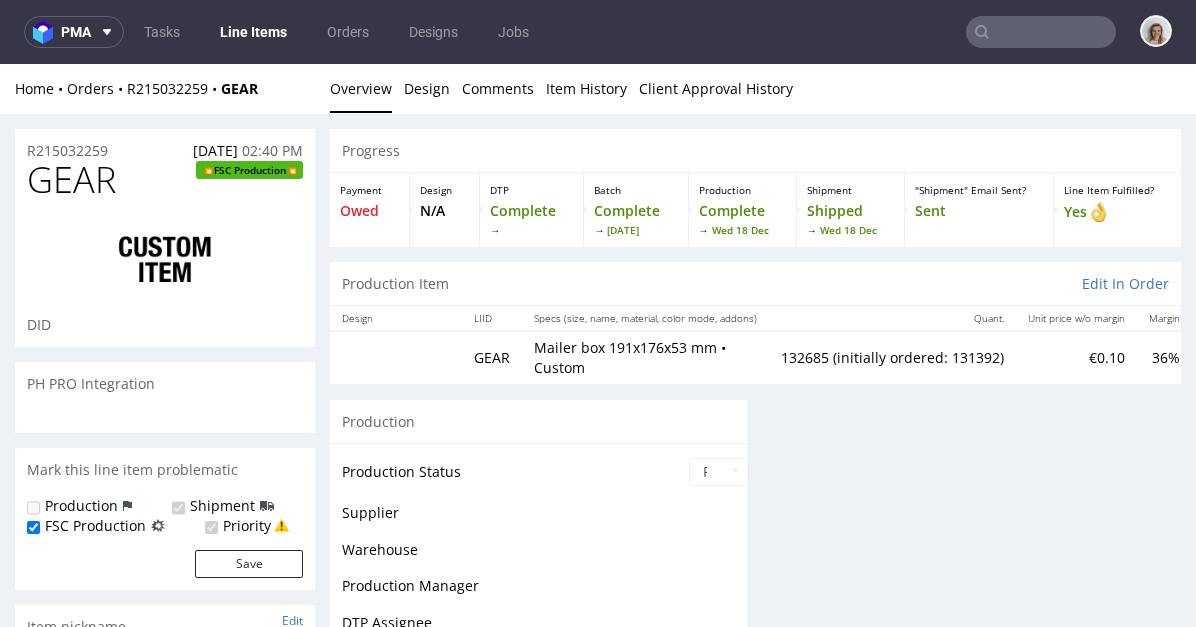 scroll, scrollTop: 0, scrollLeft: 0, axis: both 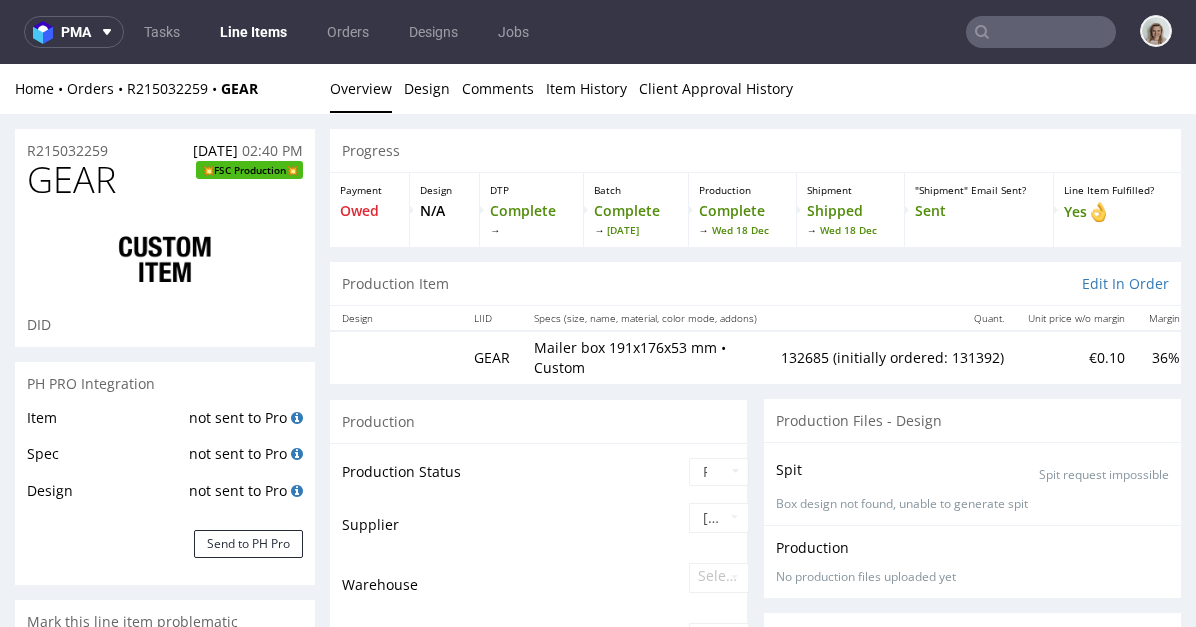 select on "in_progress" 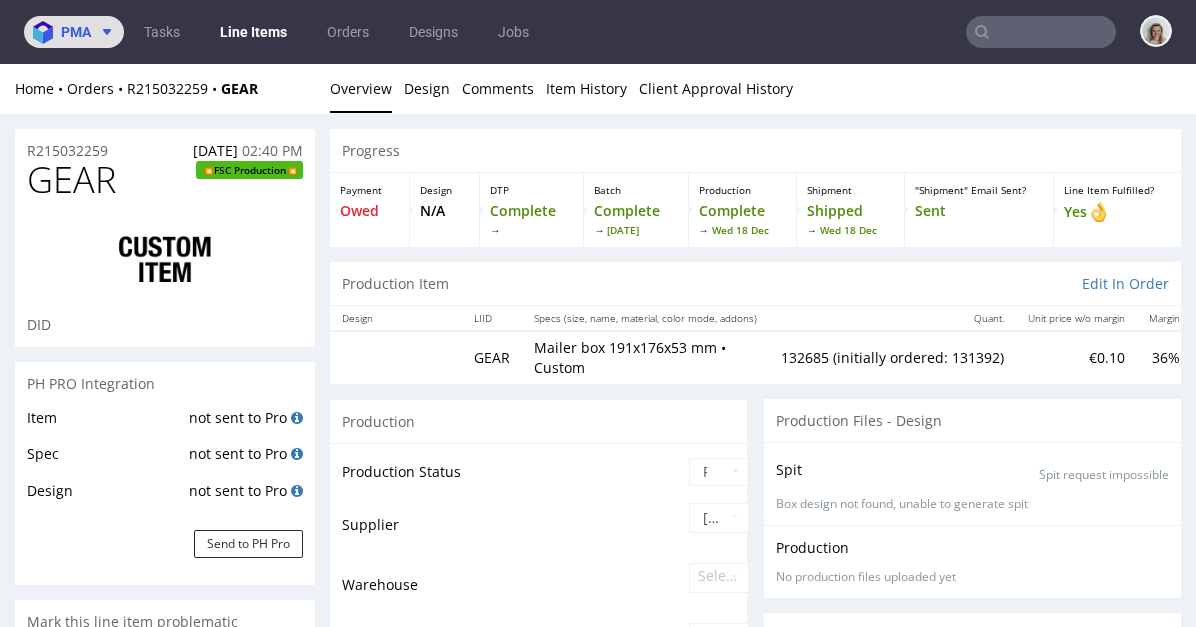 click at bounding box center [47, 32] 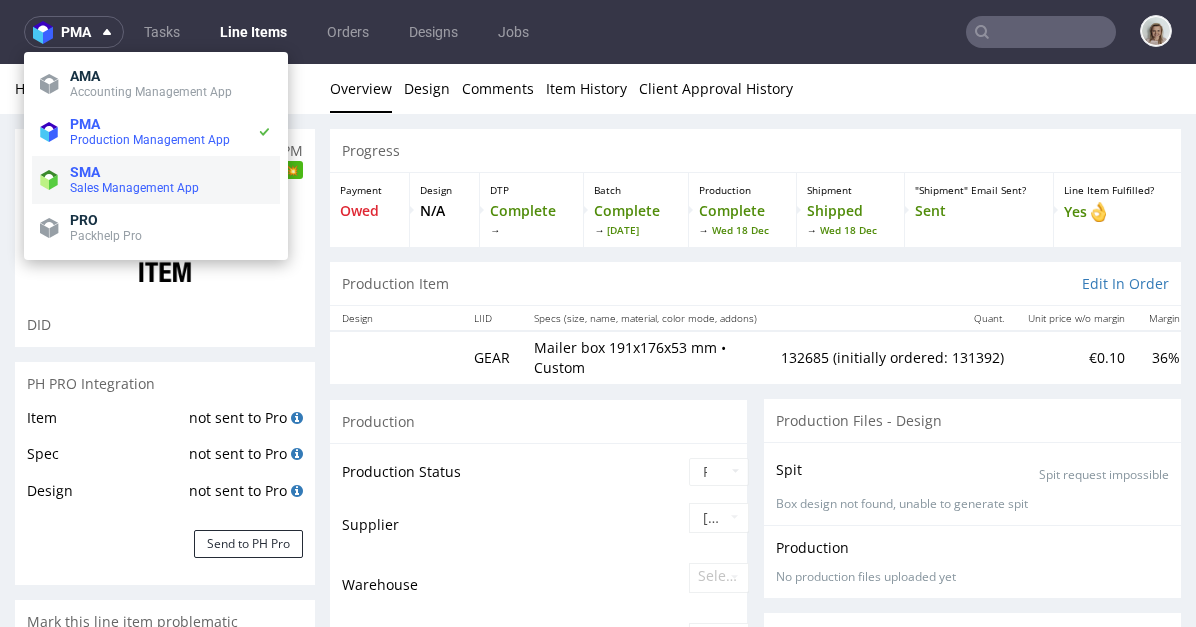 click on "SMA" at bounding box center [85, 172] 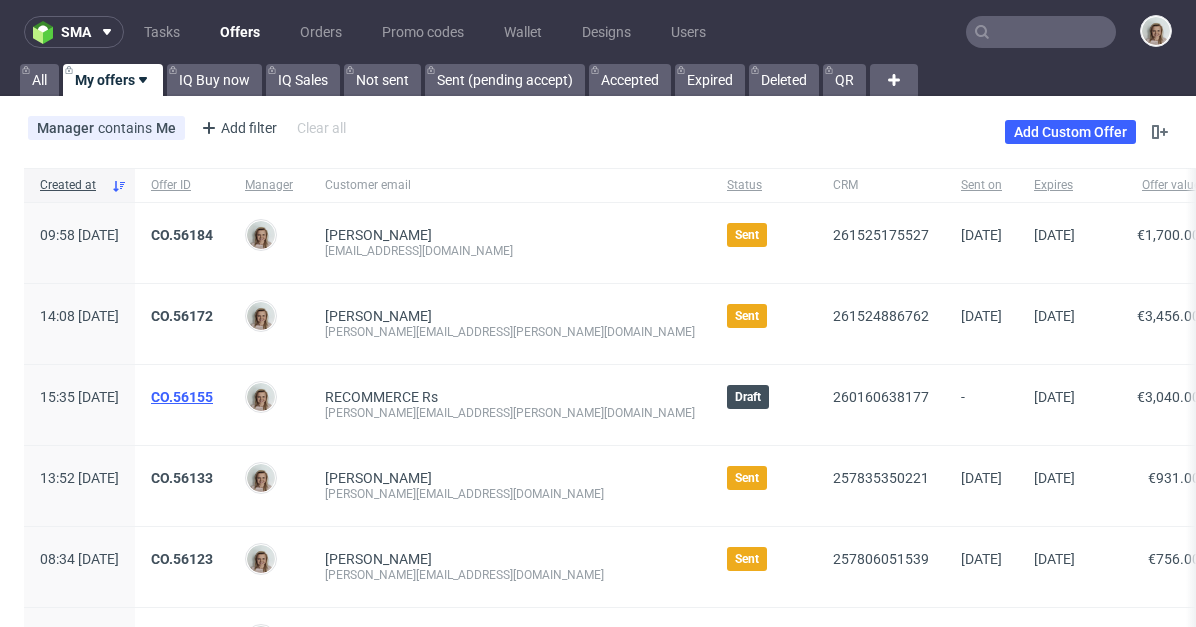 click on "CO.56155" at bounding box center (182, 397) 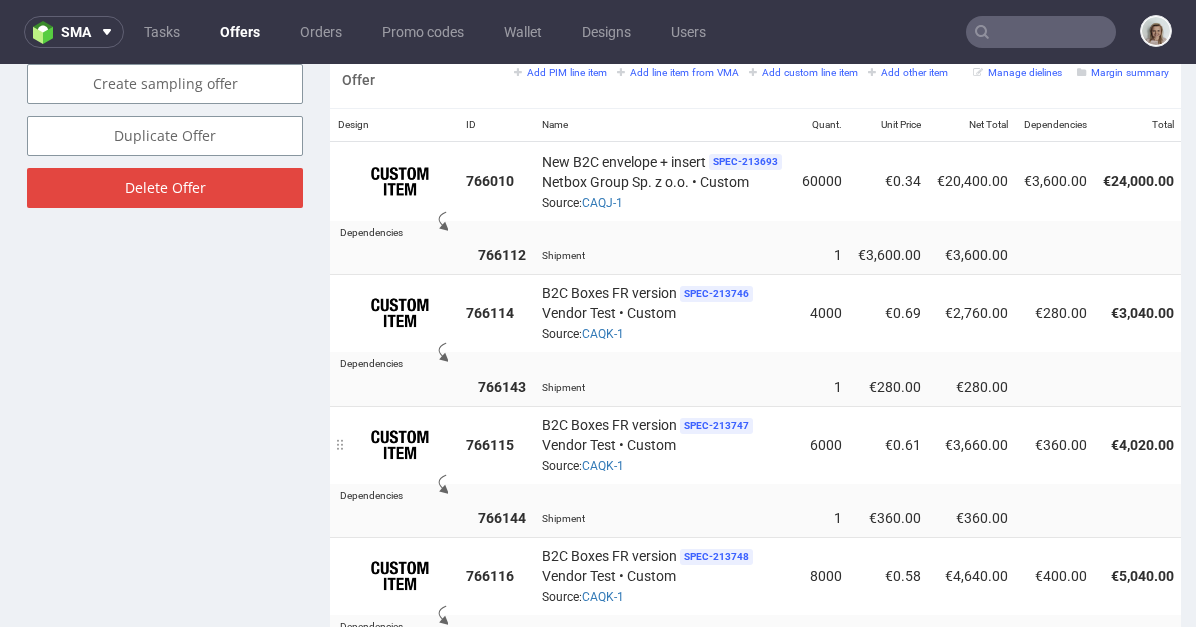 scroll, scrollTop: 1132, scrollLeft: 0, axis: vertical 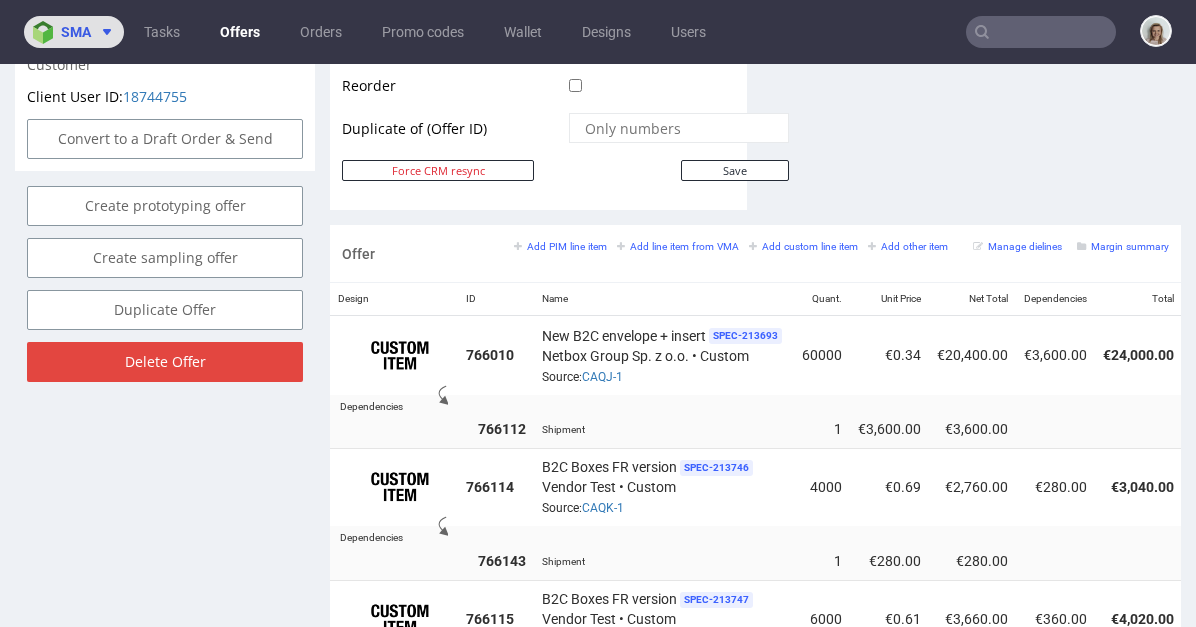 click 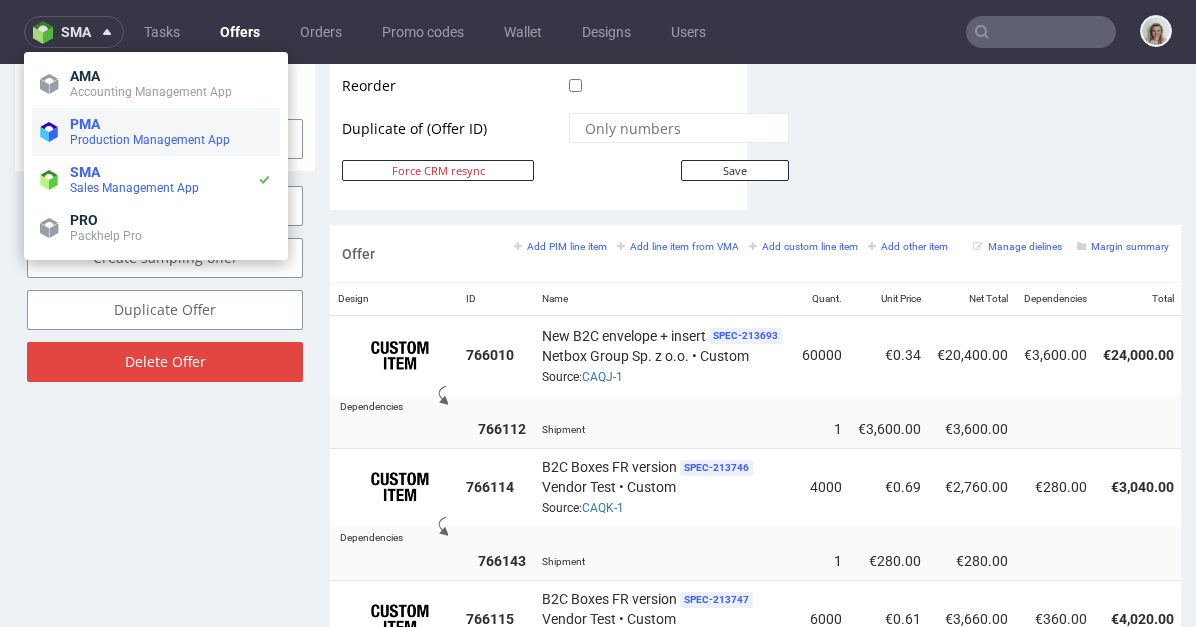 click on "Production Management App" at bounding box center [150, 140] 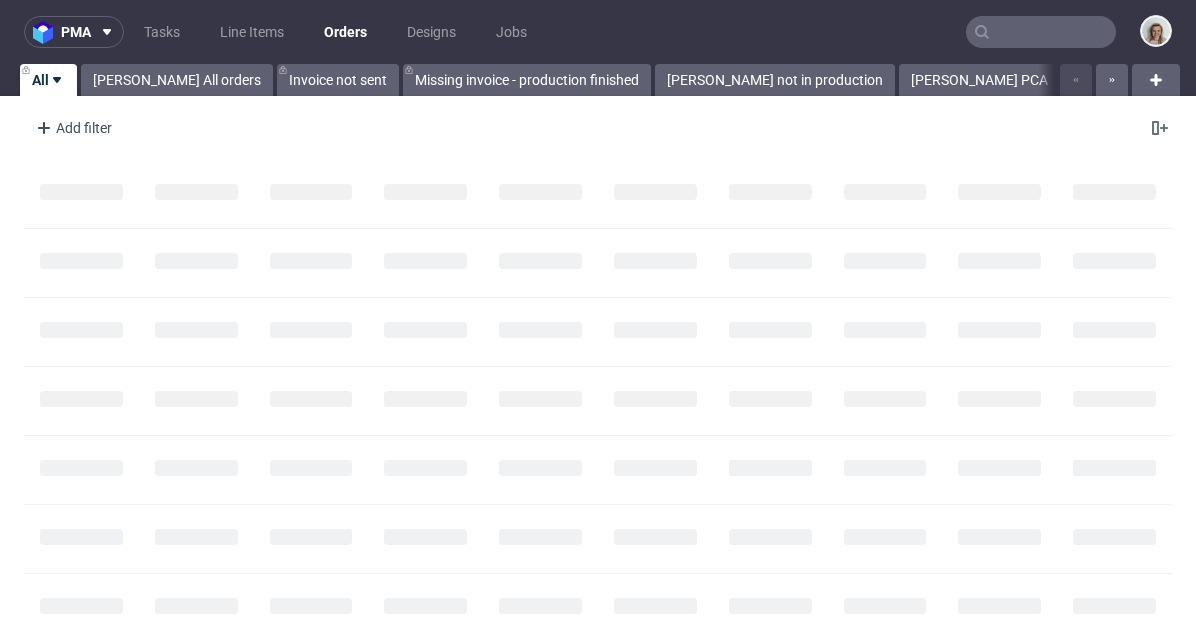 click at bounding box center (1041, 32) 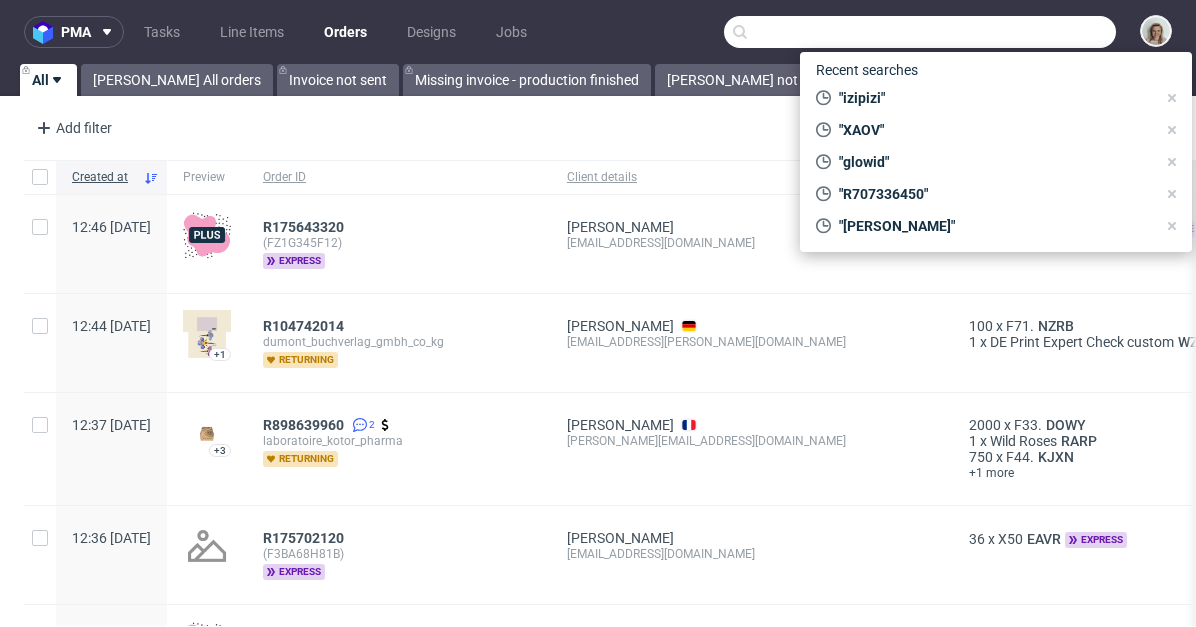 paste on "[PERSON_NAME][EMAIL_ADDRESS][DOMAIN_NAME]" 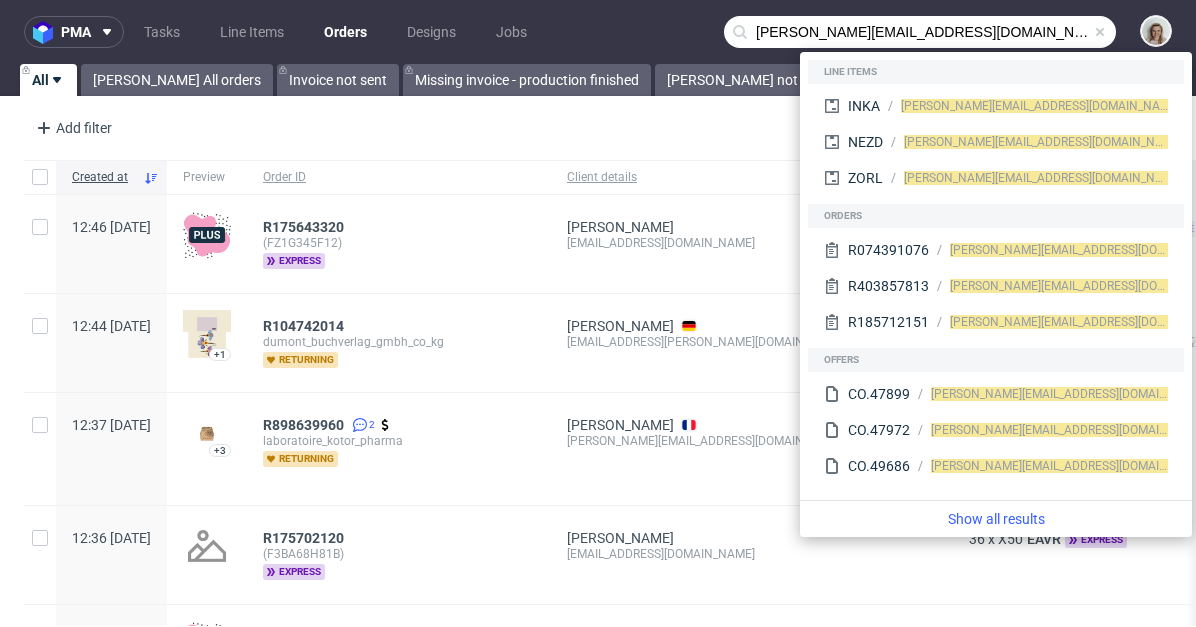 type on "[PERSON_NAME][EMAIL_ADDRESS][DOMAIN_NAME]" 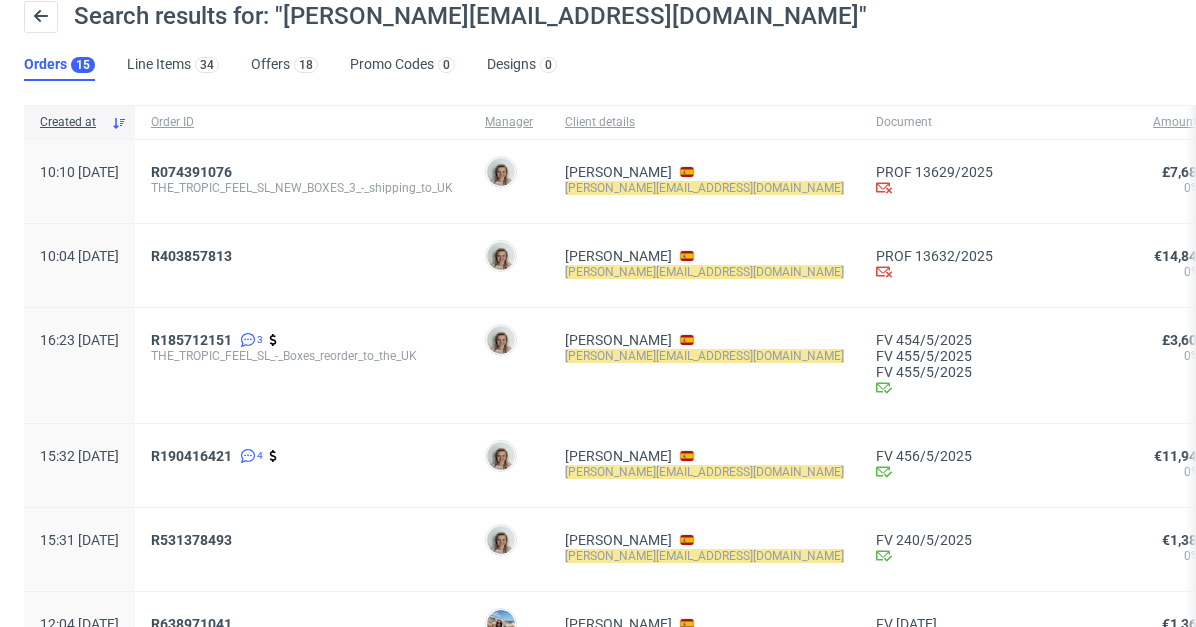 scroll, scrollTop: 163, scrollLeft: 0, axis: vertical 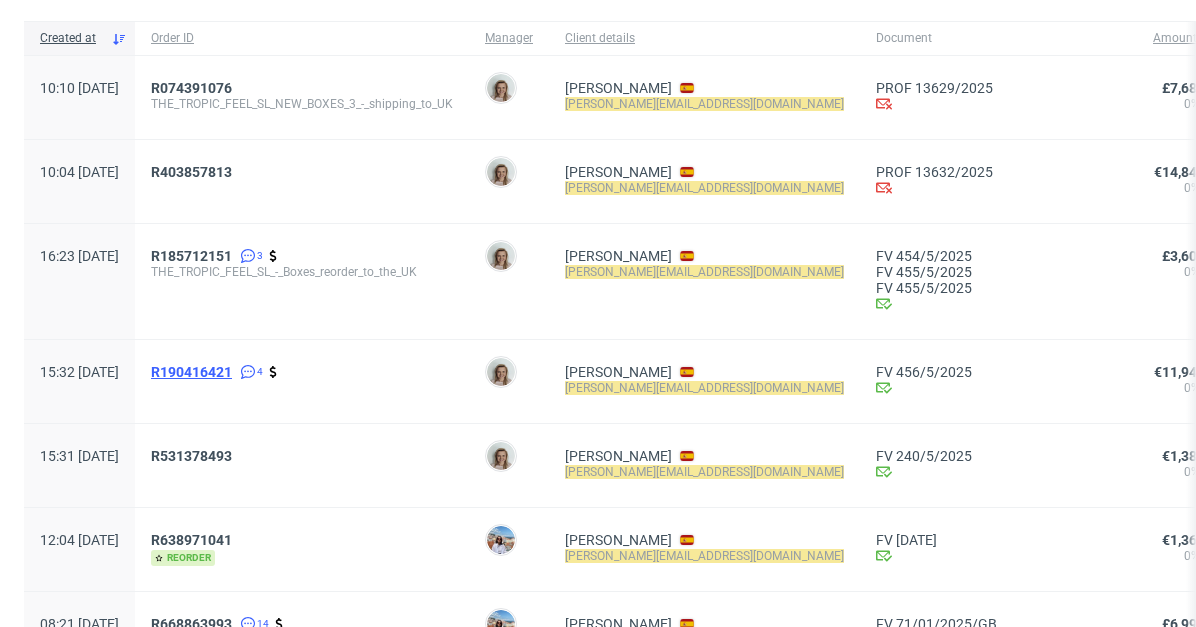 click on "R190416421" at bounding box center [191, 372] 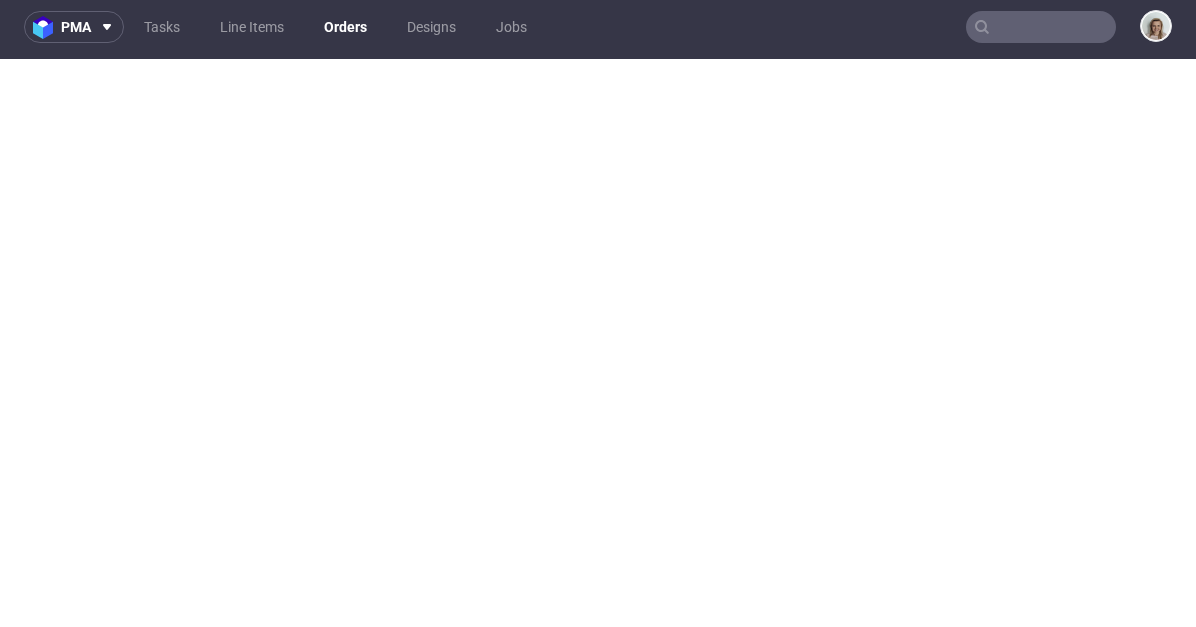 scroll, scrollTop: 5, scrollLeft: 0, axis: vertical 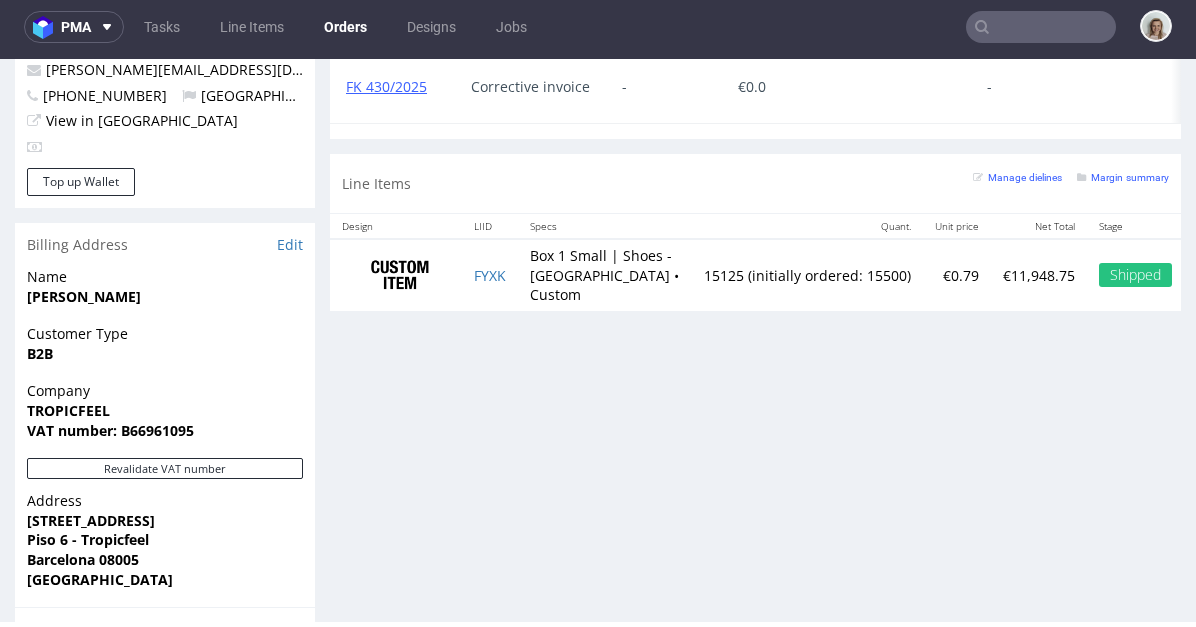 type on "[PERSON_NAME][EMAIL_ADDRESS][DOMAIN_NAME]" 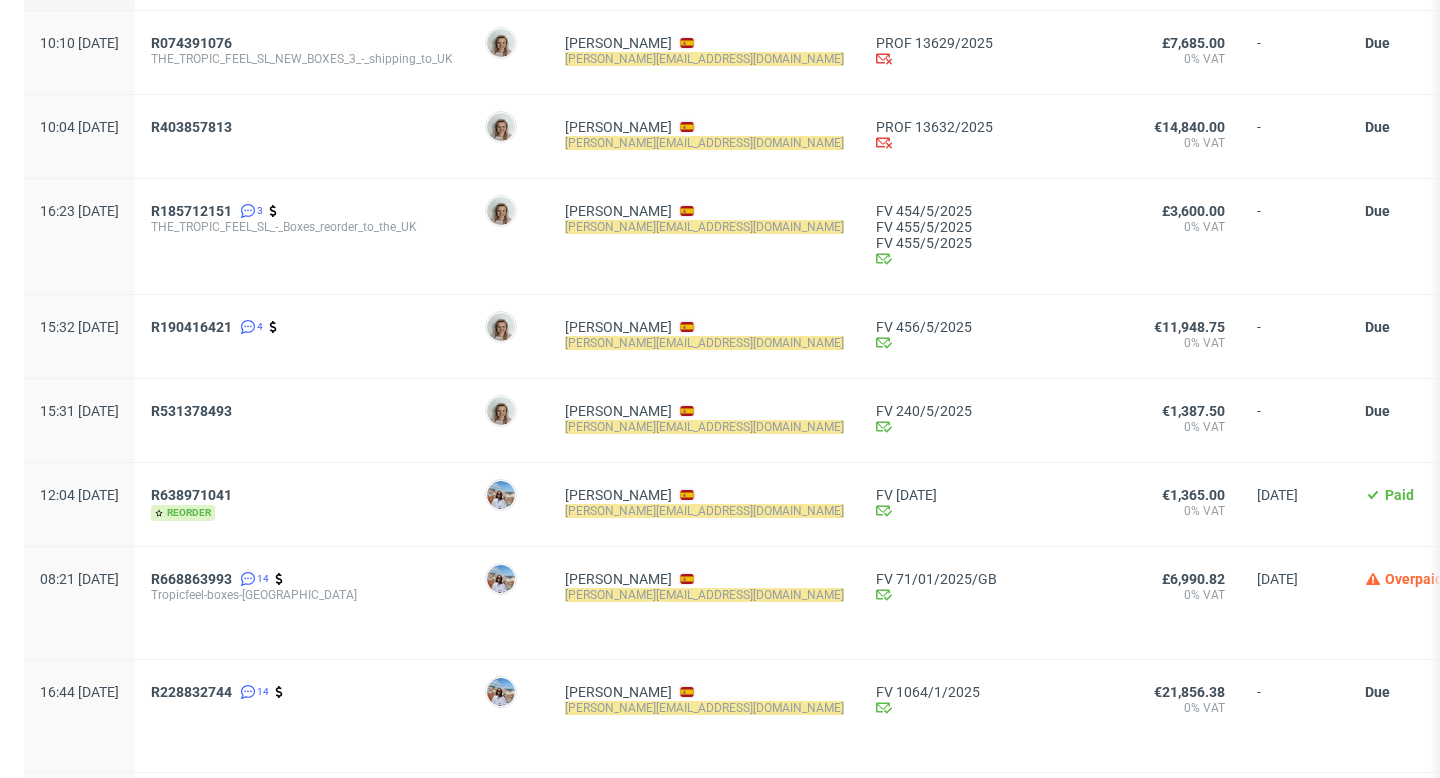 scroll, scrollTop: 260, scrollLeft: 0, axis: vertical 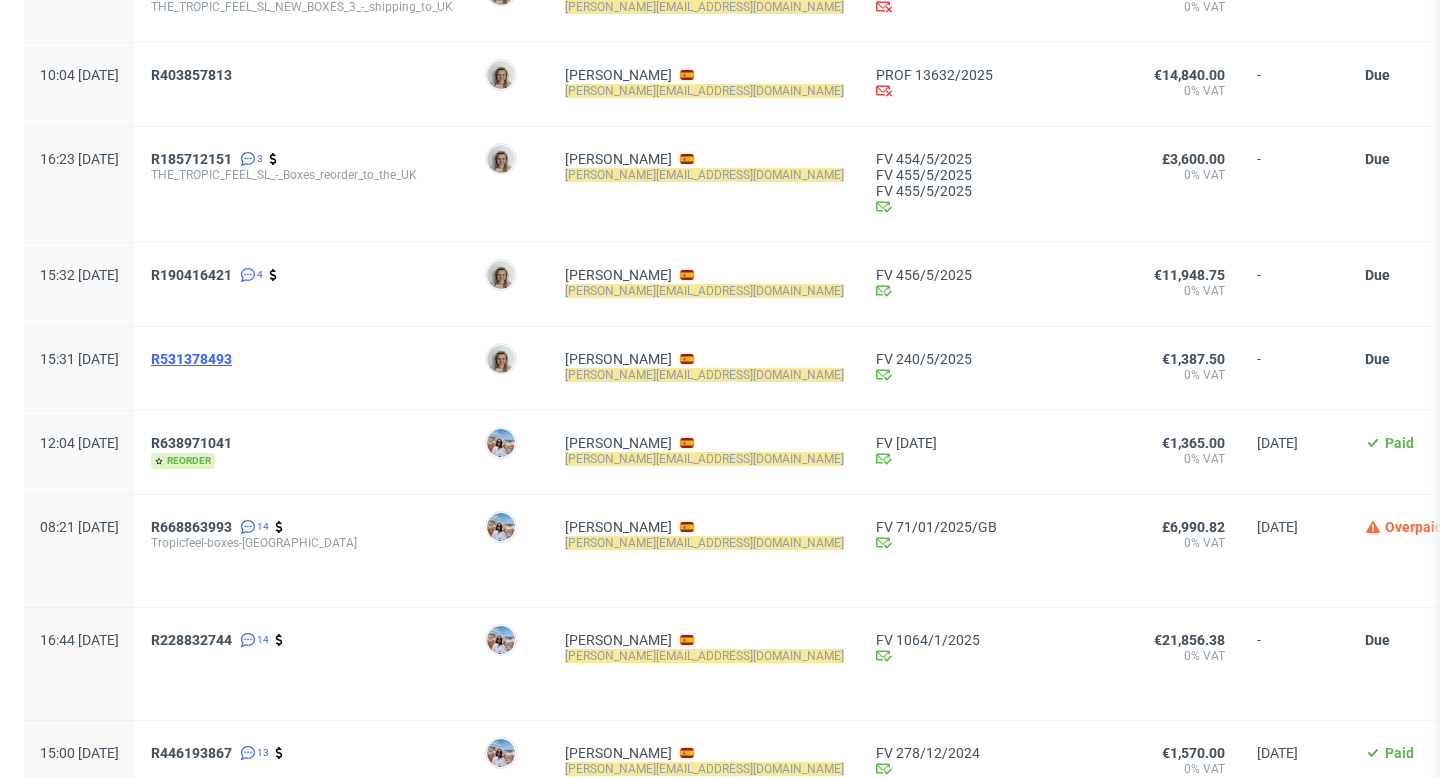 click on "R531378493" at bounding box center (191, 359) 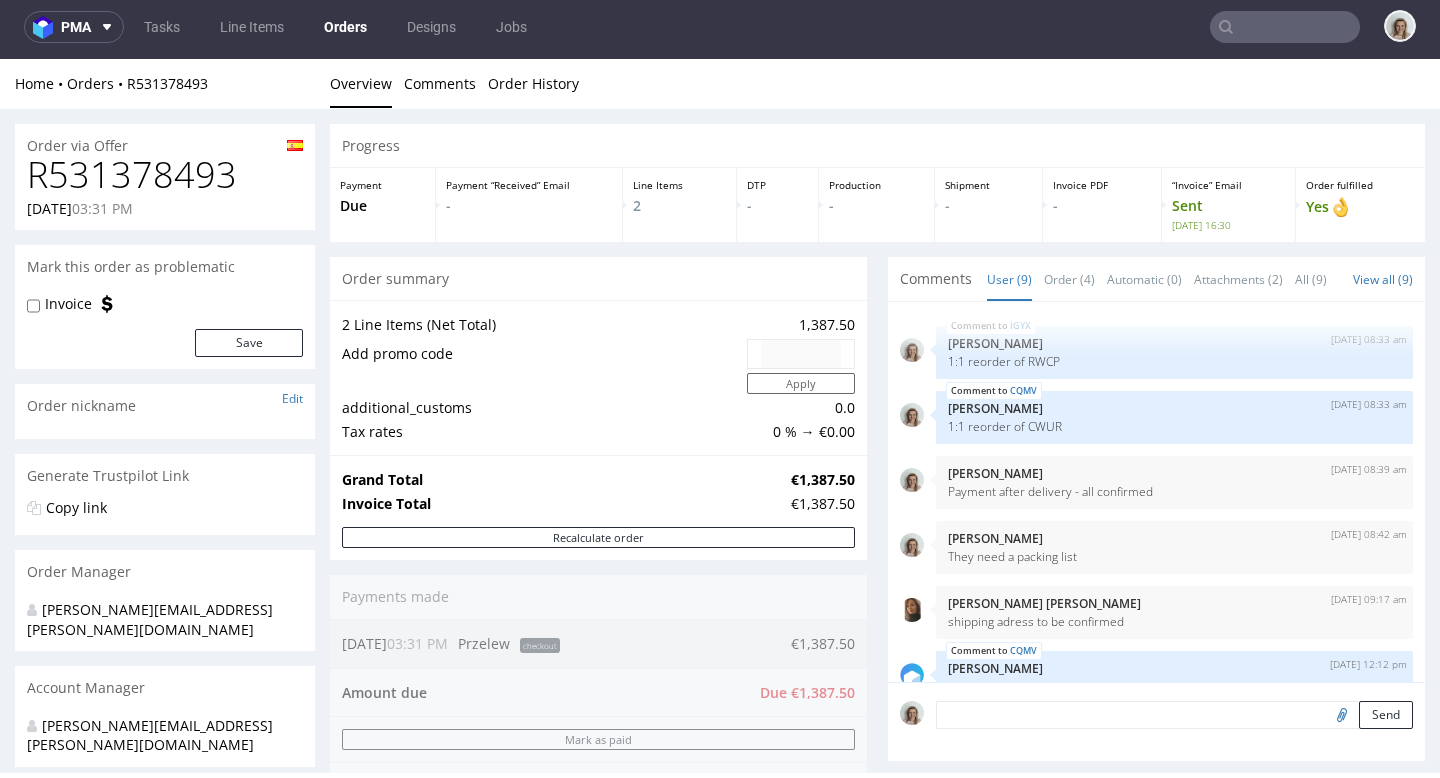 scroll, scrollTop: 5, scrollLeft: 0, axis: vertical 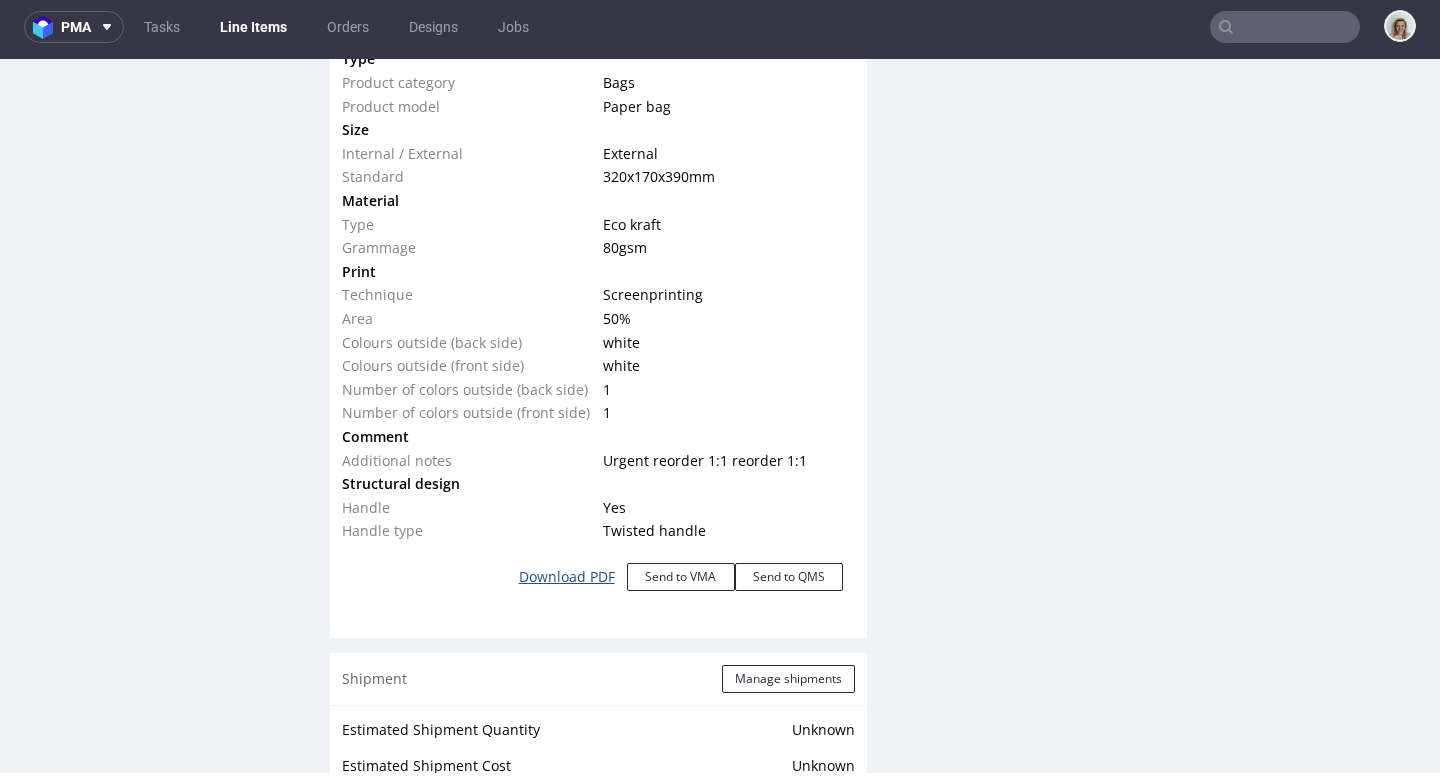 click on "Download PDF" at bounding box center (567, 577) 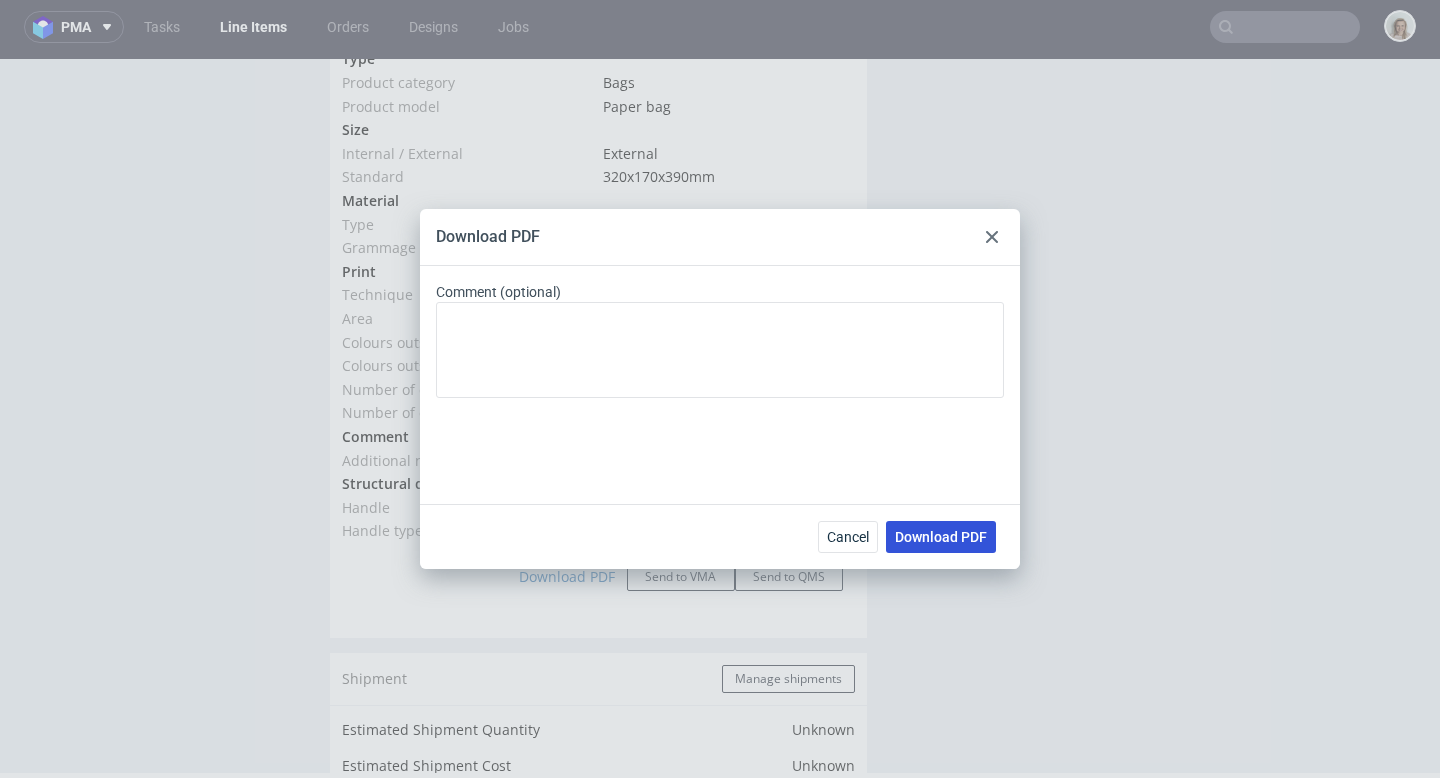 click on "Download PDF" at bounding box center [941, 537] 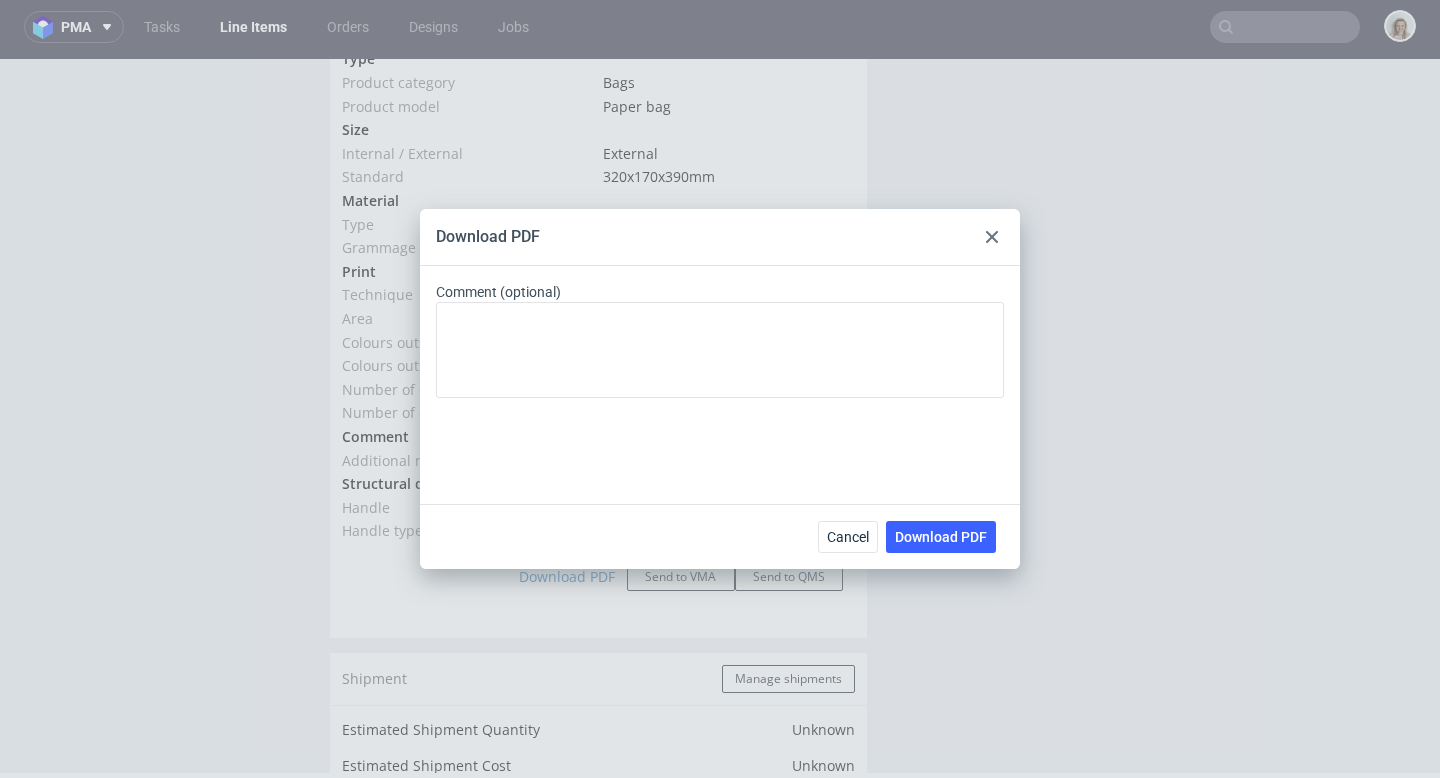 click at bounding box center [992, 237] 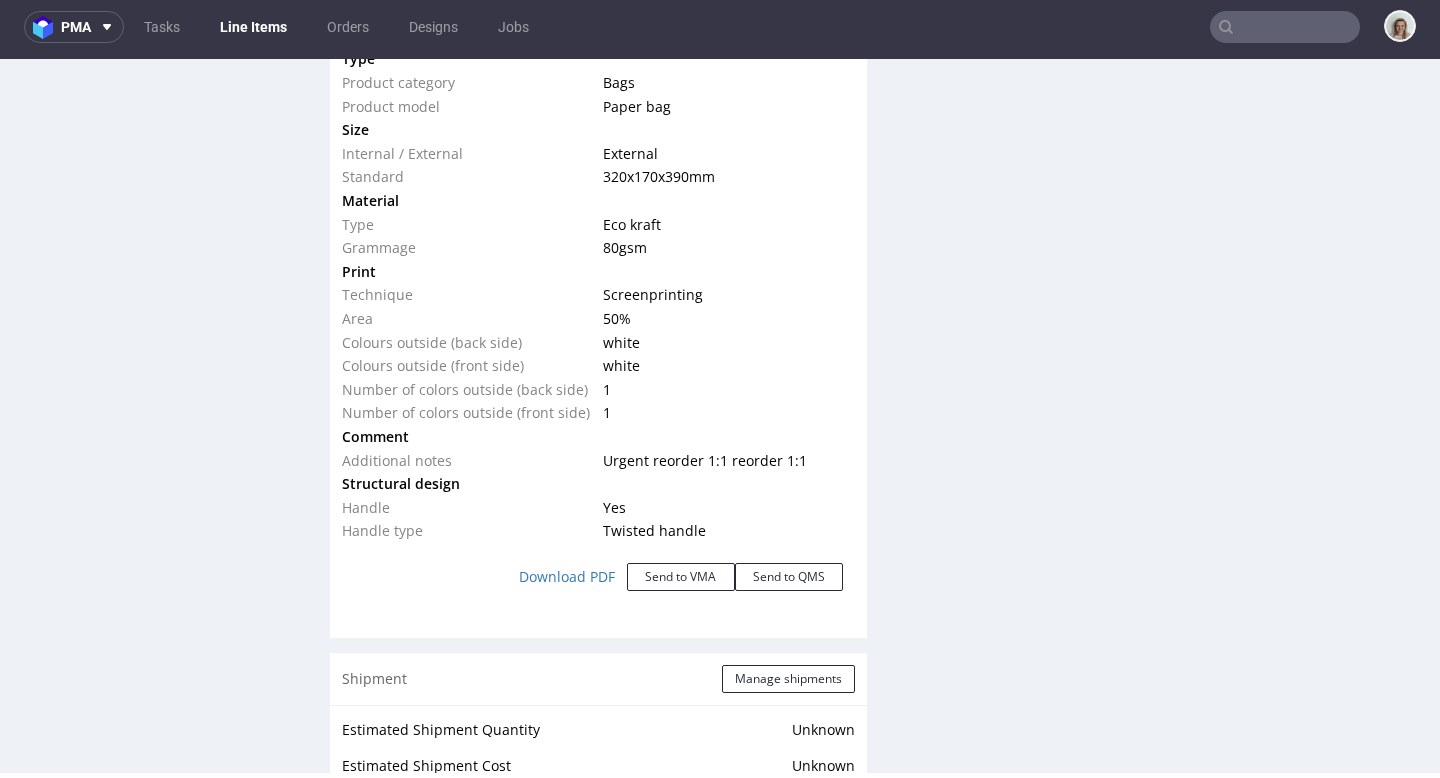 click on "Production Files - Design  Spit Spit request impossible Box design not found, unable to generate spit Production No production files uploaded yet Description (optional) Comments User (9) Line Item (3) Automatic (0) Attachments (2) All (9) View all (9)   IGYX 25th Apr 25 | 08:33 am Monika Poźniak 1:1 reorder of RWCP   CQMV 25th Apr 25 | 08:33 am Monika Poźniak 1:1 reorder of CWUR 25th Apr 25 | 08:39 am Monika Poźniak Payment after delivery - all confirmed 25th Apr 25 | 08:42 am Monika Poźniak They need a packing list 25th Apr 25 | 09:17 am Angelina Marć shipping adress to be confirmed   CQMV 25th Apr 25 | 12:12 pm Klaudia Wiśniewska vendor: Viva Plus (Studio Art)   IGYX 25th Apr 25 | 12:28 pm Klaudia Wiśniewska production file  ZS 315_10_2022 KR TROPICFEEL_2_white.jpg   CQMV 25th Apr 25 | 12:28 pm Klaudia Wiśniewska production file  ZS 315_10_2022 KR TROPICFEEL_1_white.jpg 5th May 25 | 11:02 am Angelina Marć POTWIERDZAMY ADRESY DOSTAWY, PROSZĘ NIE WYSYŁAĆ   CQMV 25th Apr 25 | 08:33 am" at bounding box center [1156, 69] 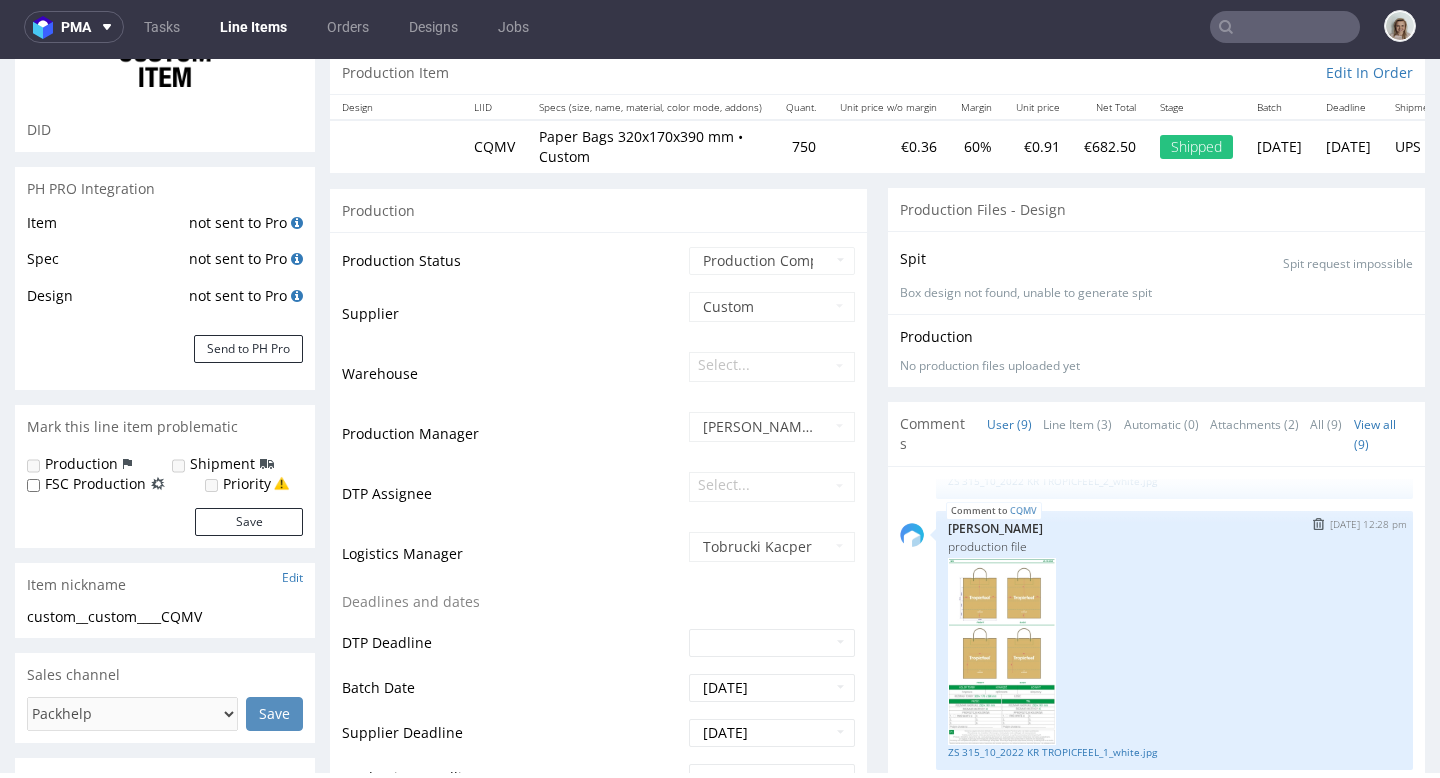 scroll, scrollTop: 375, scrollLeft: 0, axis: vertical 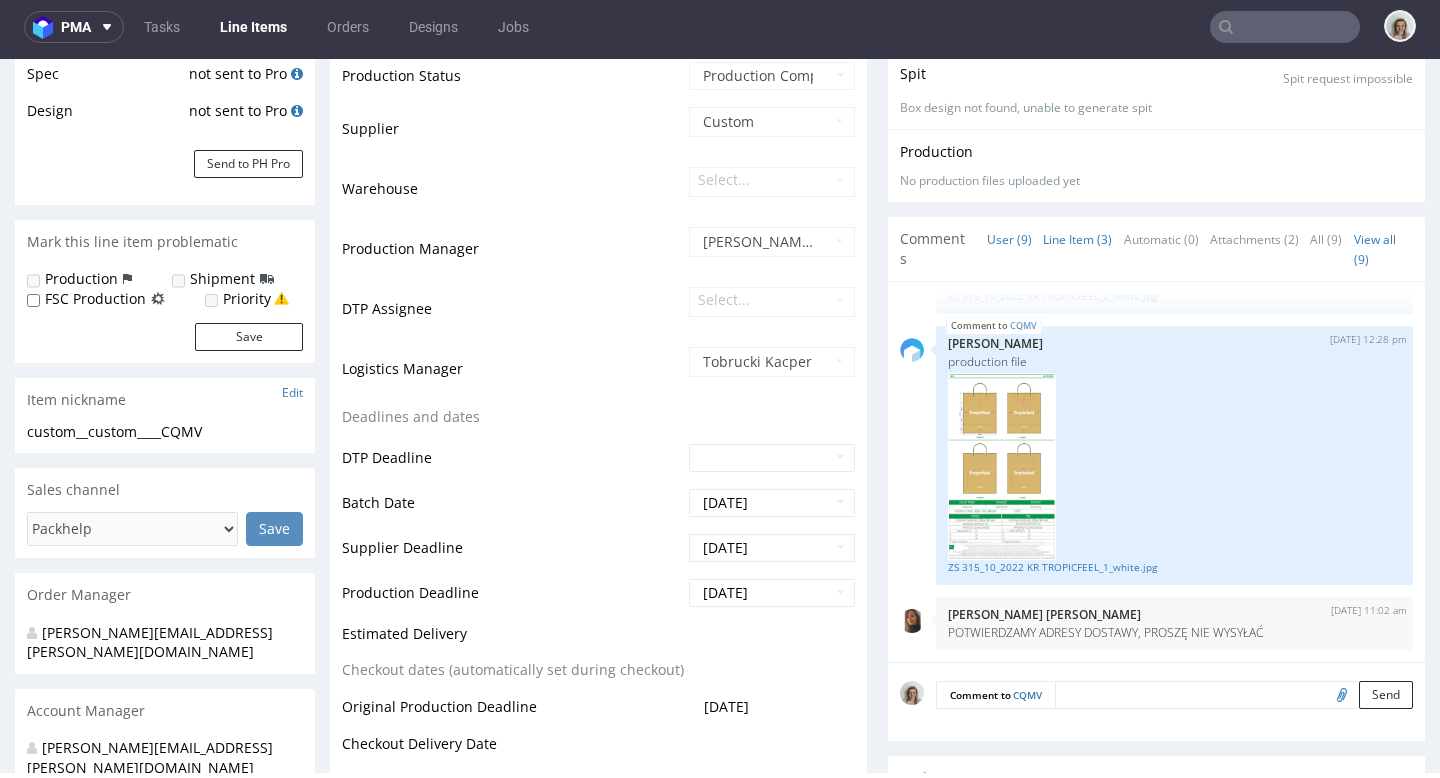 click on "Line Item (3)" at bounding box center (1077, 239) 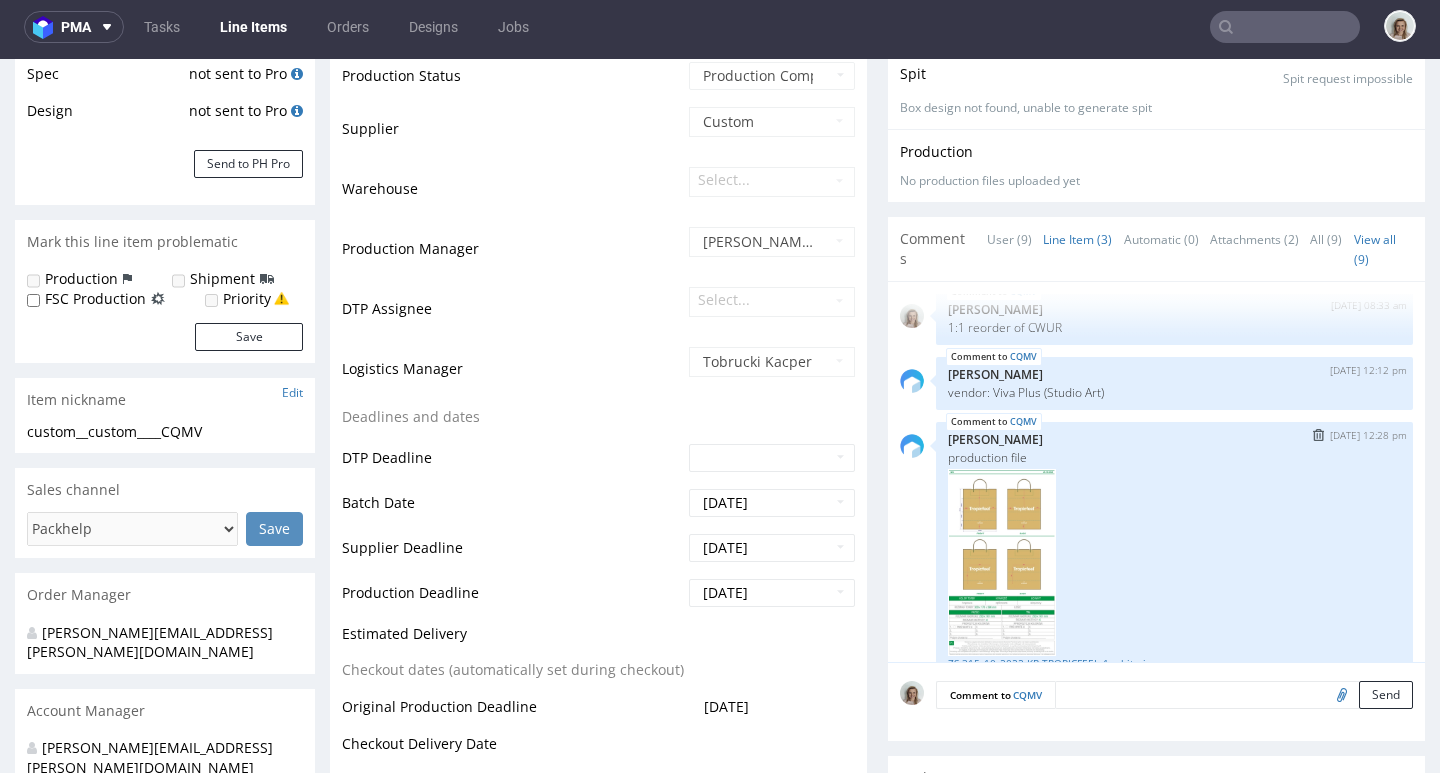 scroll, scrollTop: 0, scrollLeft: 0, axis: both 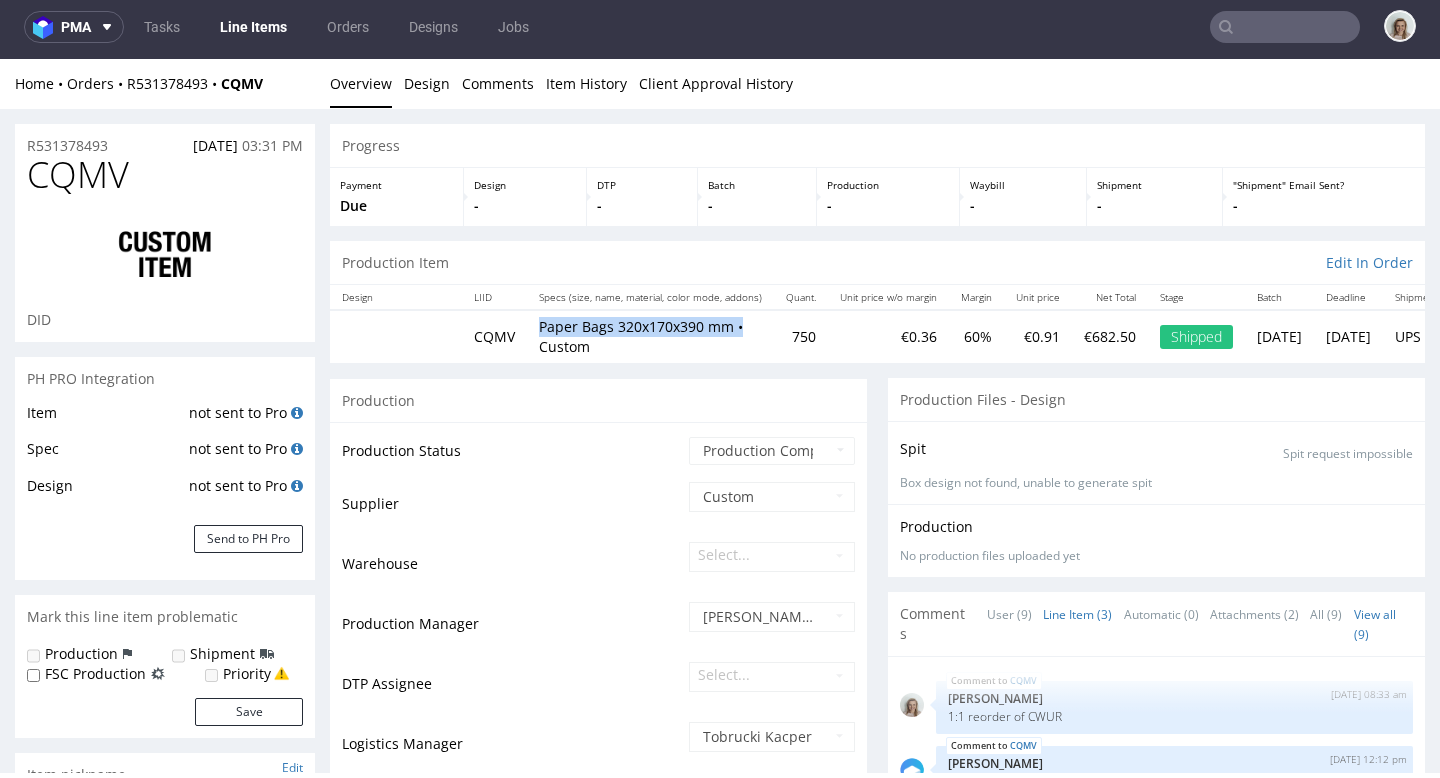 drag, startPoint x: 536, startPoint y: 323, endPoint x: 750, endPoint y: 323, distance: 214 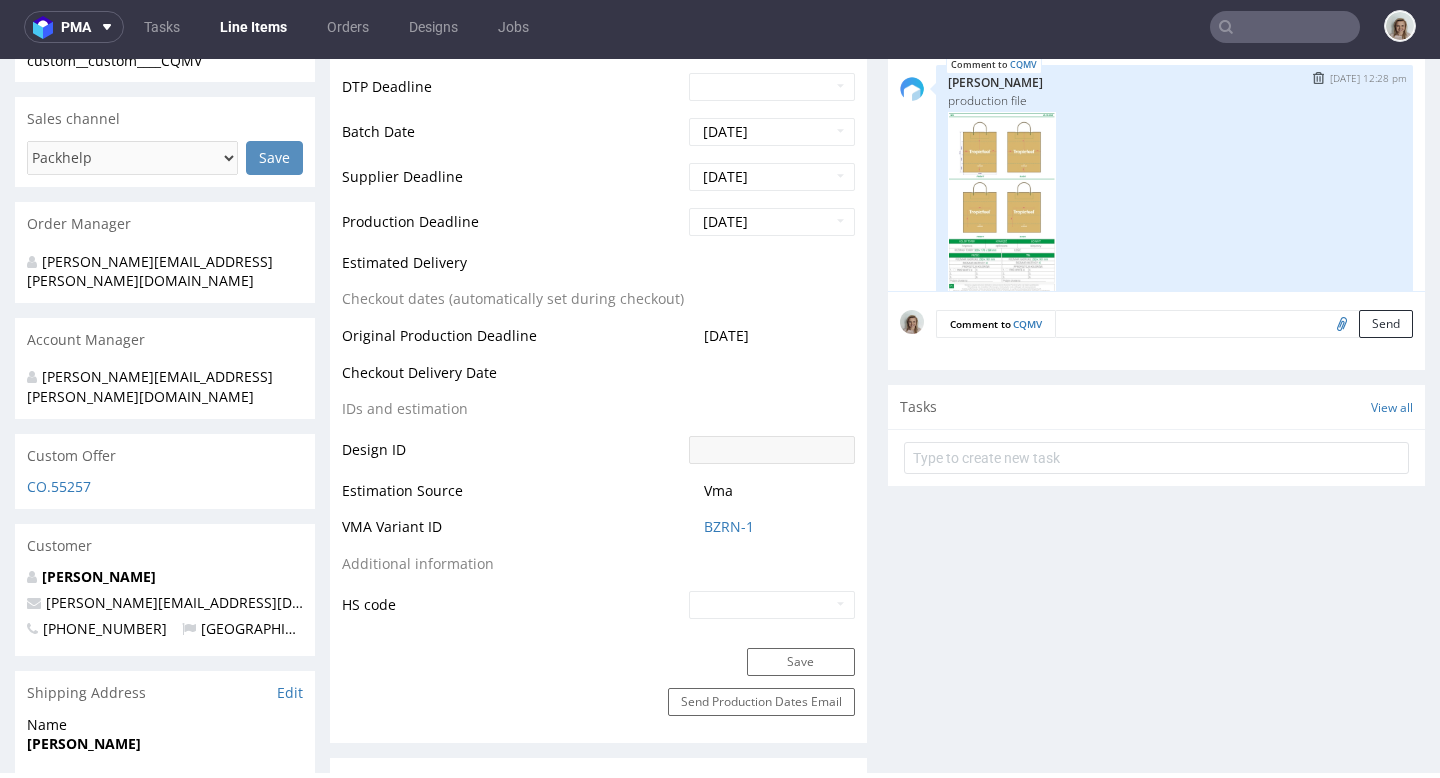 scroll, scrollTop: 573, scrollLeft: 0, axis: vertical 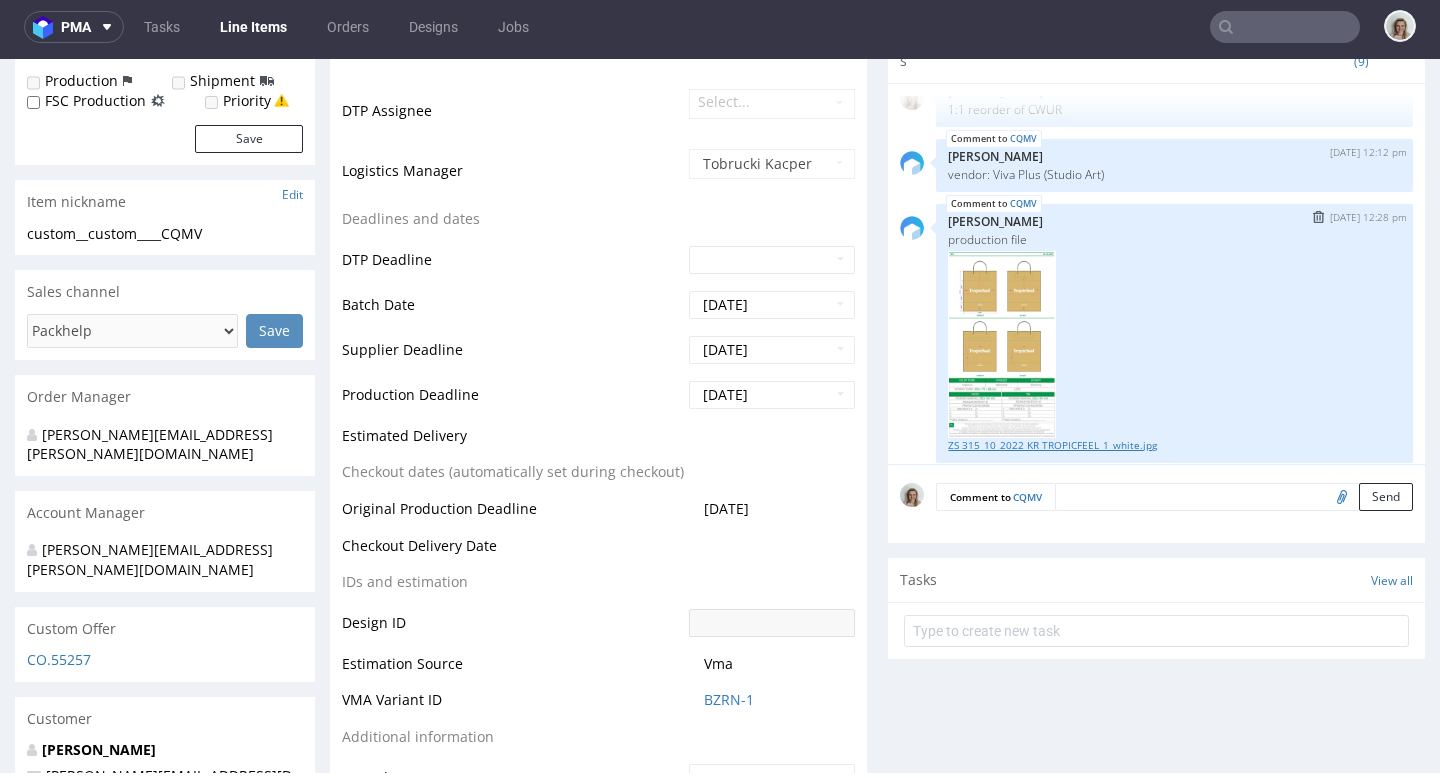click on "ZS 315_10_2022 KR TROPICFEEL_1_white.jpg" at bounding box center (1174, 445) 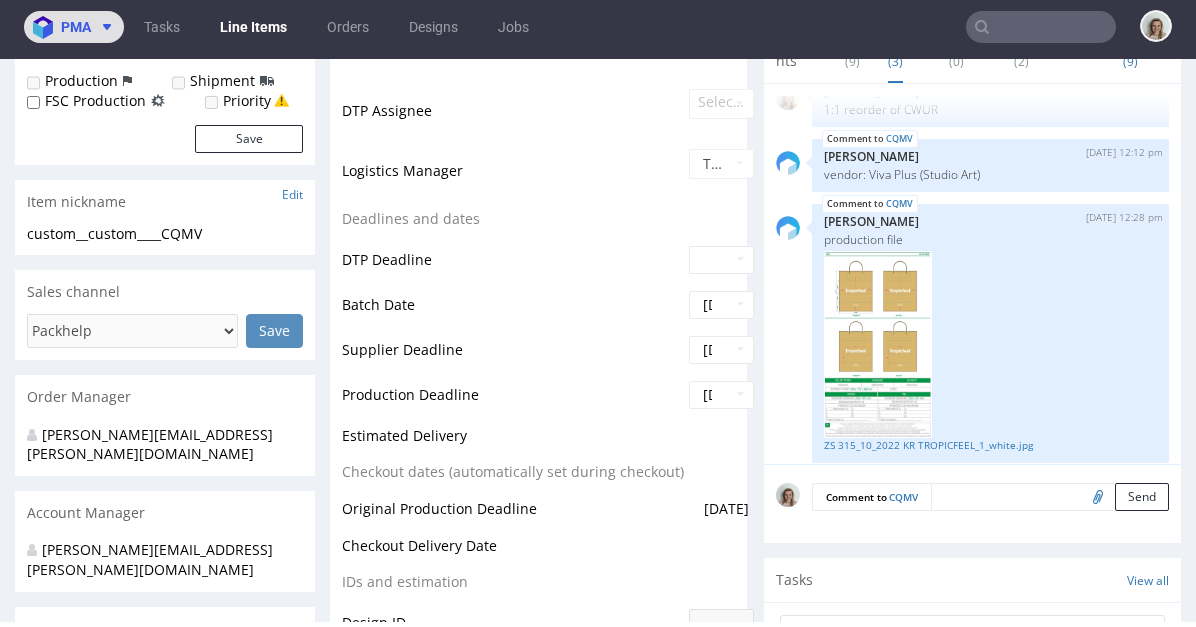 click 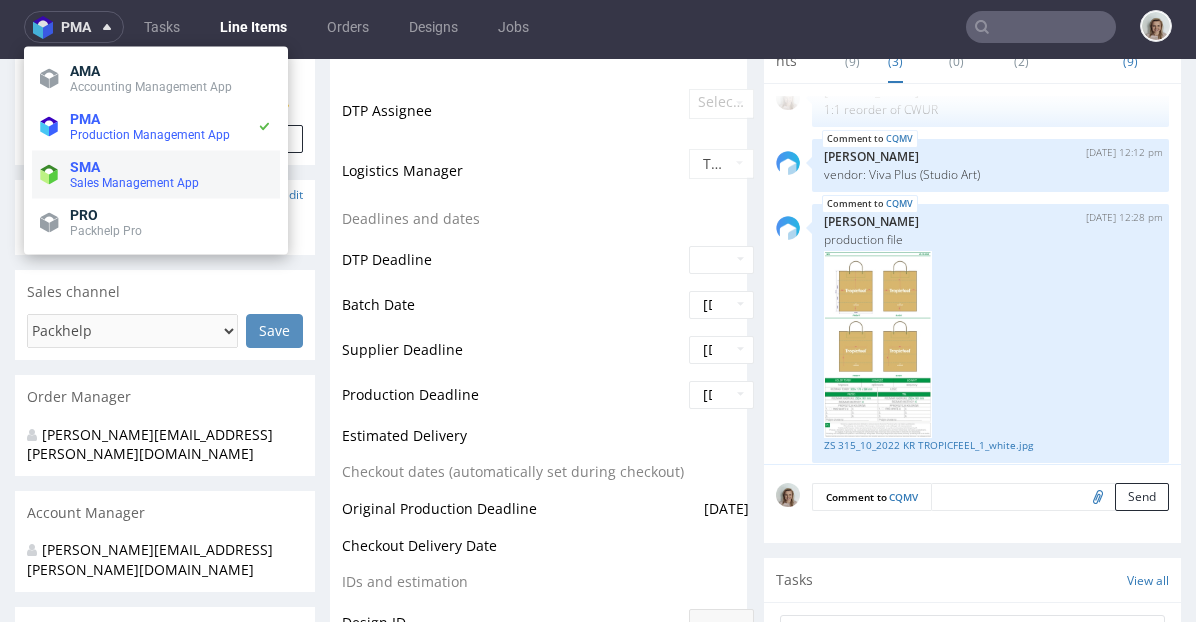 click on "SMA" at bounding box center (171, 167) 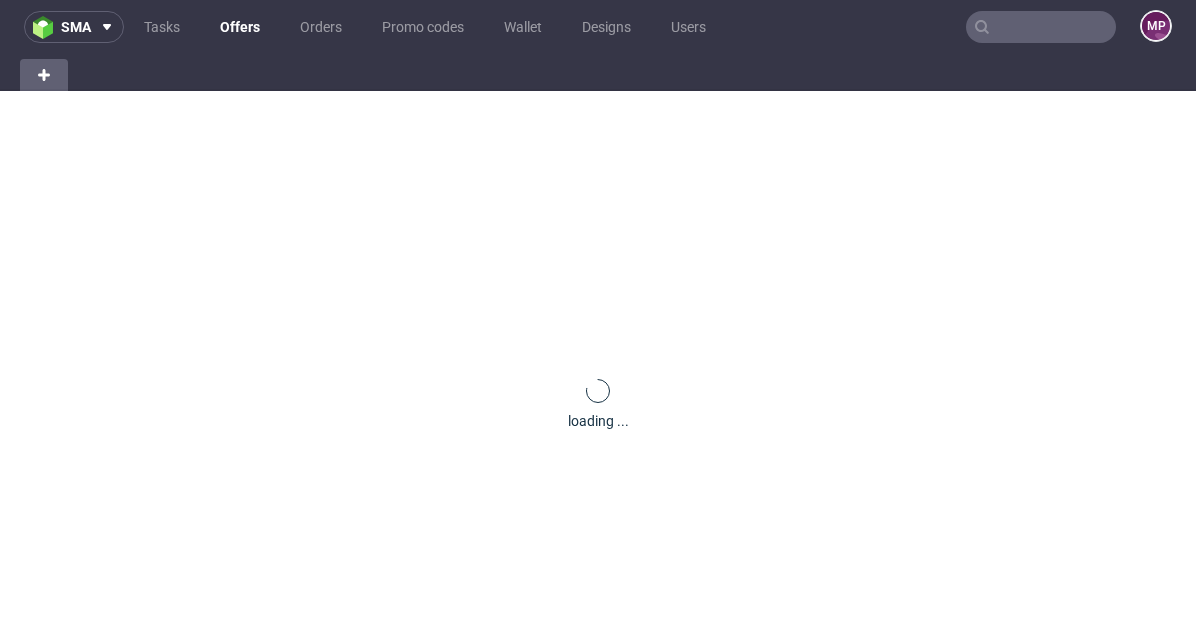 scroll, scrollTop: 0, scrollLeft: 0, axis: both 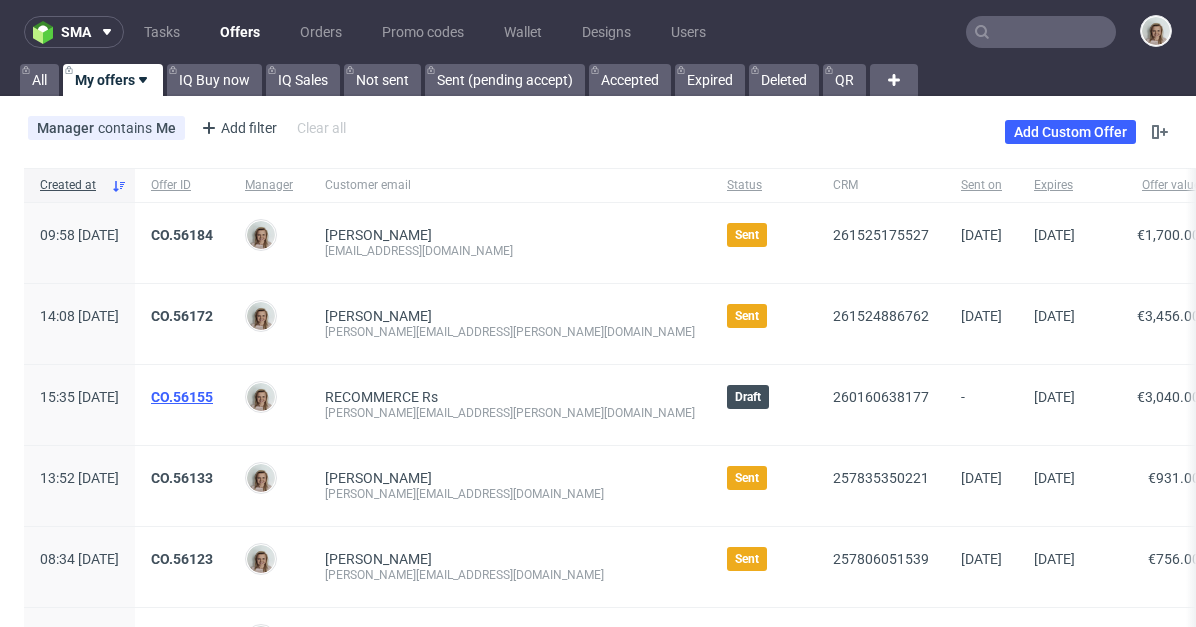 click on "CO.56155" at bounding box center (182, 397) 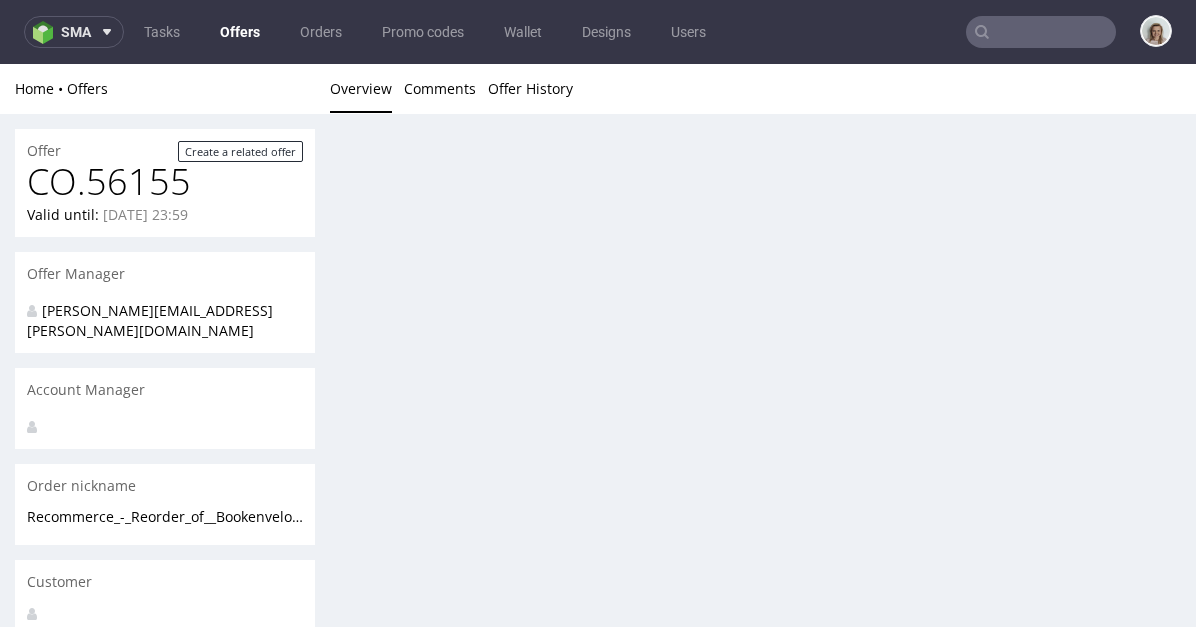scroll, scrollTop: 0, scrollLeft: 0, axis: both 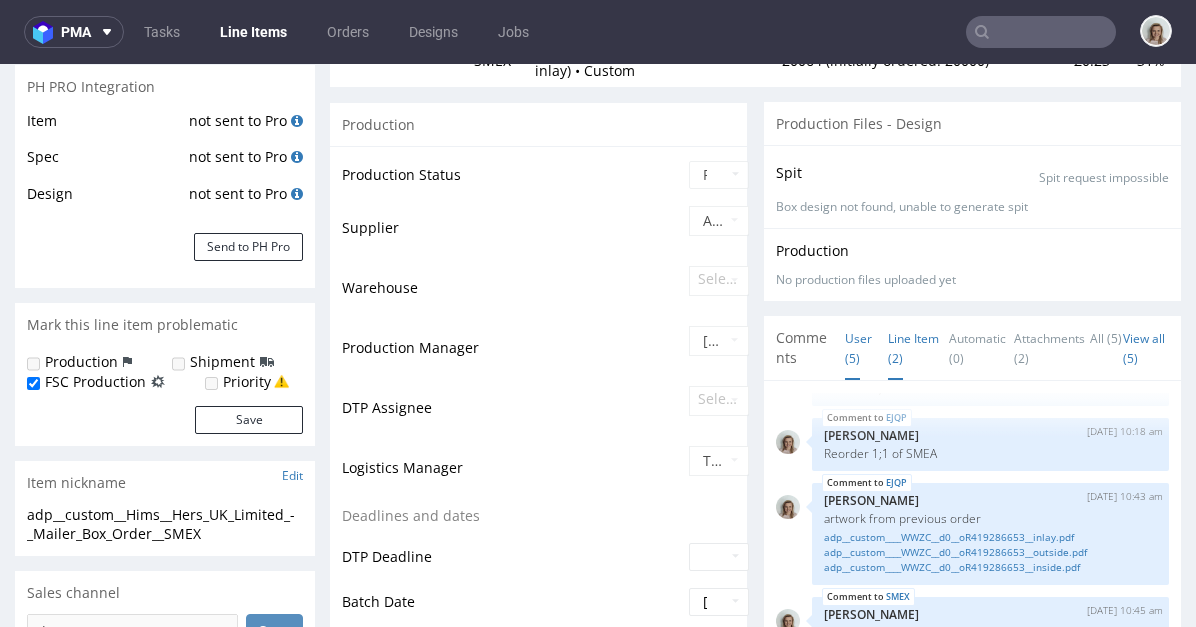 click on "Line Item (2)" at bounding box center [913, 348] 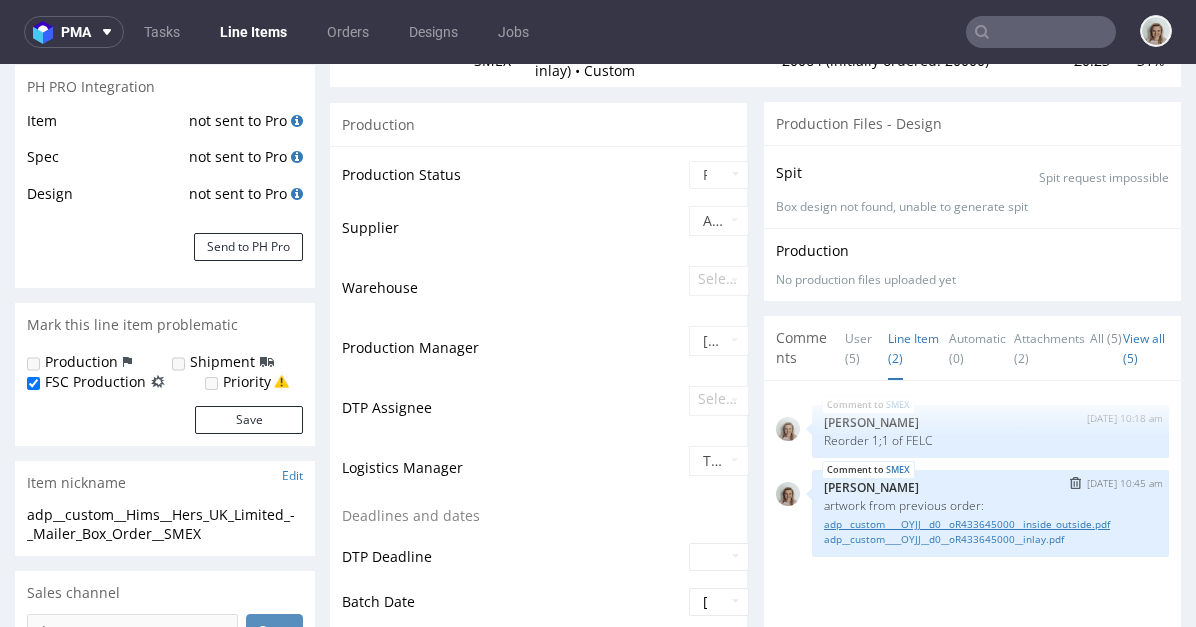 click on "adp__custom____OYJJ__d0__oR433645000__inside_outside.pdf" at bounding box center [990, 524] 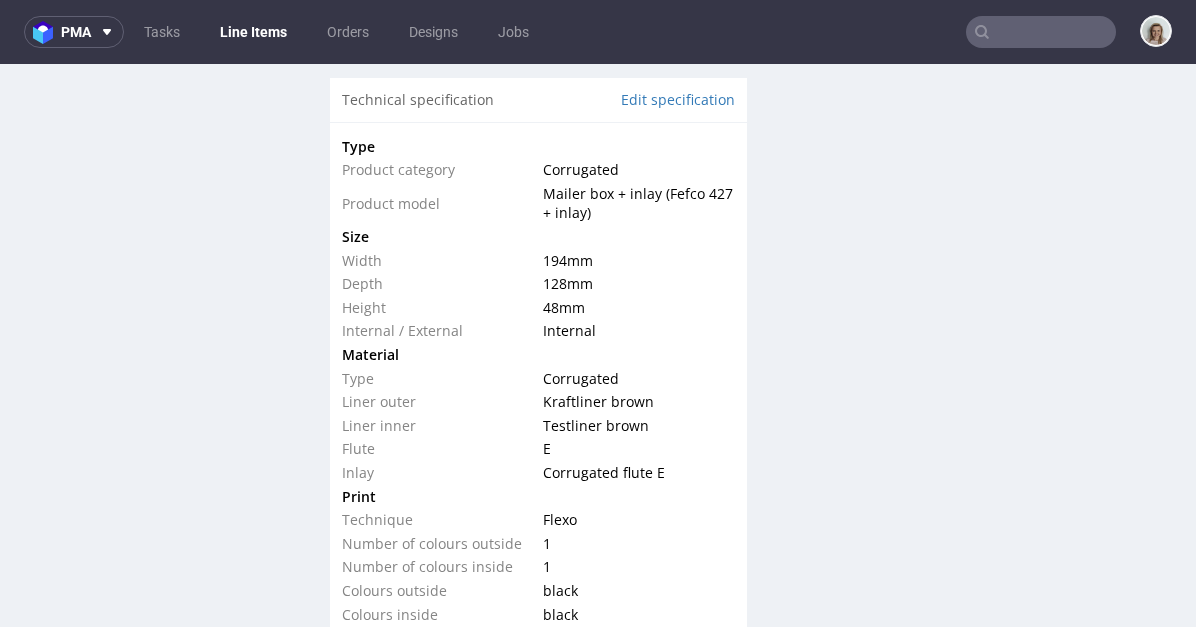 scroll, scrollTop: 1948, scrollLeft: 0, axis: vertical 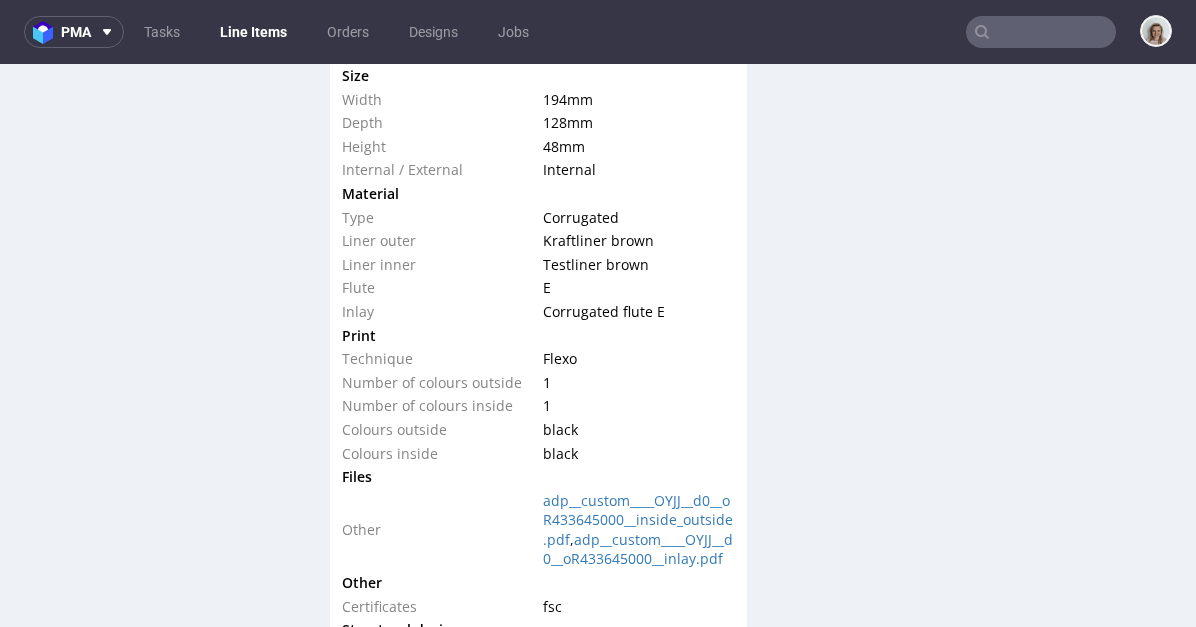 click on "adp__custom____OYJJ__d0__oR433645000__inside_outside.pdf ,  adp__custom____OYJJ__d0__oR433645000__inlay.pdf" at bounding box center (636, 530) 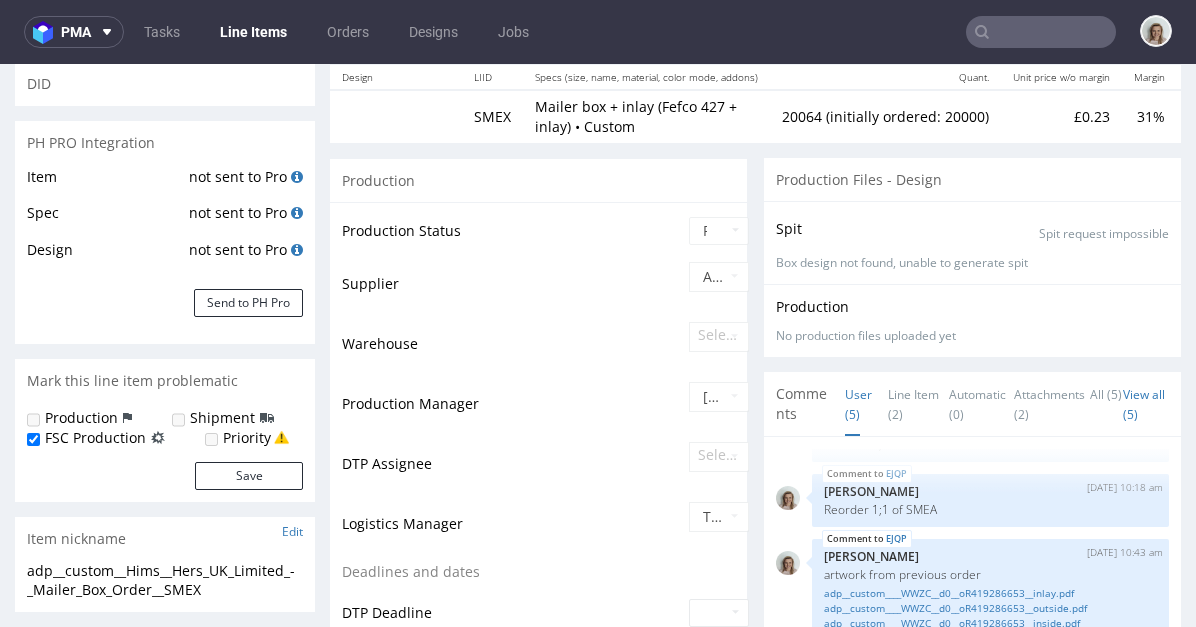 scroll, scrollTop: 0, scrollLeft: 0, axis: both 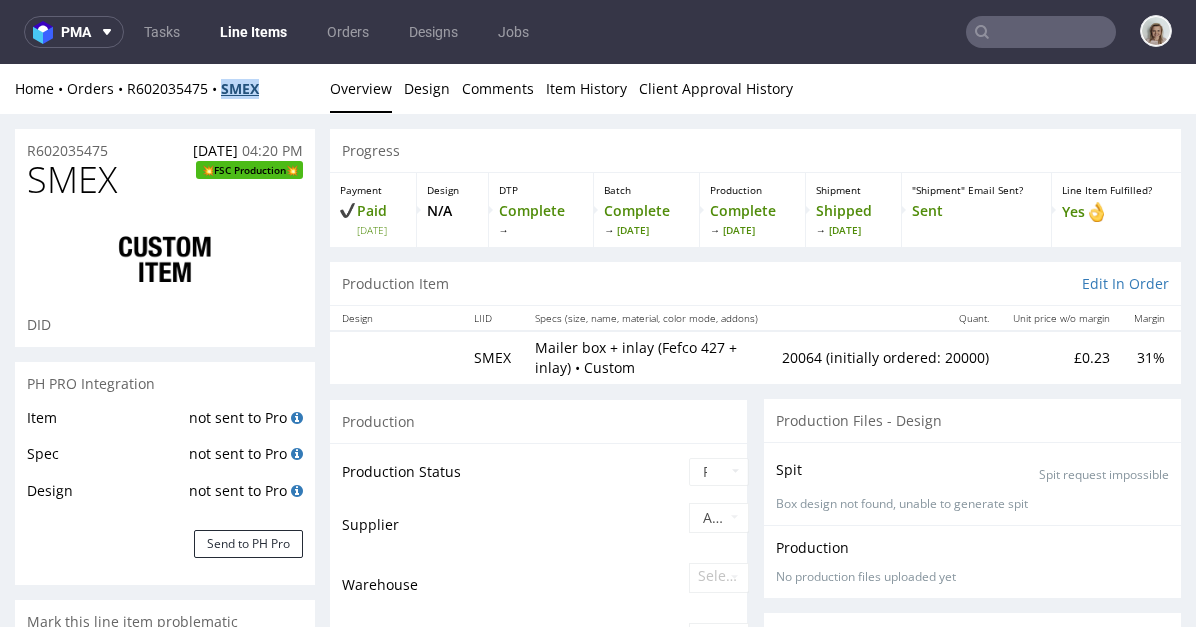 drag, startPoint x: 279, startPoint y: 79, endPoint x: 225, endPoint y: 83, distance: 54.147945 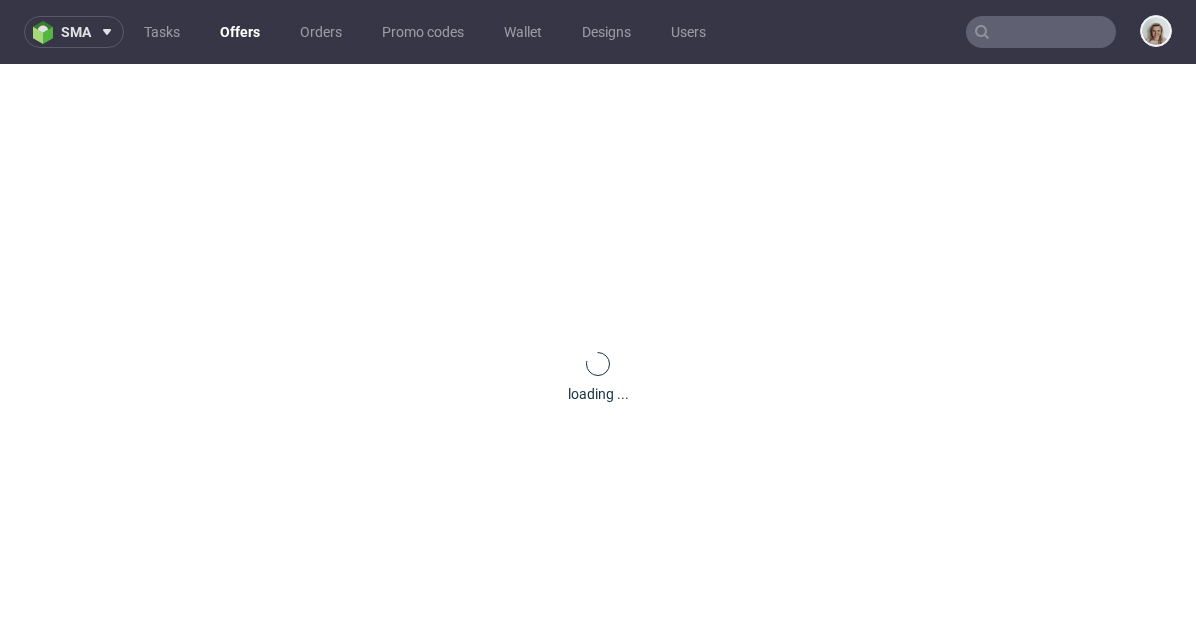 scroll, scrollTop: 0, scrollLeft: 0, axis: both 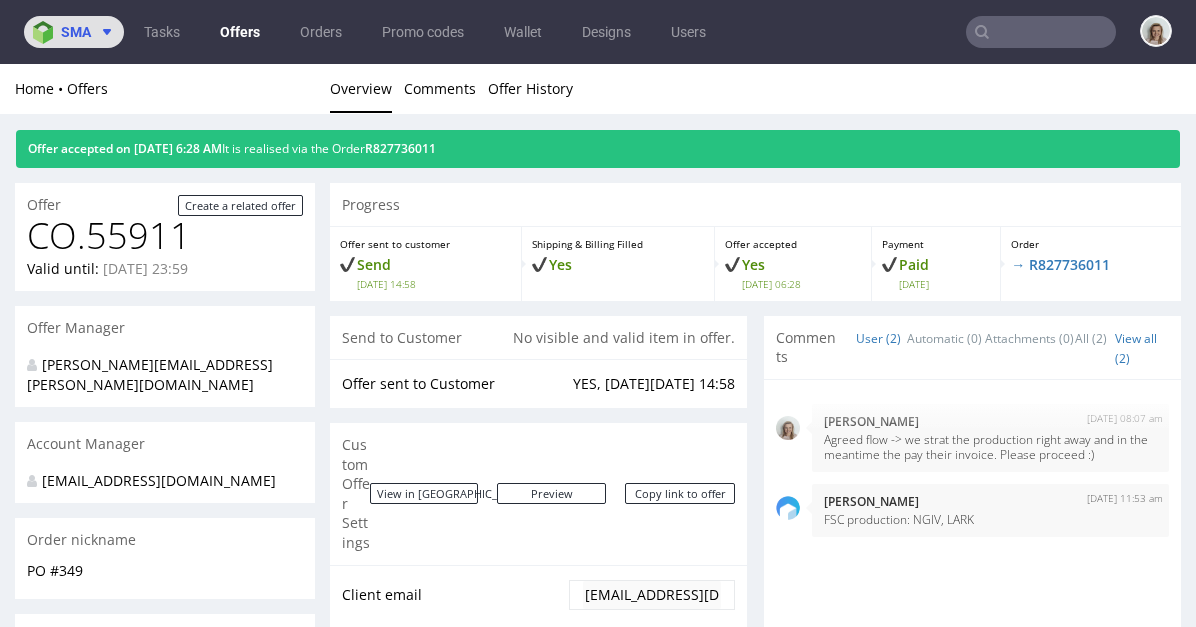 click on "sma" at bounding box center [74, 32] 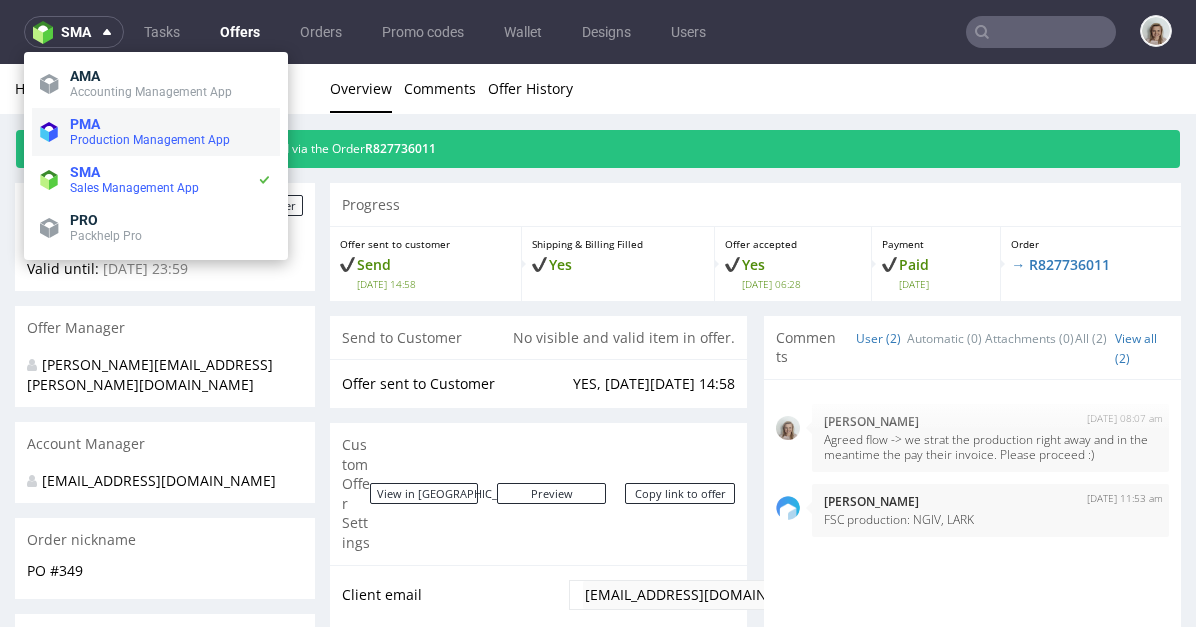 click on "Production Management App" at bounding box center (150, 140) 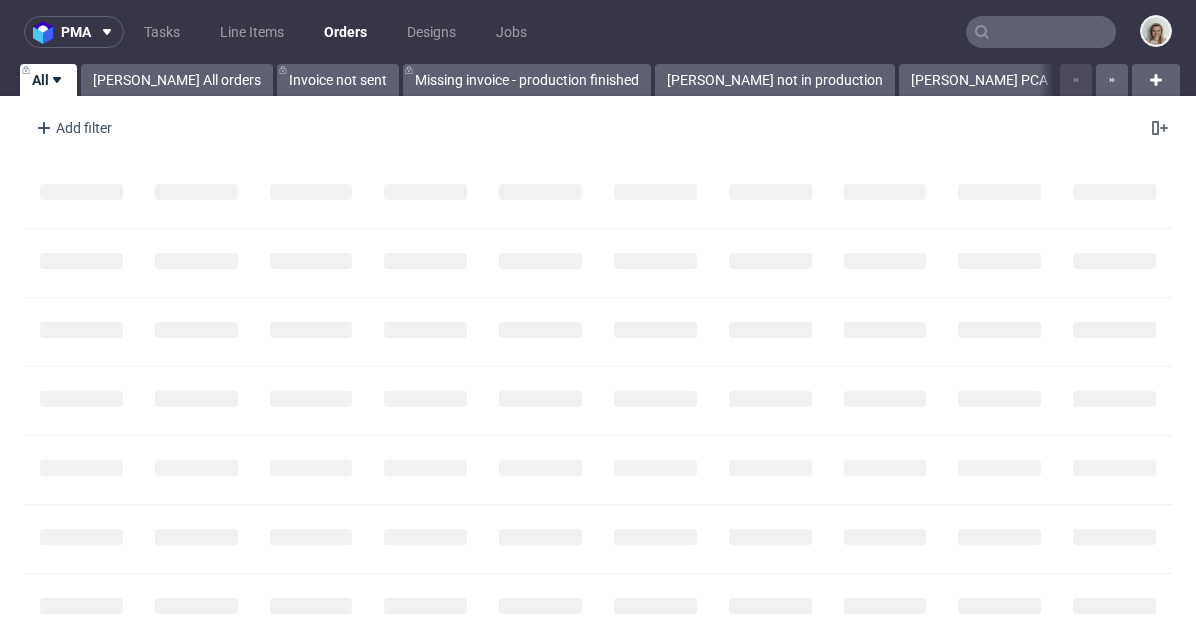 click at bounding box center (1041, 32) 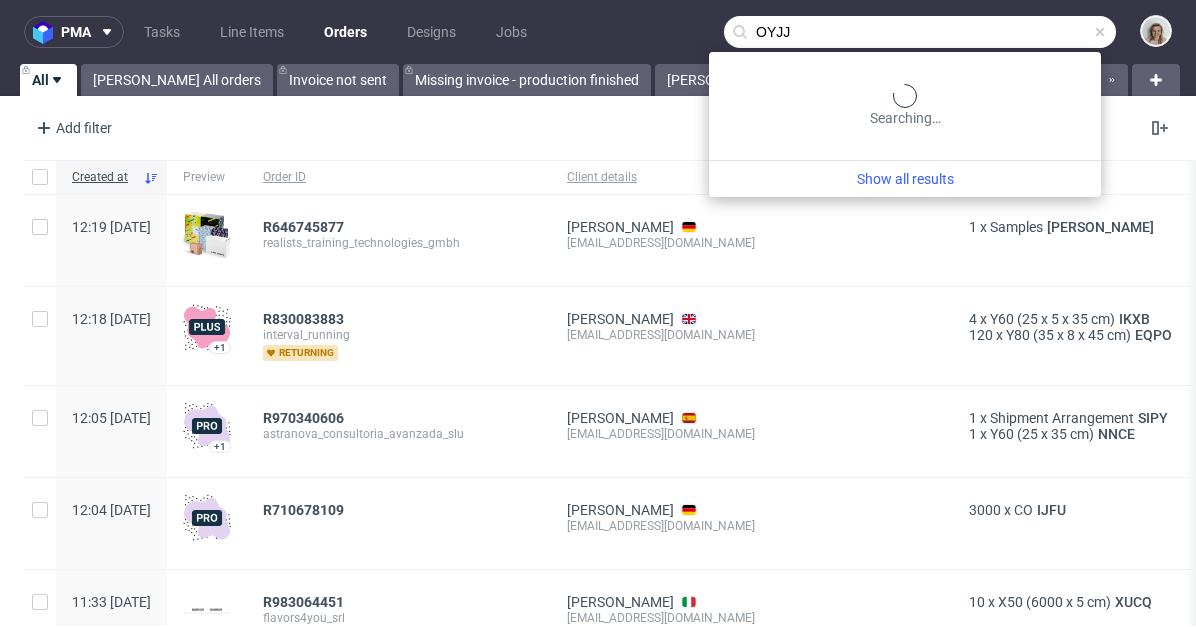 type on "OYJJ" 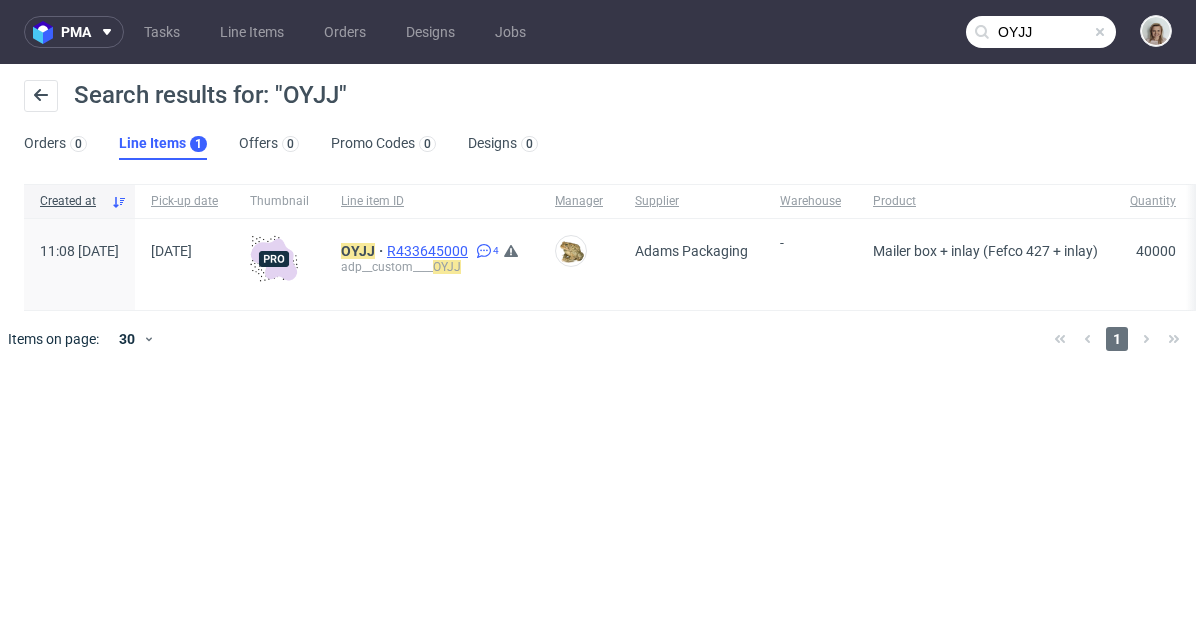 click on "R433645000" at bounding box center (429, 251) 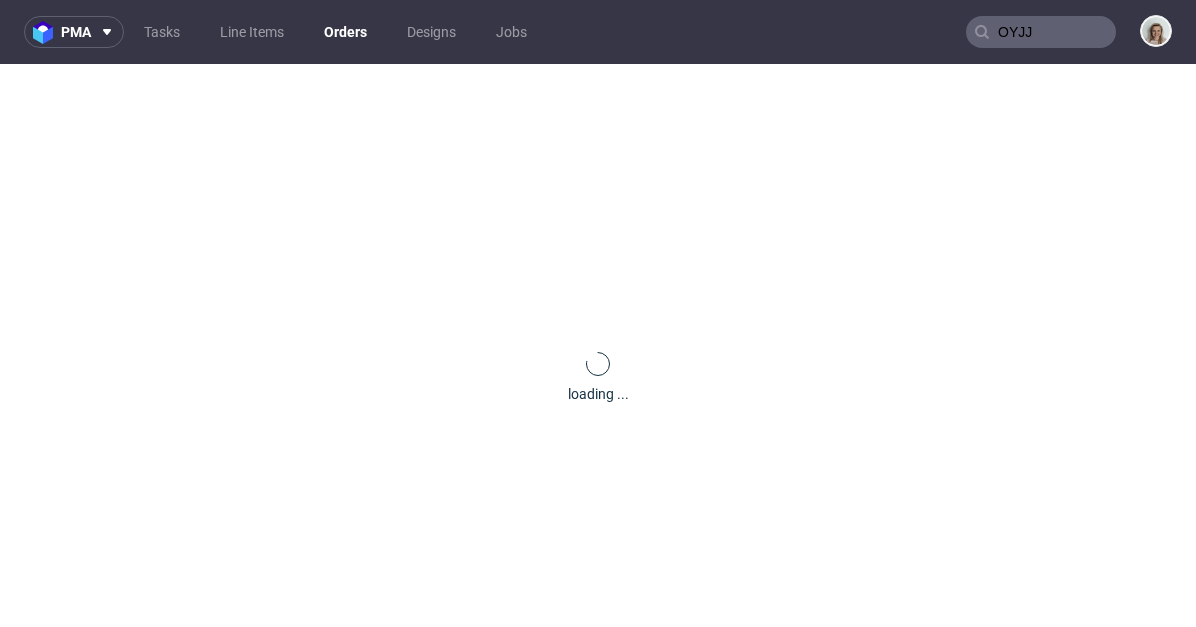 type 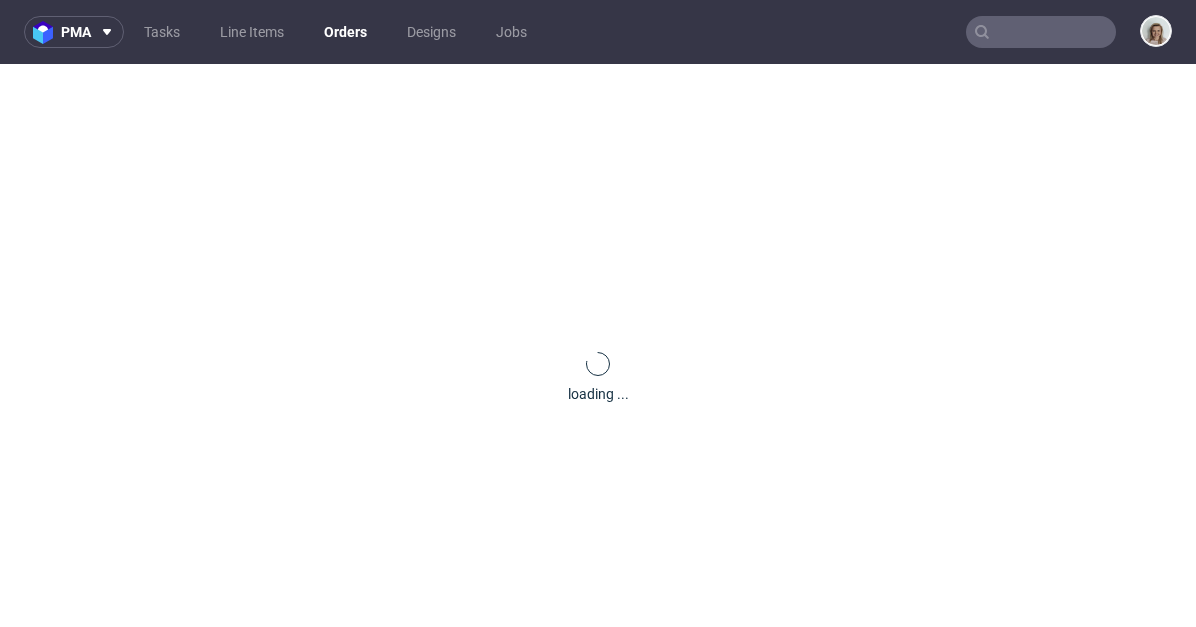 scroll, scrollTop: 0, scrollLeft: 0, axis: both 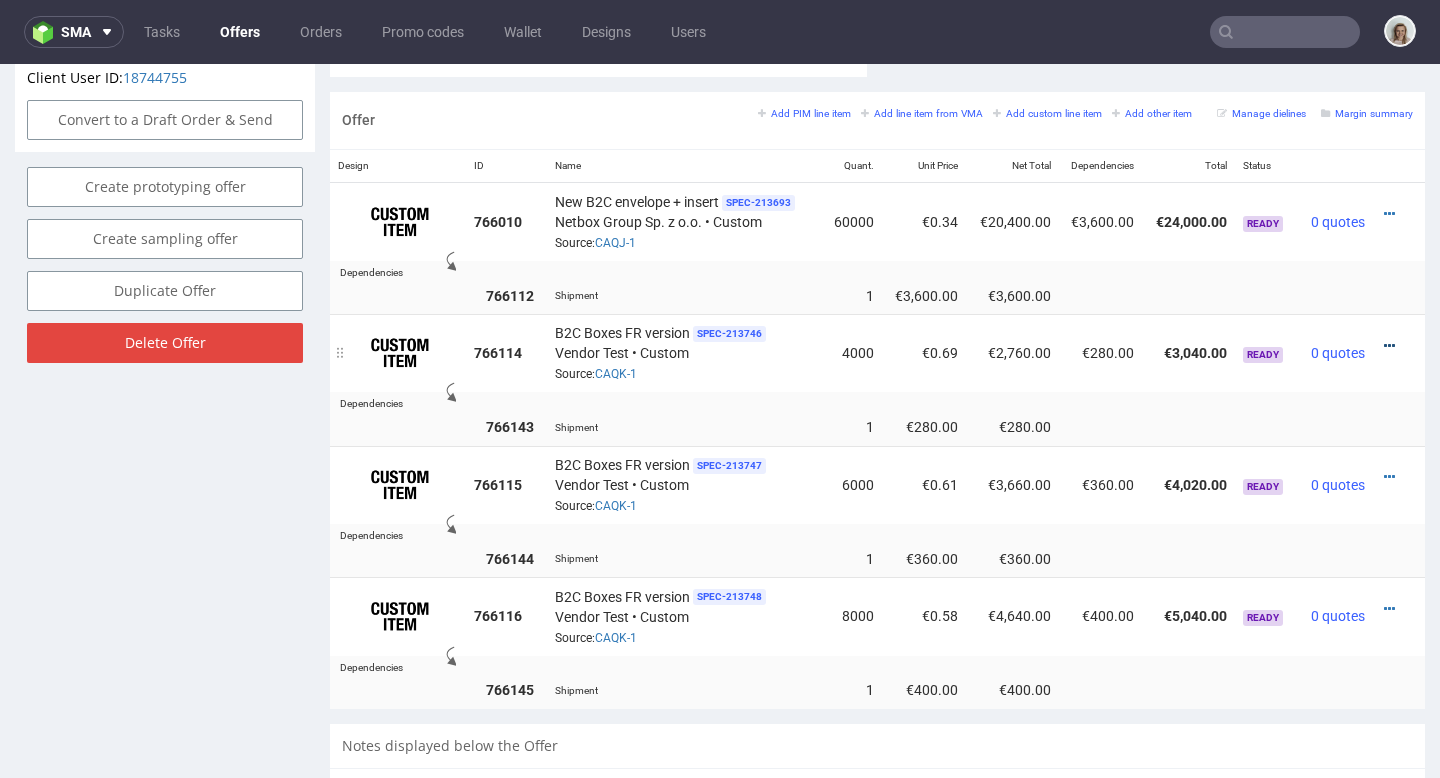 click at bounding box center [1389, 346] 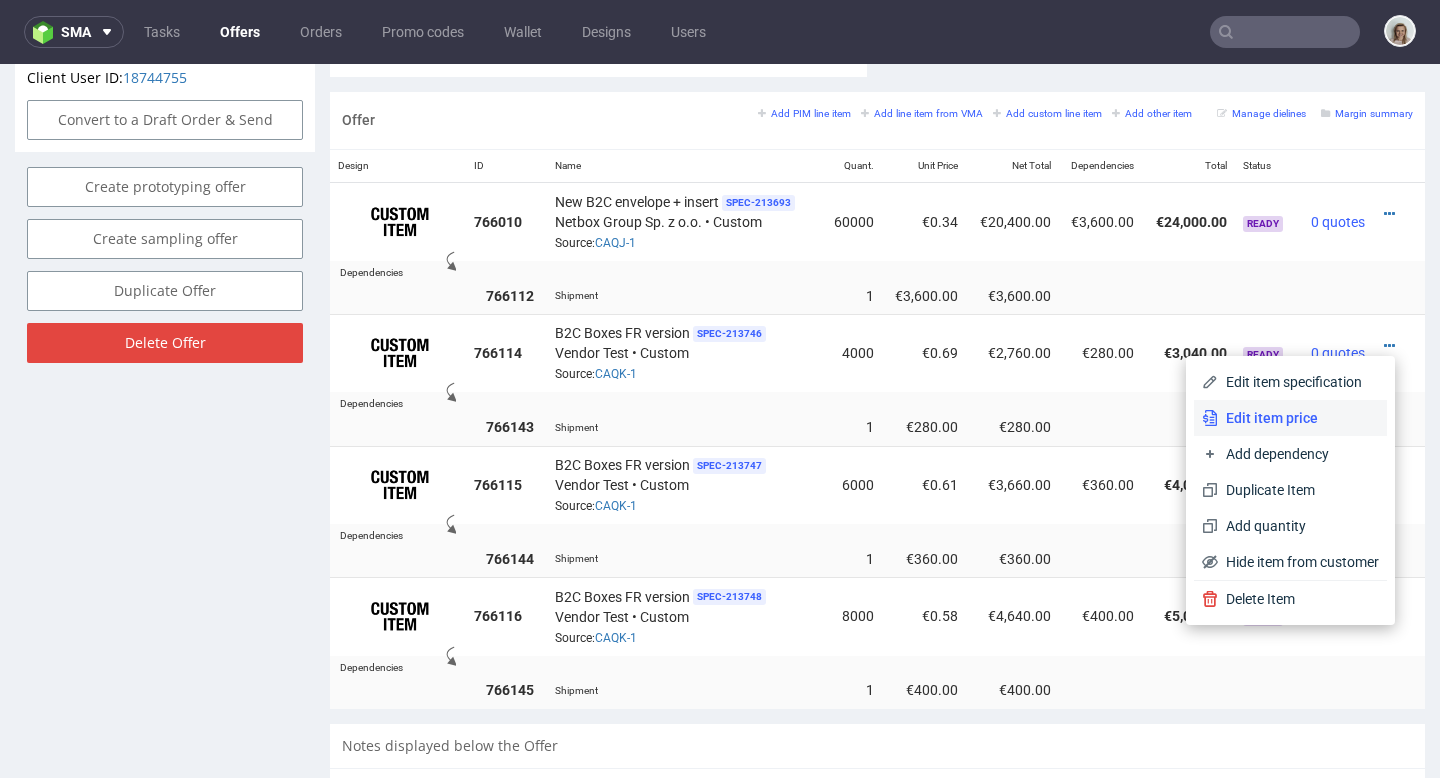 click on "Edit item price" at bounding box center (1298, 418) 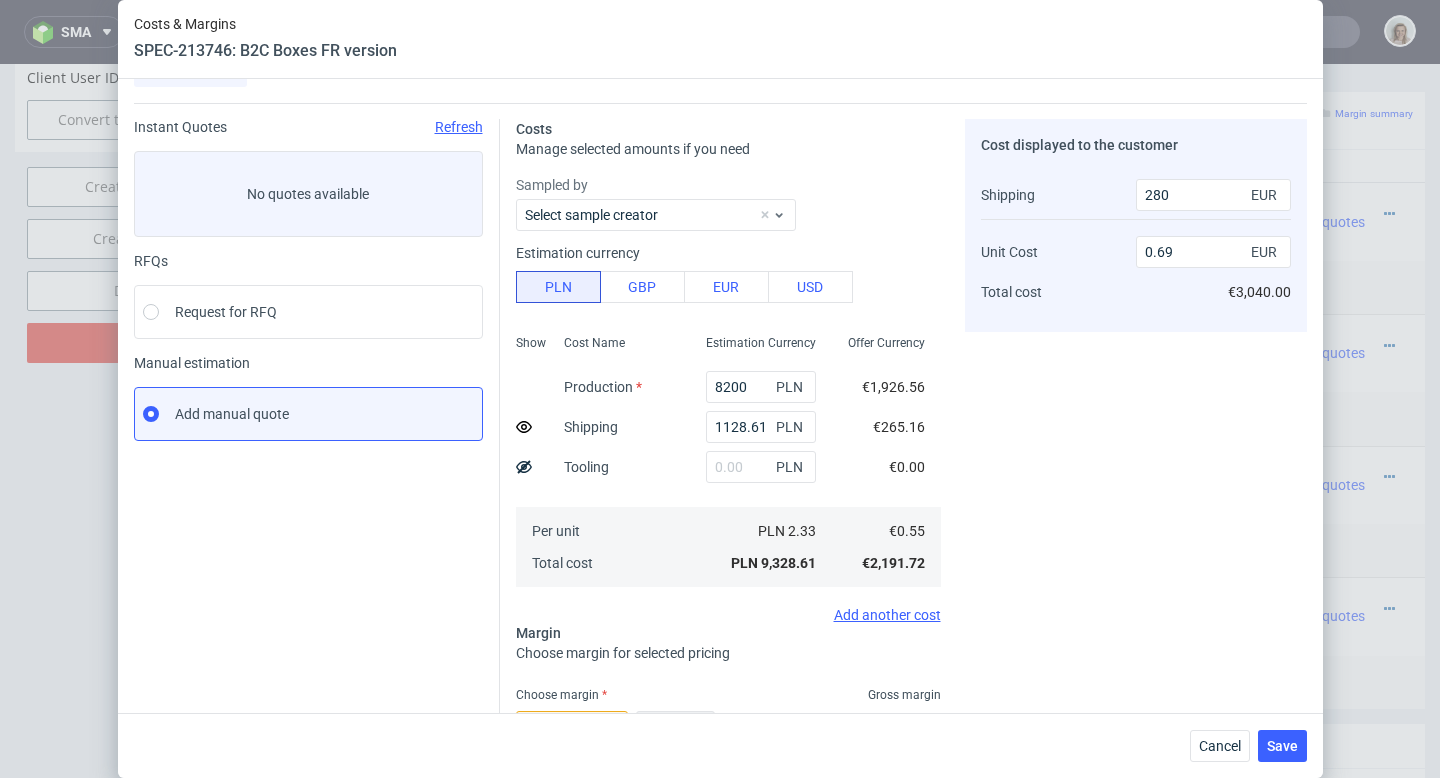 scroll, scrollTop: 387, scrollLeft: 0, axis: vertical 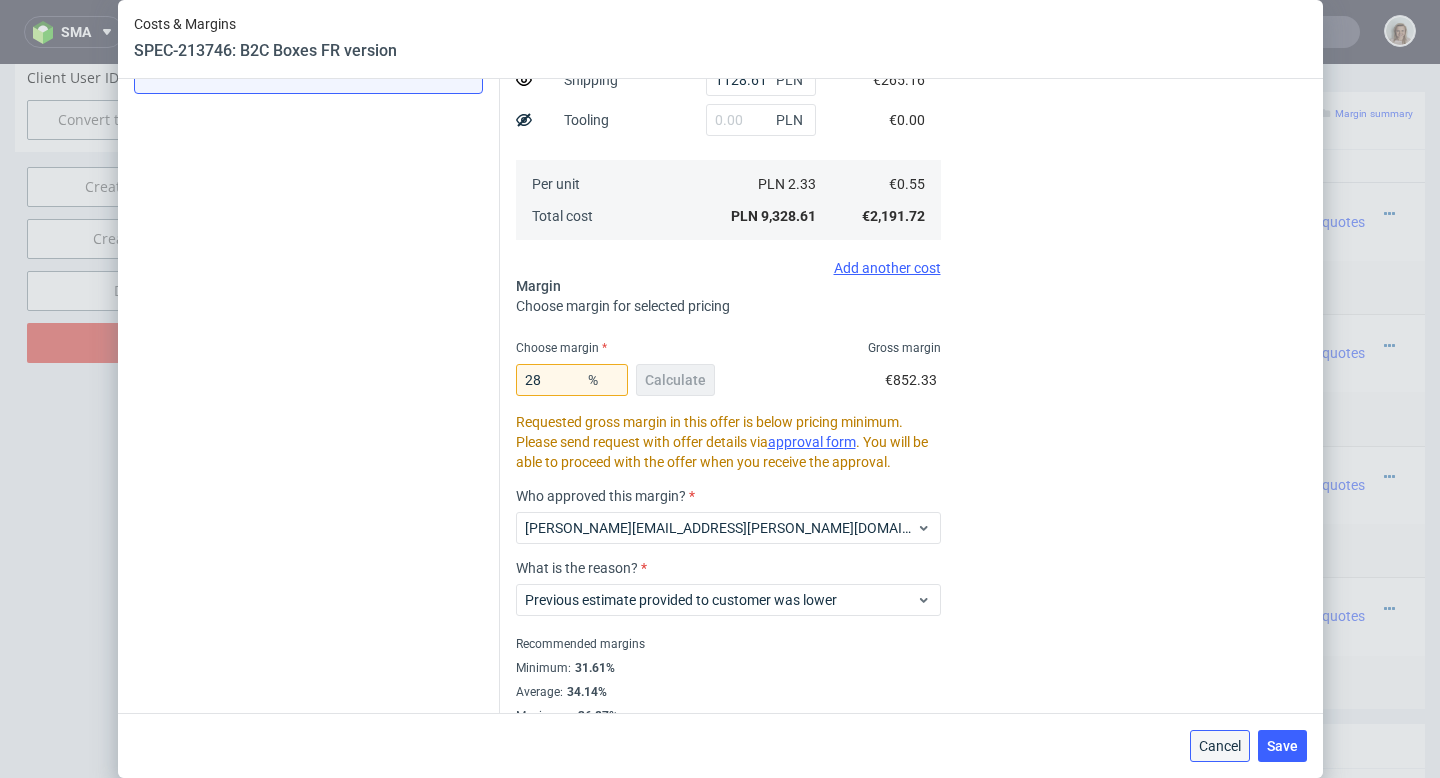 click on "Cancel" at bounding box center [1220, 746] 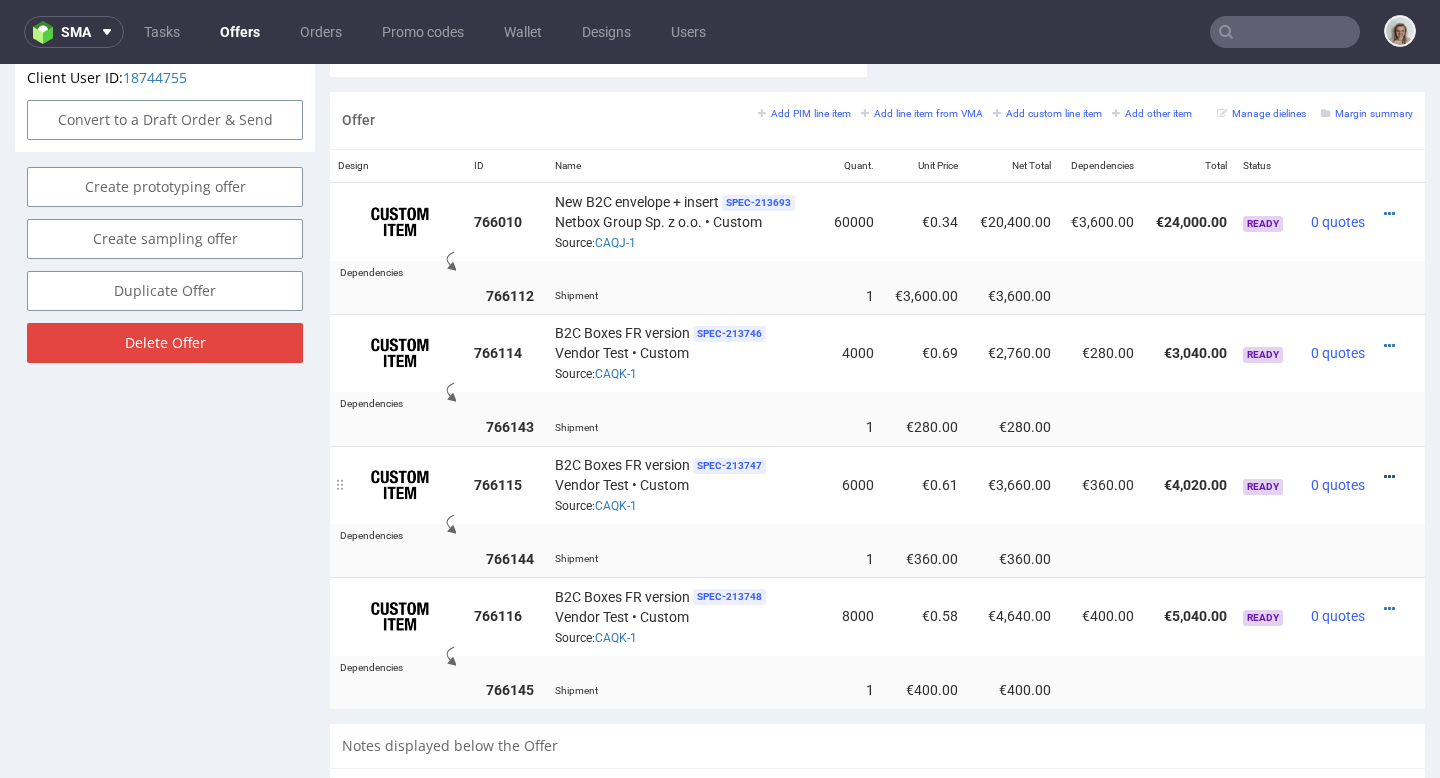 click at bounding box center [1389, 477] 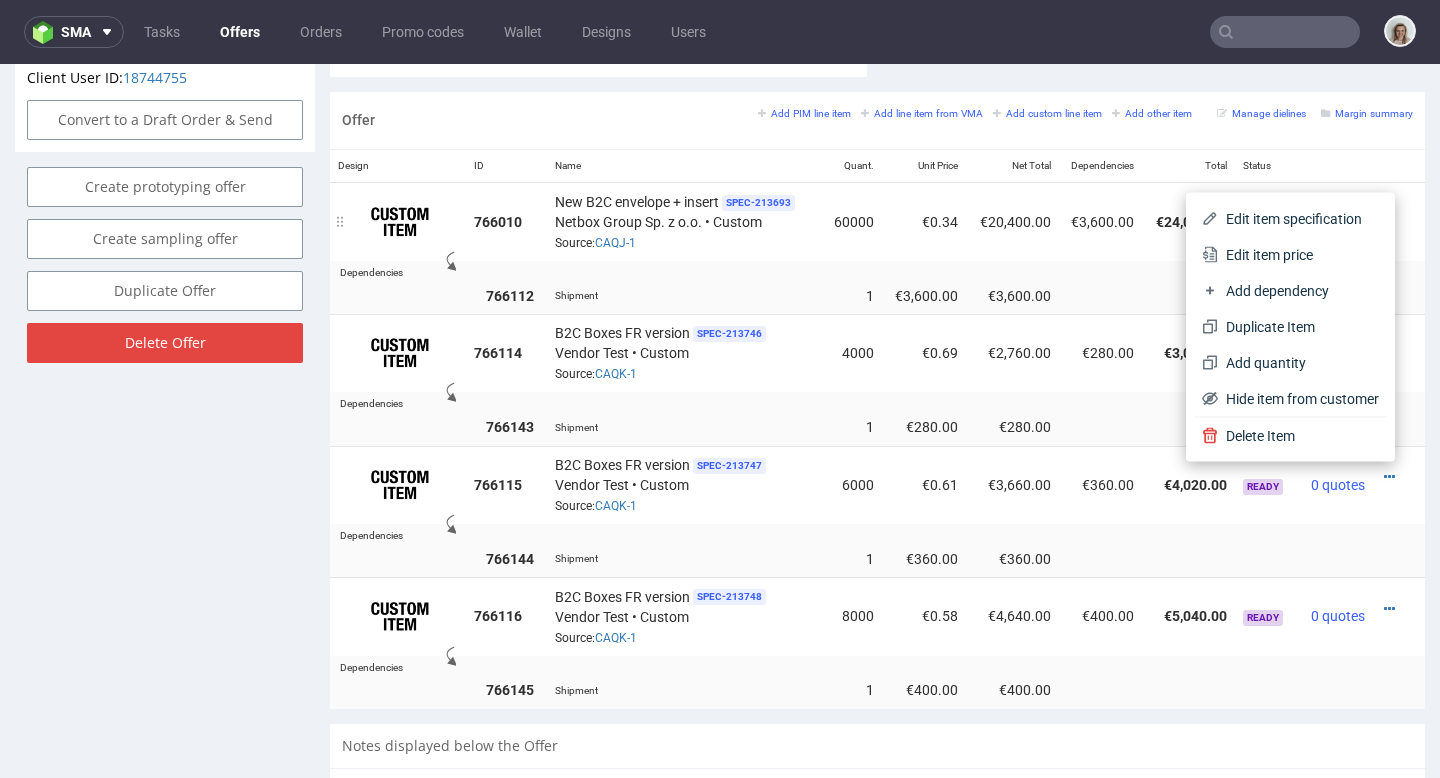 click on "Edit item price" at bounding box center [1298, 255] 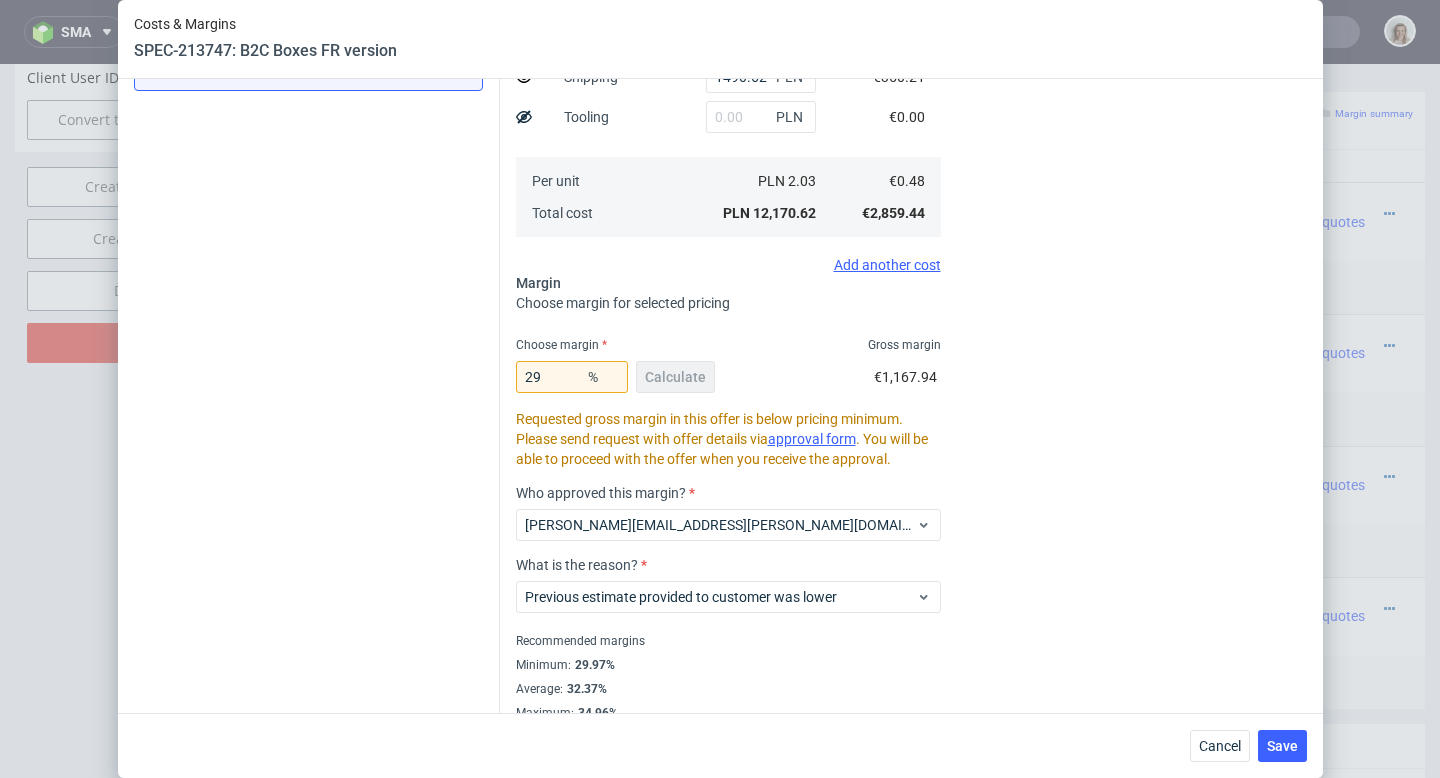 scroll, scrollTop: 414, scrollLeft: 0, axis: vertical 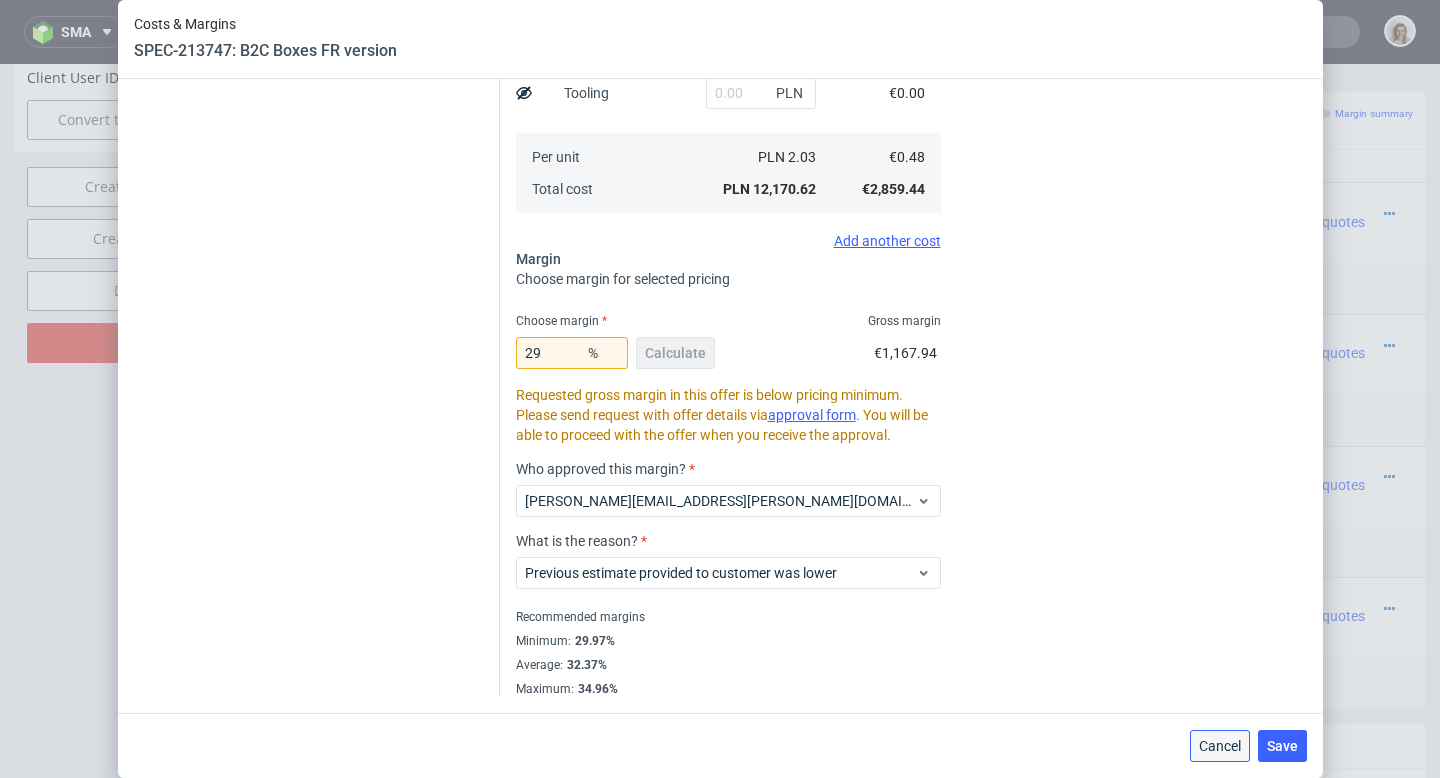 click on "Cancel" at bounding box center (1220, 746) 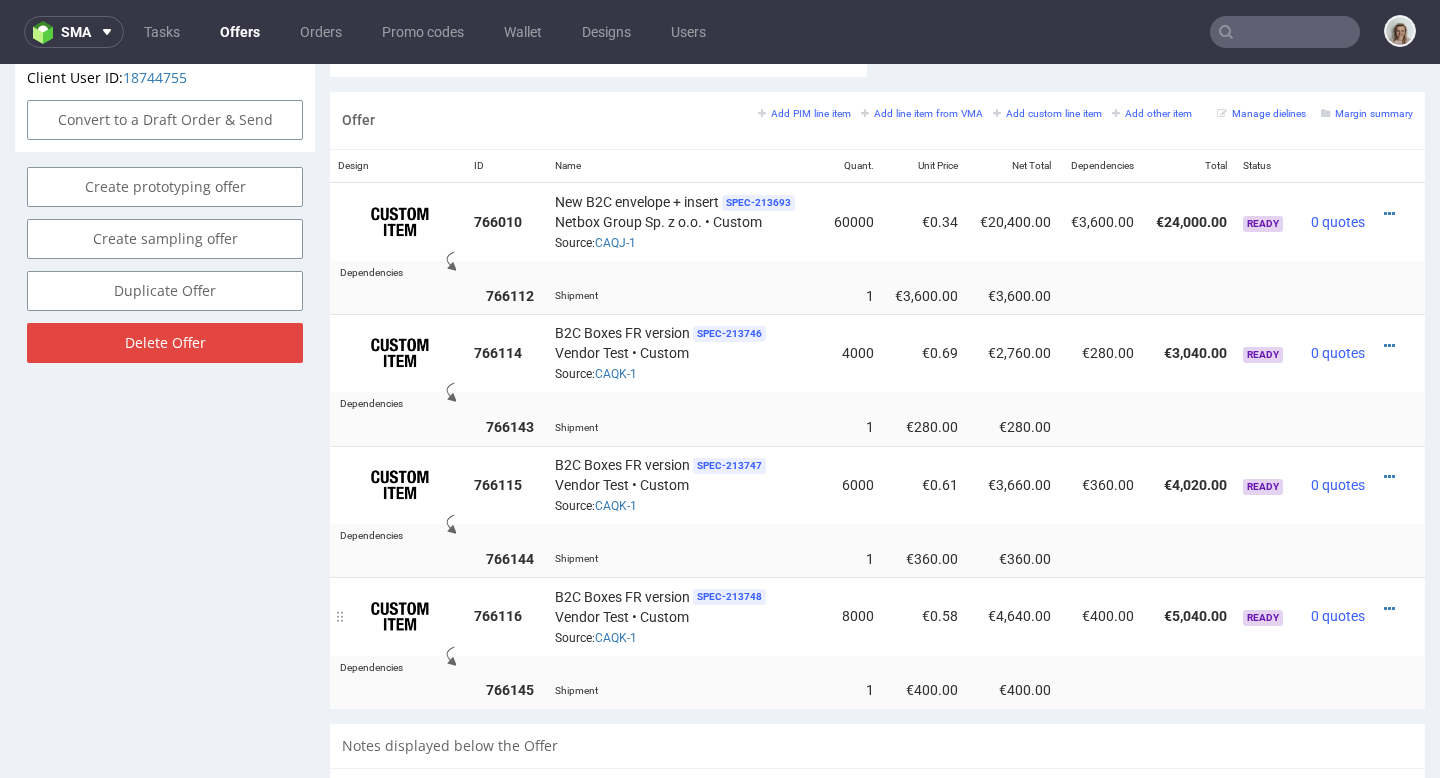 click at bounding box center [1393, 609] 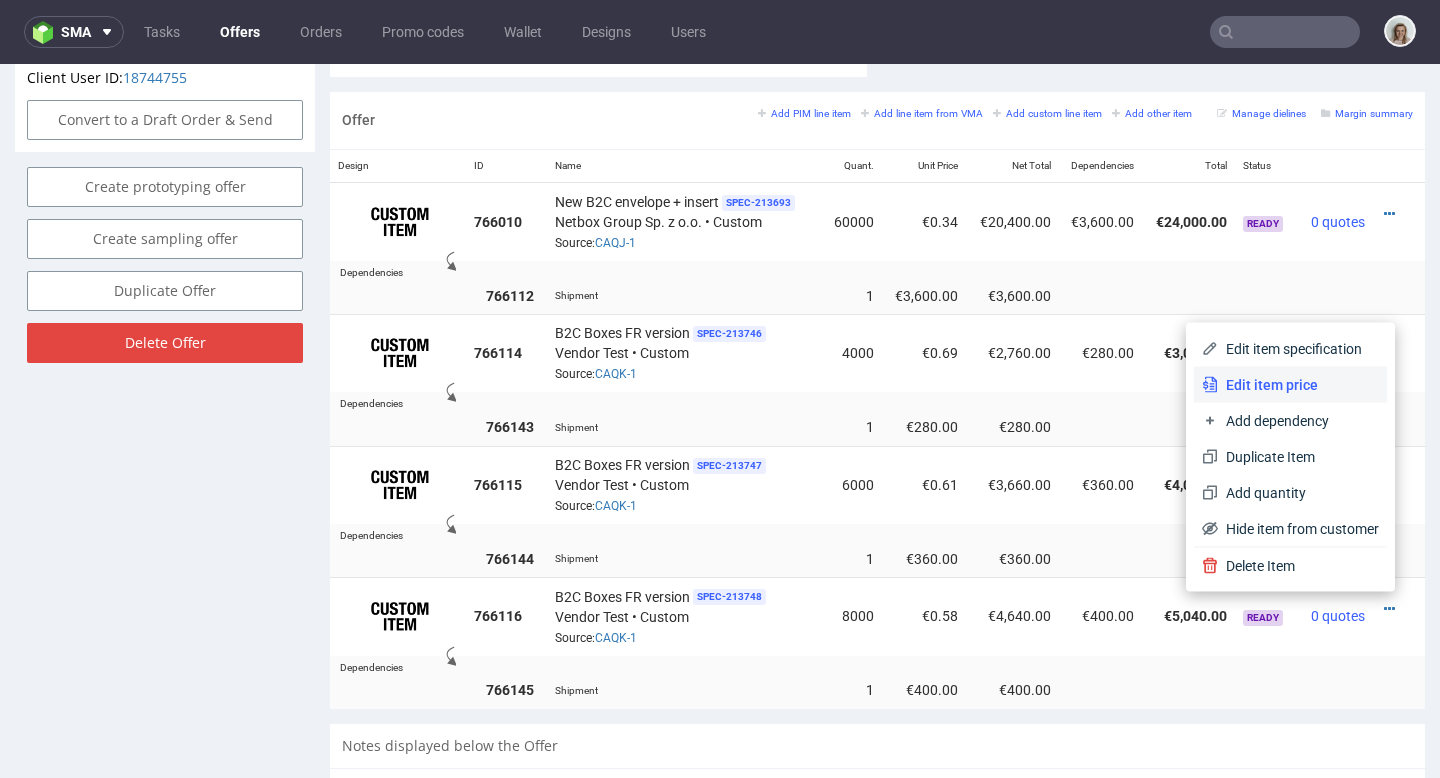 click on "Edit item price" at bounding box center [1298, 385] 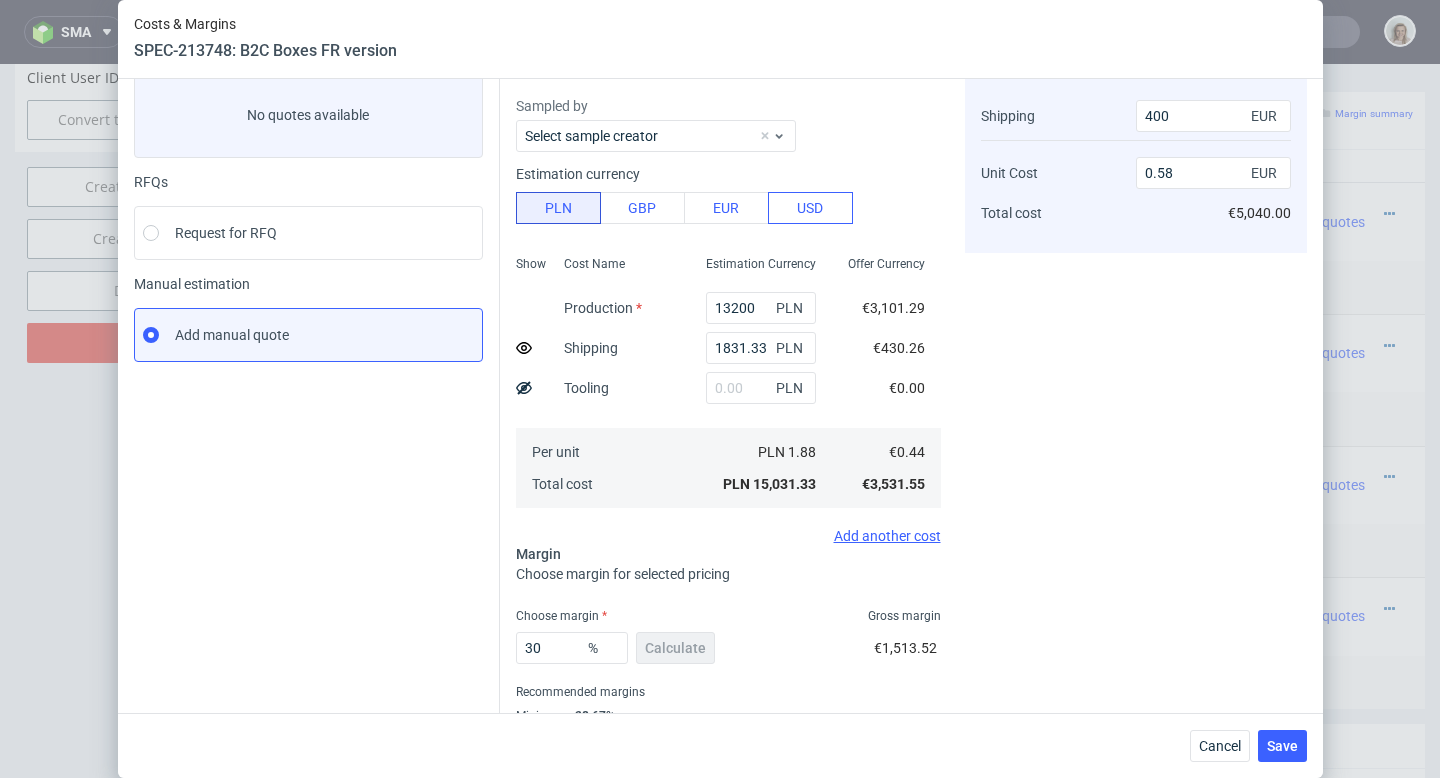 scroll, scrollTop: 194, scrollLeft: 0, axis: vertical 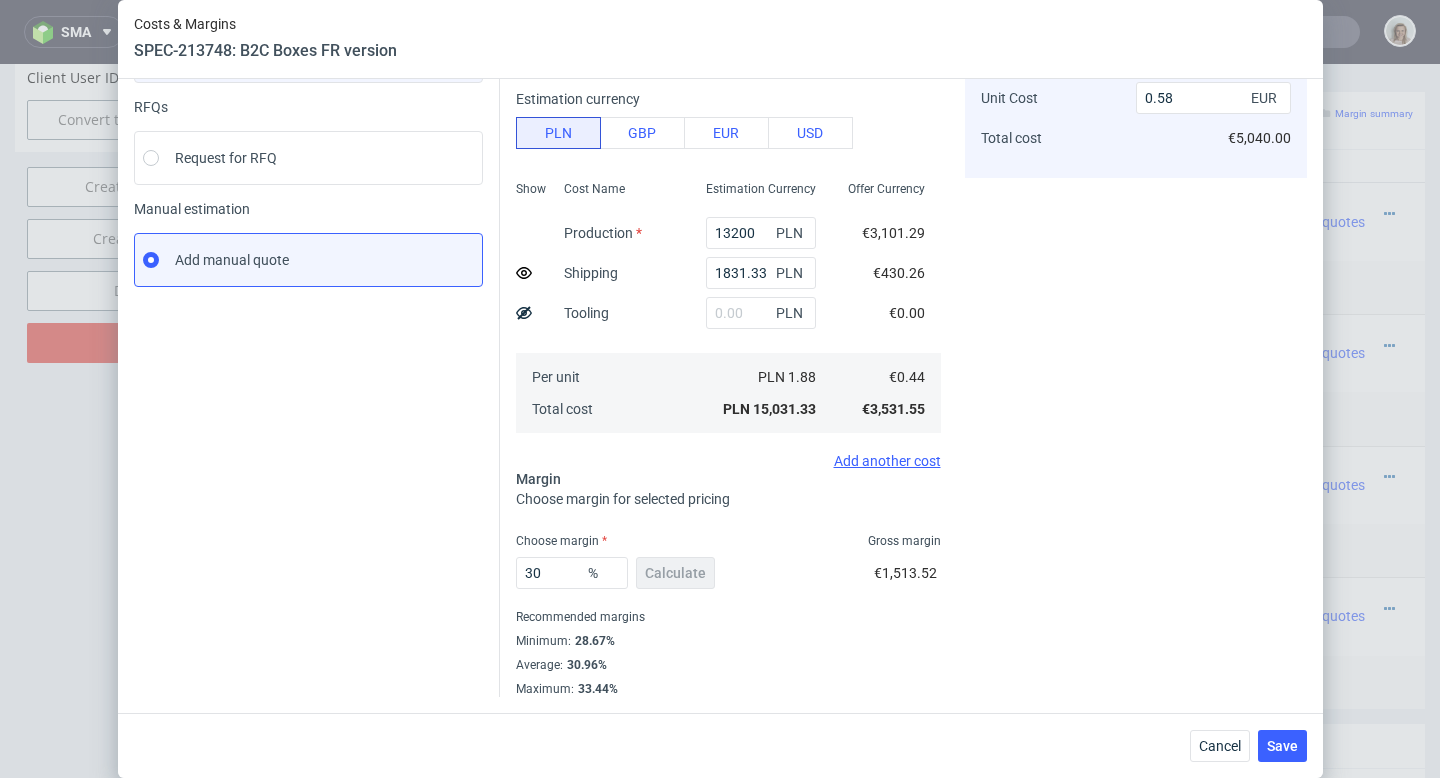 click on "Save" at bounding box center (1282, 746) 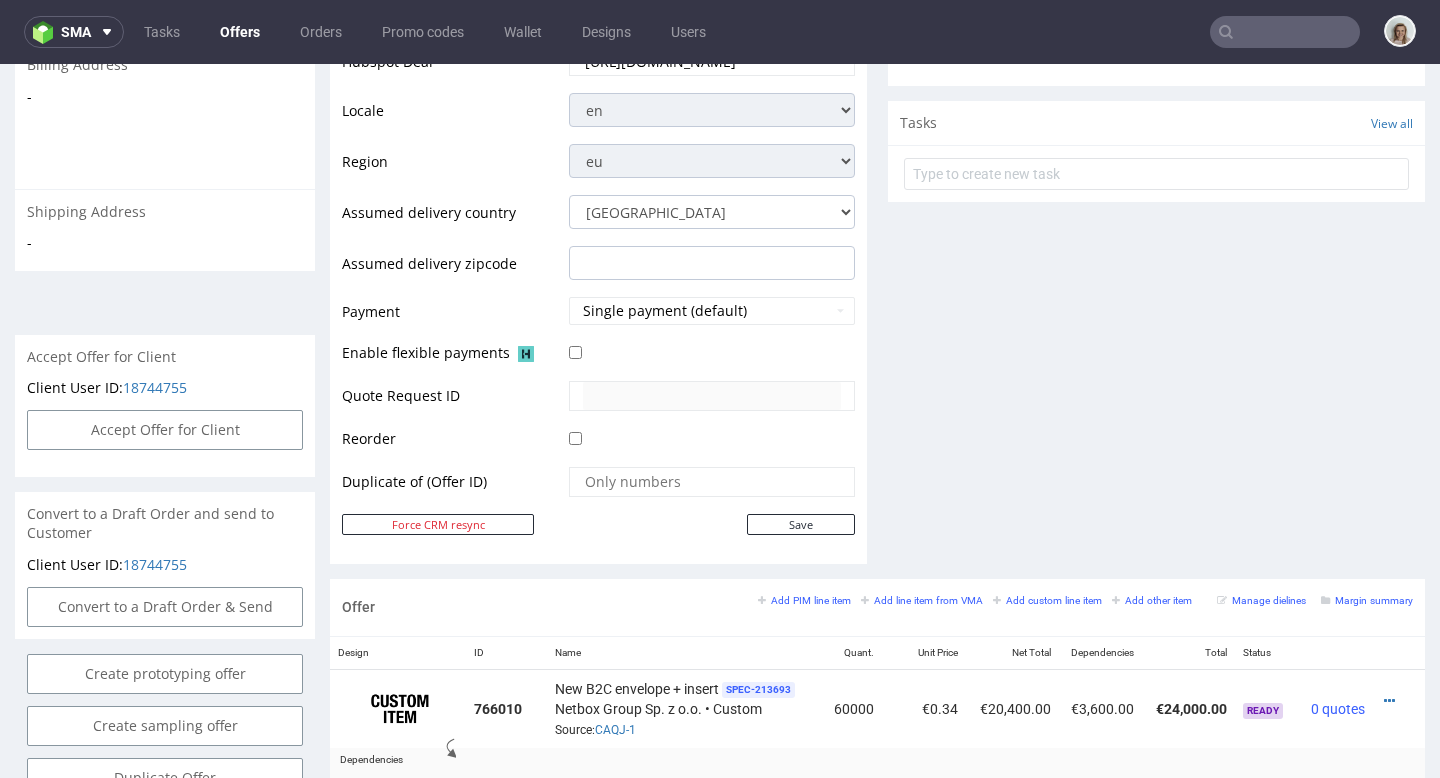 scroll, scrollTop: 1002, scrollLeft: 0, axis: vertical 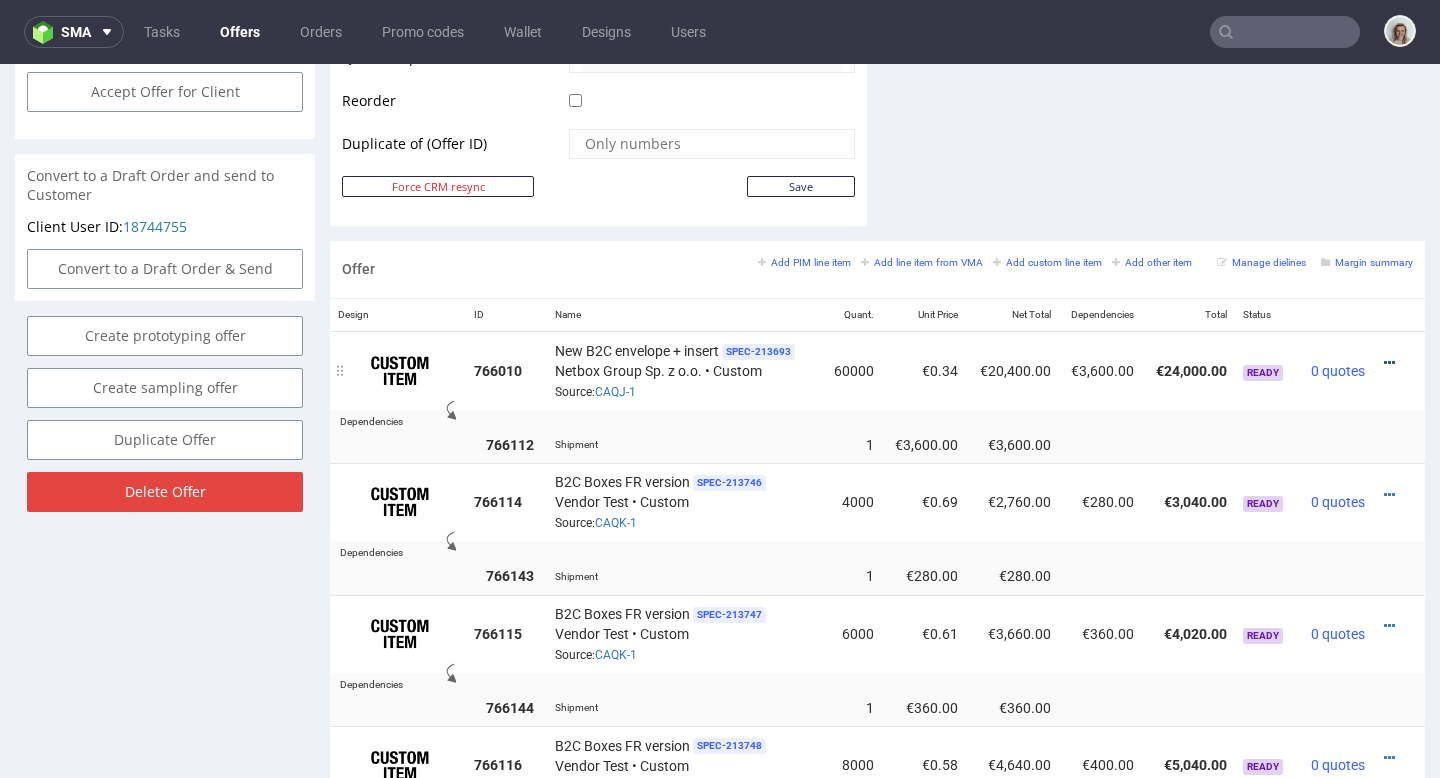 click at bounding box center (1389, 363) 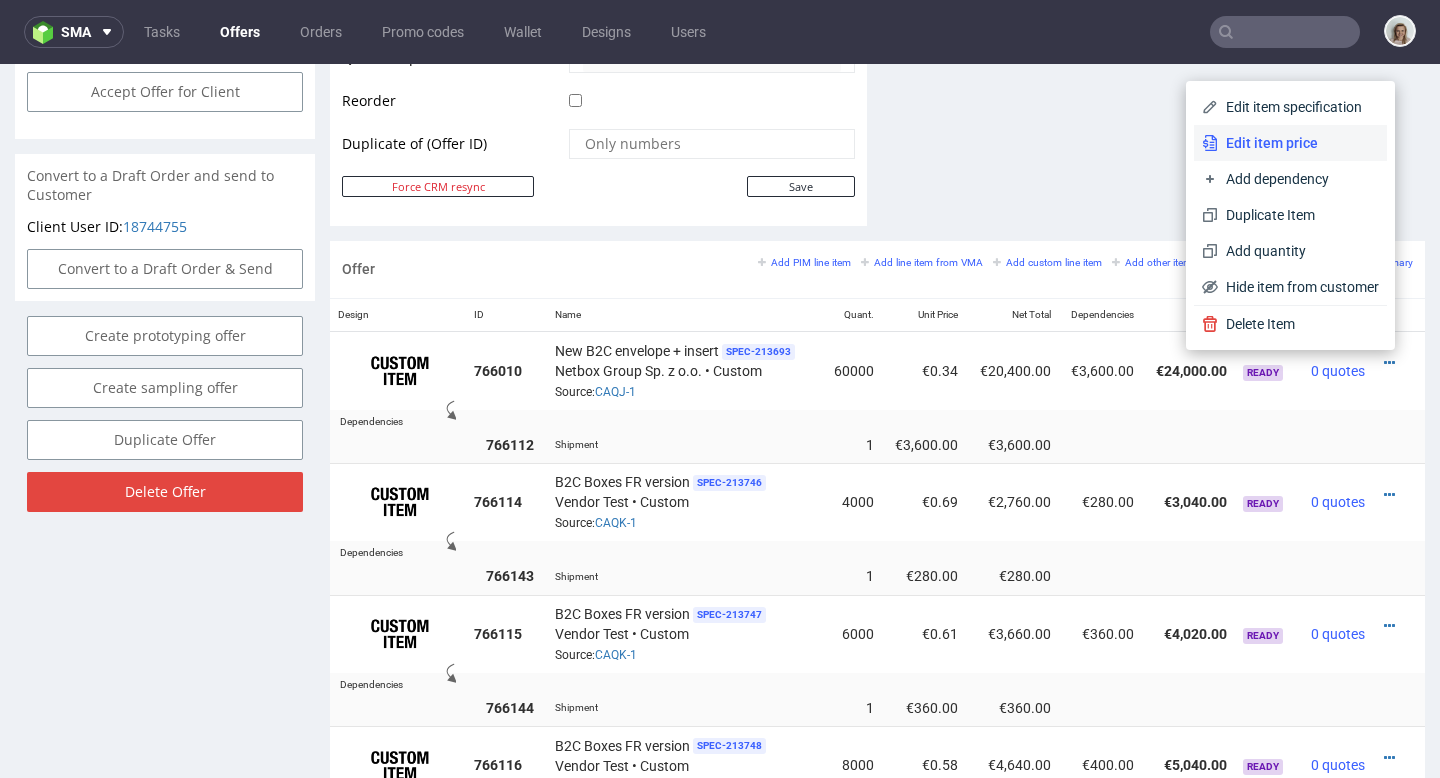 click on "Edit item price" at bounding box center [1298, 143] 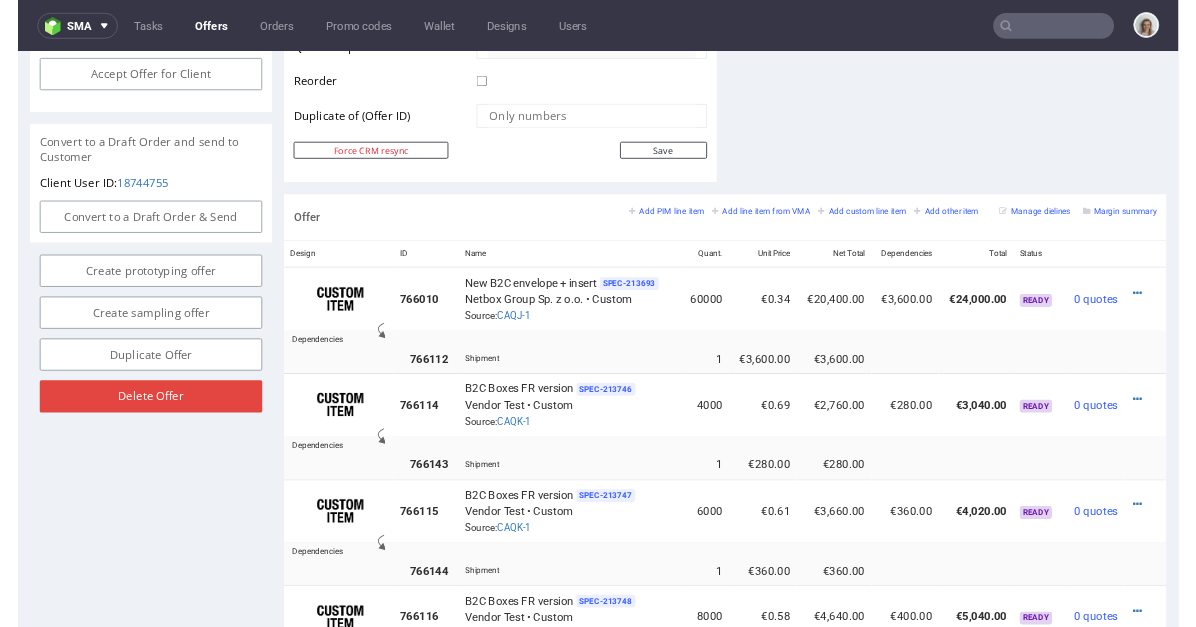 scroll, scrollTop: 0, scrollLeft: 0, axis: both 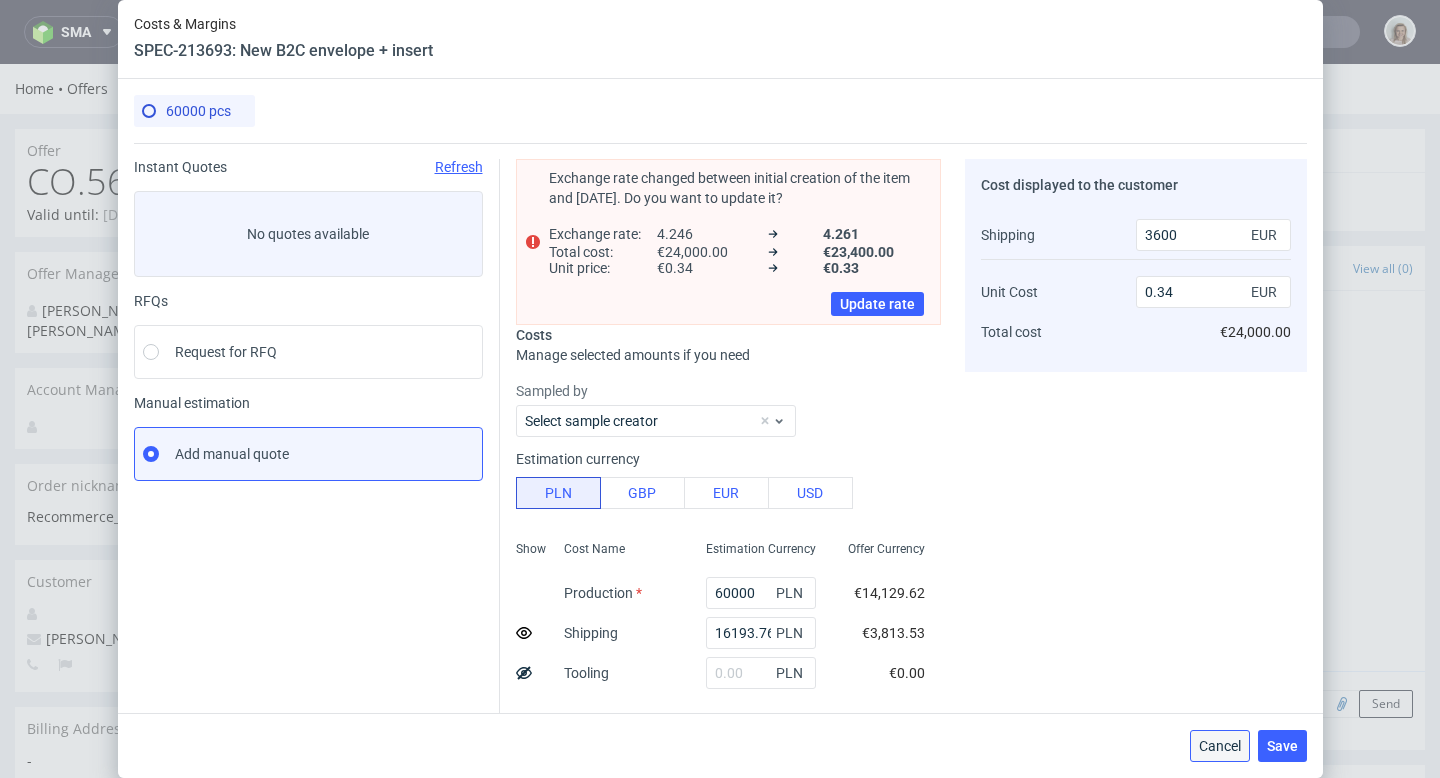 drag, startPoint x: 1240, startPoint y: 751, endPoint x: 1240, endPoint y: 687, distance: 64 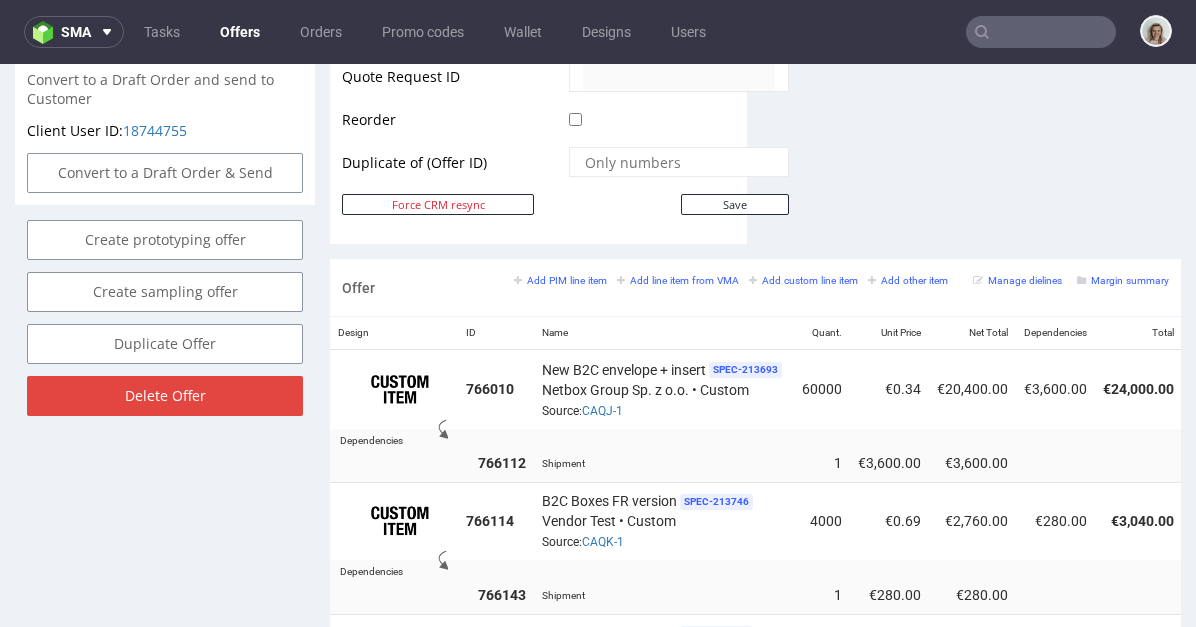 scroll, scrollTop: 1484, scrollLeft: 0, axis: vertical 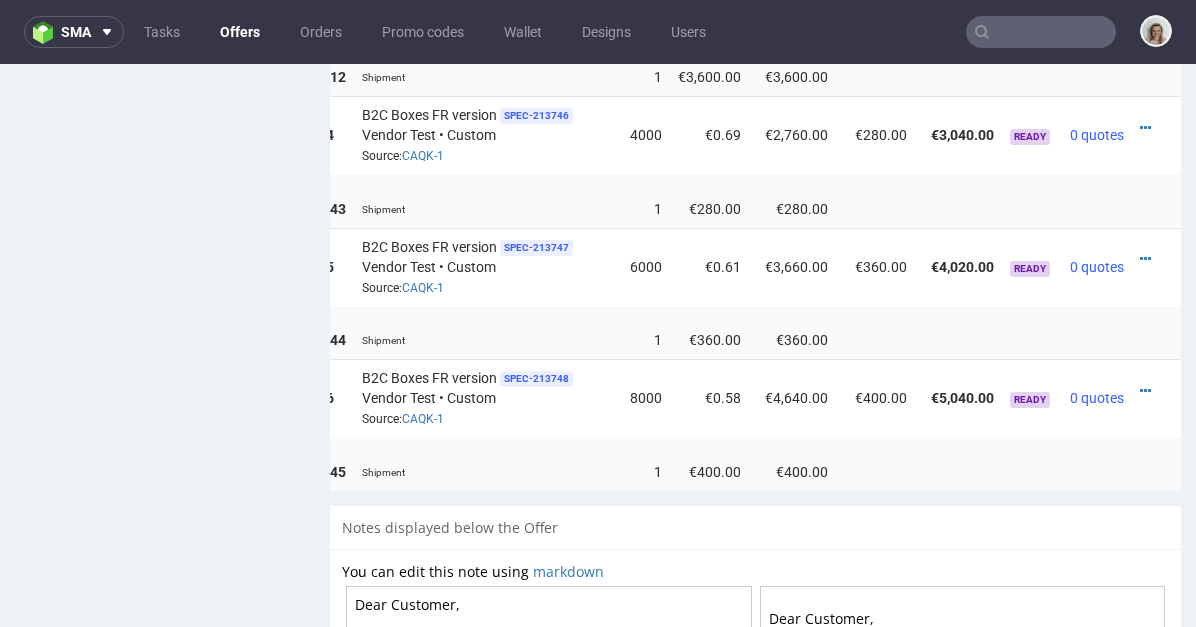 drag, startPoint x: 945, startPoint y: 430, endPoint x: 1185, endPoint y: 381, distance: 244.95102 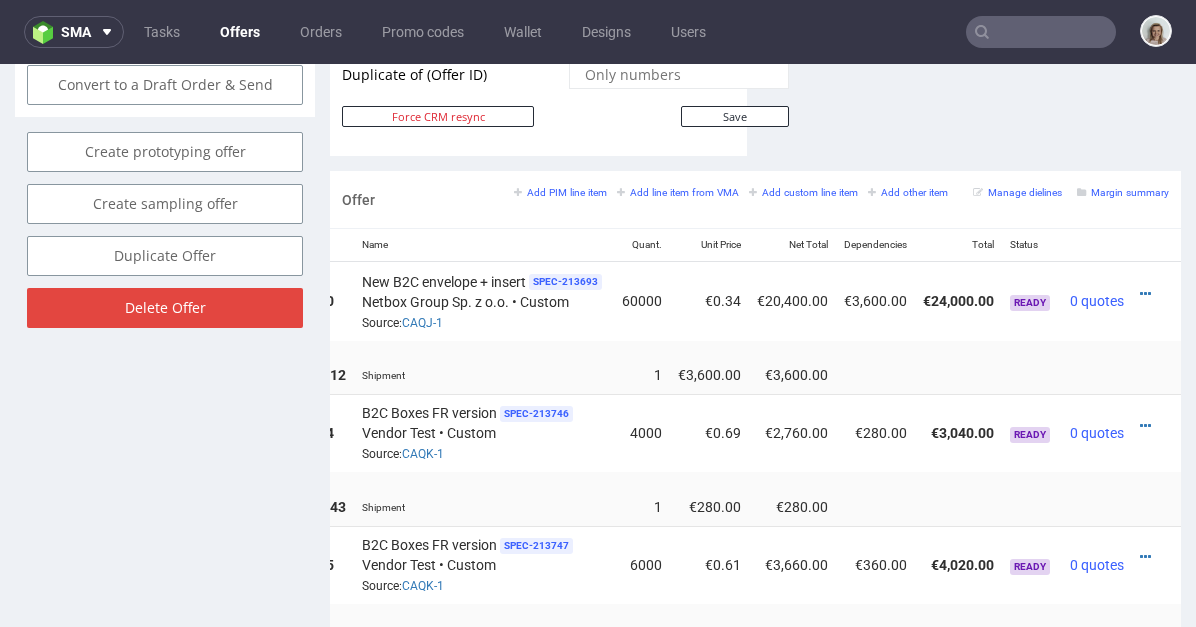 scroll, scrollTop: 1097, scrollLeft: 0, axis: vertical 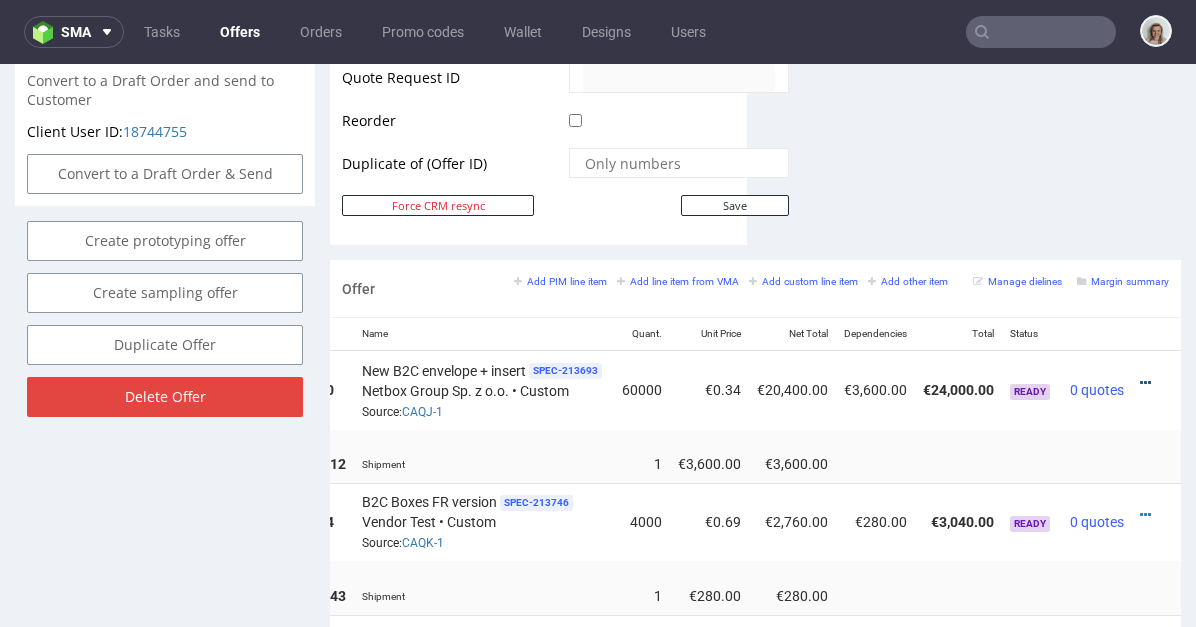 click at bounding box center [1145, 383] 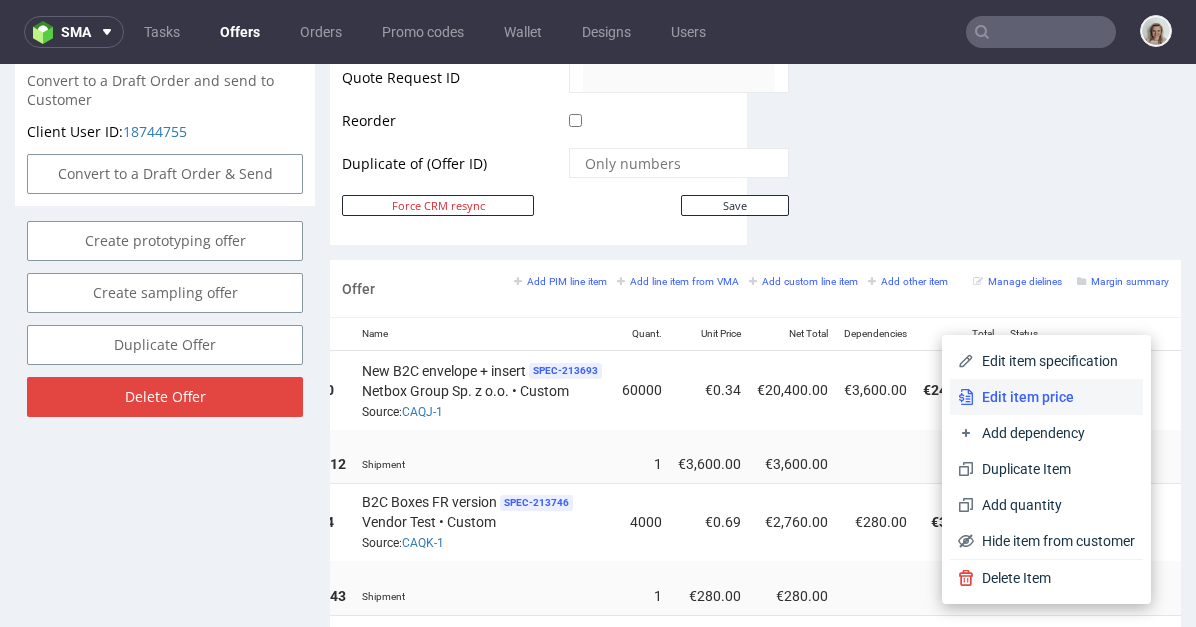 click on "Edit item price" at bounding box center (1054, 397) 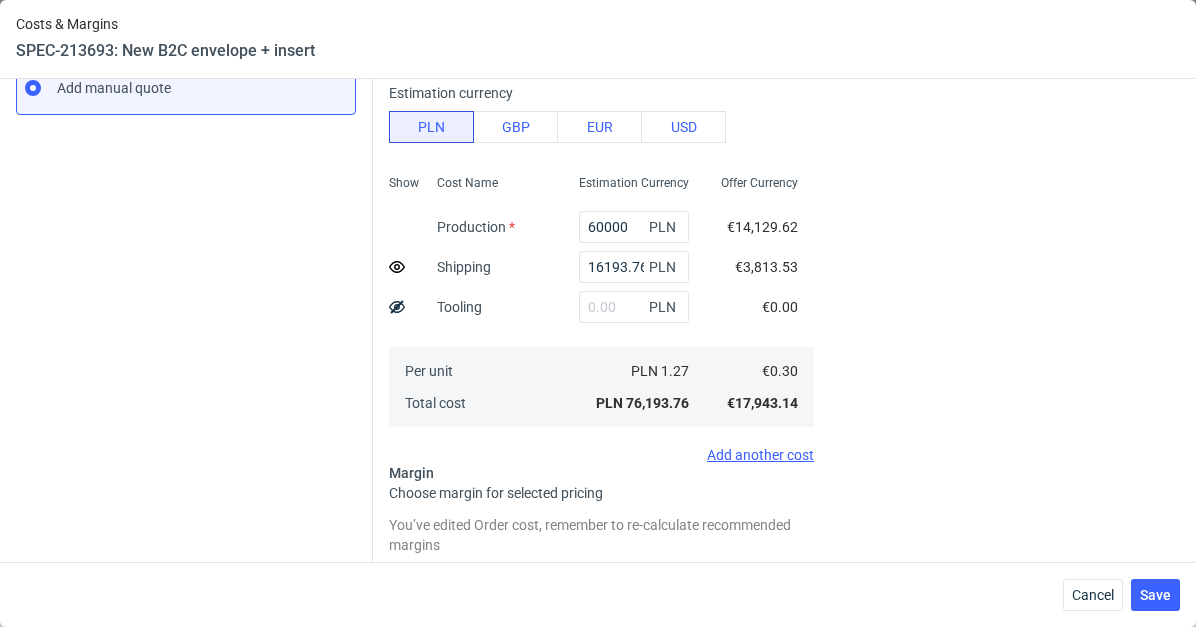 scroll, scrollTop: 471, scrollLeft: 0, axis: vertical 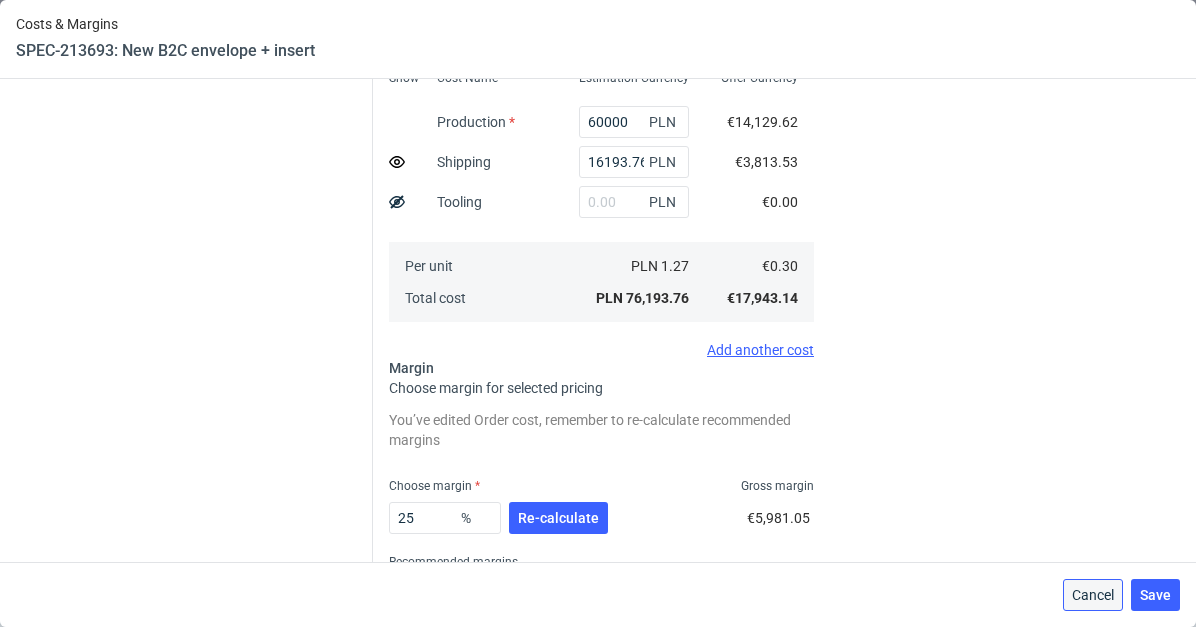 click on "Cancel" at bounding box center [1093, 595] 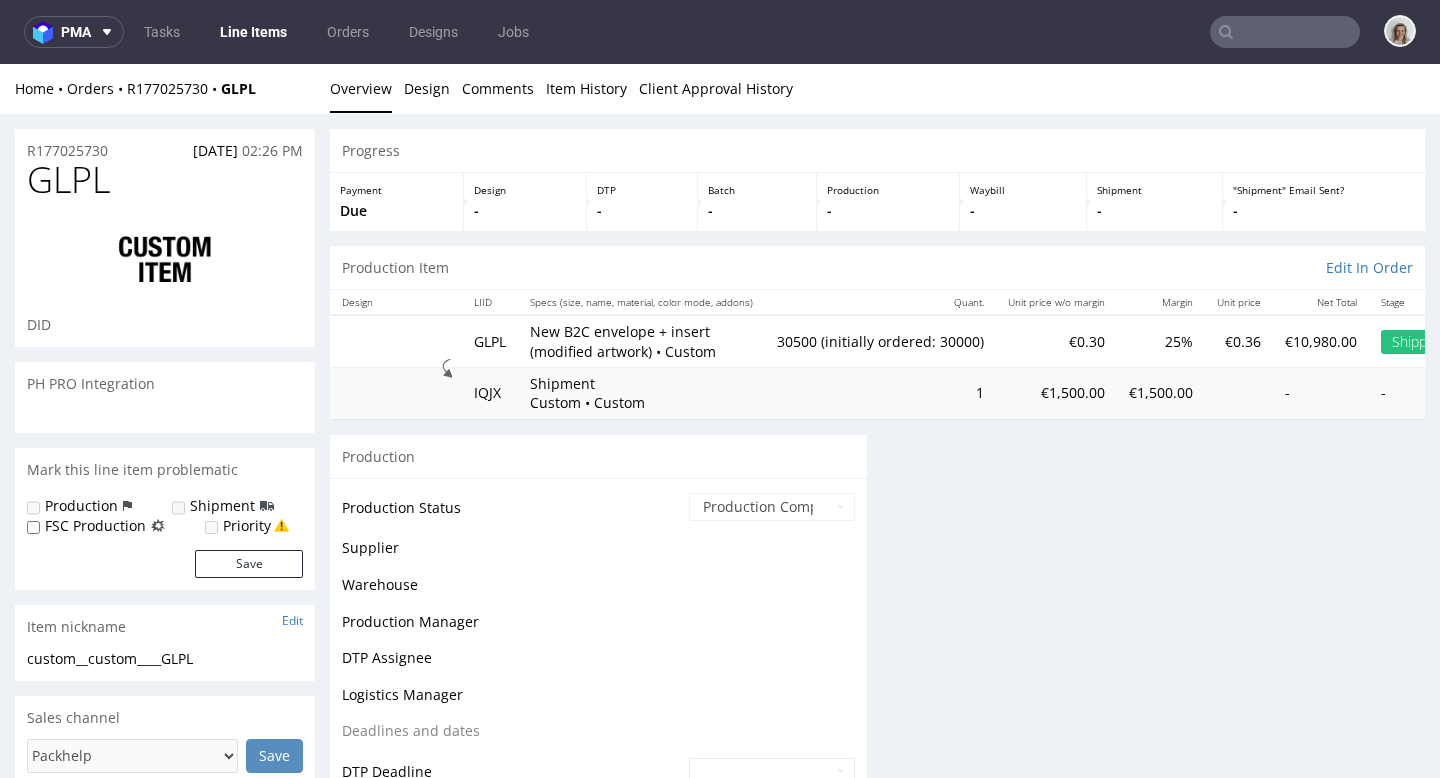 scroll, scrollTop: 0, scrollLeft: 0, axis: both 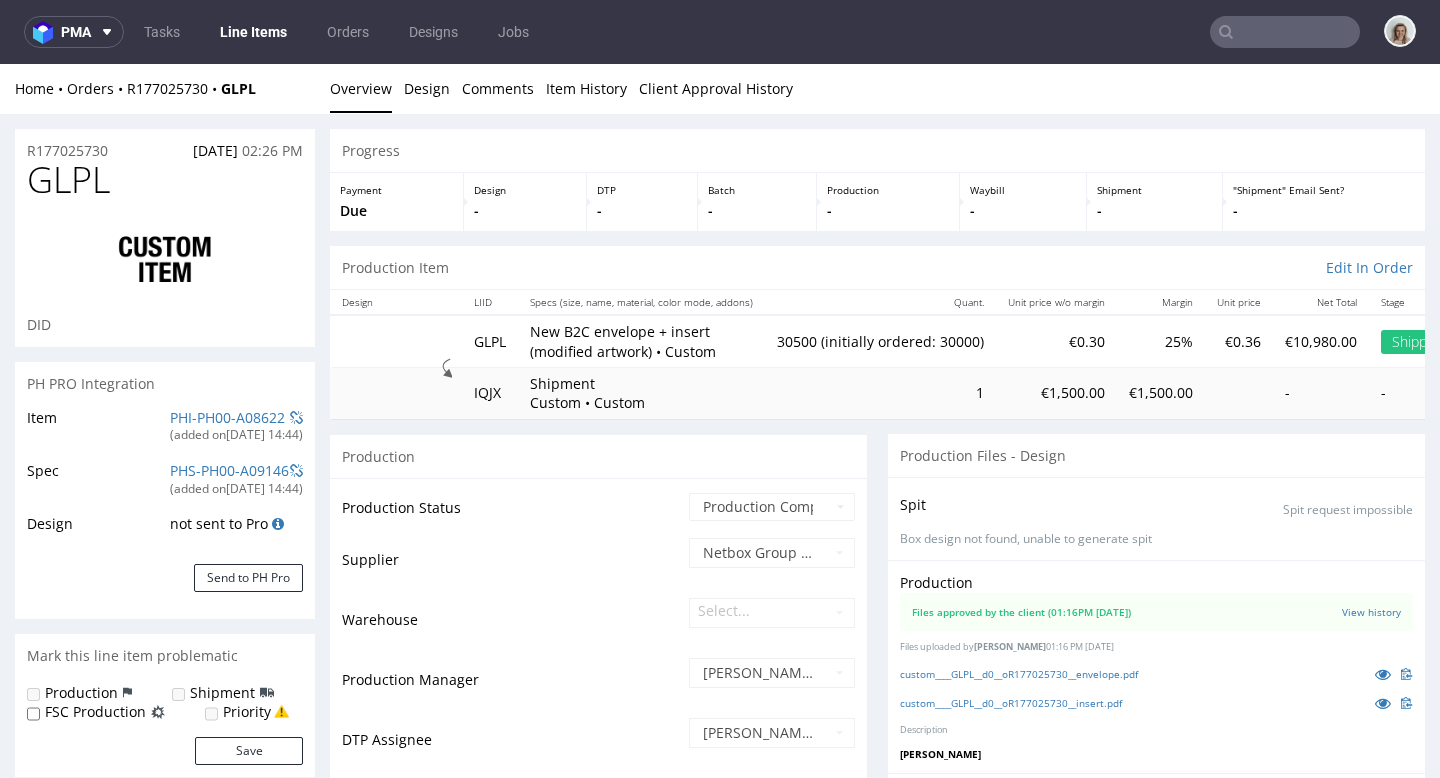 select on "in_progress" 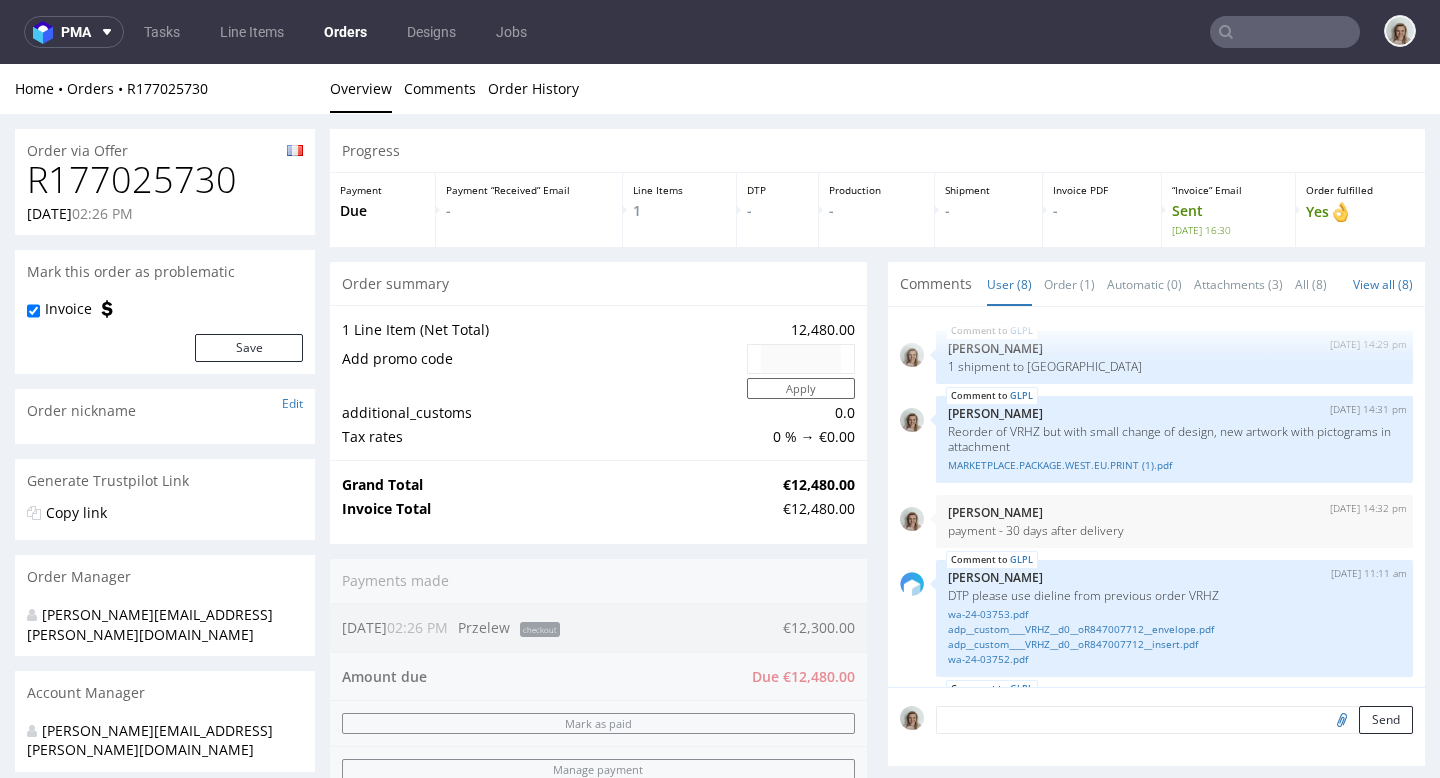 scroll, scrollTop: 0, scrollLeft: 0, axis: both 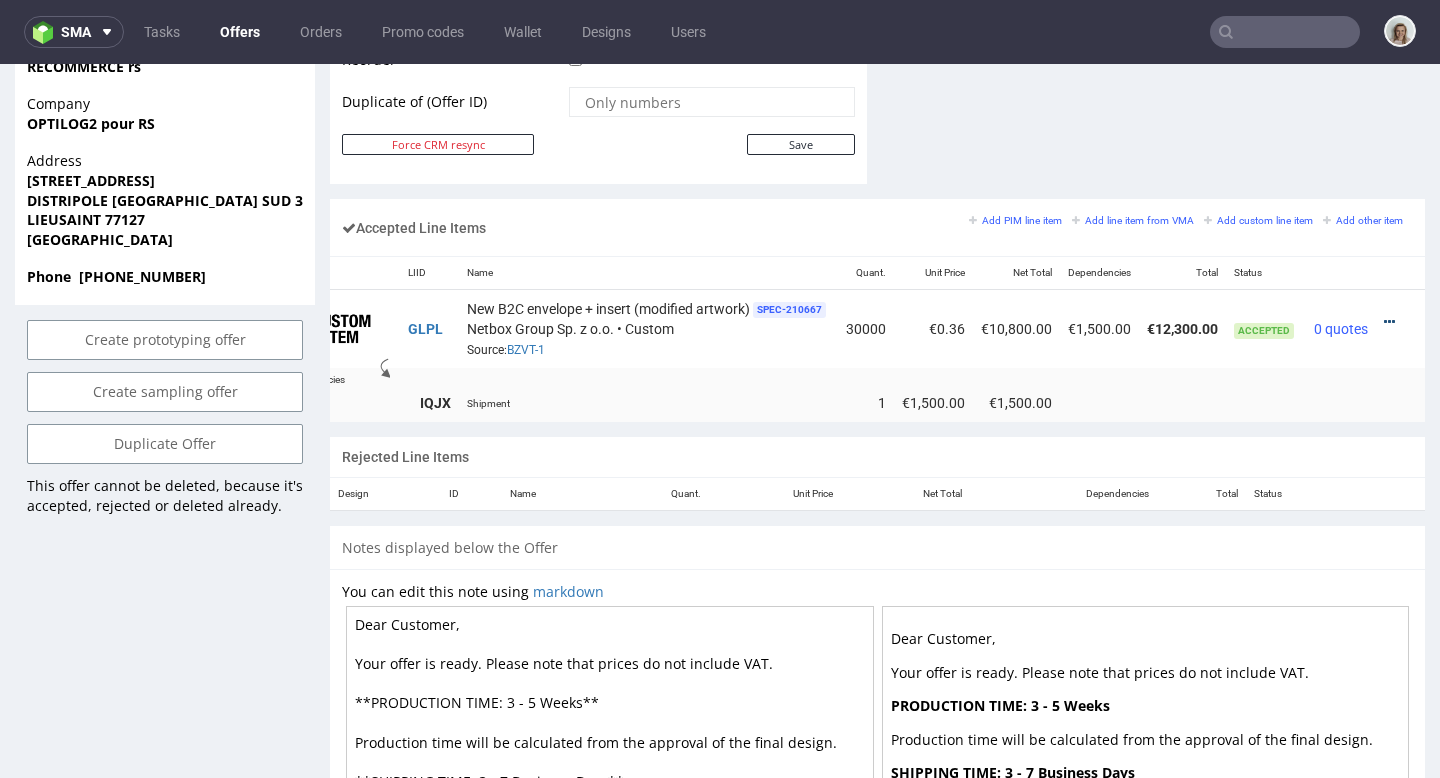 click at bounding box center [1389, 322] 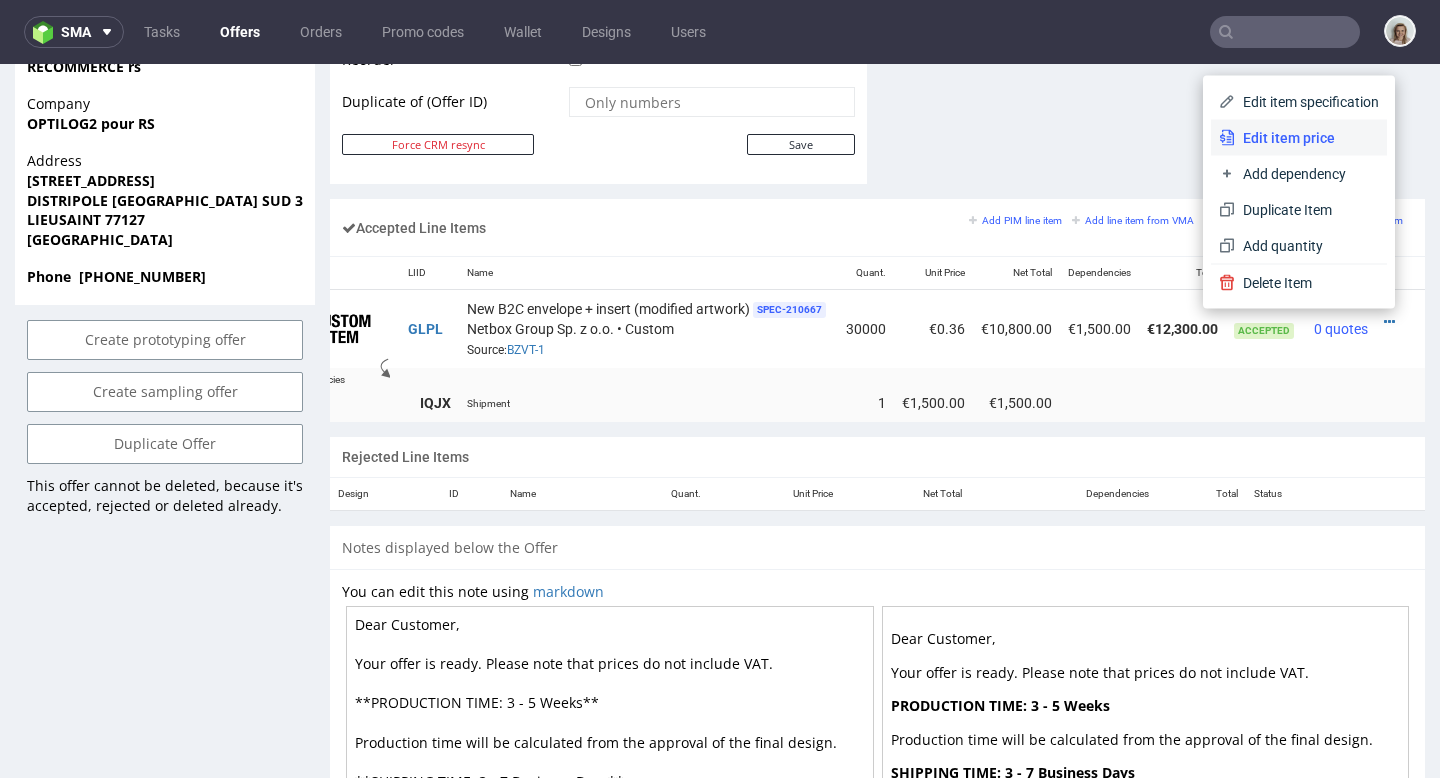 click on "Edit item price" at bounding box center [1307, 138] 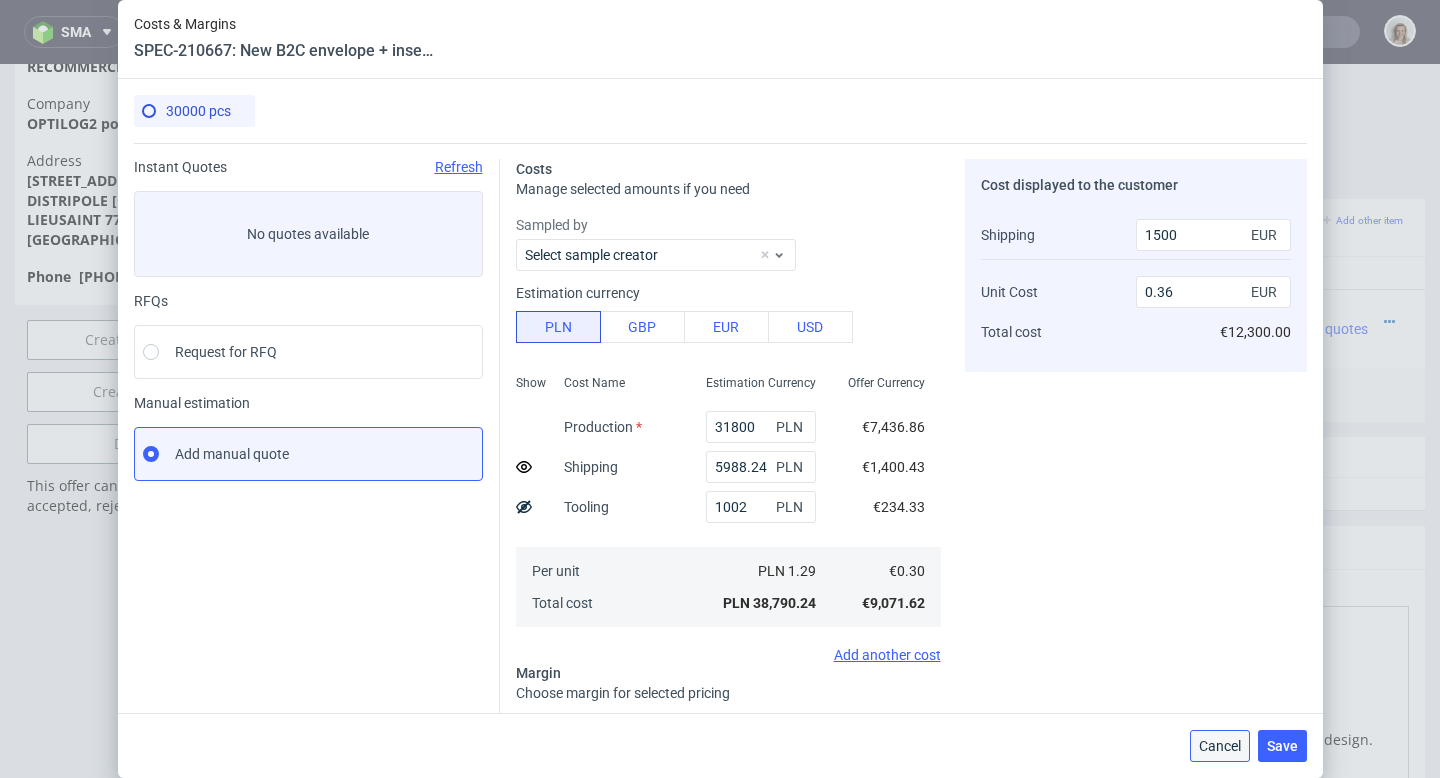 click on "Cancel" at bounding box center (1220, 746) 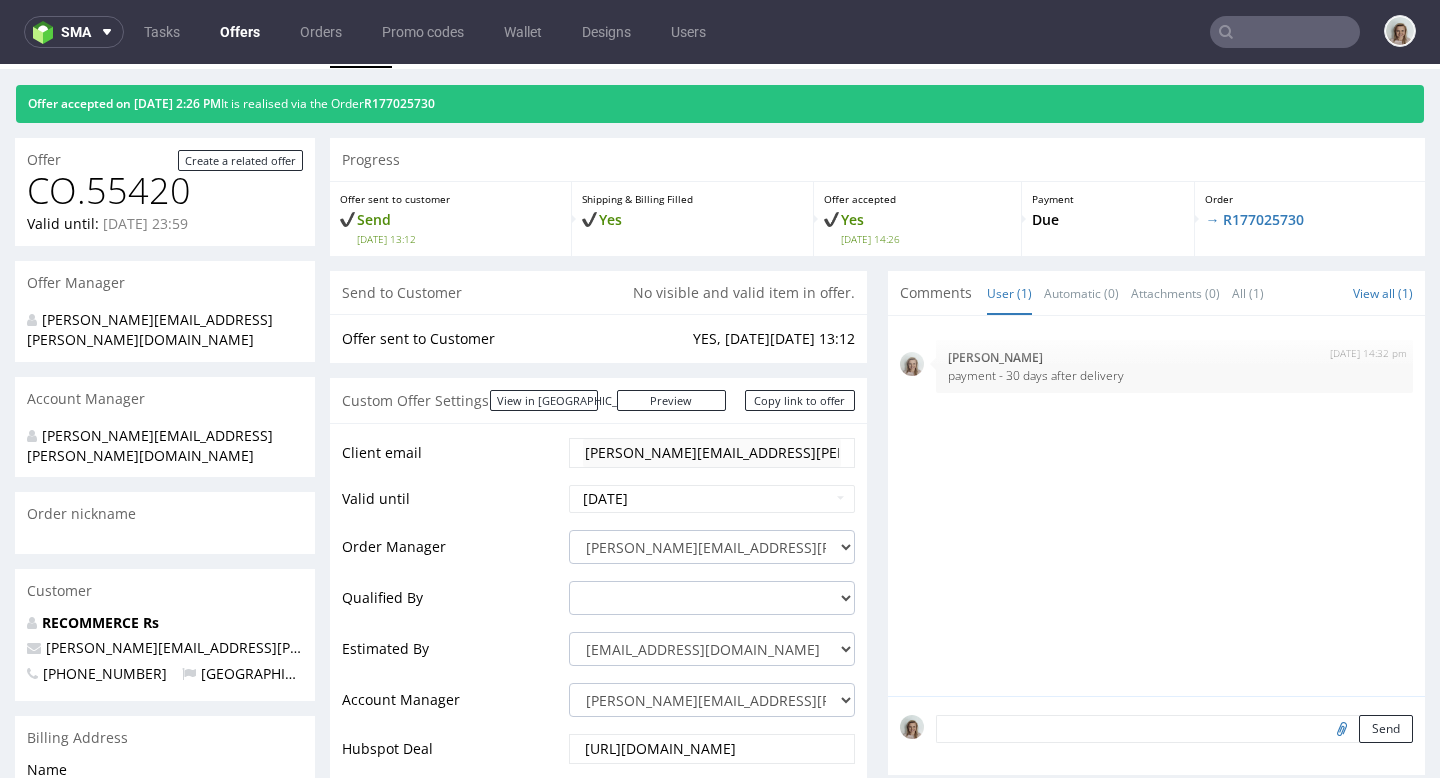 scroll, scrollTop: 0, scrollLeft: 0, axis: both 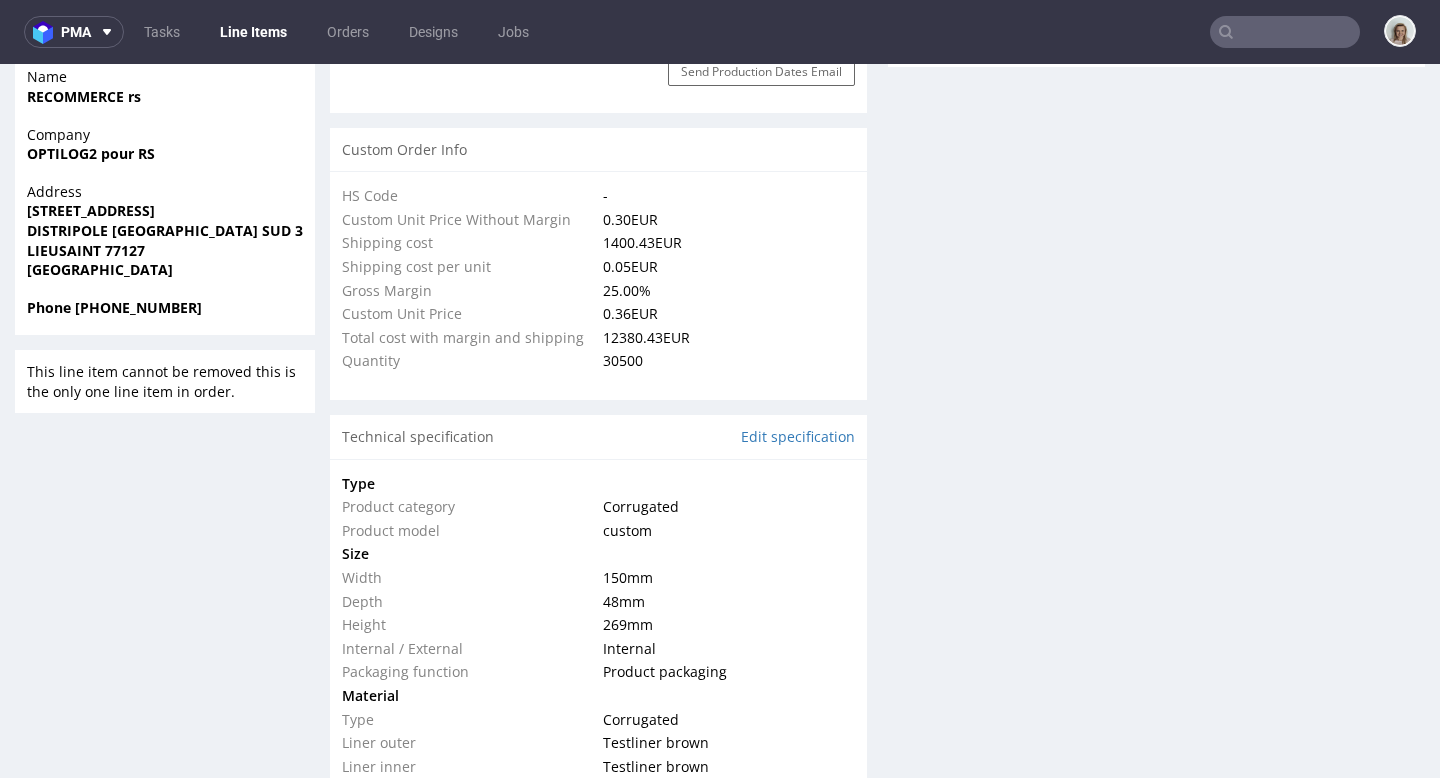 select on "in_progress" 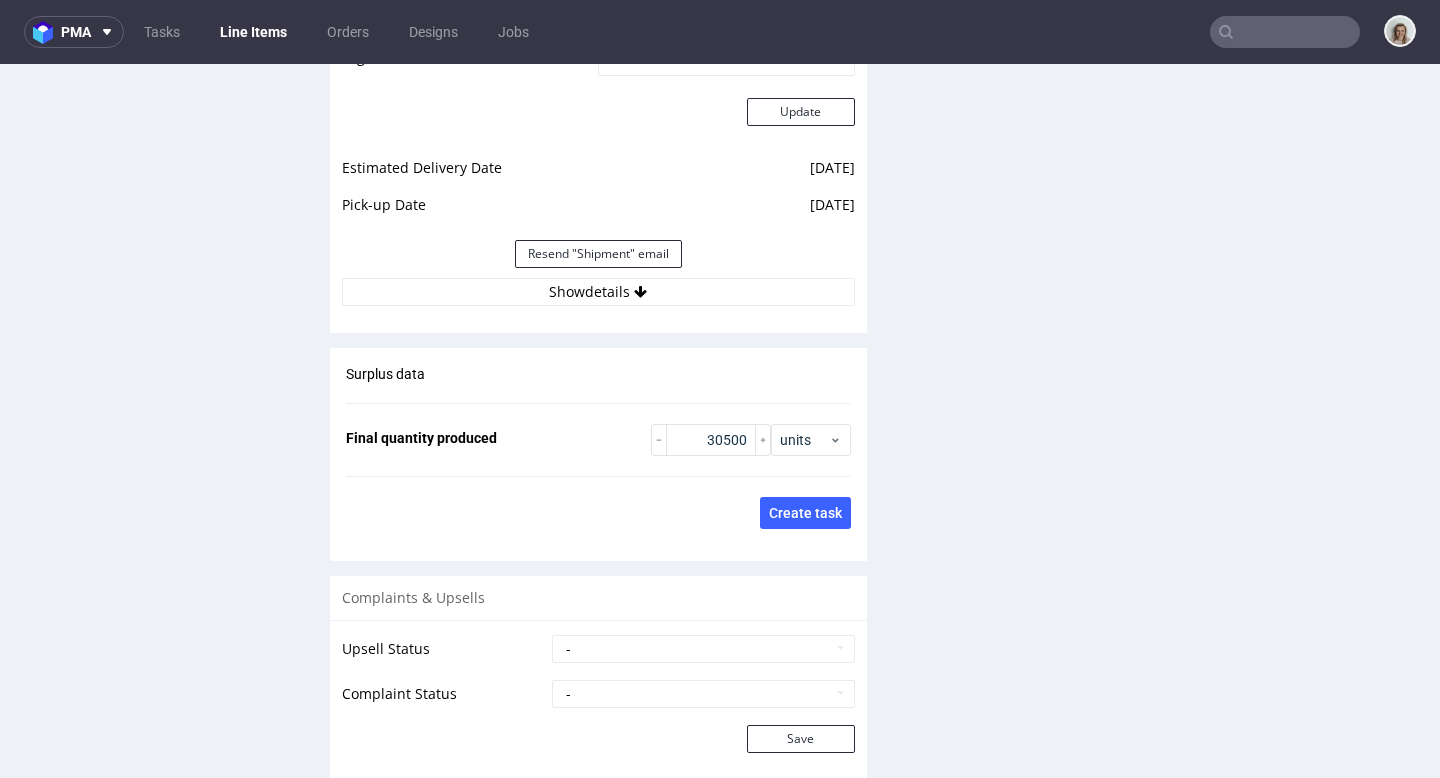 scroll, scrollTop: 3150, scrollLeft: 0, axis: vertical 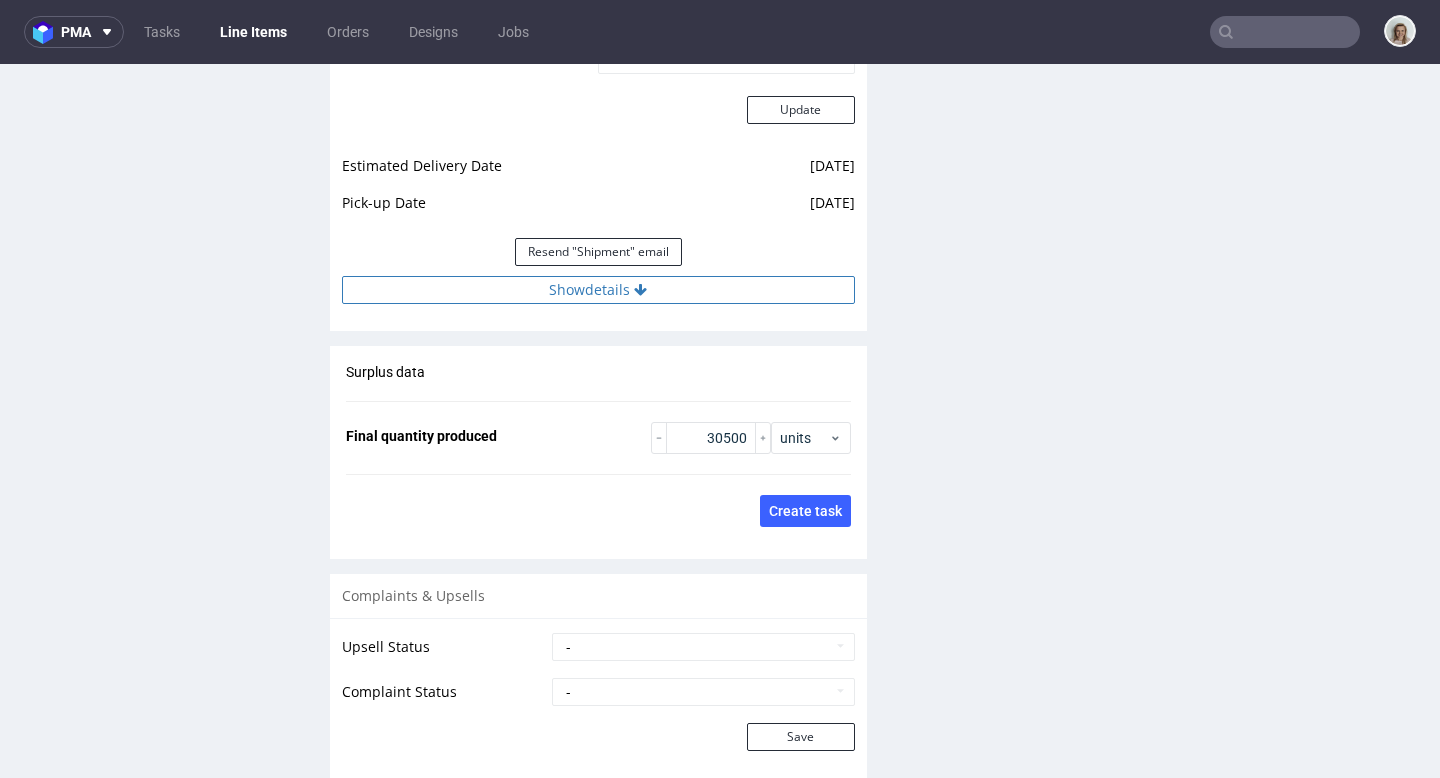 click on "Show  details" at bounding box center (598, 290) 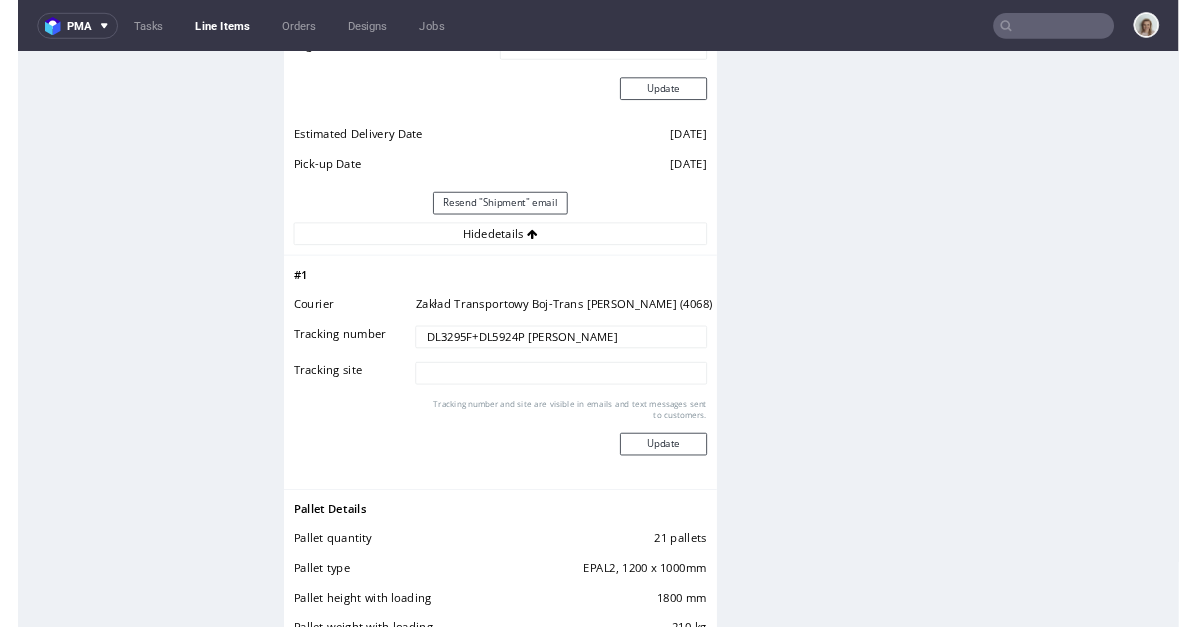 scroll, scrollTop: 3285, scrollLeft: 0, axis: vertical 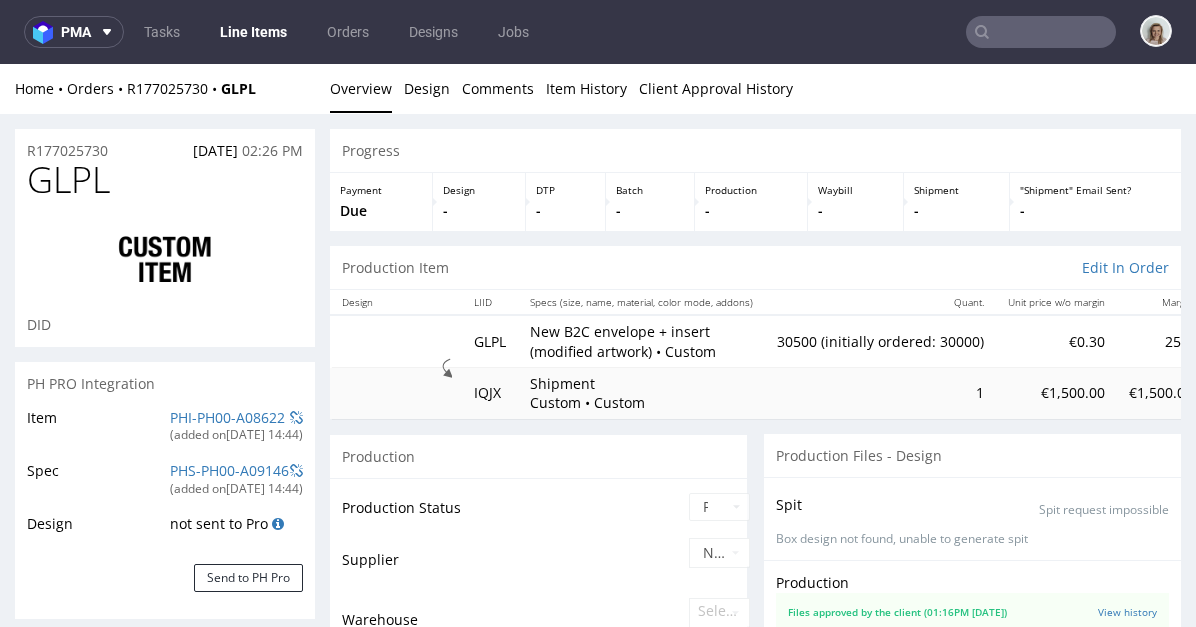 click on "Home Orders R177025730 GLPL Overview Design Comments Item History Client Approval History" at bounding box center (598, 89) 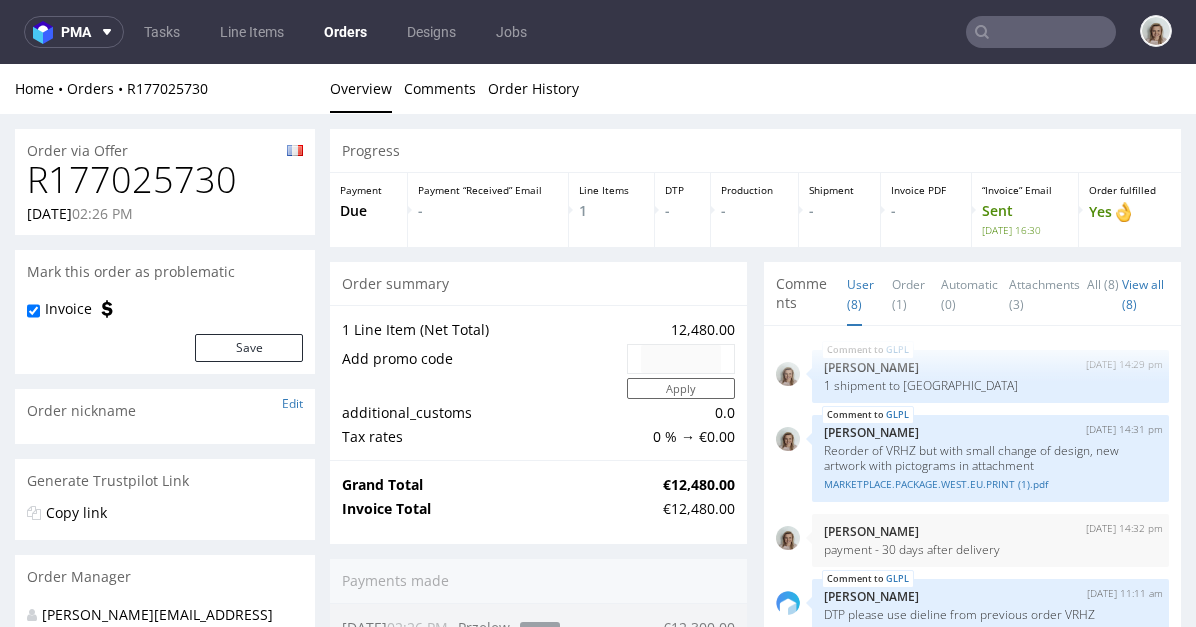 scroll, scrollTop: 0, scrollLeft: 0, axis: both 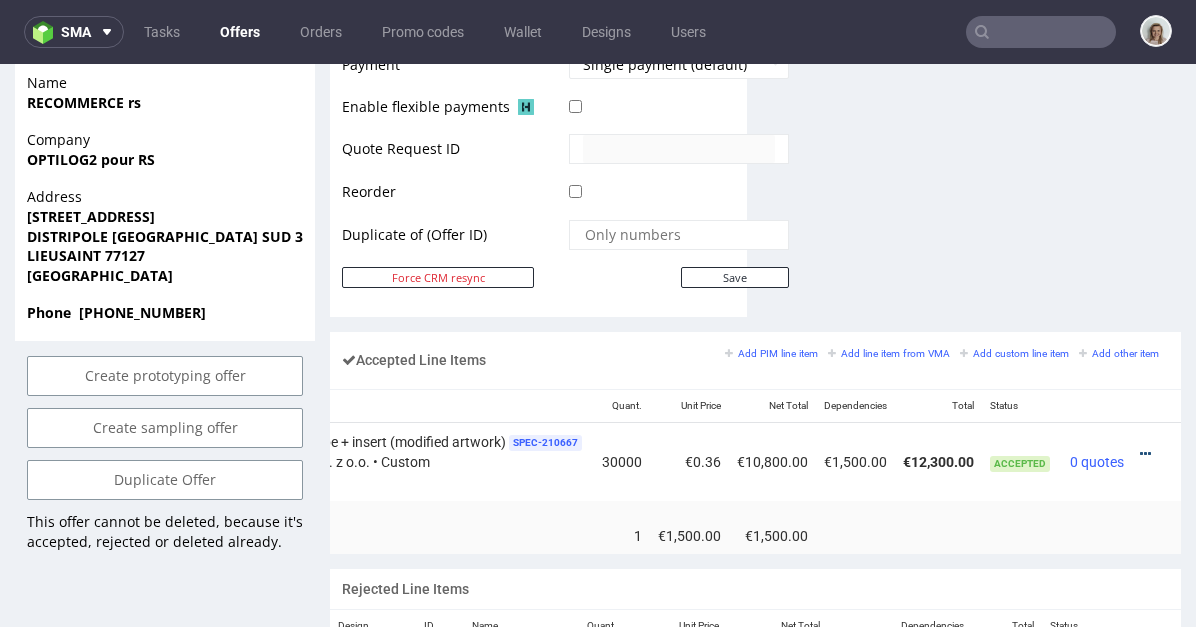 click at bounding box center [1145, 454] 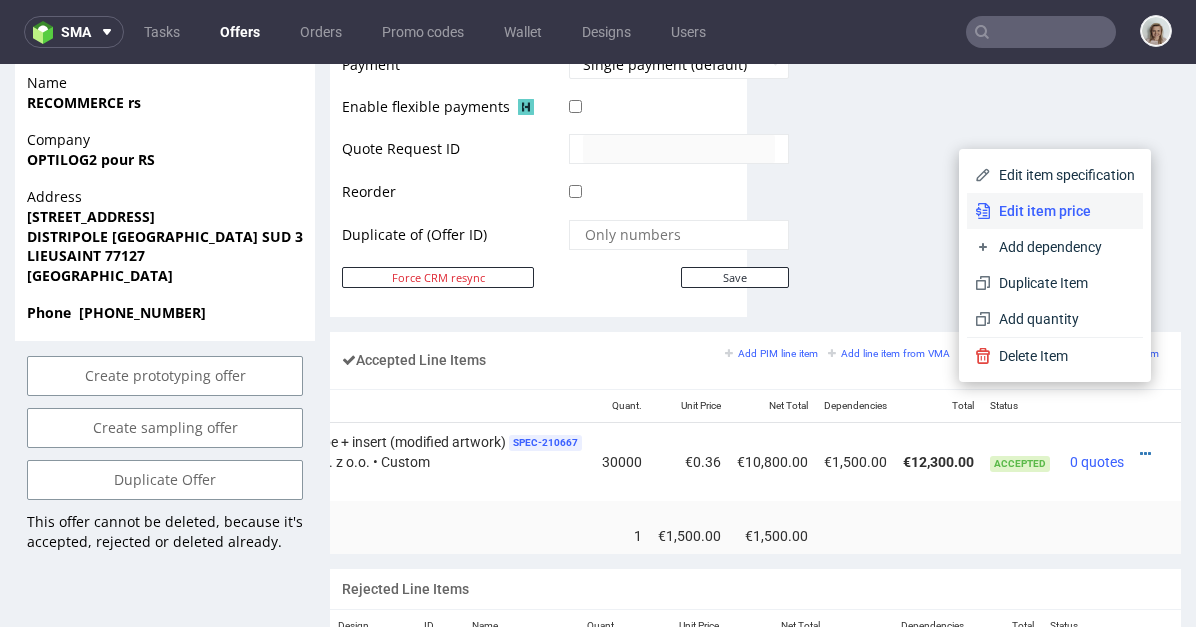 click on "Edit item price" at bounding box center (1063, 211) 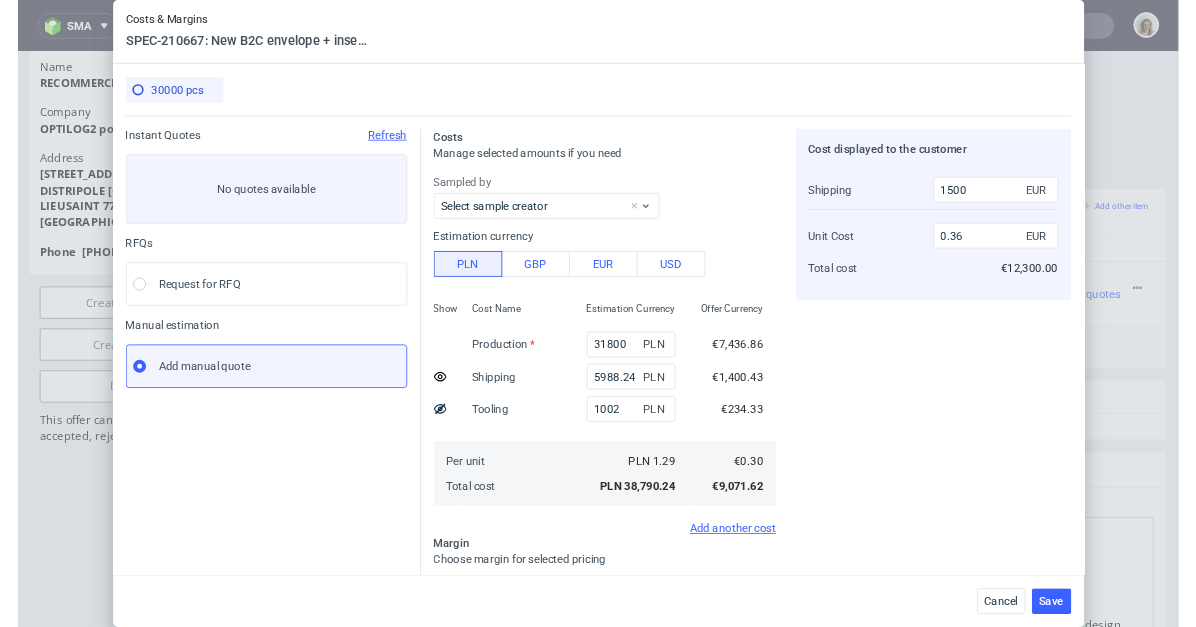scroll, scrollTop: 0, scrollLeft: 84, axis: horizontal 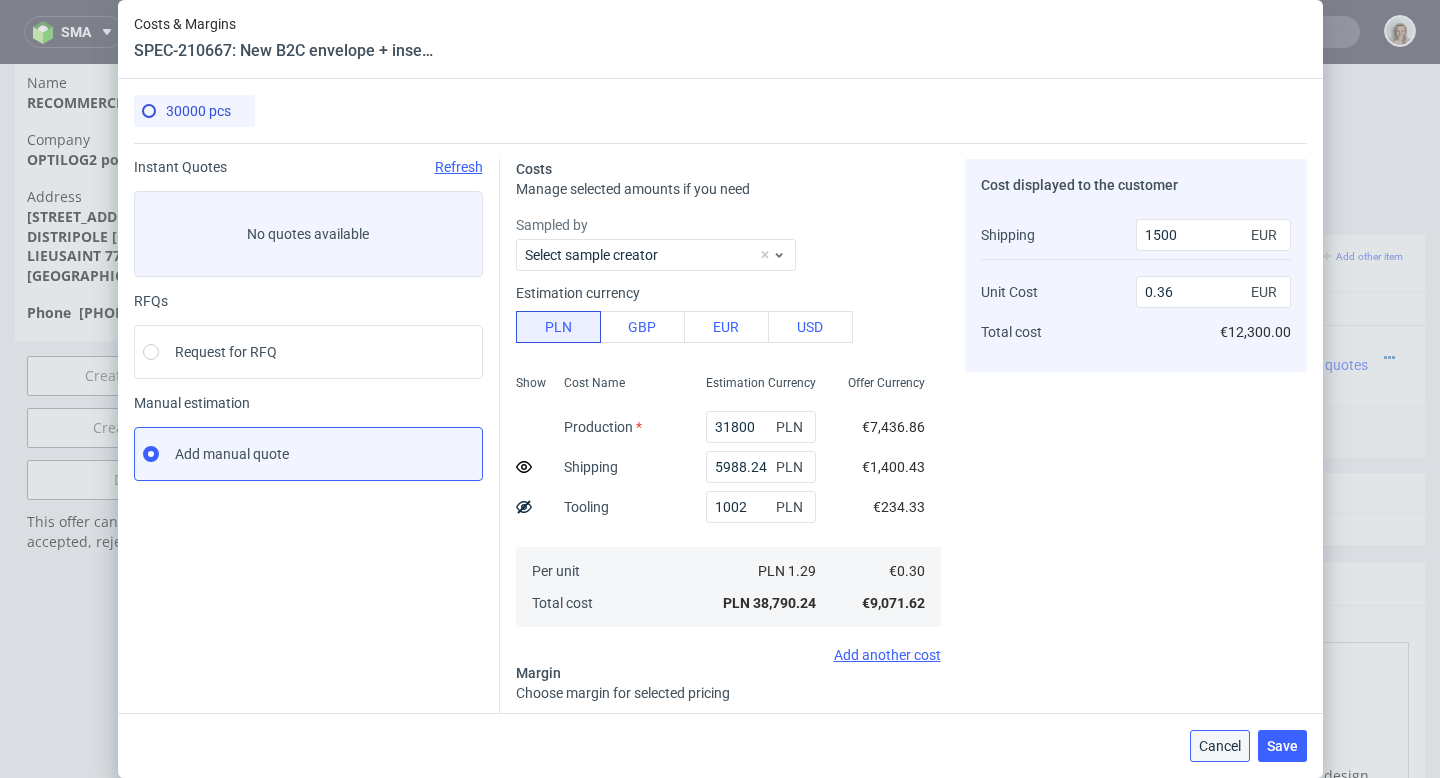 click on "Cancel" at bounding box center (1220, 746) 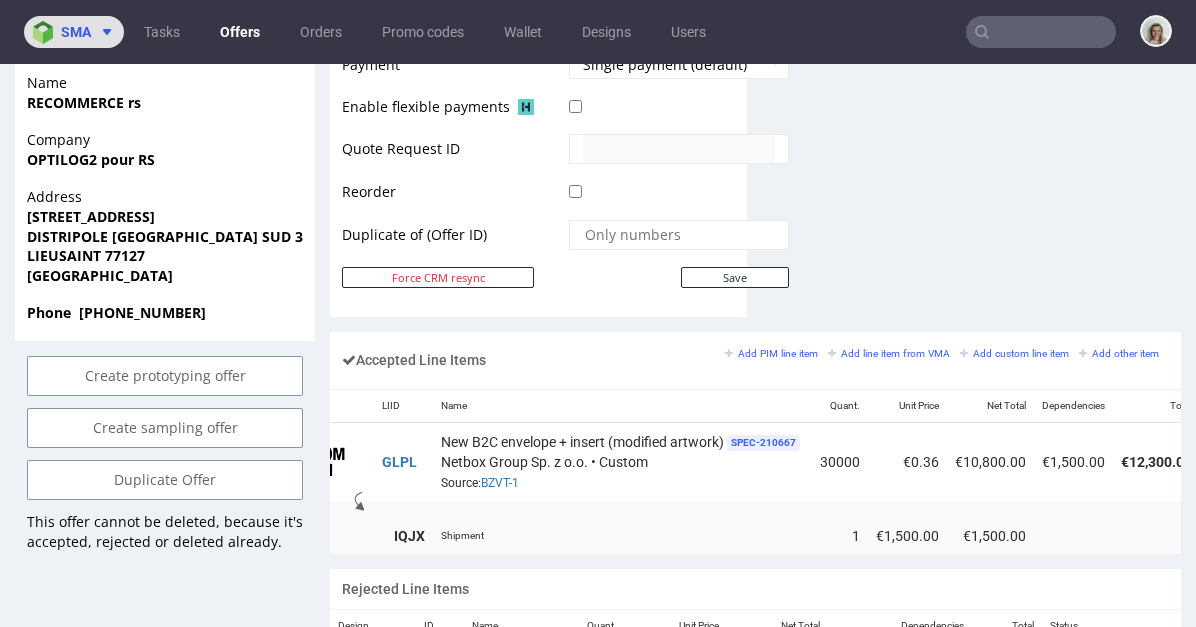 click on "sma" at bounding box center (74, 32) 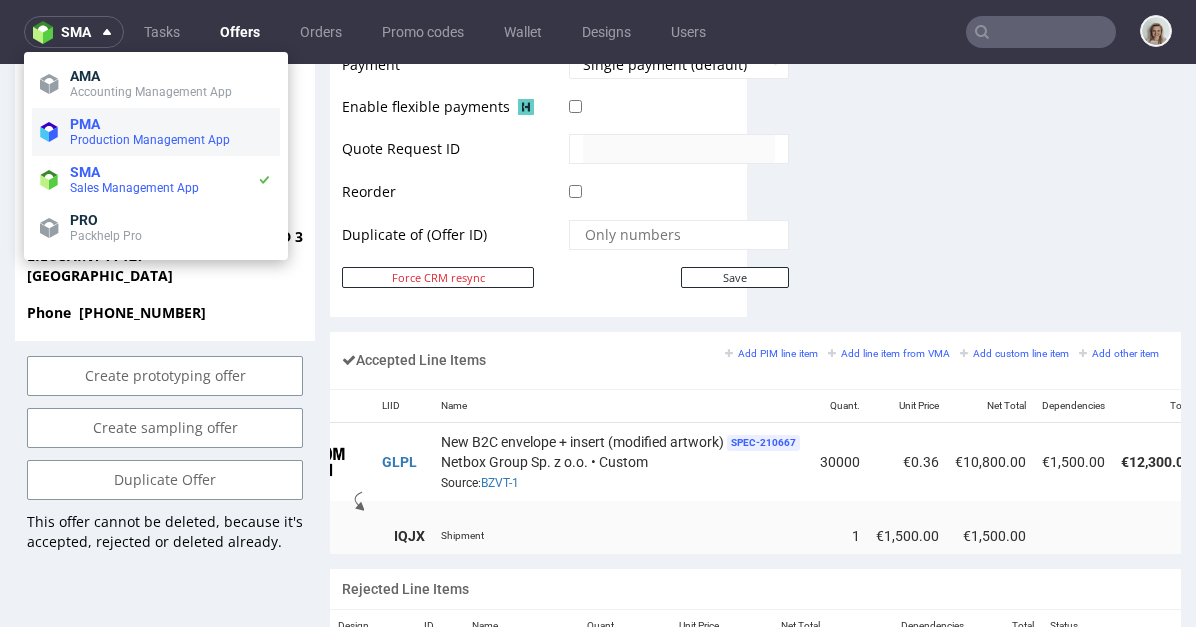click on "PMA" at bounding box center (85, 124) 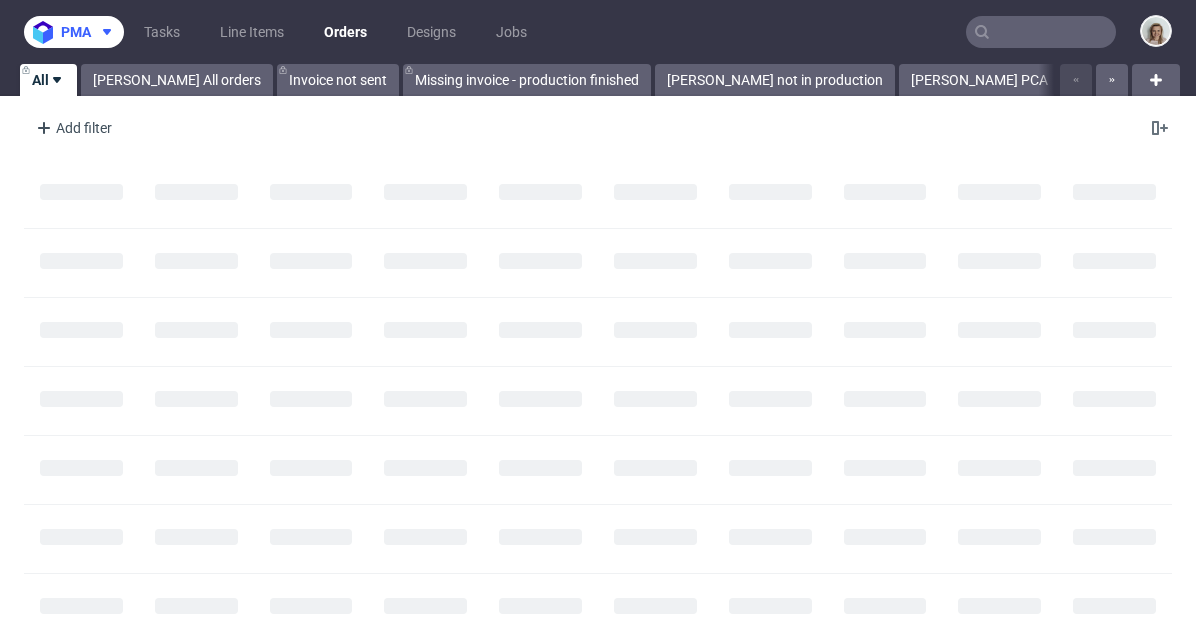 drag, startPoint x: 73, startPoint y: 32, endPoint x: 72, endPoint y: 50, distance: 18.027756 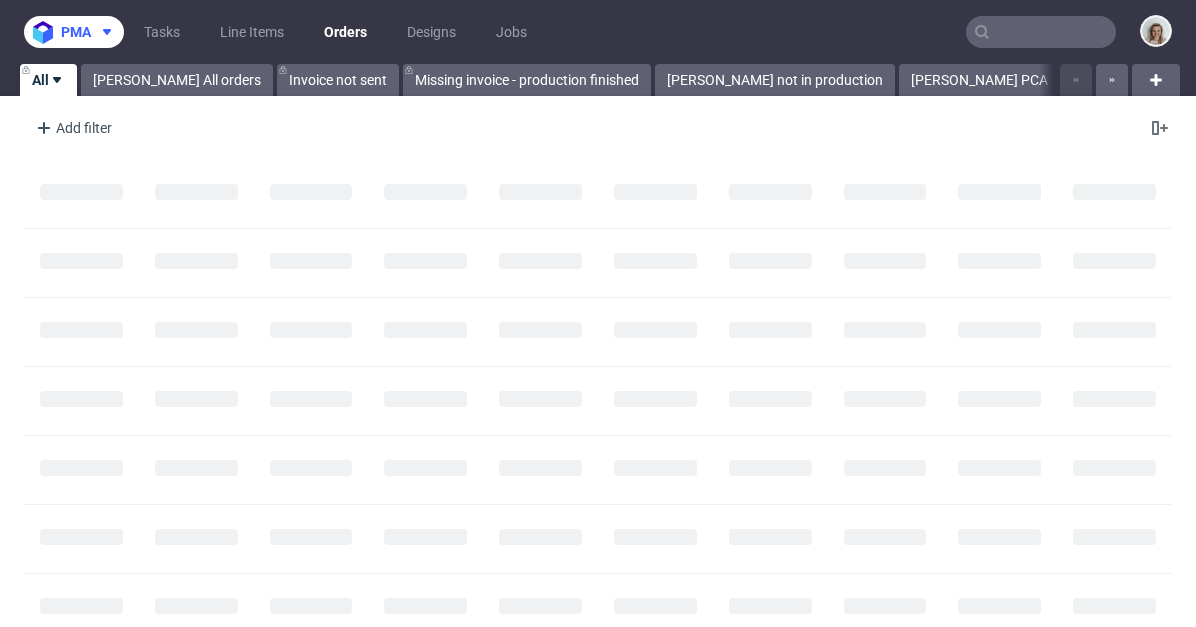 click on "pma" at bounding box center (76, 32) 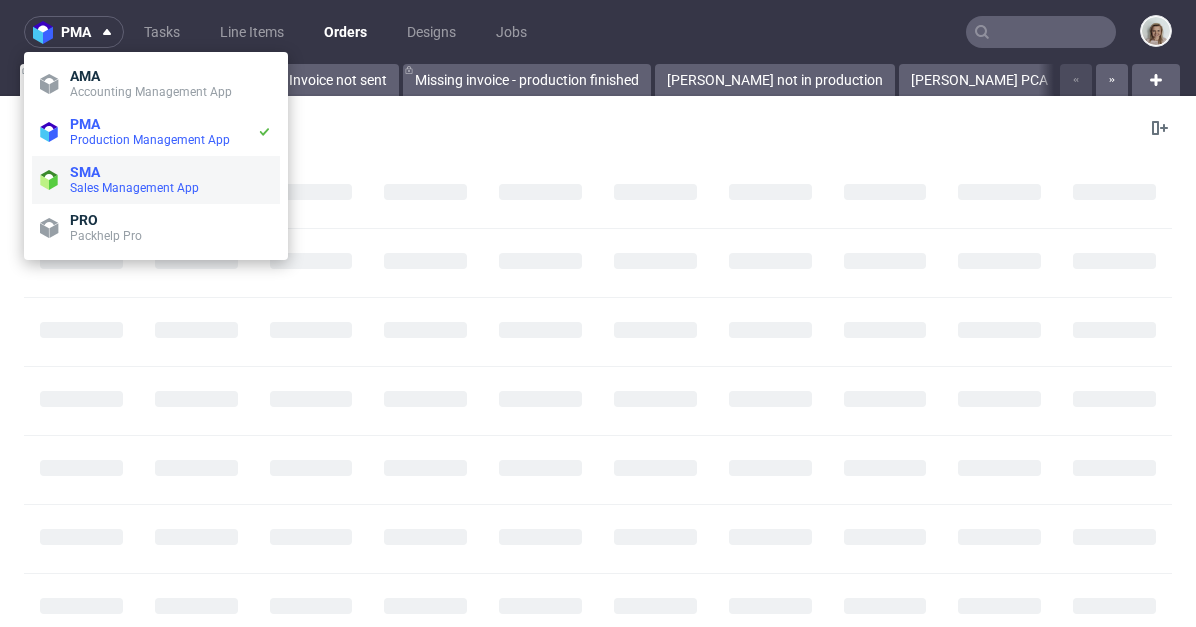 click on "SMA Sales Management App" at bounding box center [156, 180] 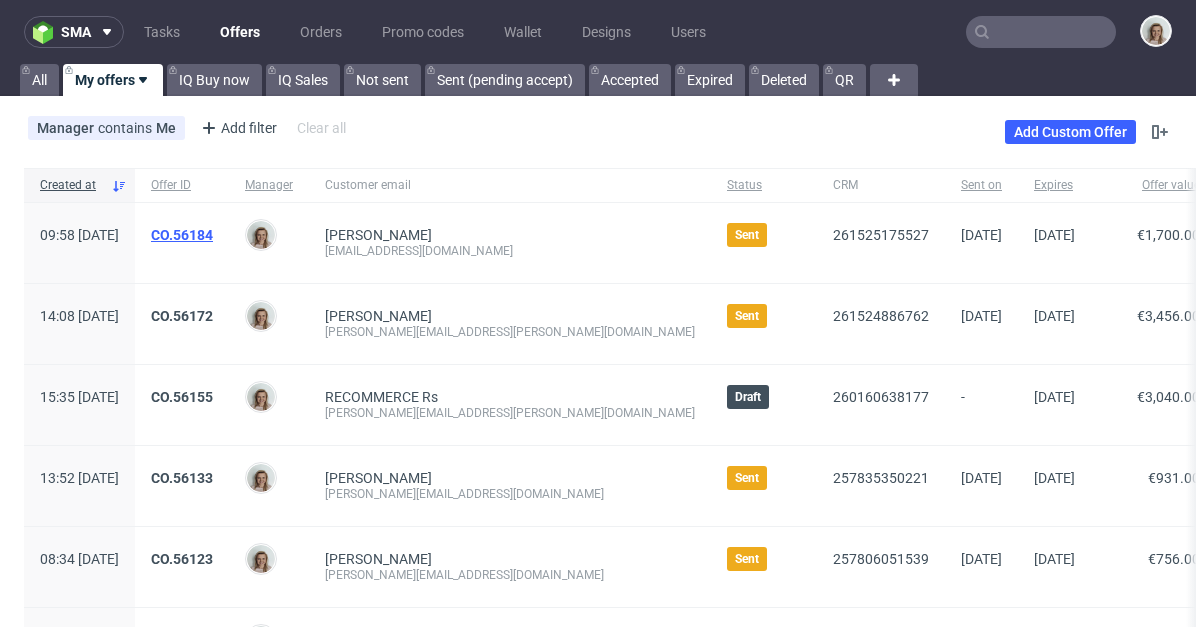 click on "CO.56184" at bounding box center (182, 235) 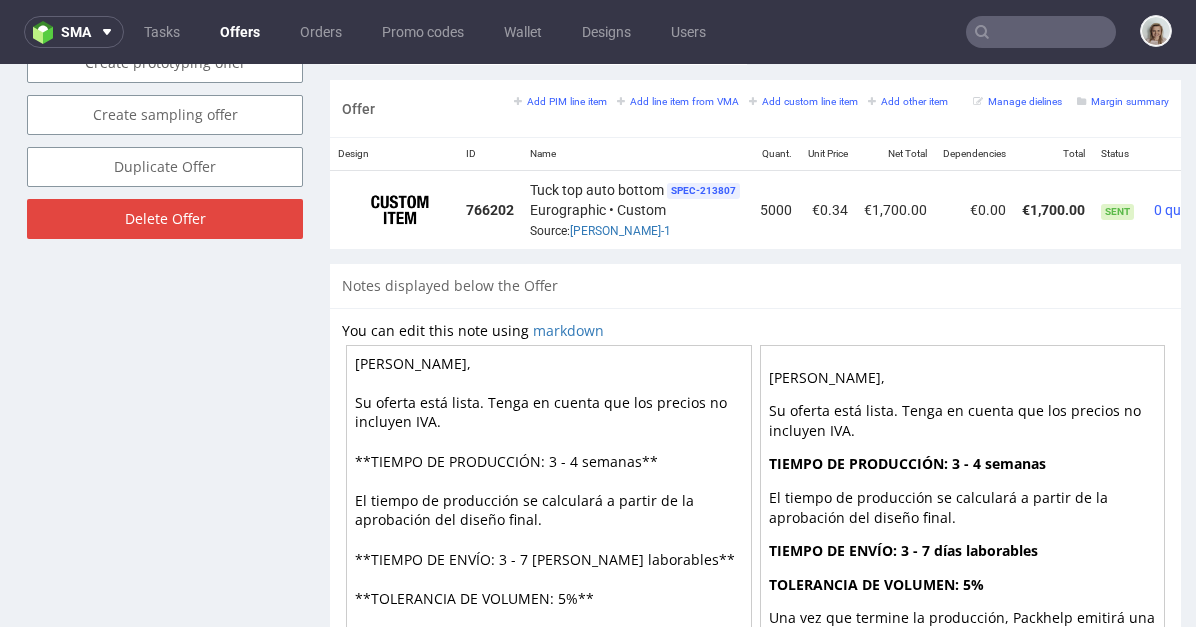scroll, scrollTop: 1276, scrollLeft: 0, axis: vertical 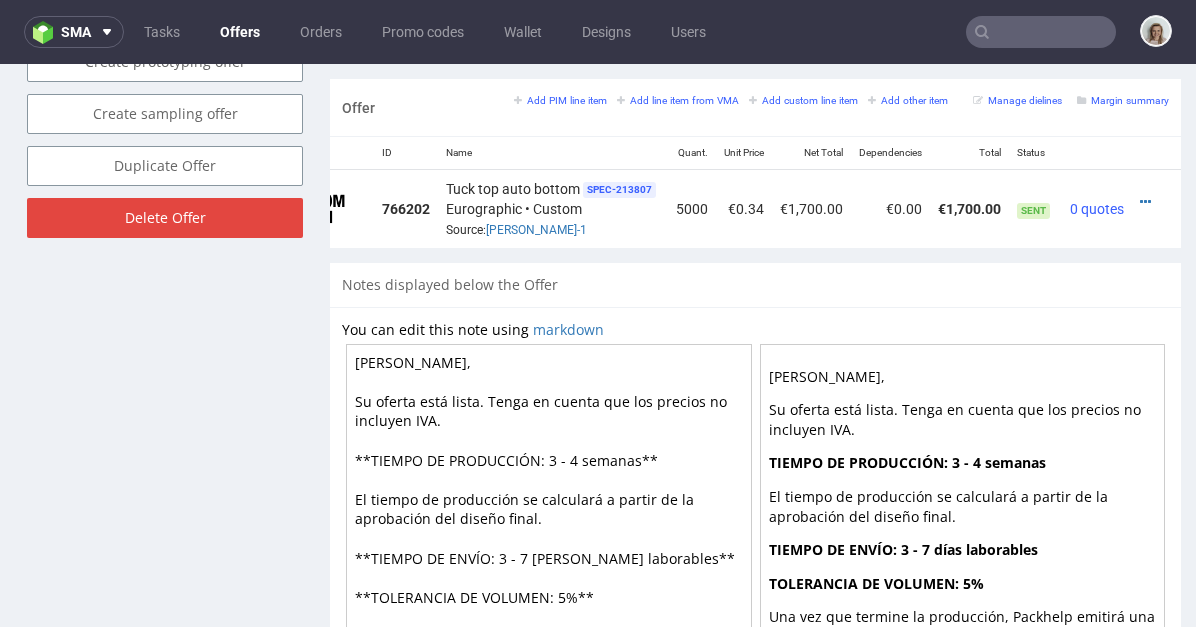 click at bounding box center (1156, 209) 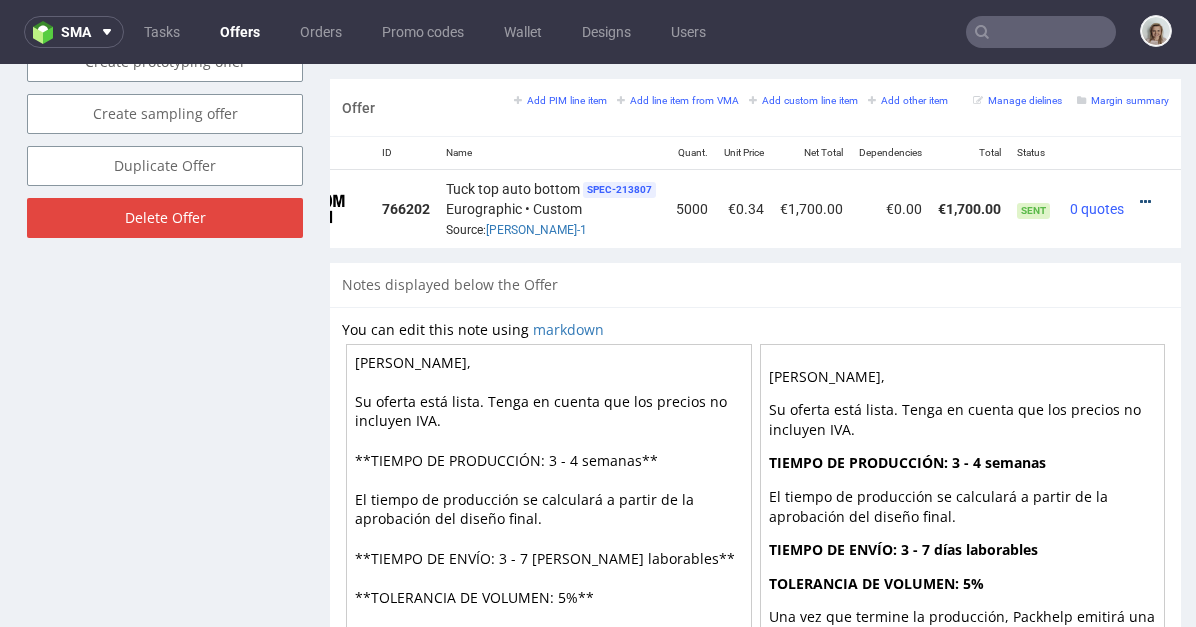 click at bounding box center [1145, 202] 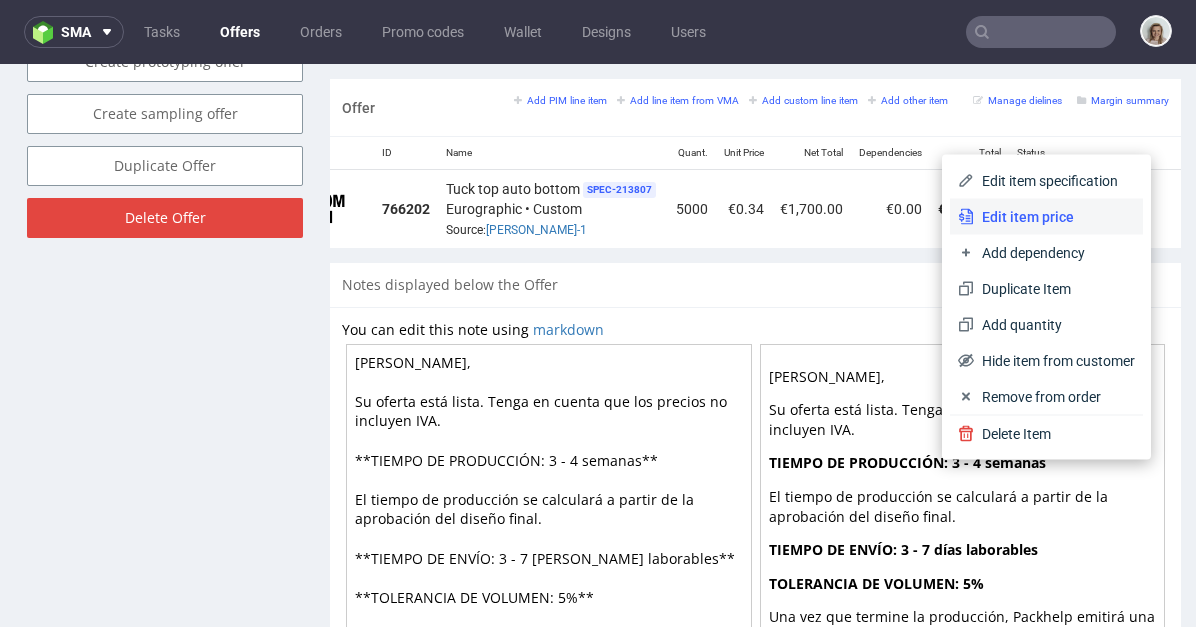 click on "Edit item price" at bounding box center (1054, 217) 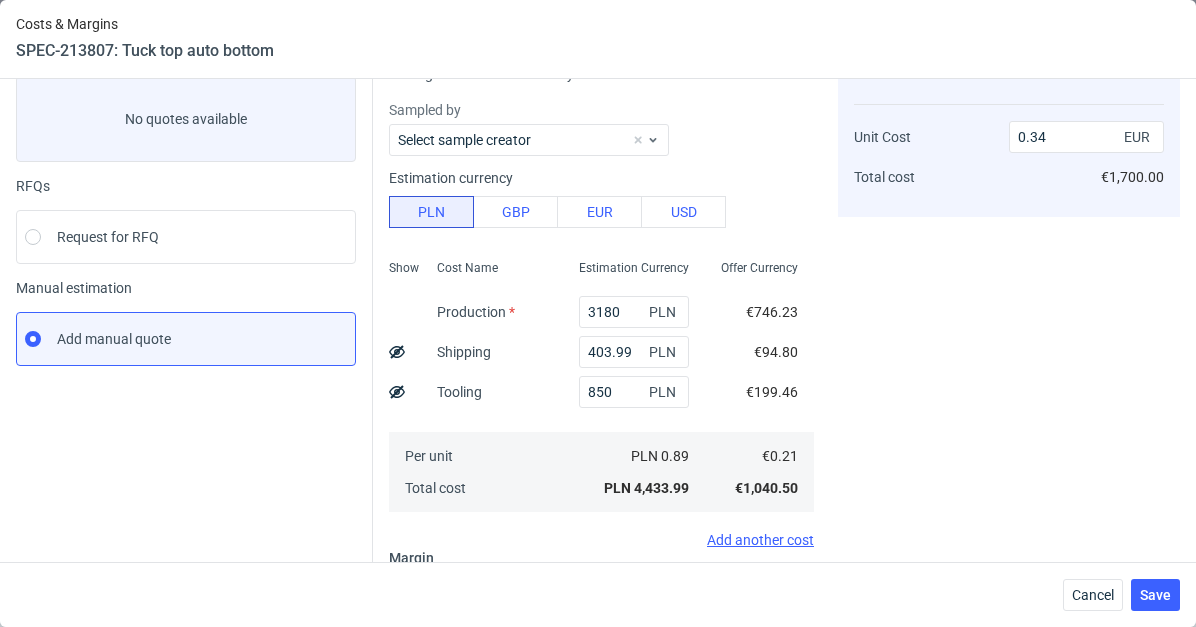 scroll, scrollTop: 345, scrollLeft: 0, axis: vertical 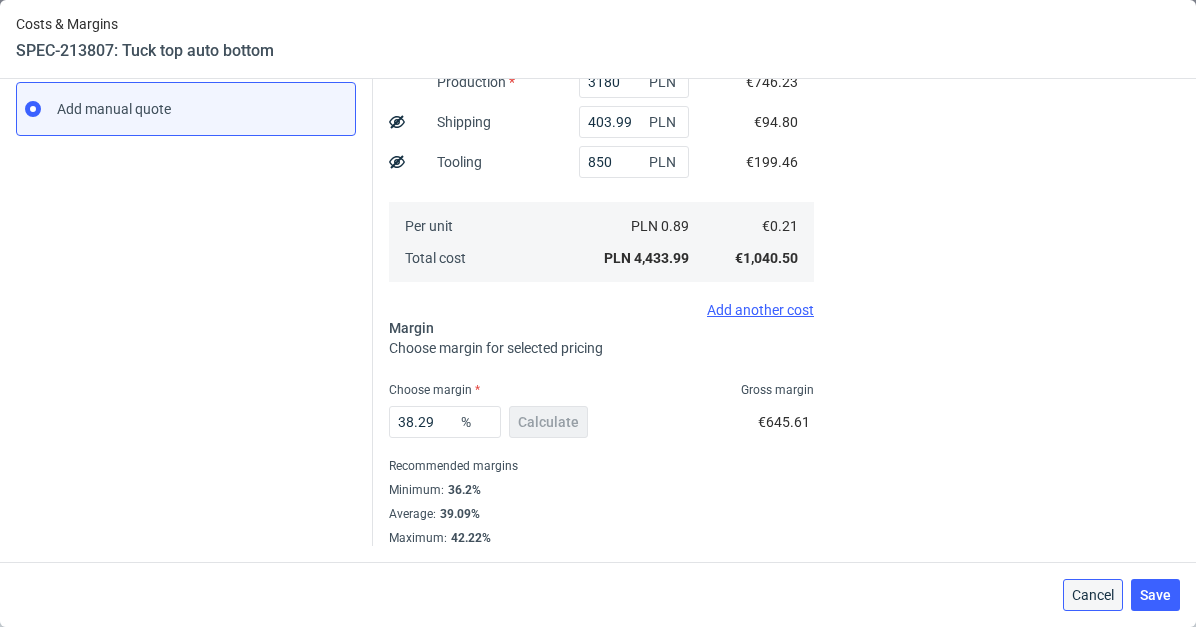 drag, startPoint x: 1067, startPoint y: 600, endPoint x: 1067, endPoint y: 535, distance: 65 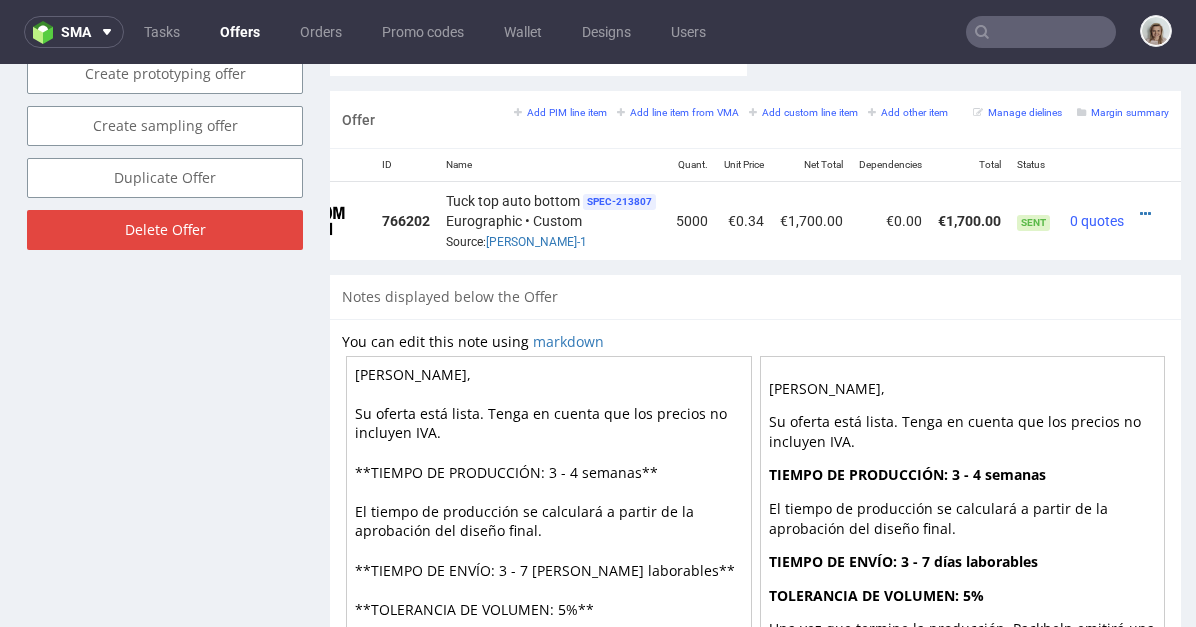 scroll, scrollTop: 1263, scrollLeft: 0, axis: vertical 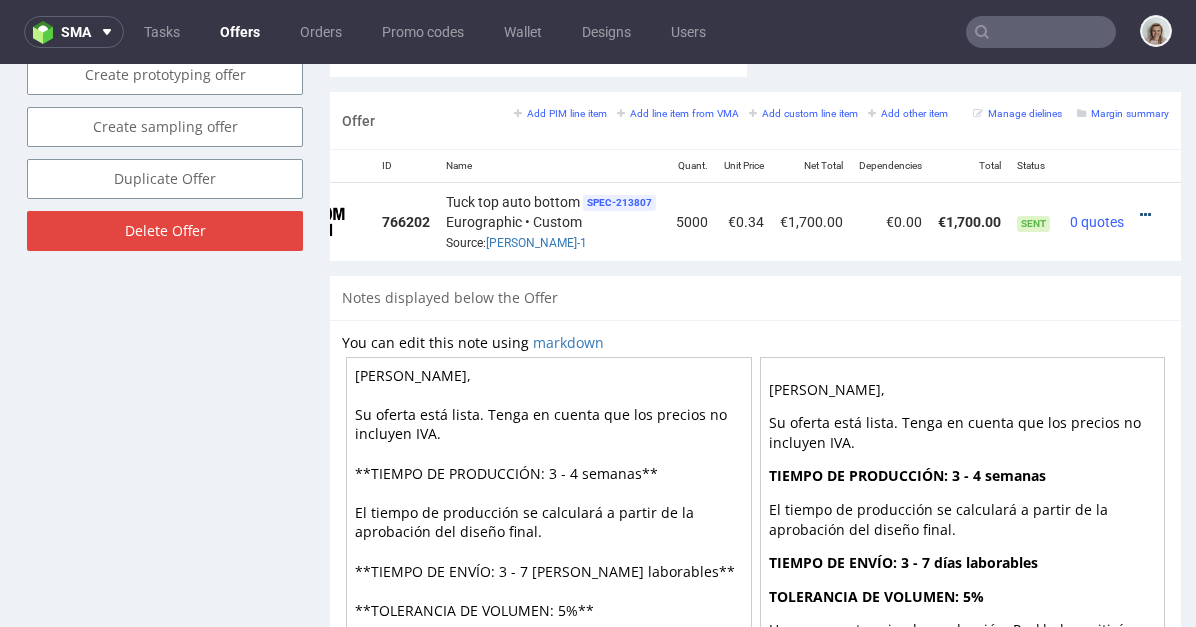 click at bounding box center [1145, 215] 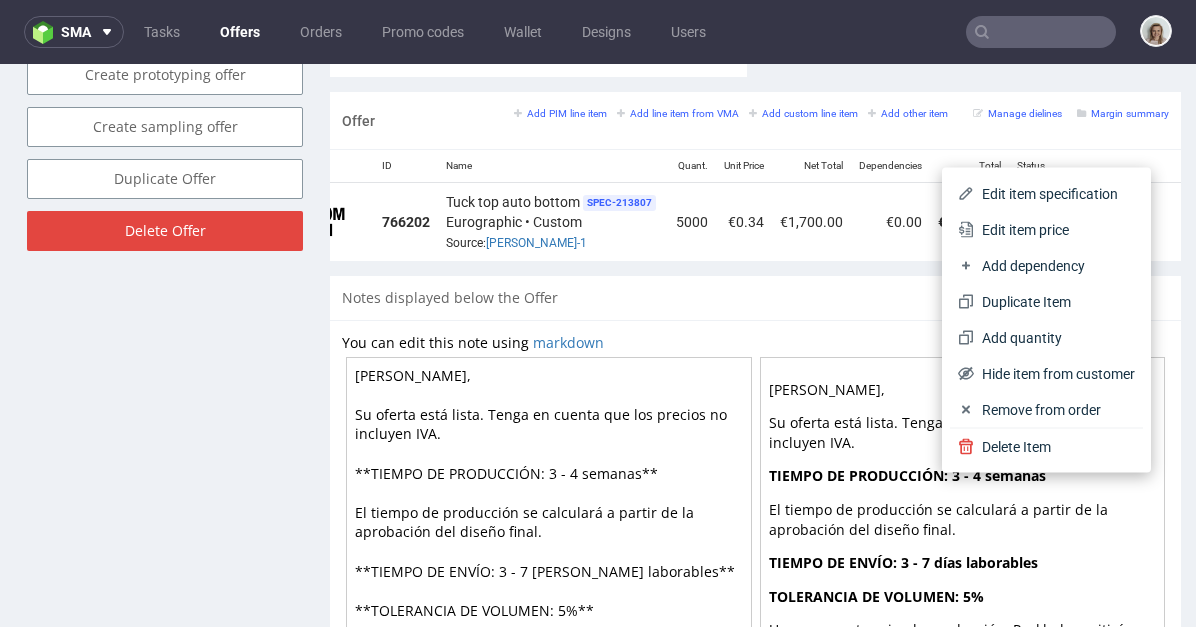click on "Edit item price" at bounding box center [1054, 230] 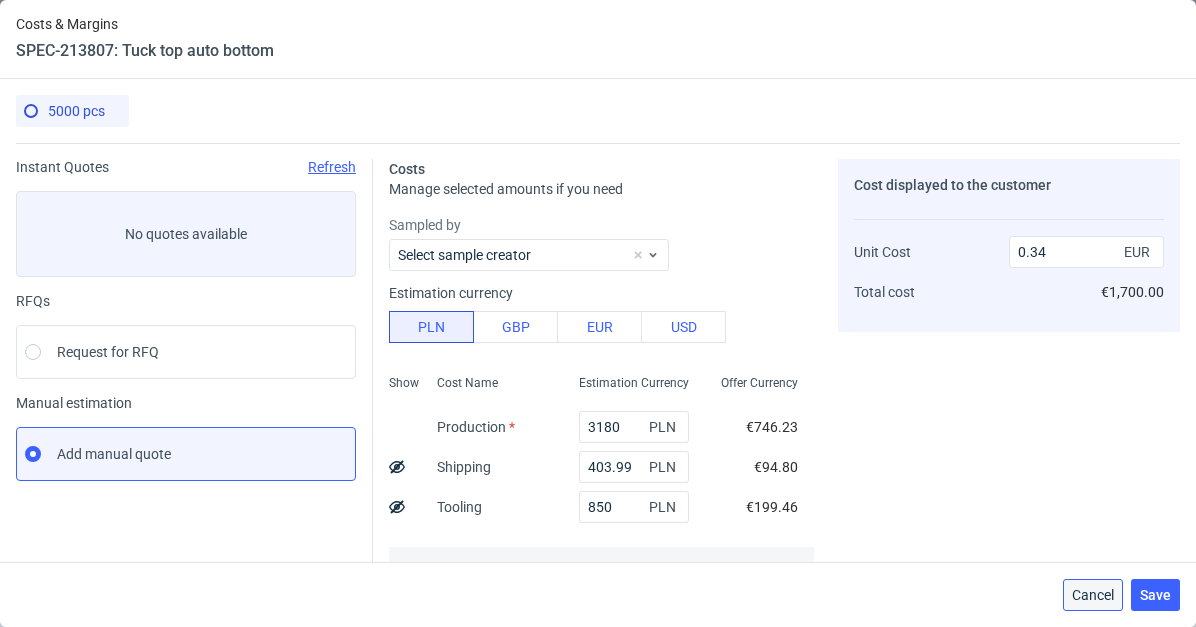 drag, startPoint x: 1096, startPoint y: 601, endPoint x: 1096, endPoint y: 534, distance: 67 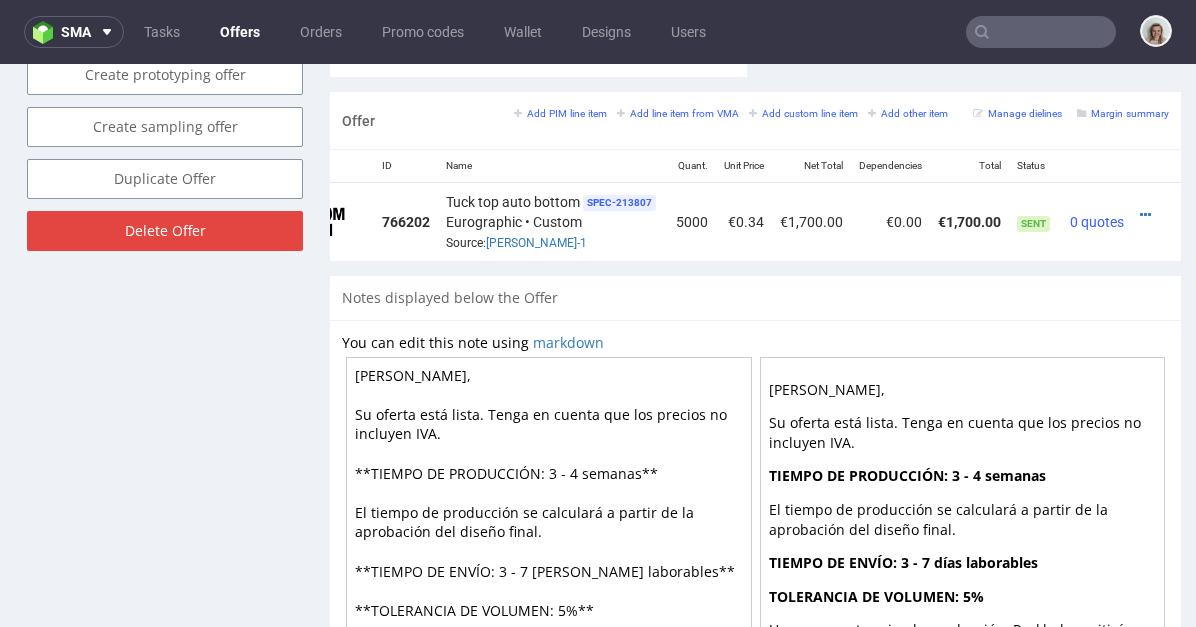 click at bounding box center (1041, 32) 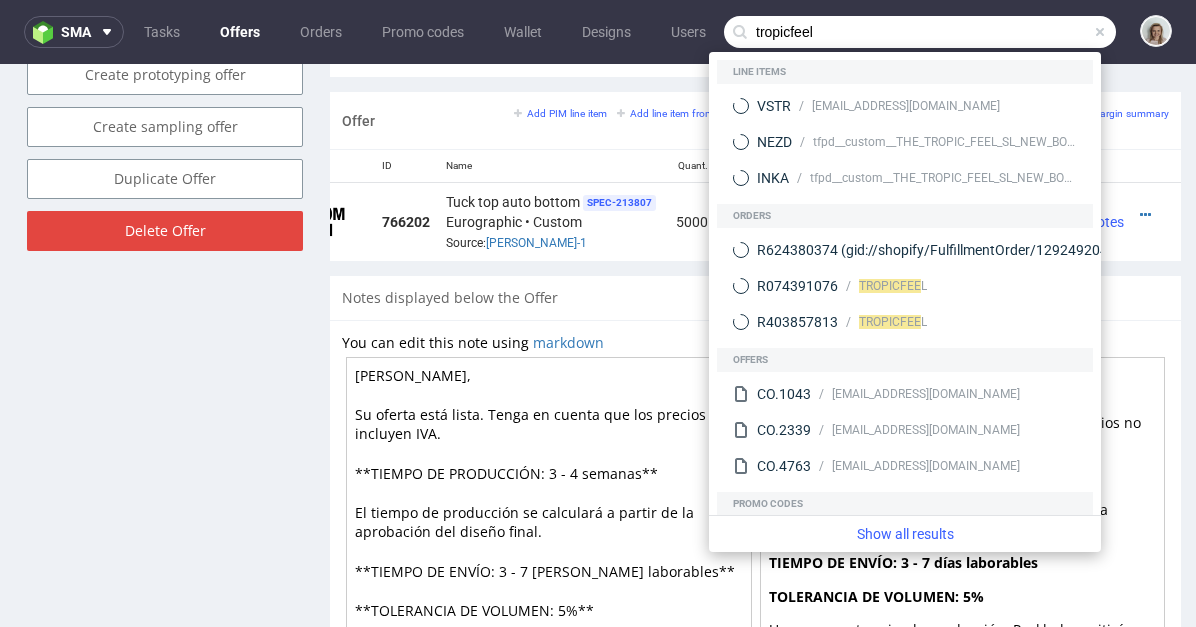 type on "tropicfeel" 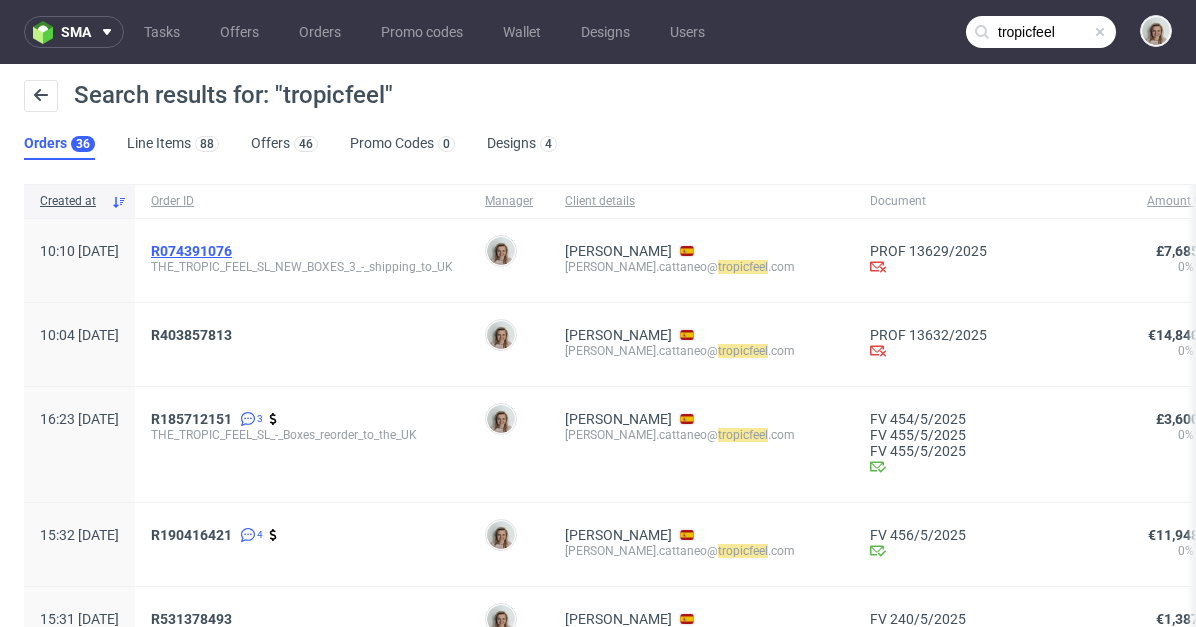 click on "R074391076" at bounding box center [191, 251] 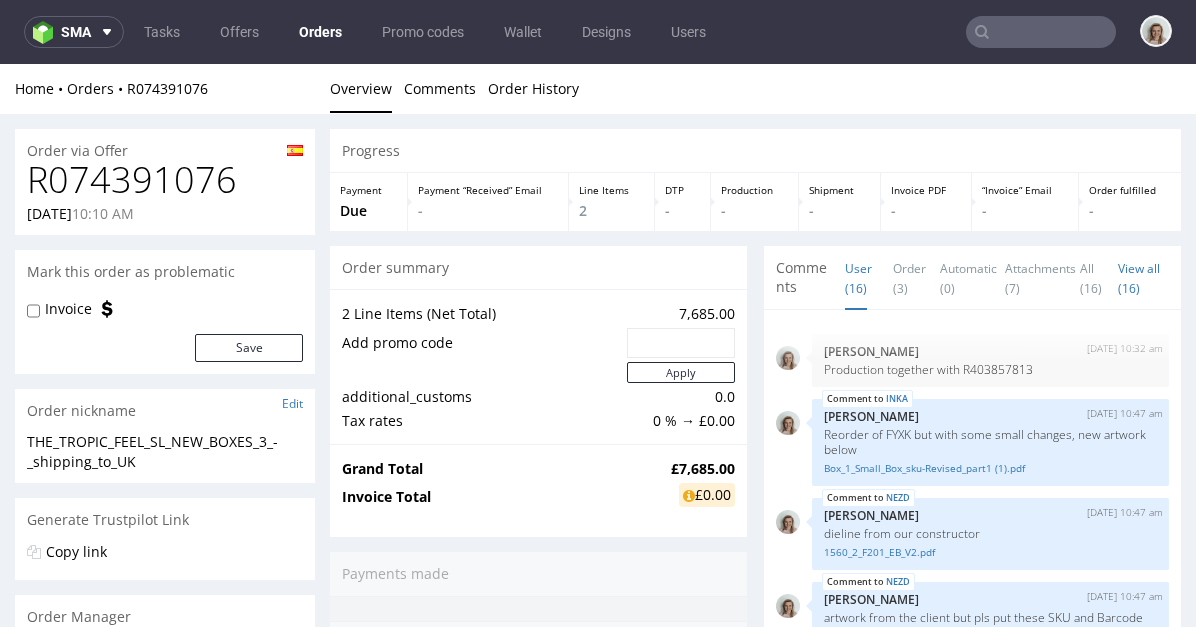 scroll, scrollTop: 0, scrollLeft: 0, axis: both 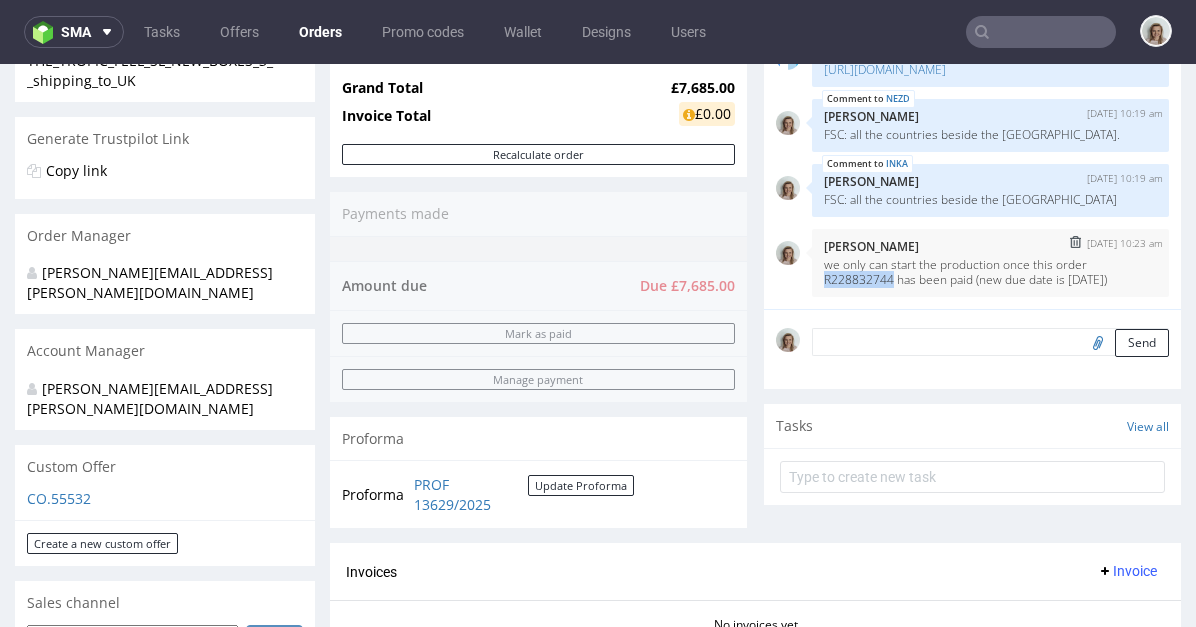 drag, startPoint x: 881, startPoint y: 263, endPoint x: 806, endPoint y: 262, distance: 75.00667 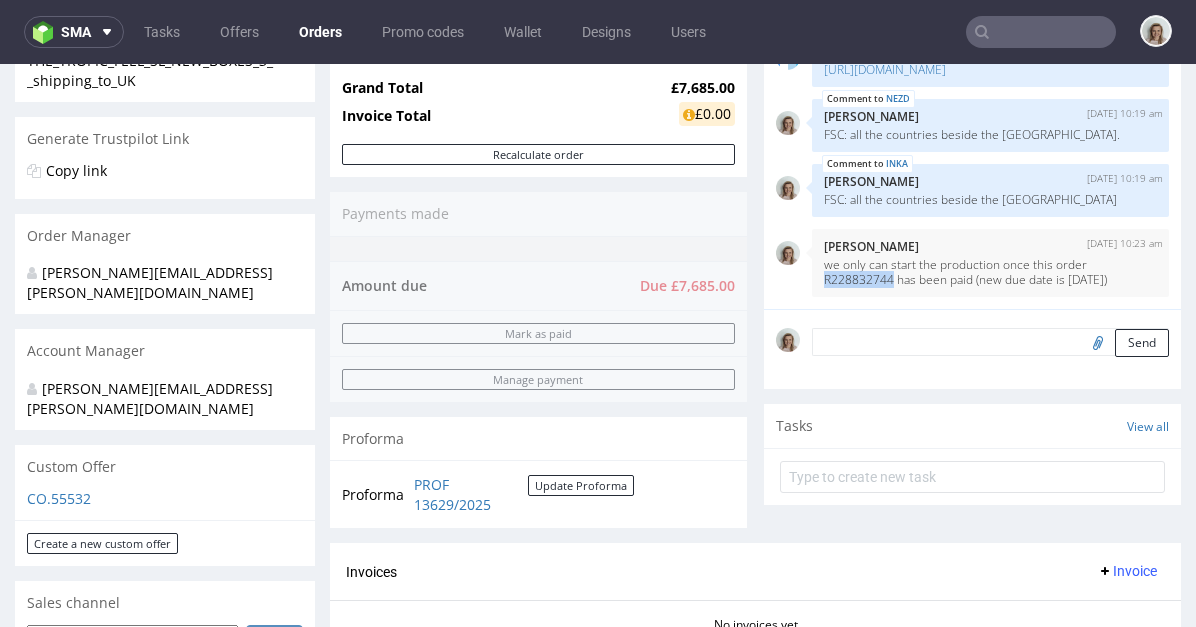 copy on "R228832744" 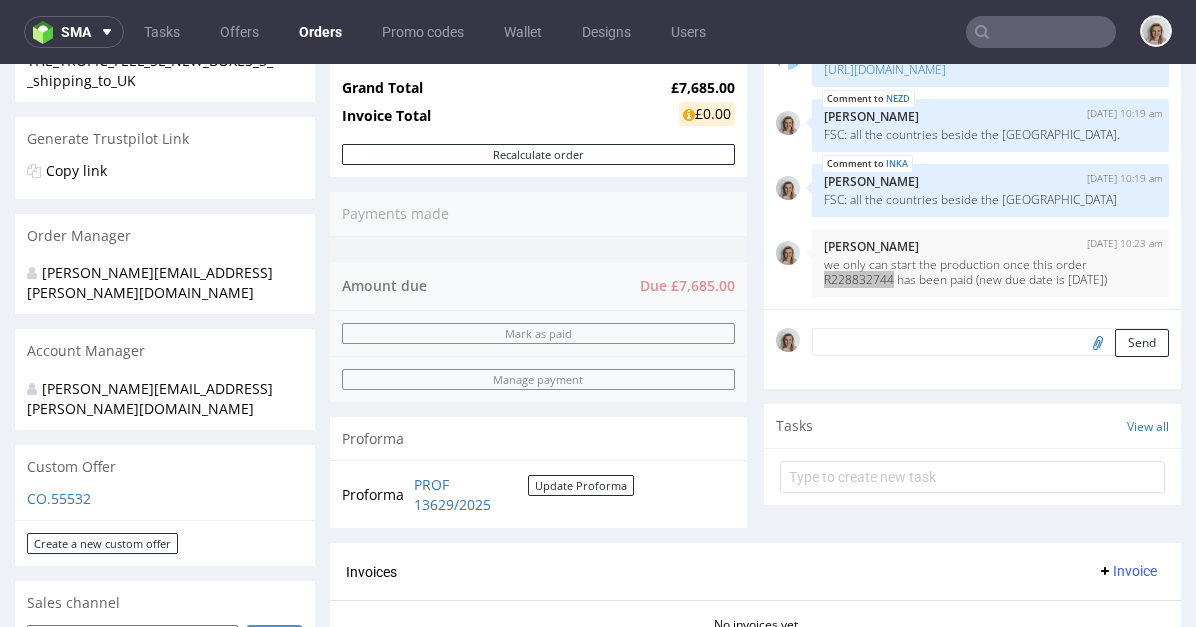 click at bounding box center [1041, 32] 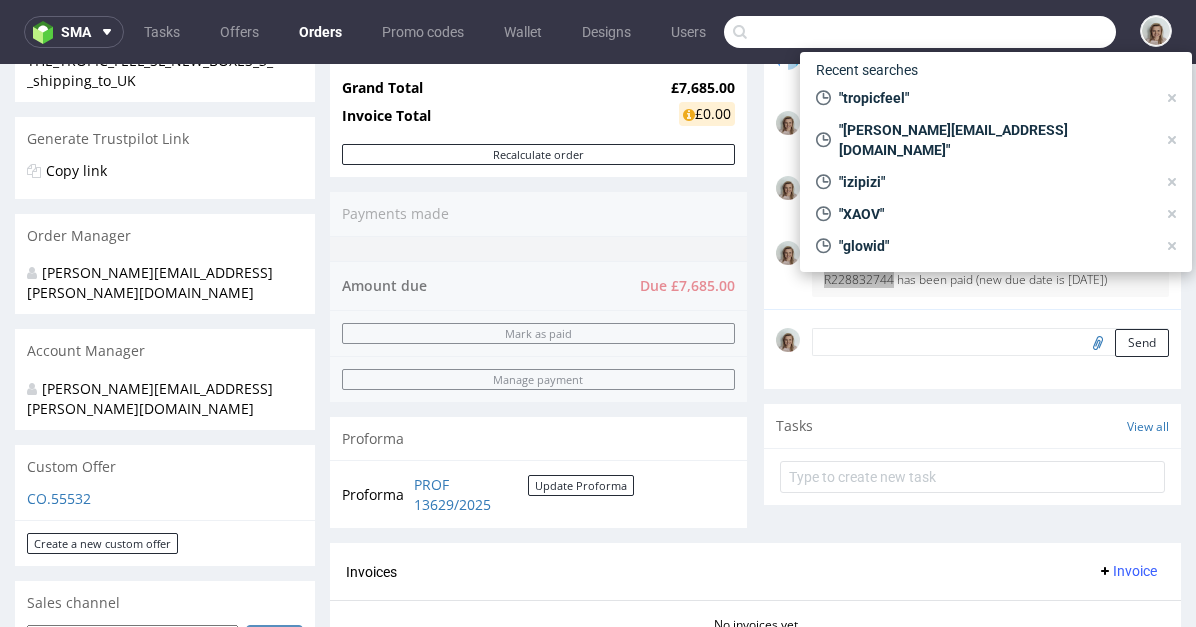paste on "R228832744" 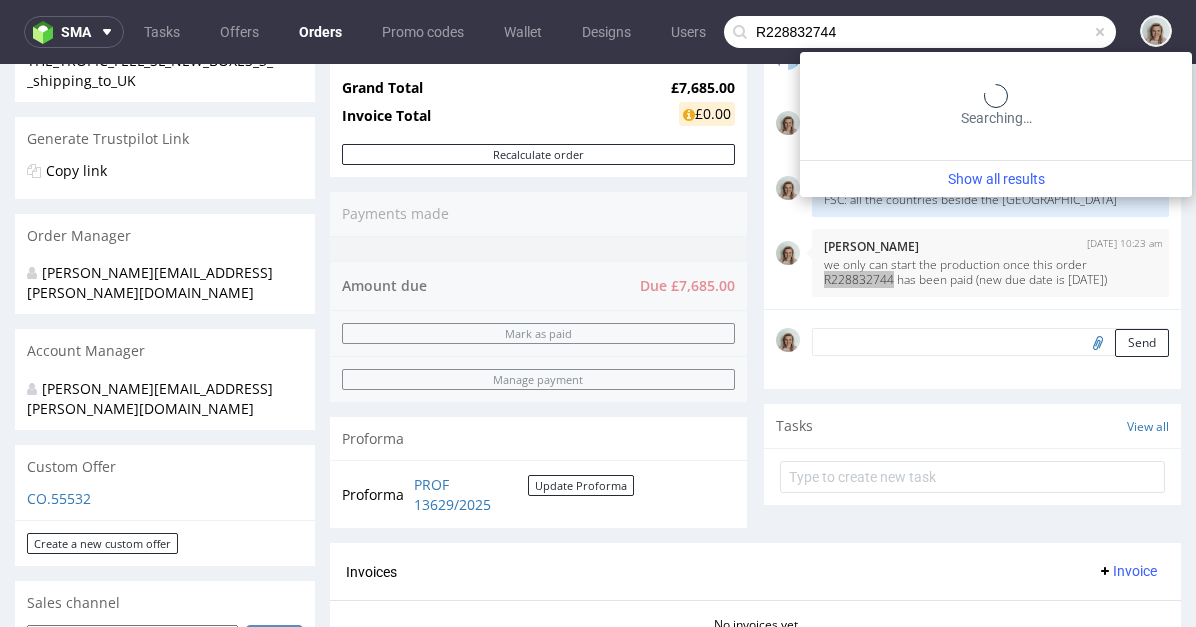 type on "R228832744" 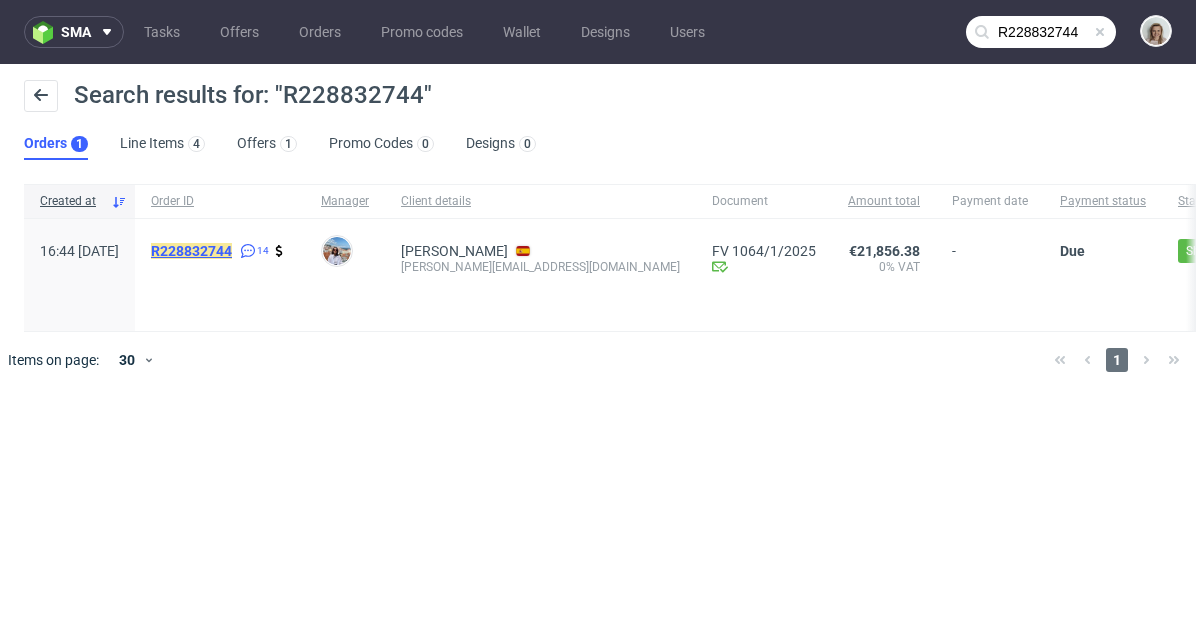 click on "R228832744" 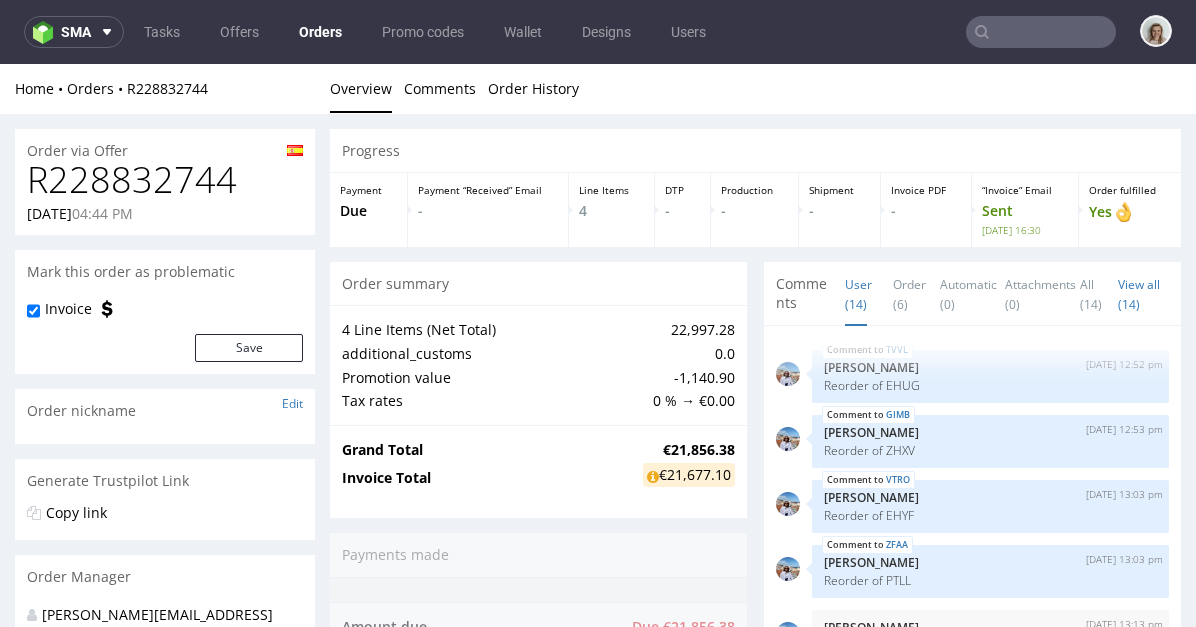 scroll, scrollTop: 0, scrollLeft: 0, axis: both 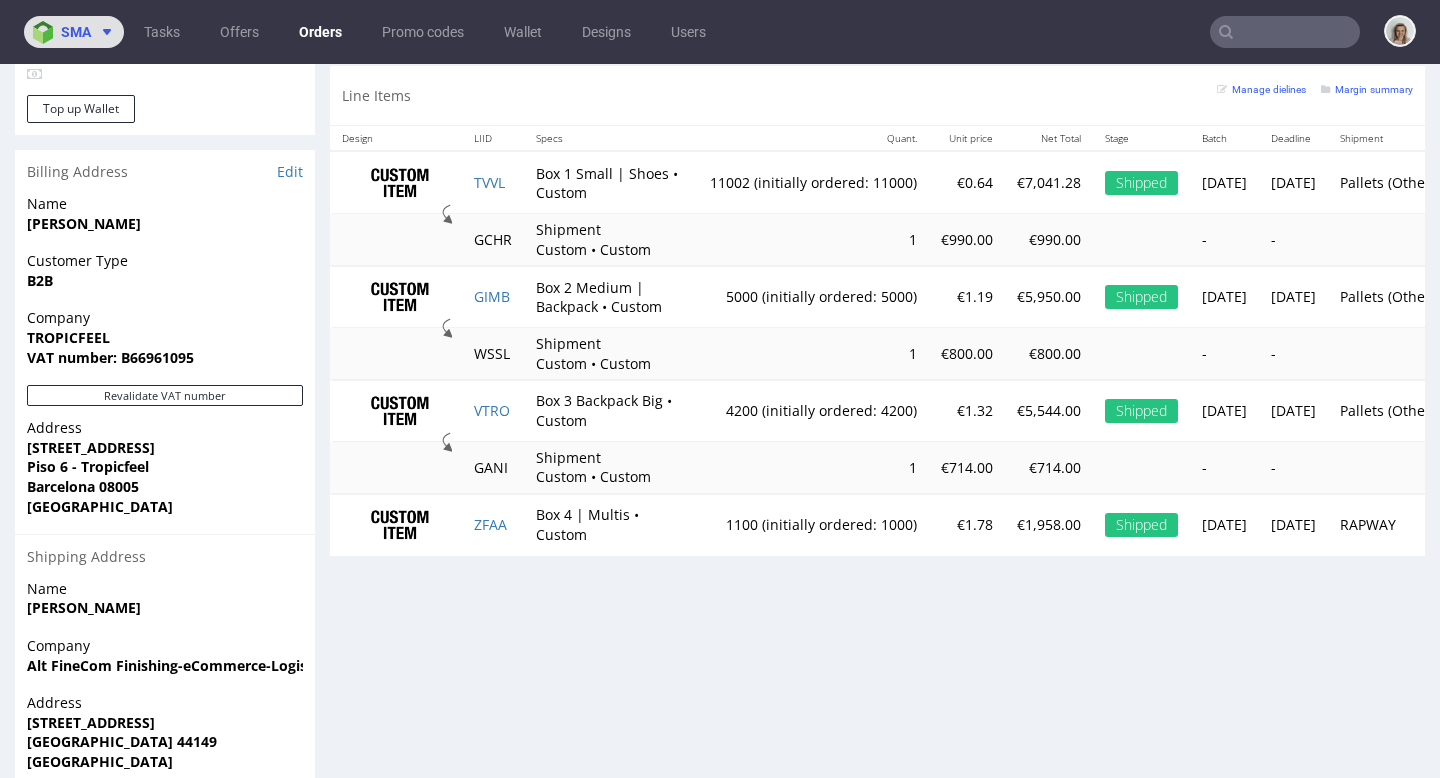 click at bounding box center [103, 32] 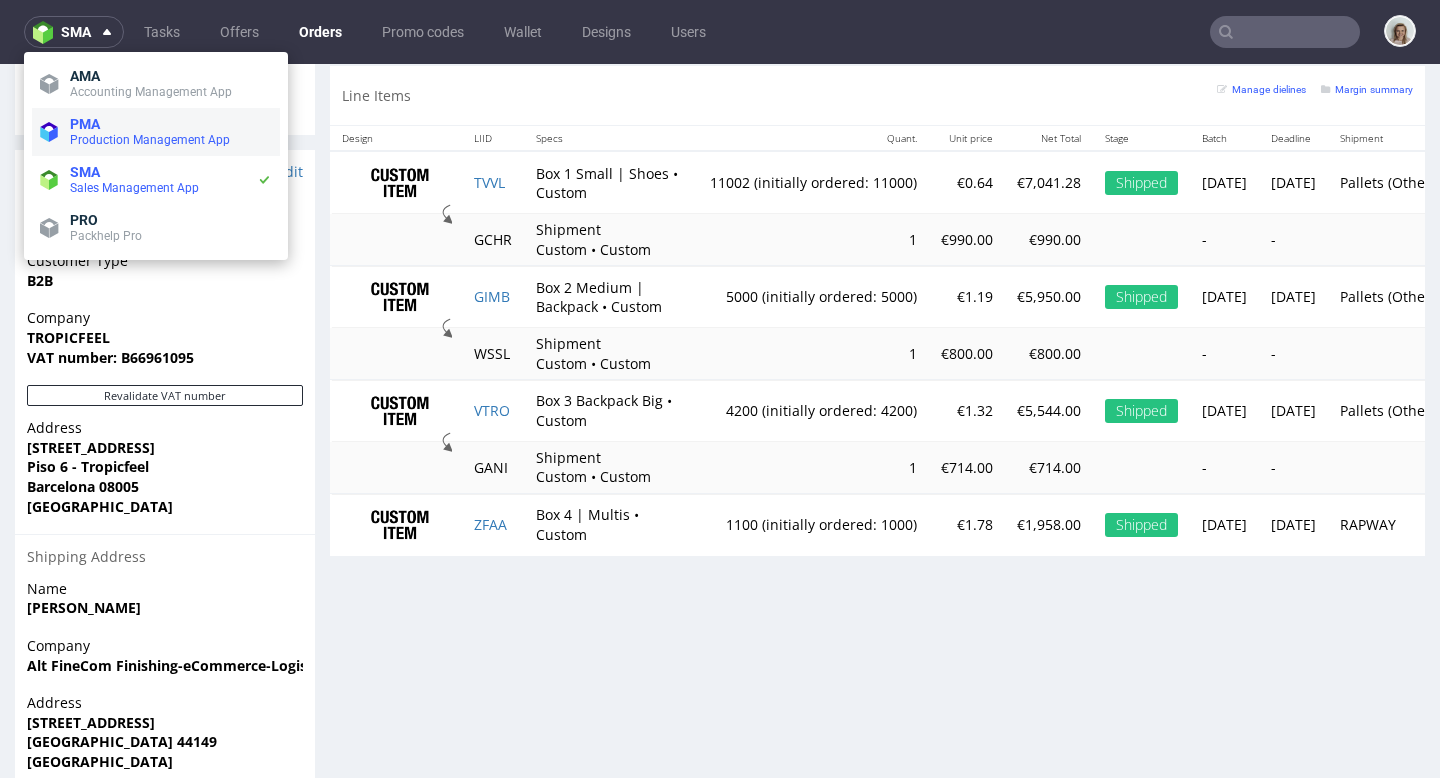 click on "PMA Production Management App" at bounding box center (156, 132) 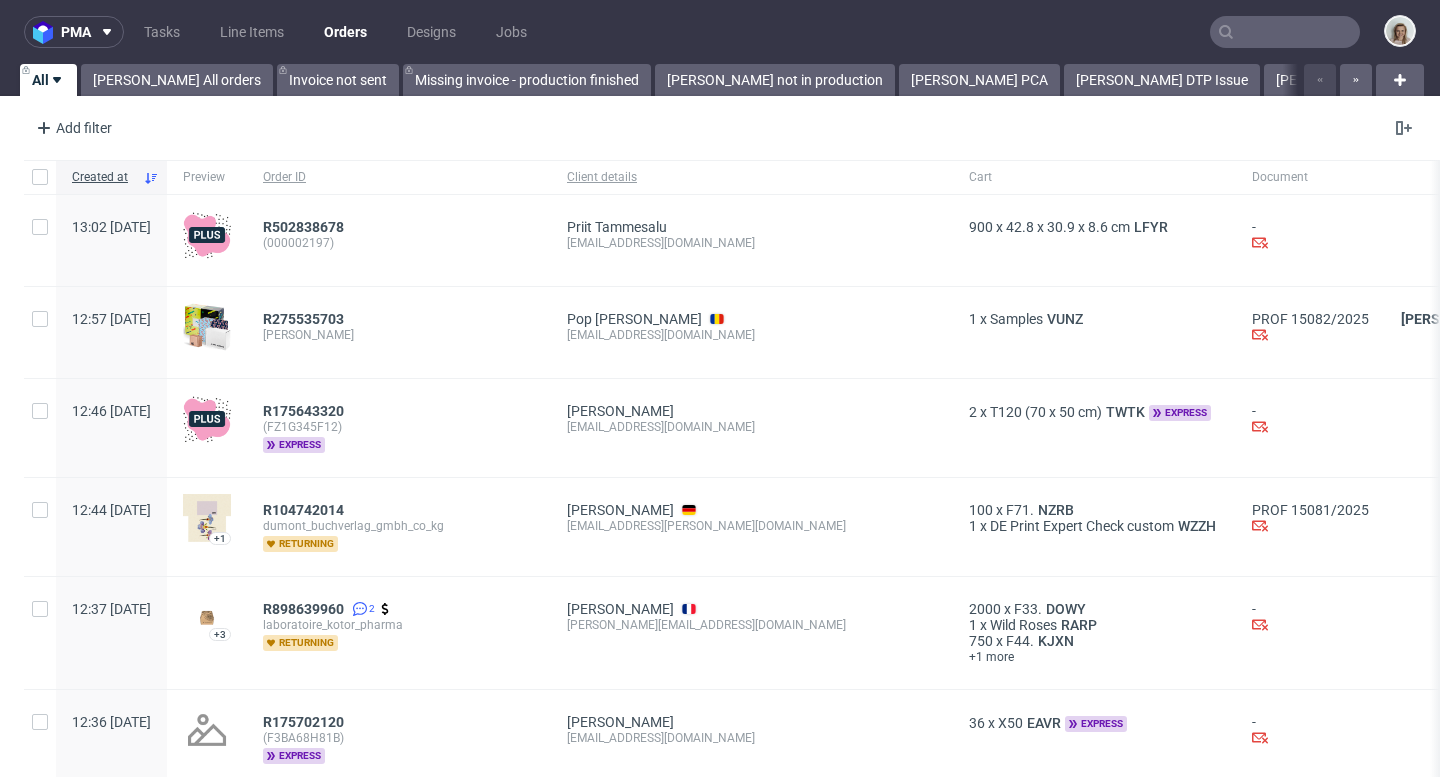 click at bounding box center (1285, 32) 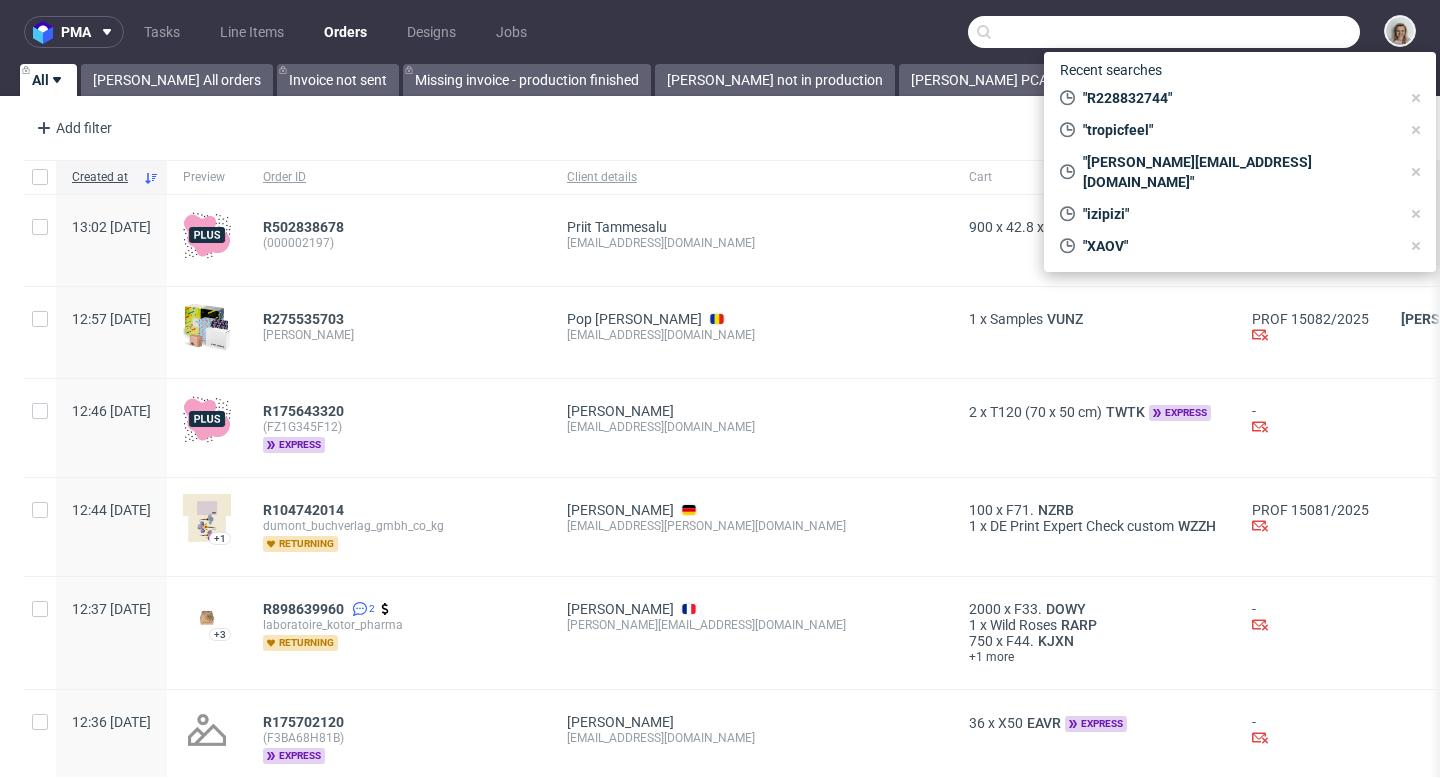 paste on "[PERSON_NAME][EMAIL_ADDRESS][DOMAIN_NAME]" 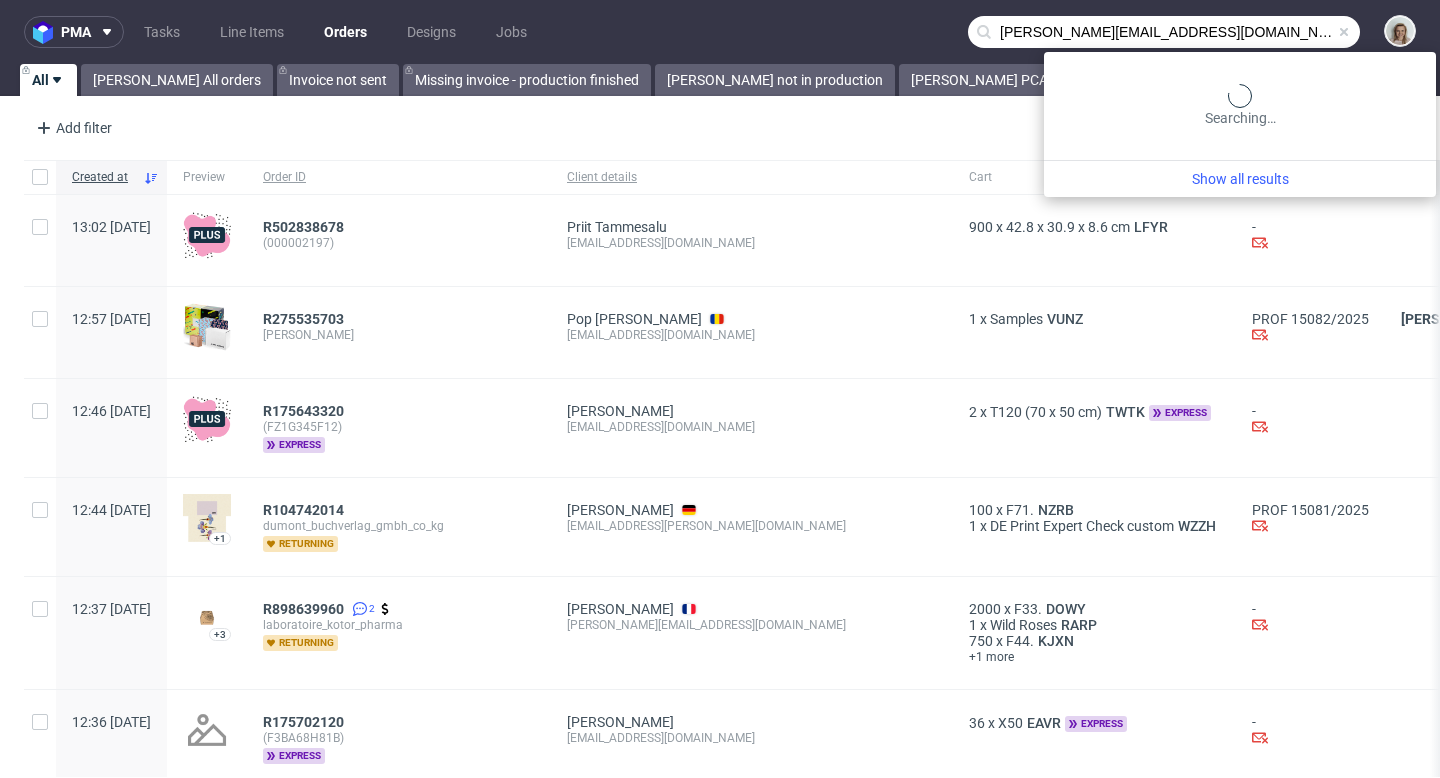 type on "[PERSON_NAME][EMAIL_ADDRESS][DOMAIN_NAME]" 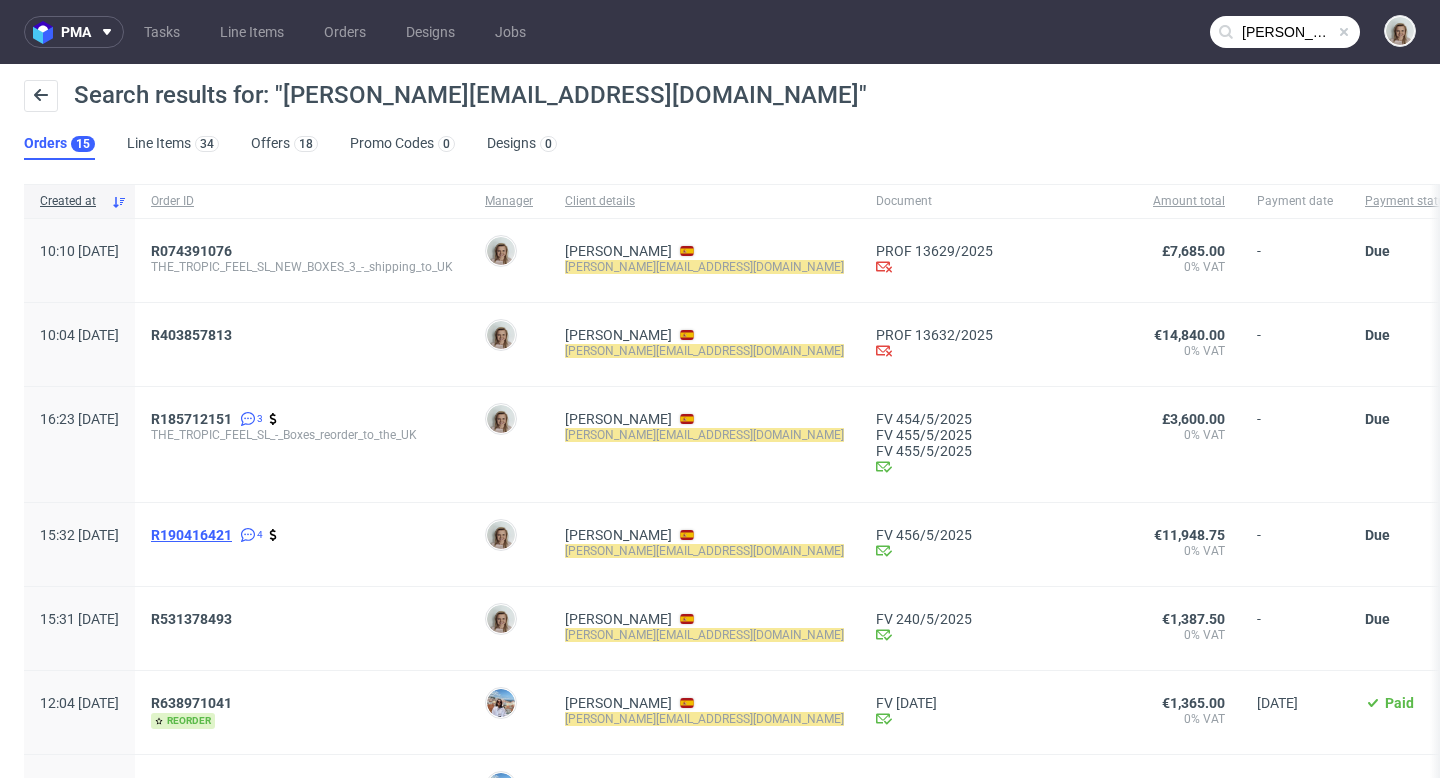 click on "R190416421" at bounding box center (191, 535) 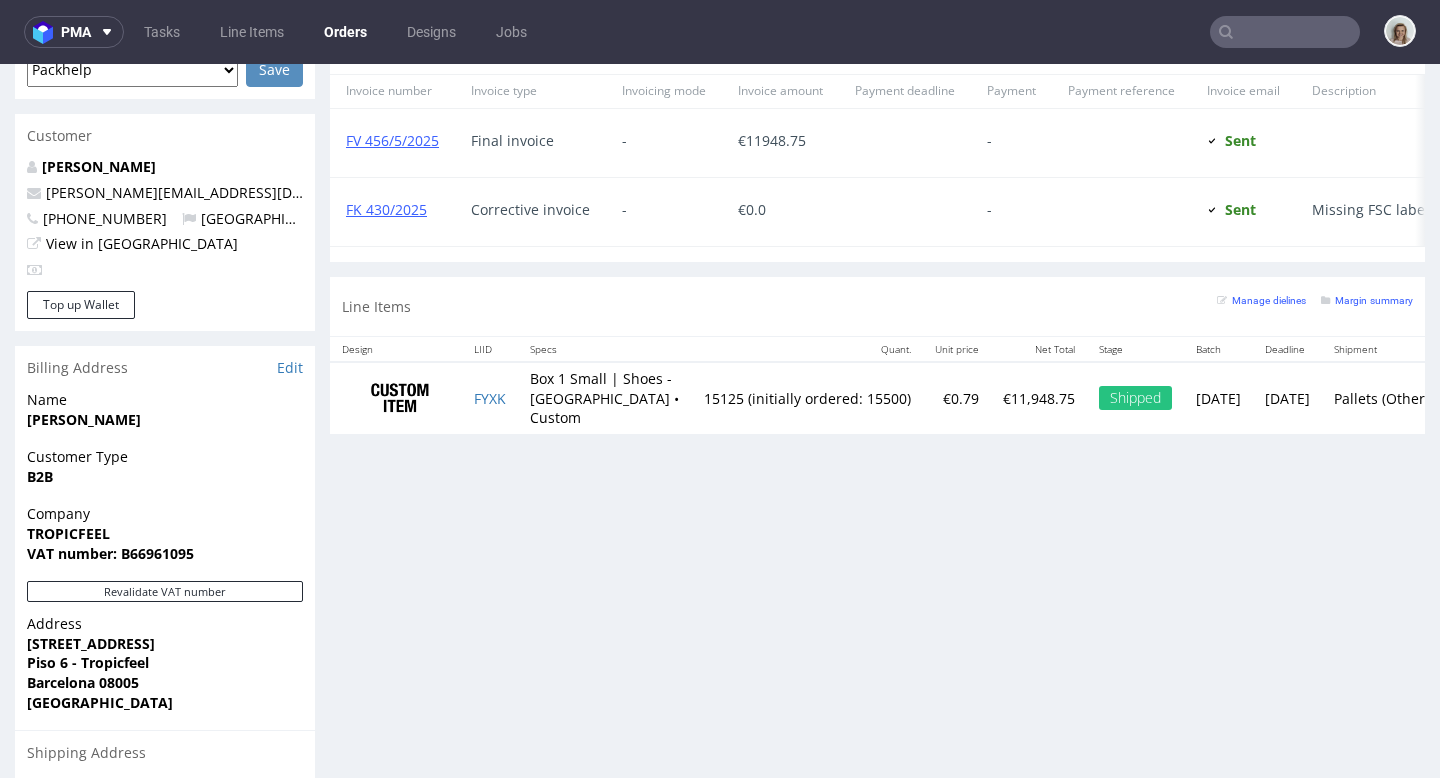 scroll, scrollTop: 1084, scrollLeft: 0, axis: vertical 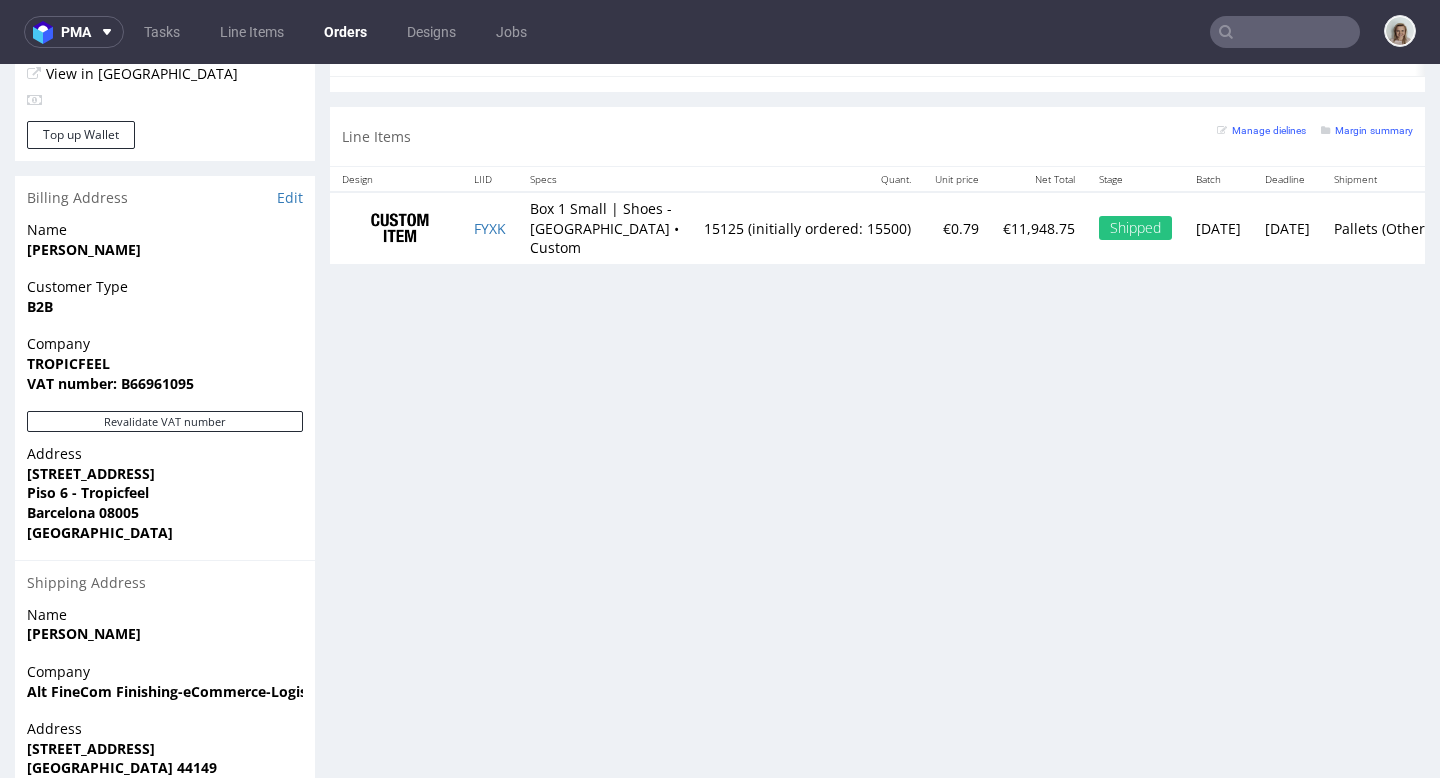 type on "[PERSON_NAME][EMAIL_ADDRESS][DOMAIN_NAME]" 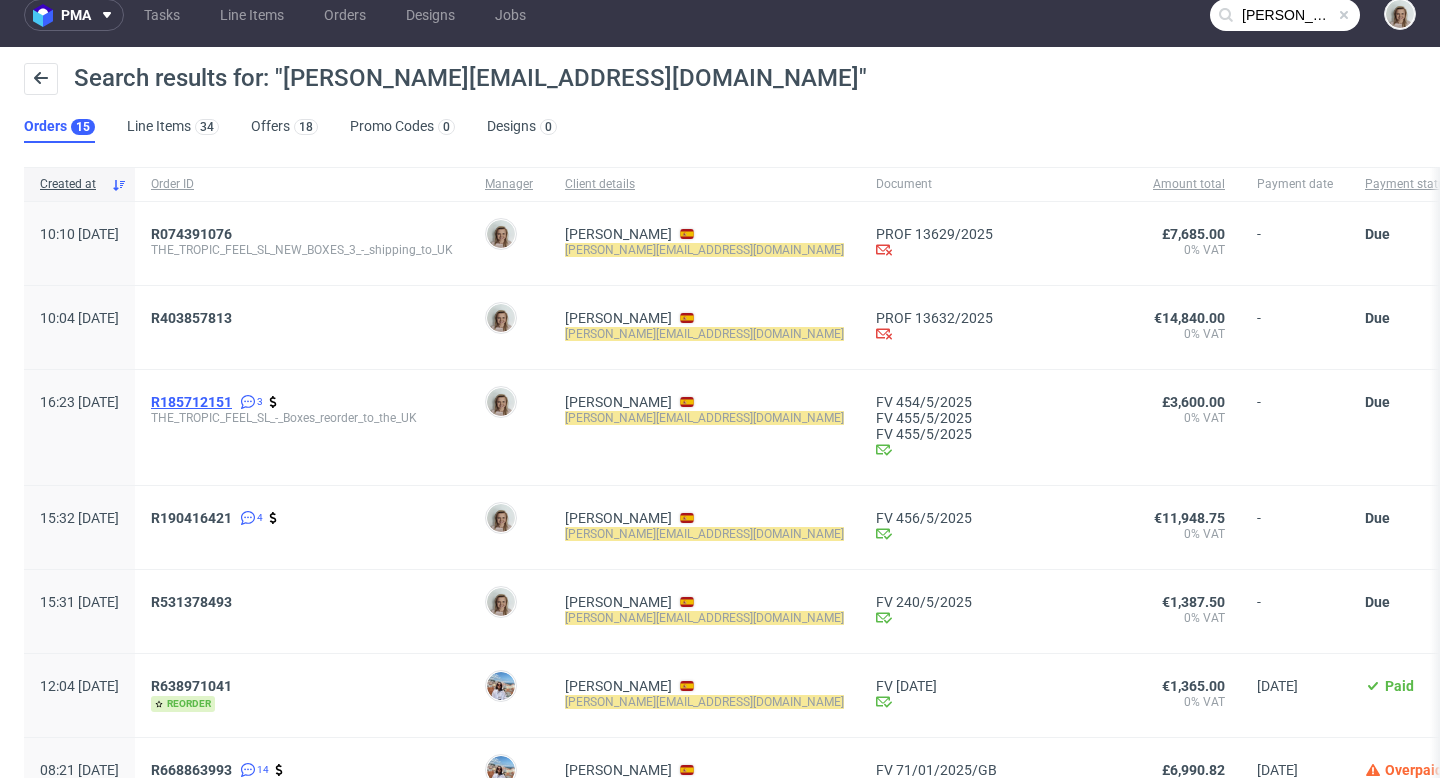 scroll, scrollTop: 251, scrollLeft: 0, axis: vertical 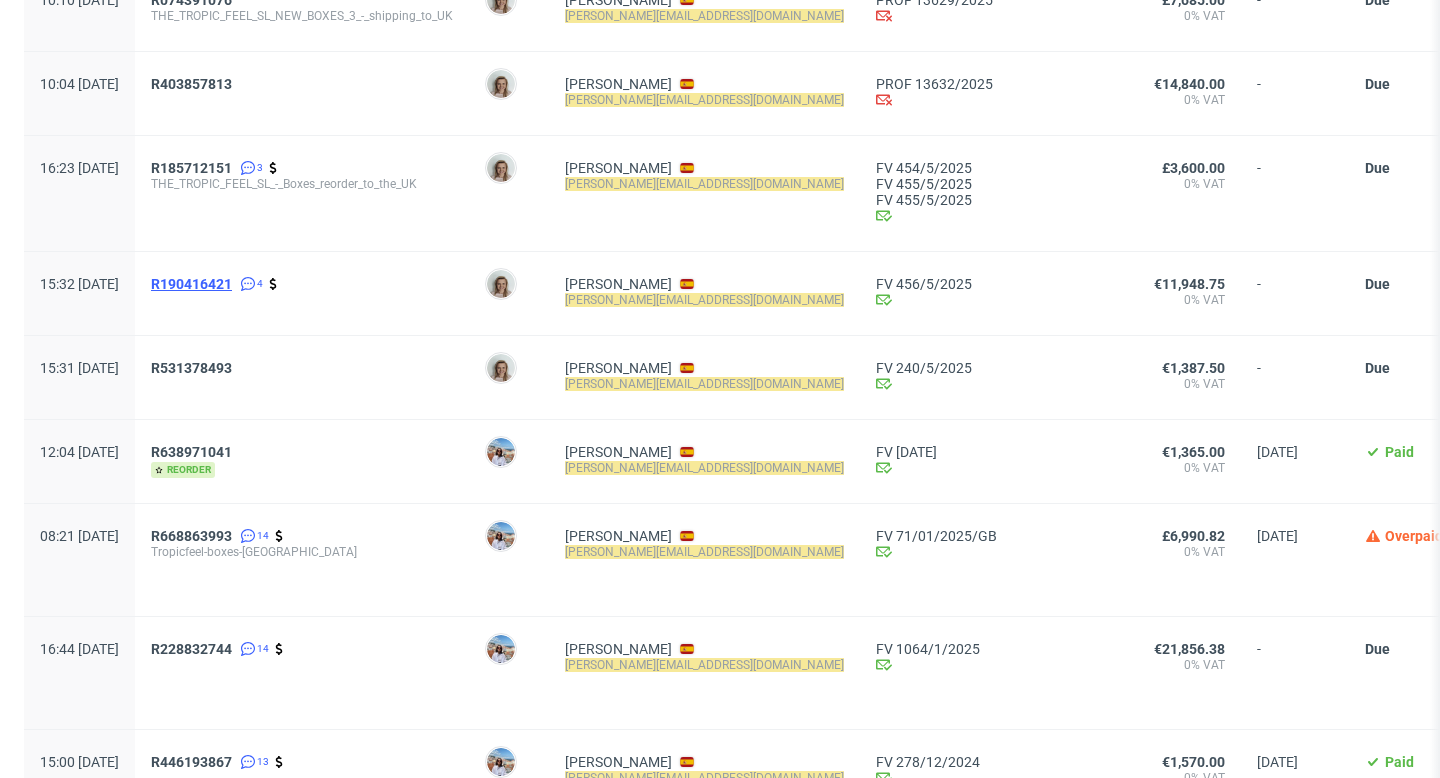 click on "R190416421" at bounding box center [191, 284] 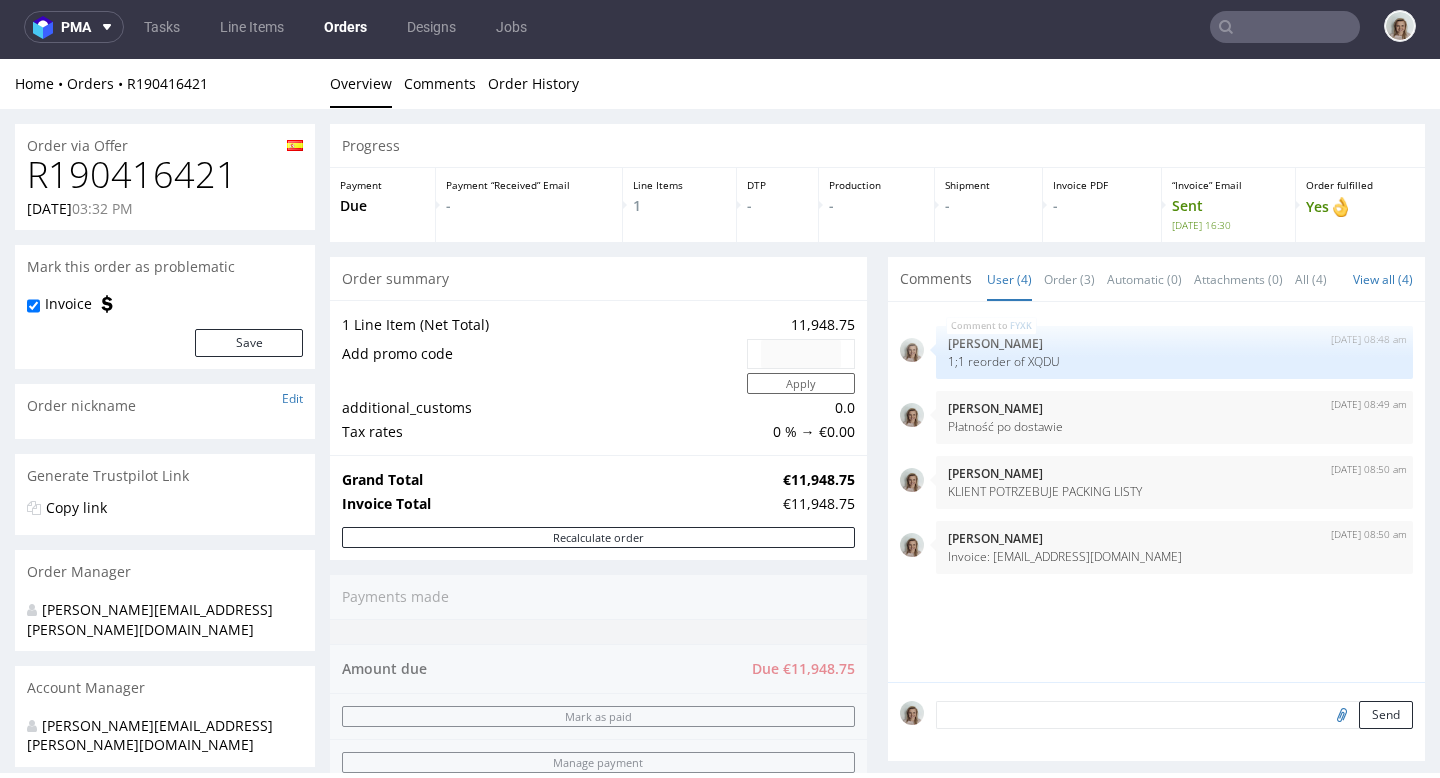 scroll, scrollTop: 5, scrollLeft: 0, axis: vertical 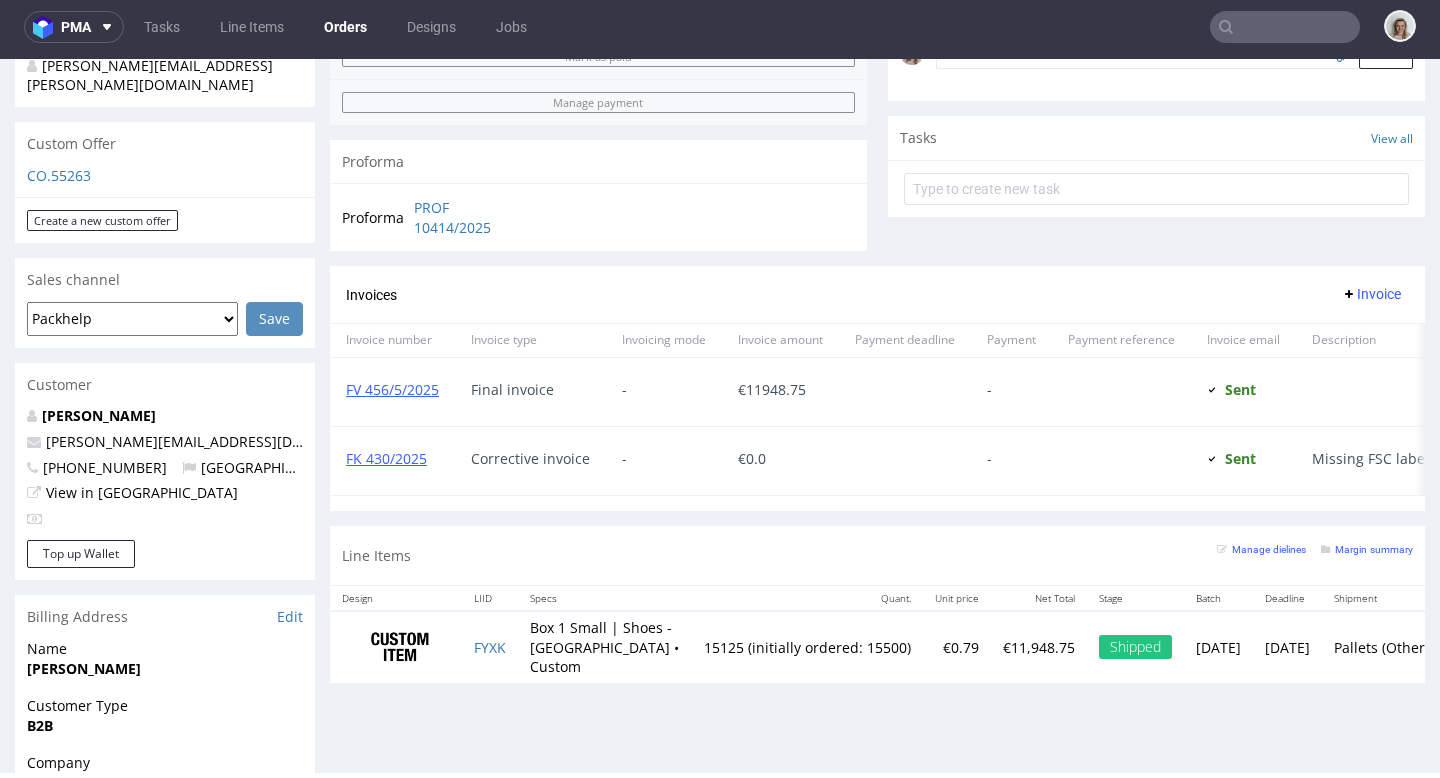 type on "tommaso.cattaneo@tropicfeel.com" 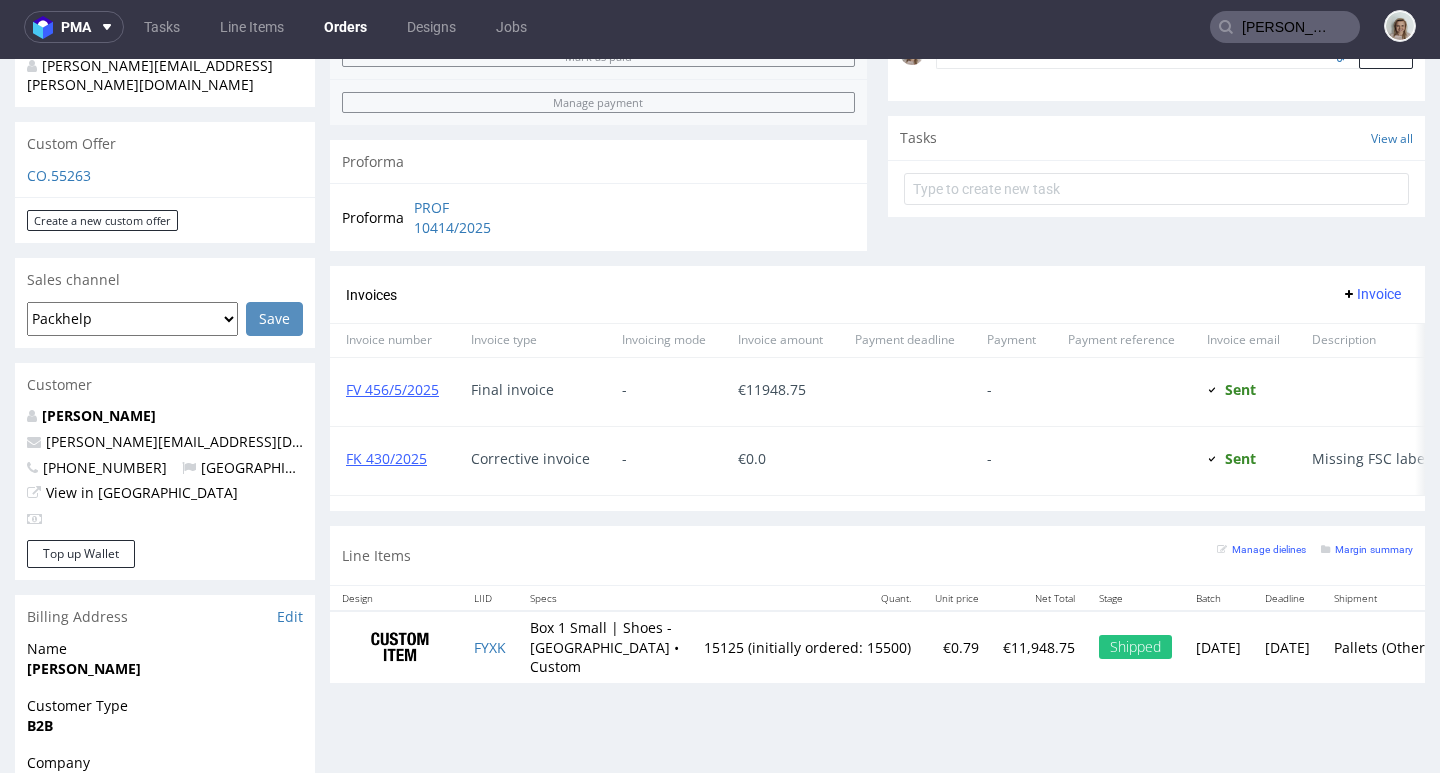 scroll, scrollTop: 0, scrollLeft: 0, axis: both 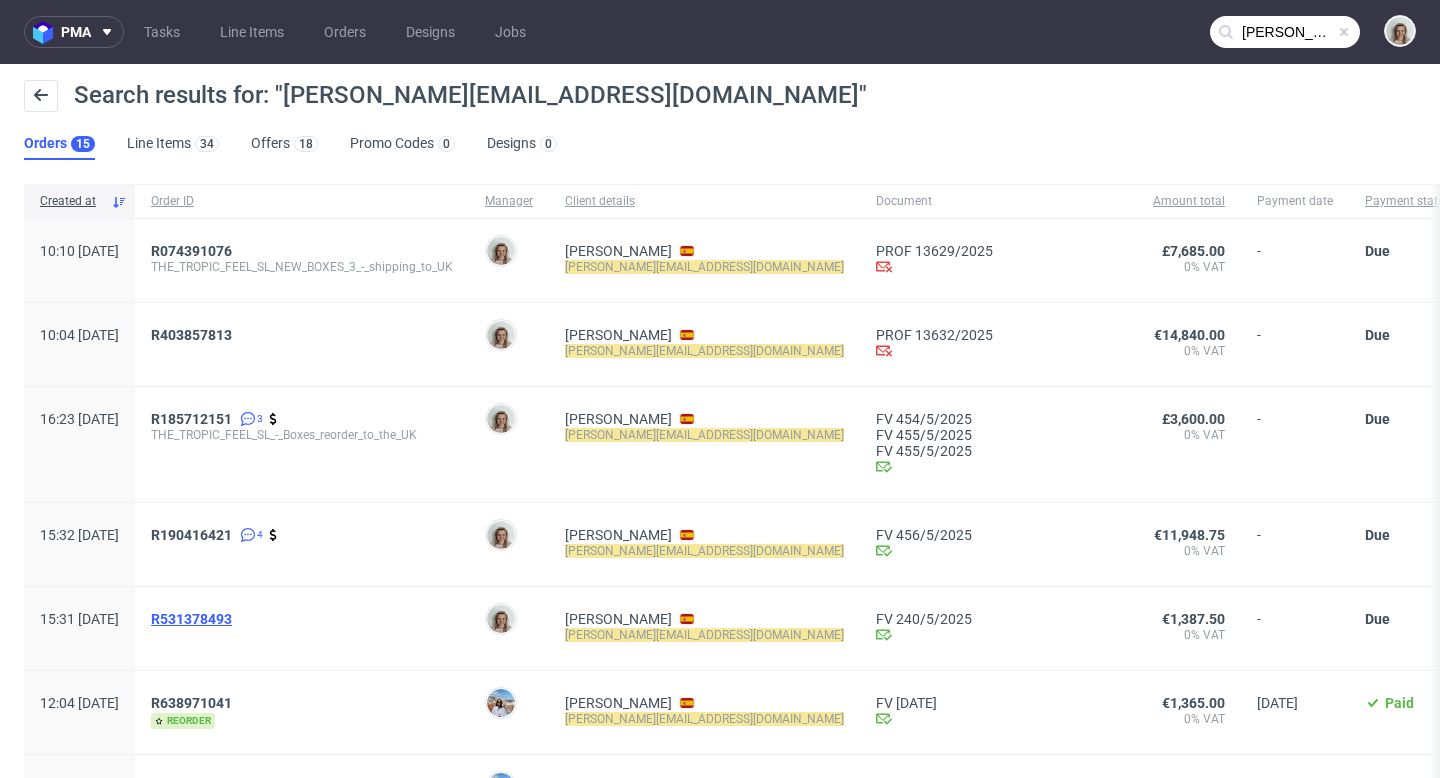 click on "R531378493" at bounding box center [191, 619] 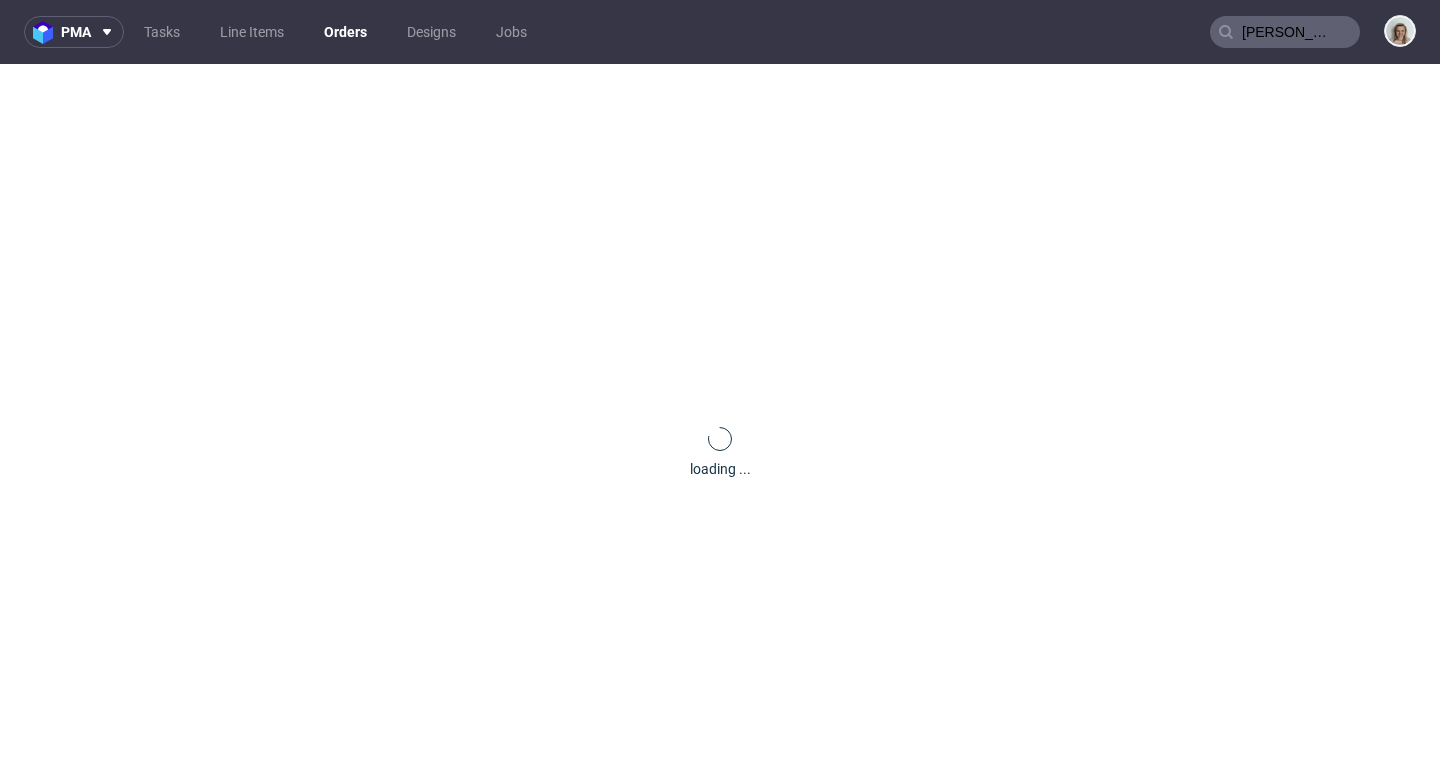 type 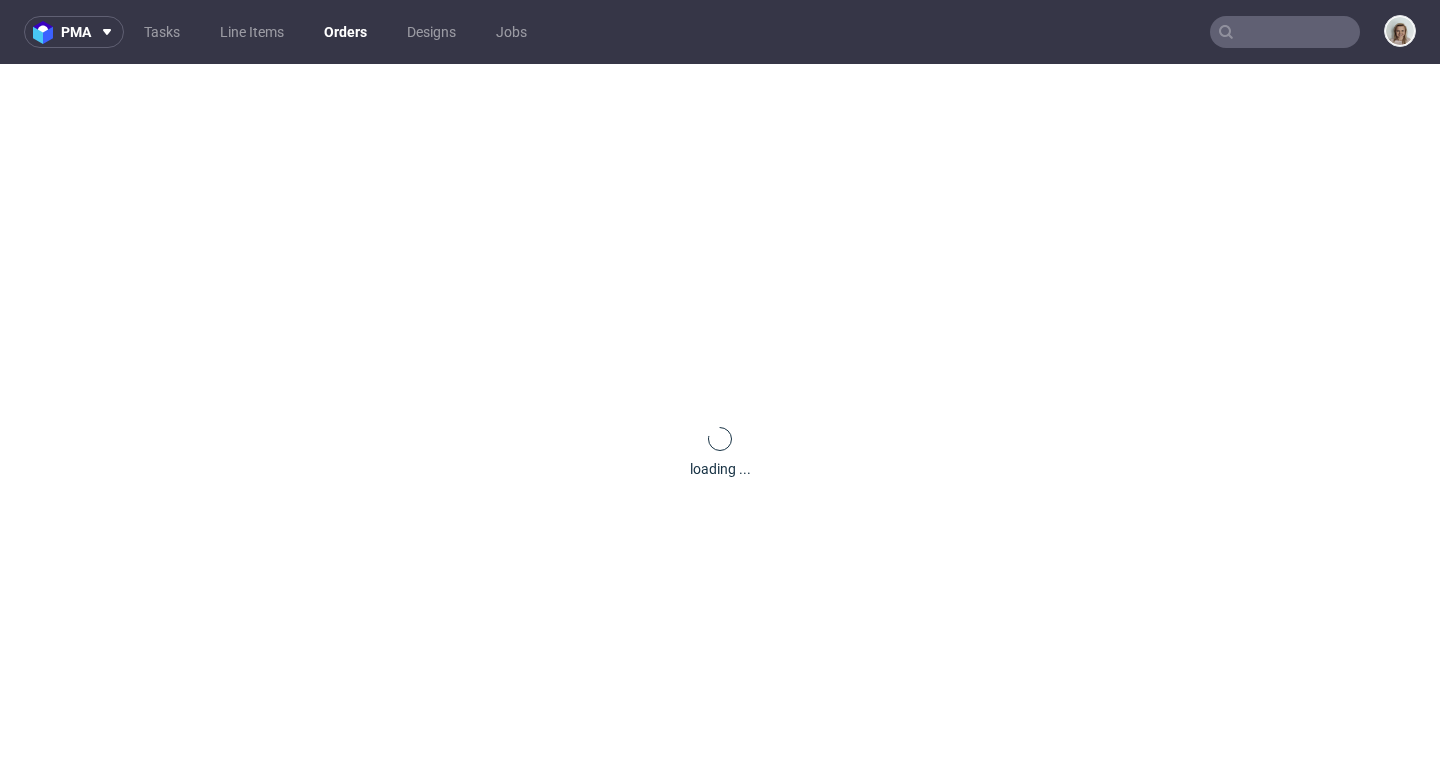 scroll, scrollTop: 0, scrollLeft: 0, axis: both 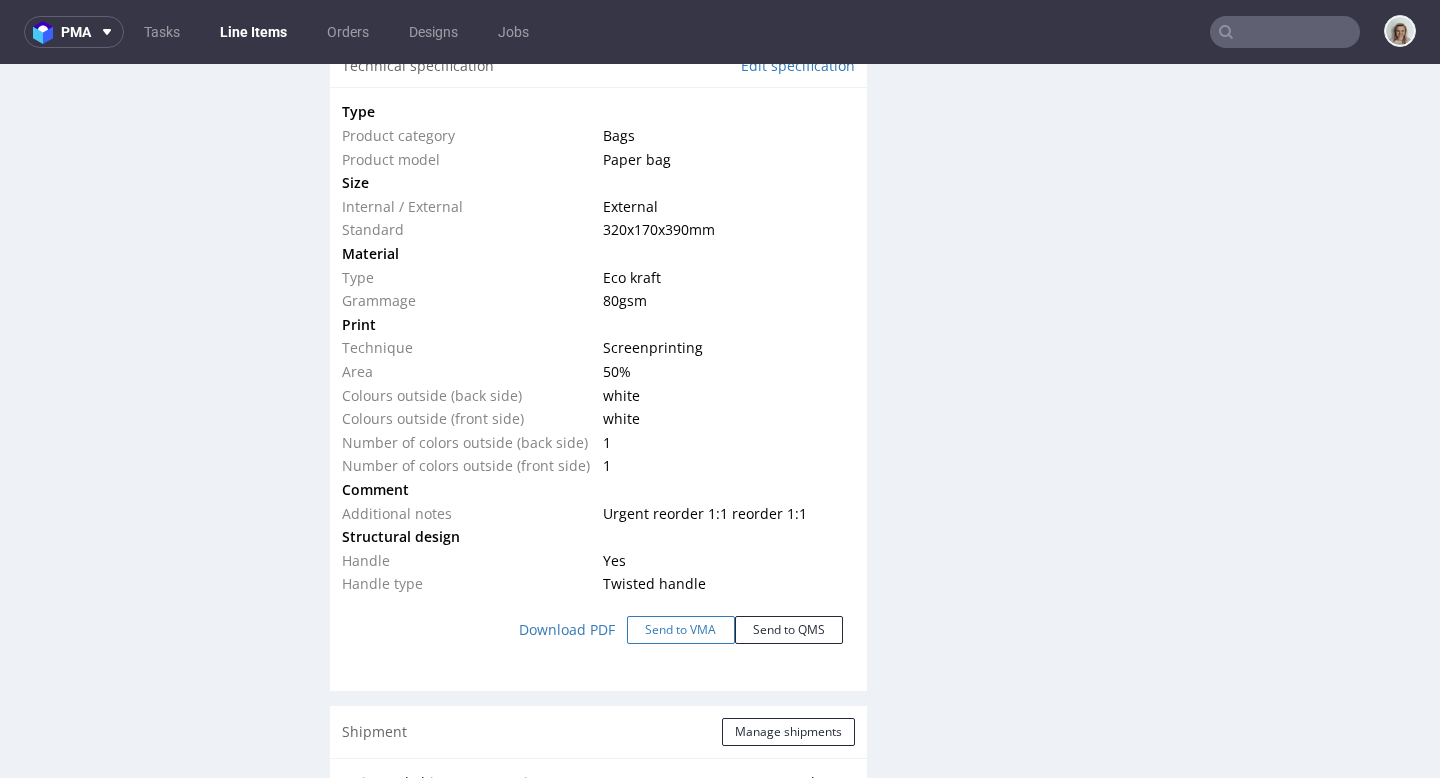 click on "Send to VMA" at bounding box center [681, 630] 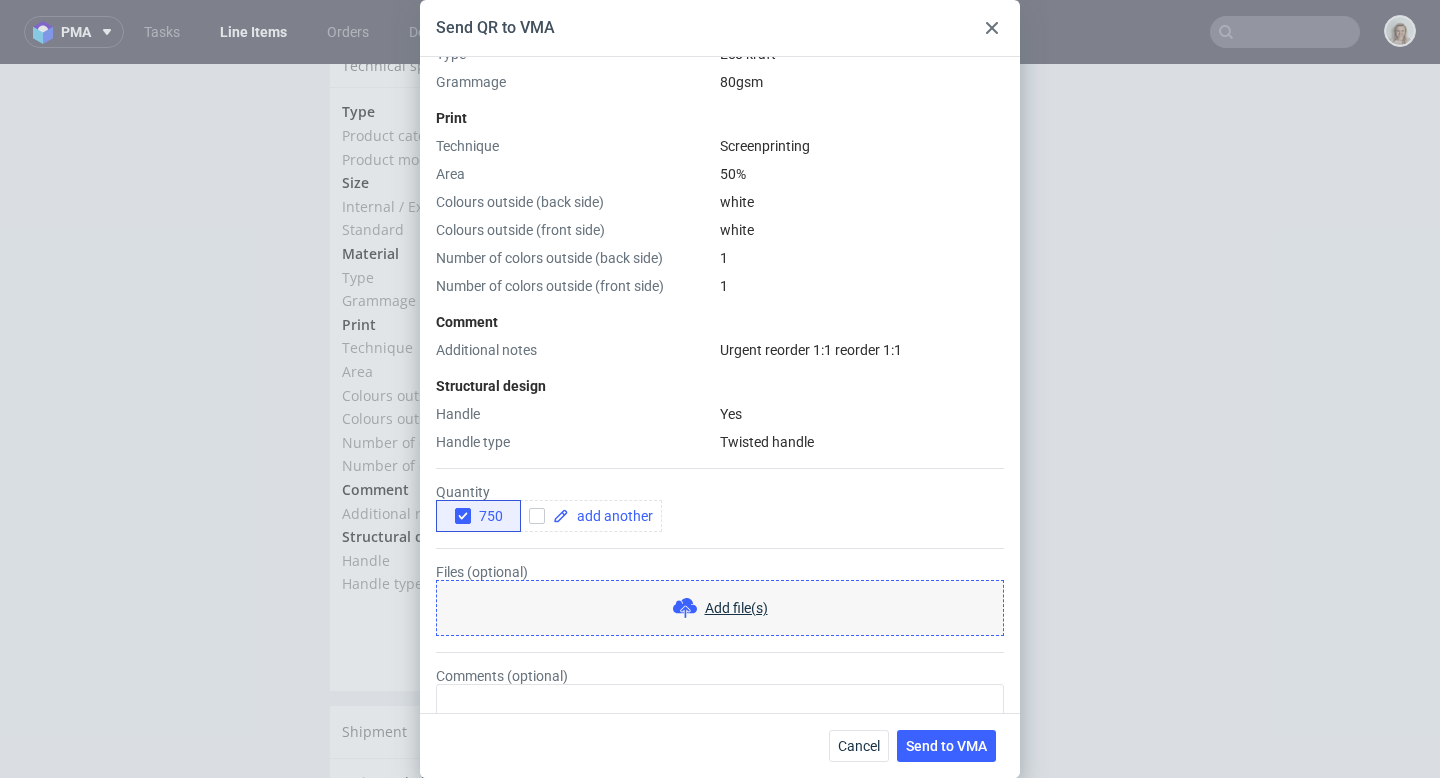scroll, scrollTop: 544, scrollLeft: 0, axis: vertical 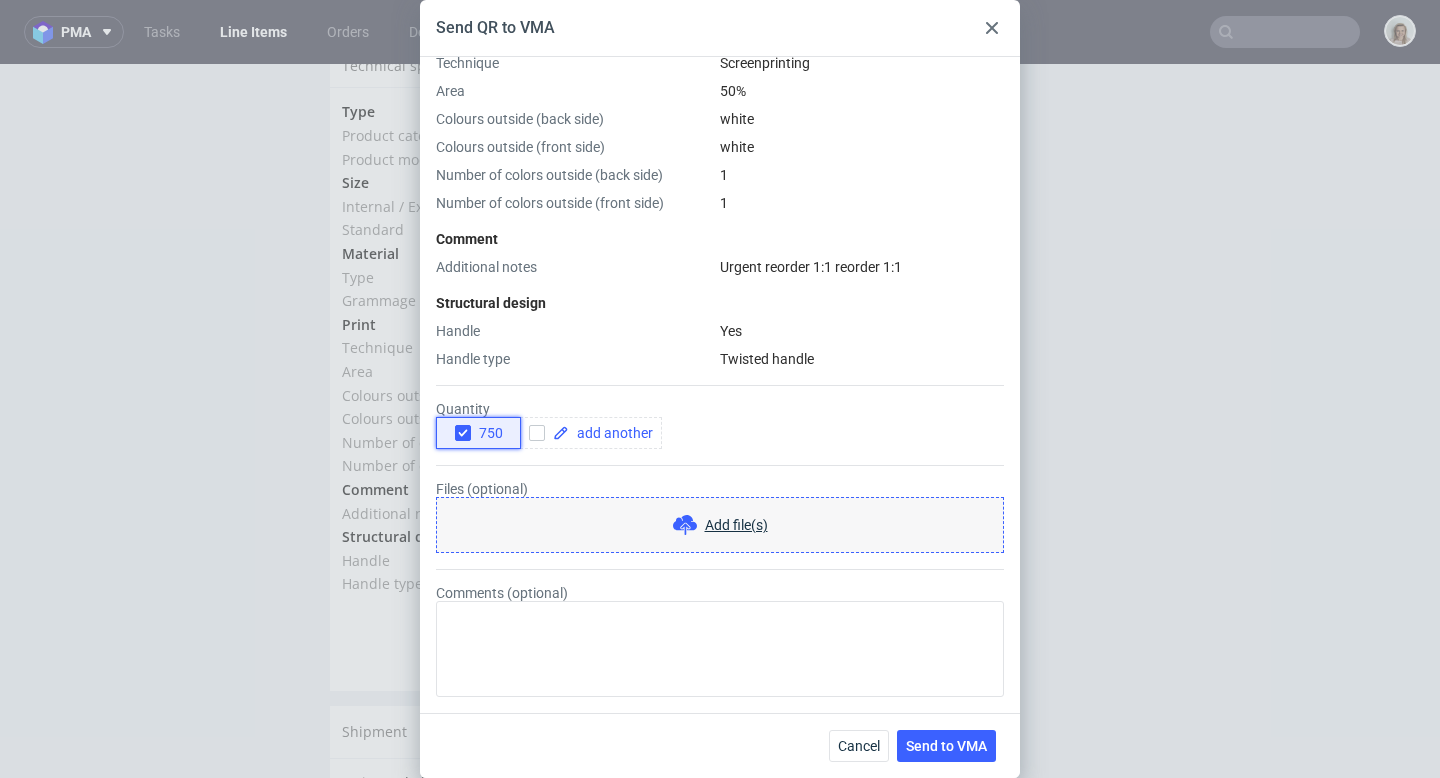 click 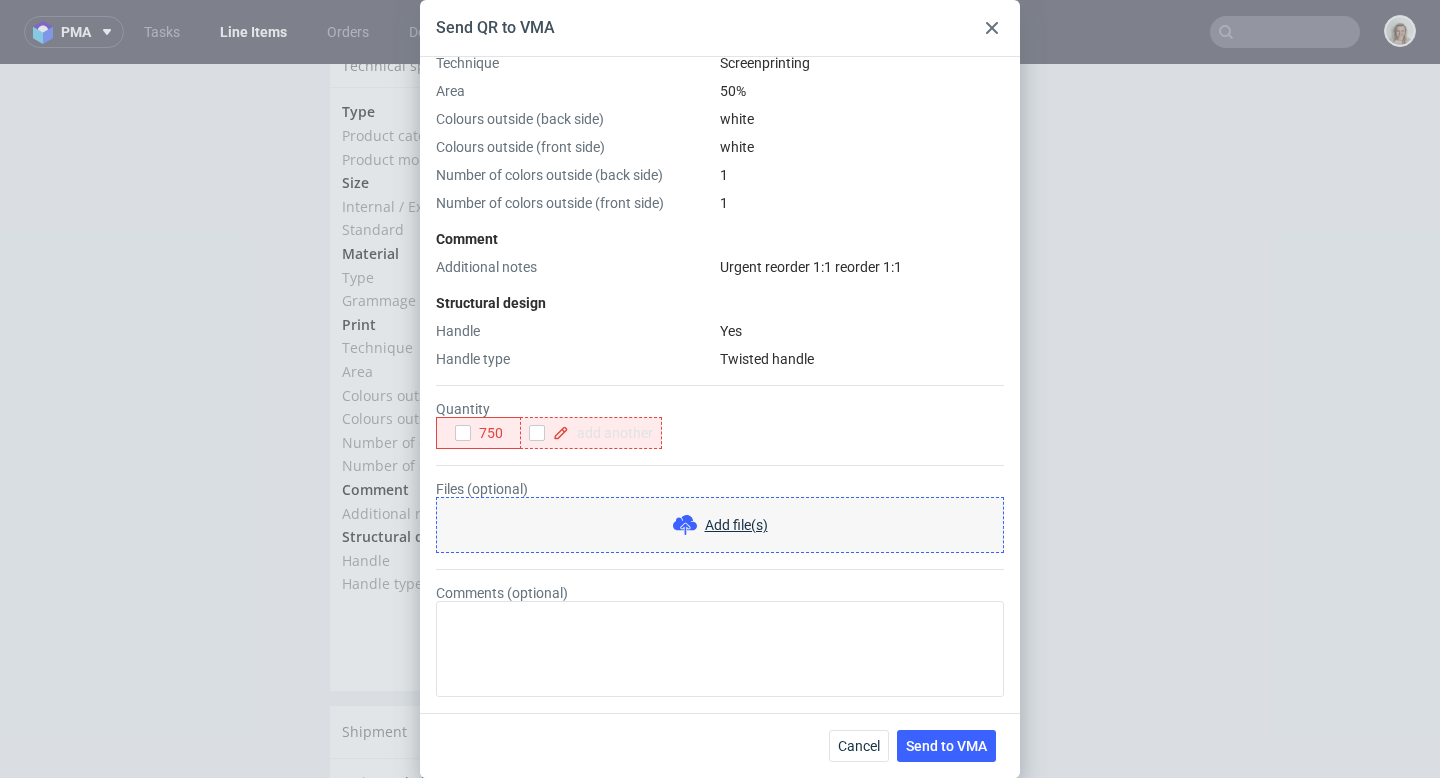 click at bounding box center [611, 433] 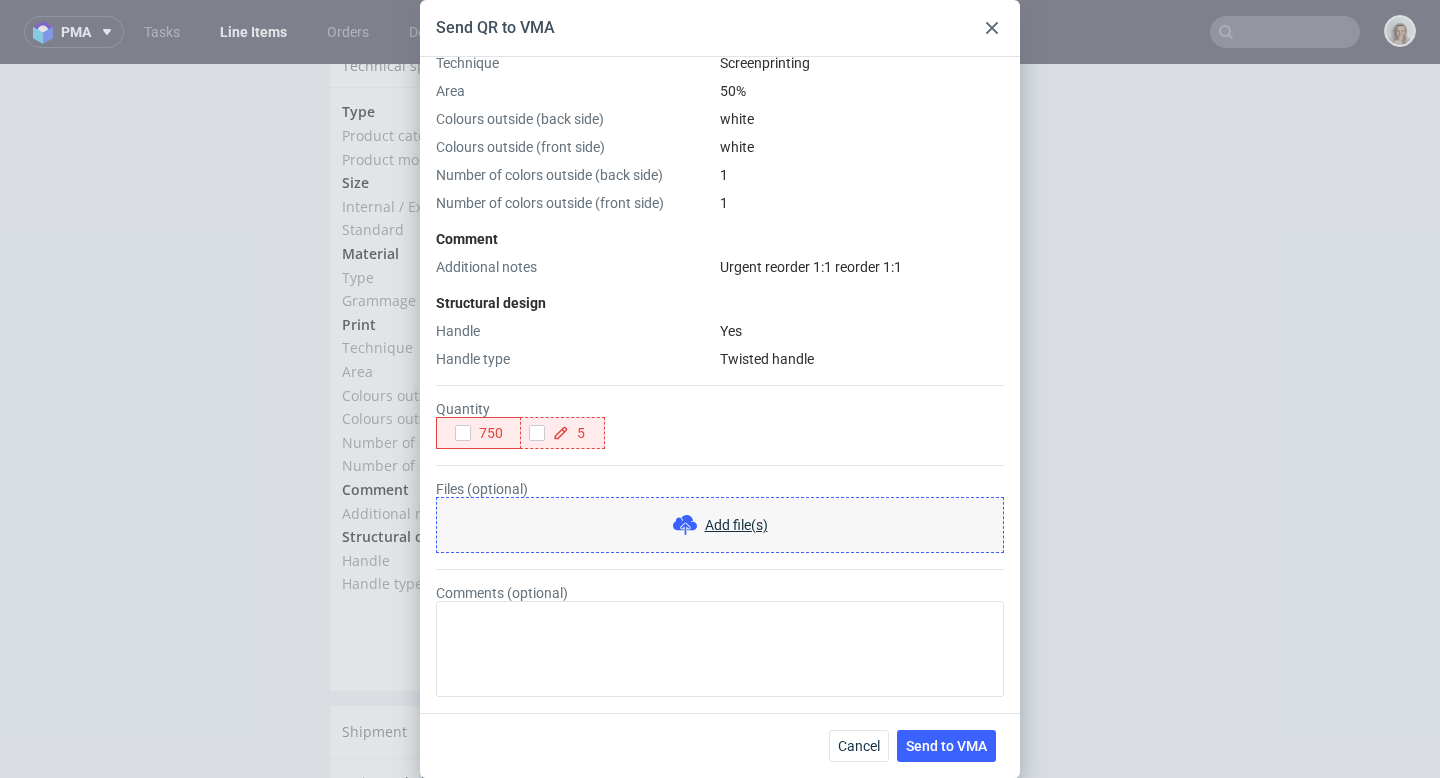 type 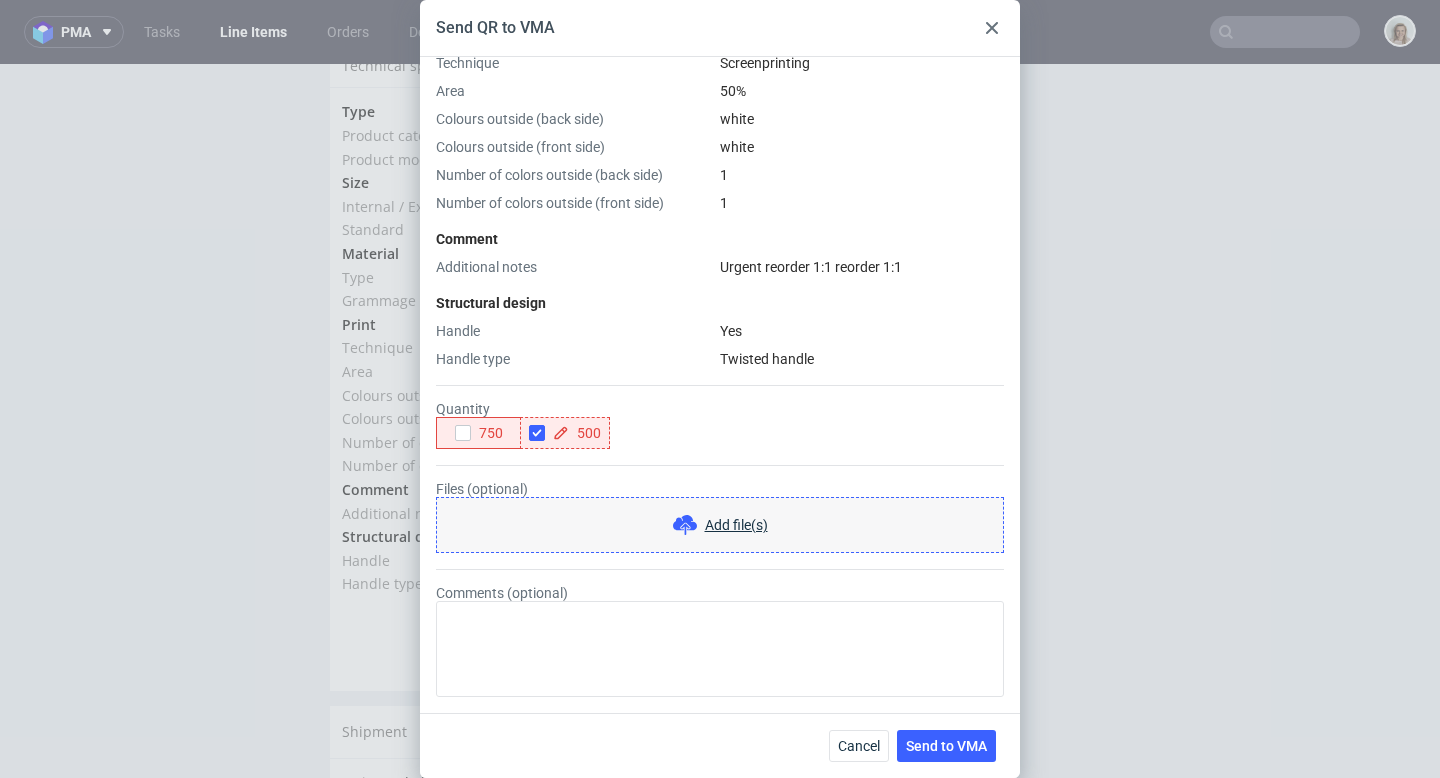 checkbox on "true" 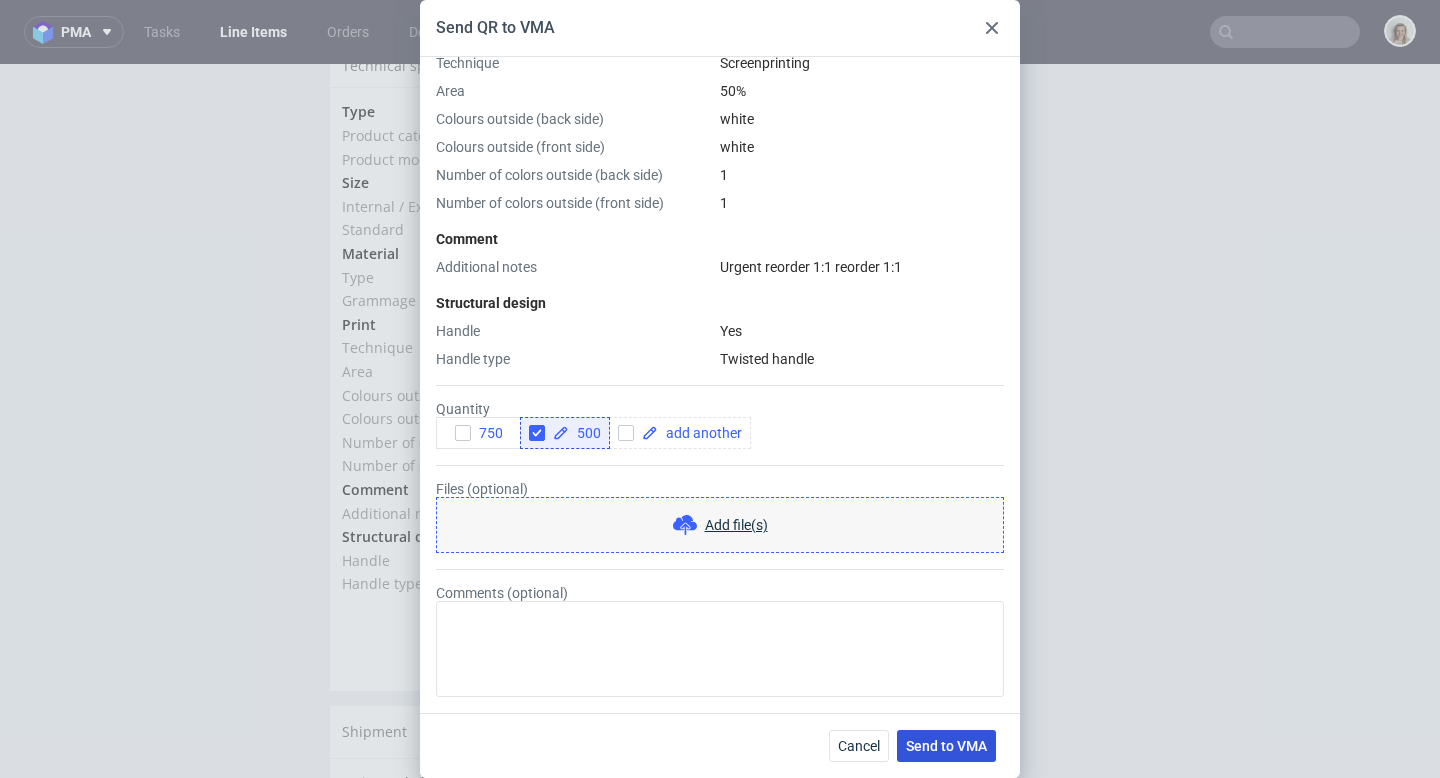 click on "Send to VMA" at bounding box center [946, 746] 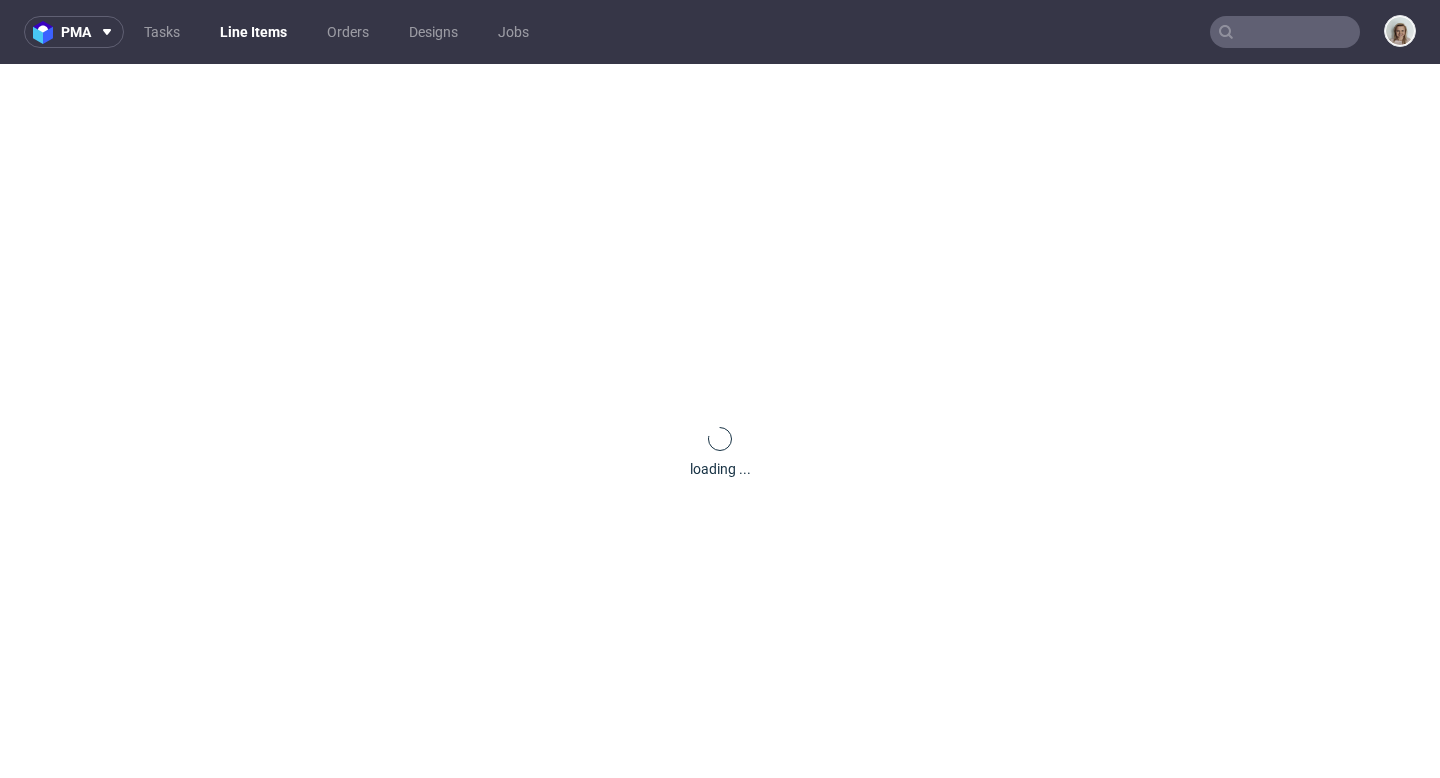 scroll, scrollTop: 0, scrollLeft: 0, axis: both 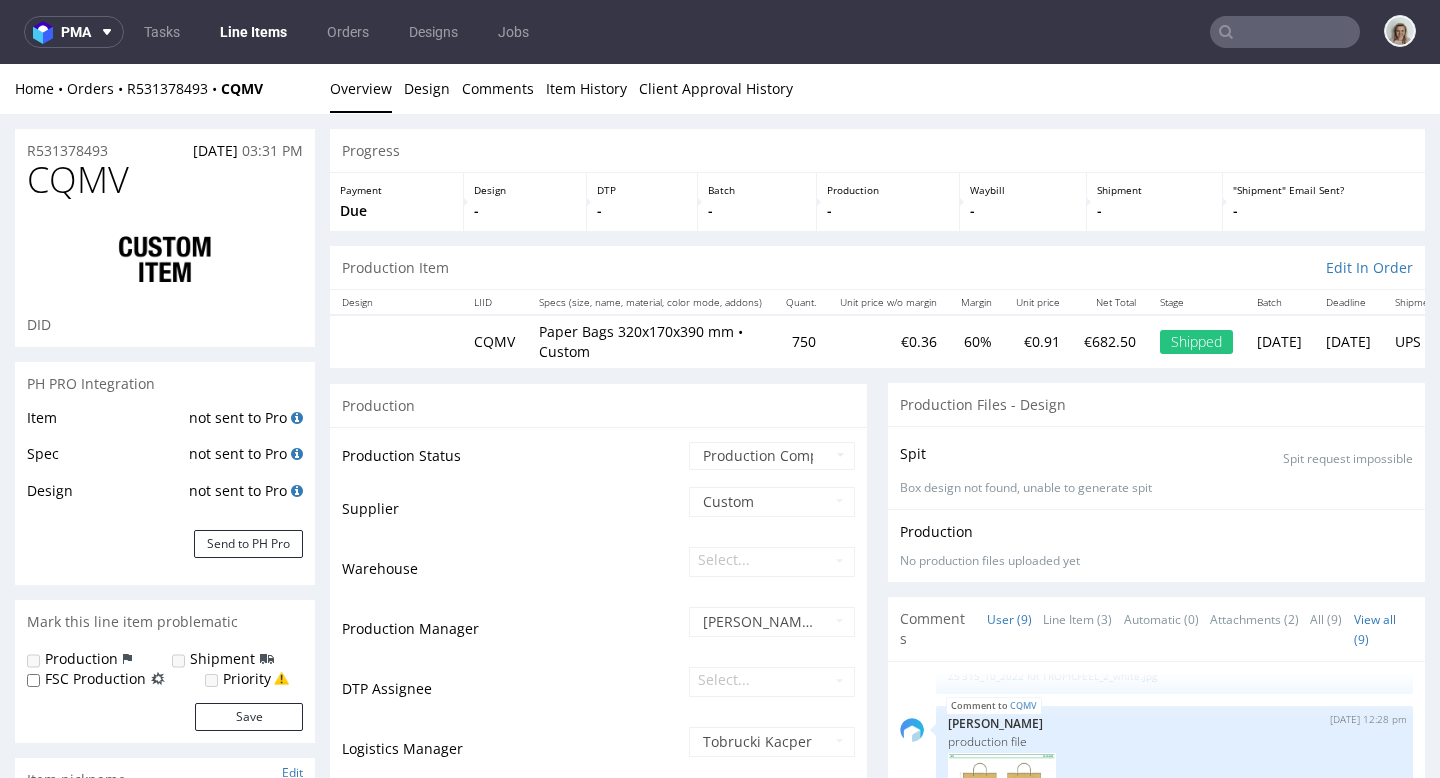 select on "in_progress" 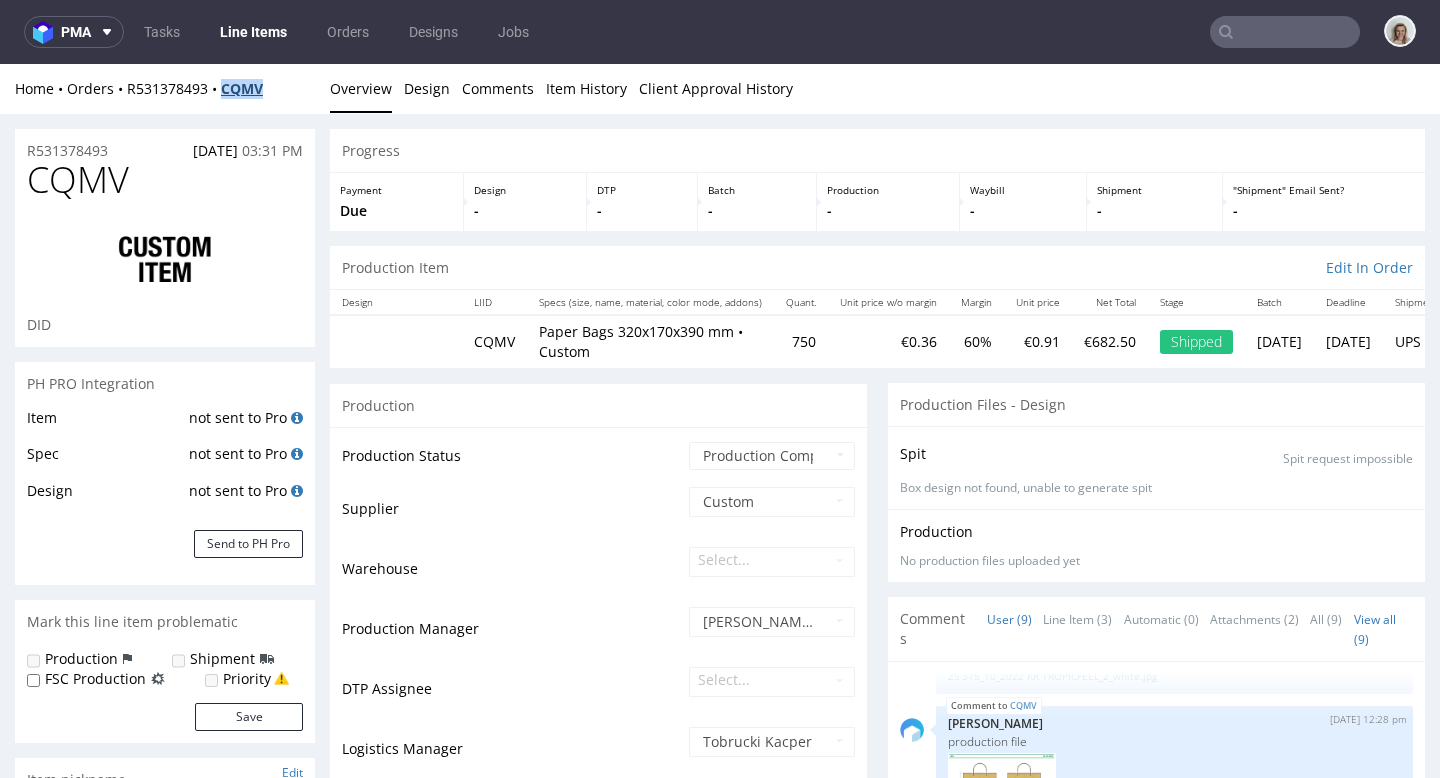 drag, startPoint x: 276, startPoint y: 84, endPoint x: 224, endPoint y: 85, distance: 52.009613 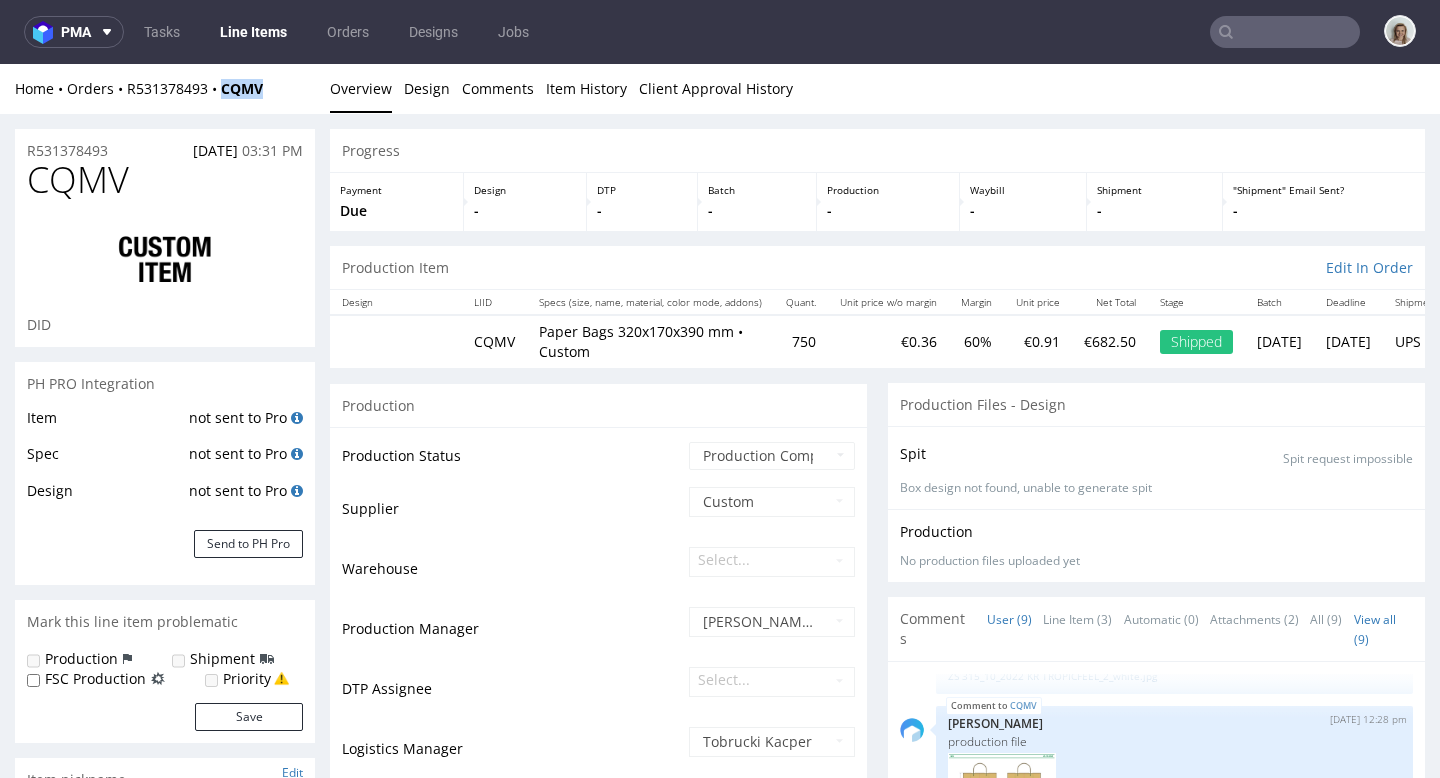 click on "Home Orders R531378493 CQMV" at bounding box center (165, 89) 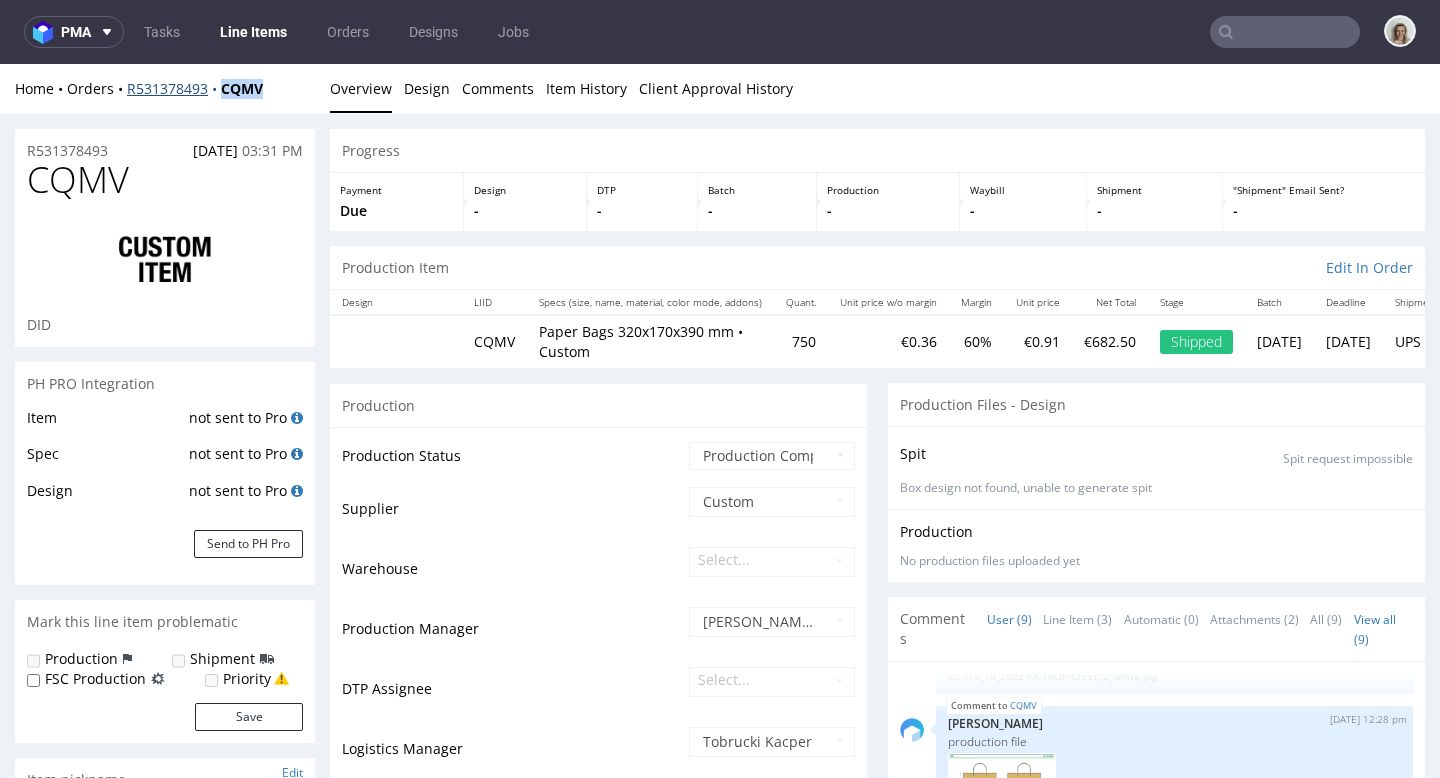 drag, startPoint x: 252, startPoint y: 86, endPoint x: 219, endPoint y: 86, distance: 33 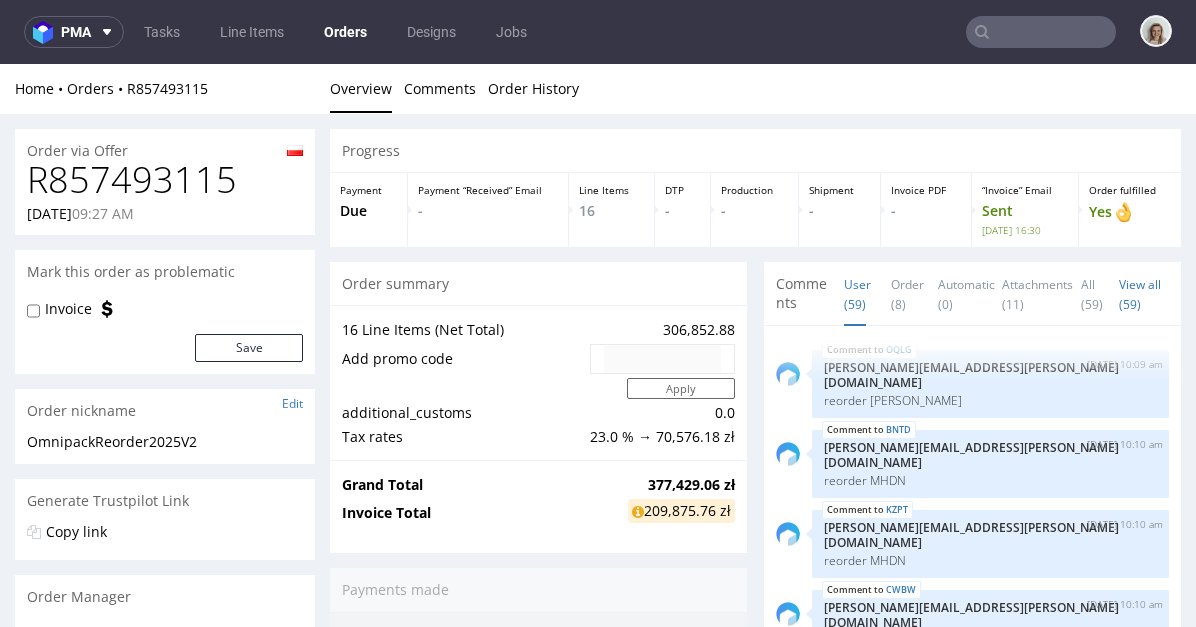 scroll, scrollTop: 0, scrollLeft: 0, axis: both 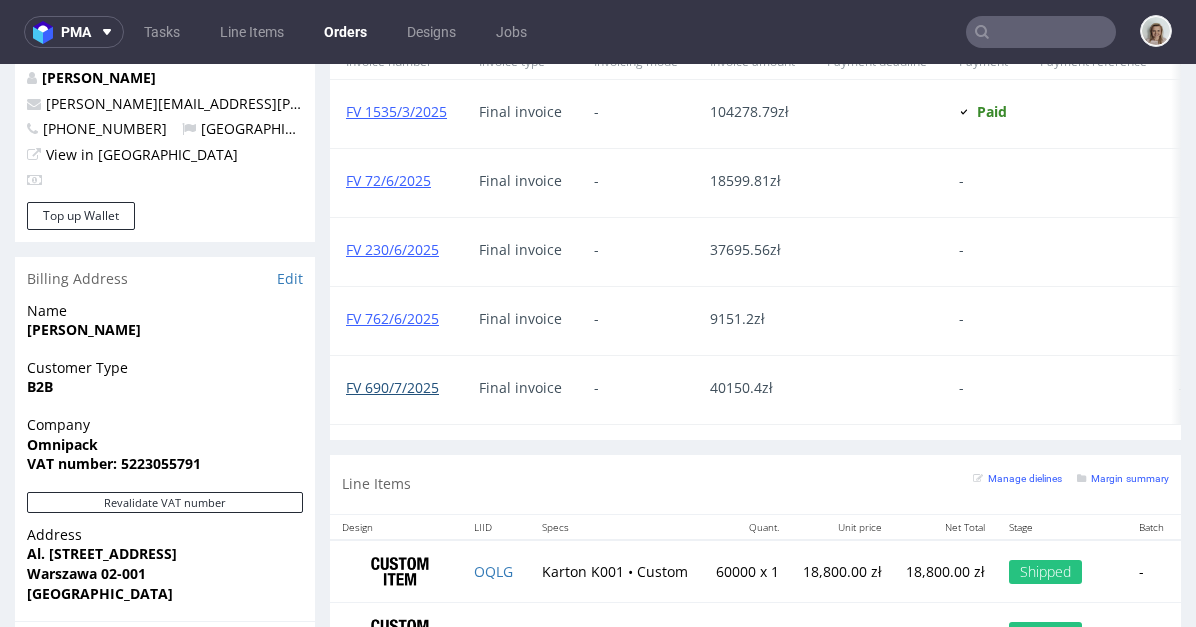click on "FV 690/7/2025" at bounding box center [392, 387] 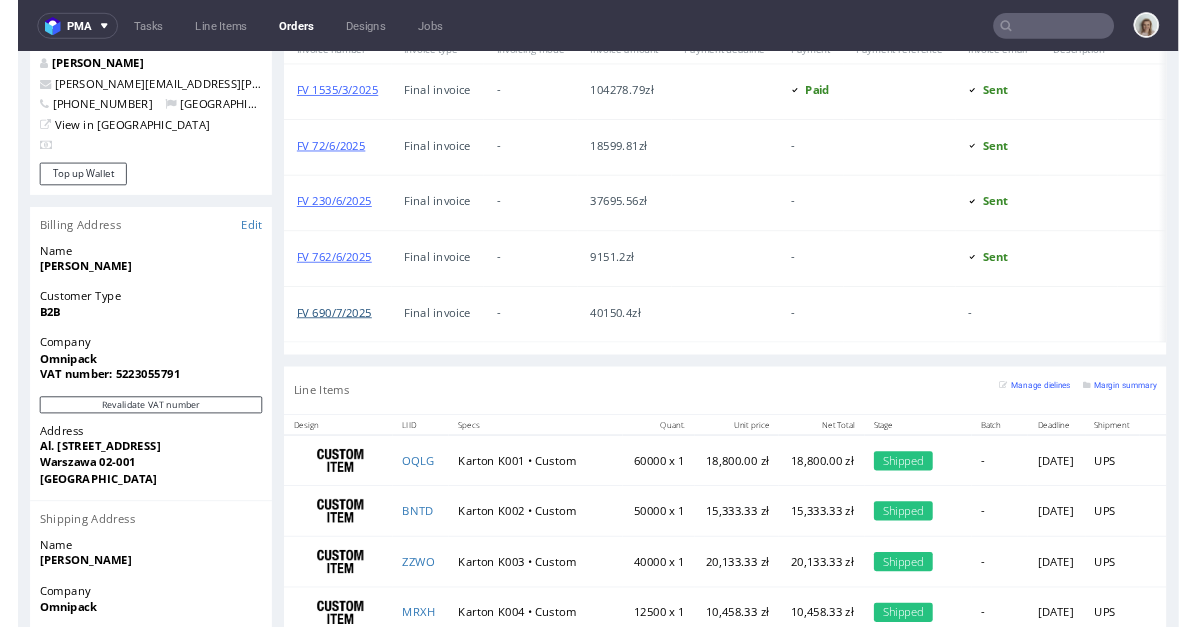 scroll, scrollTop: 4902, scrollLeft: 0, axis: vertical 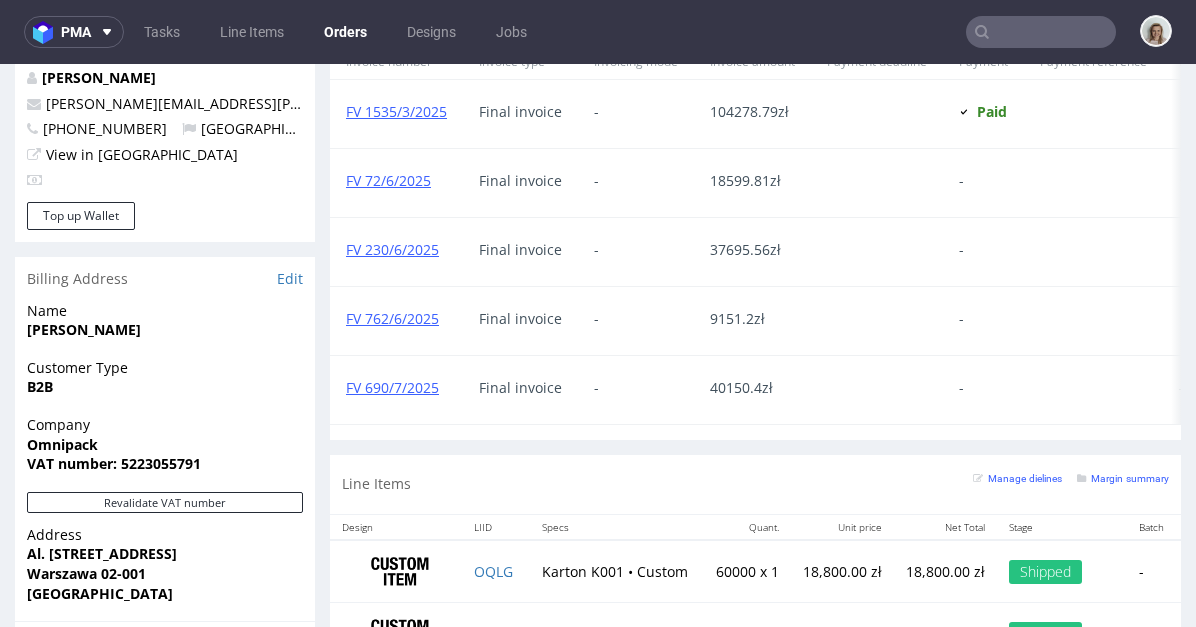 click at bounding box center [1041, 32] 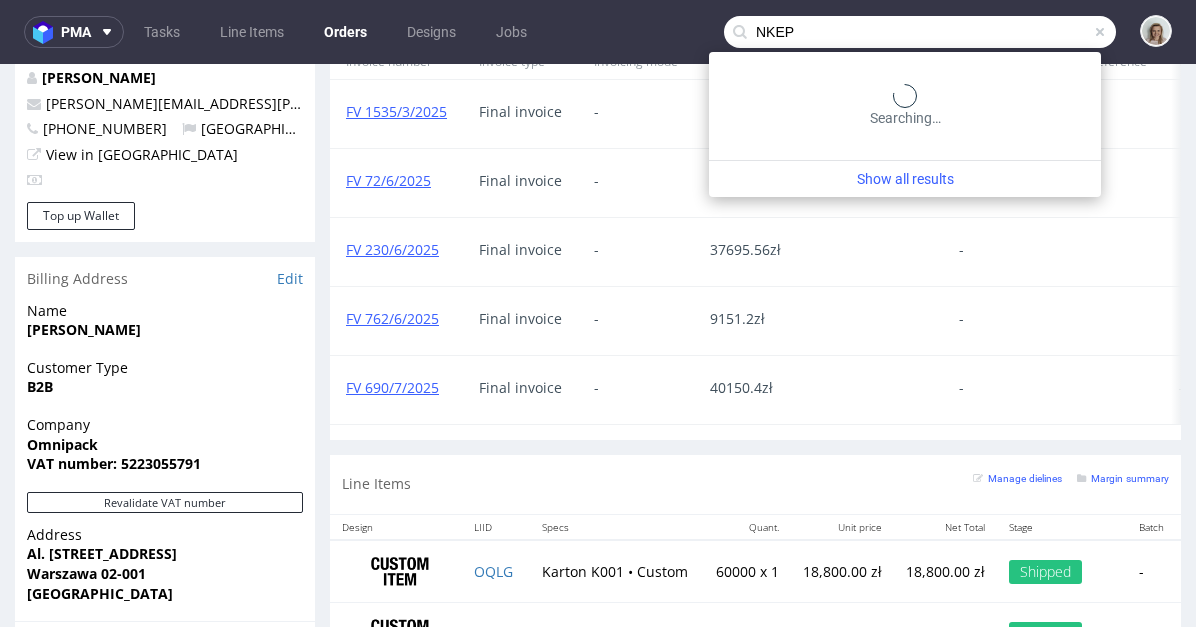type on "NKEP" 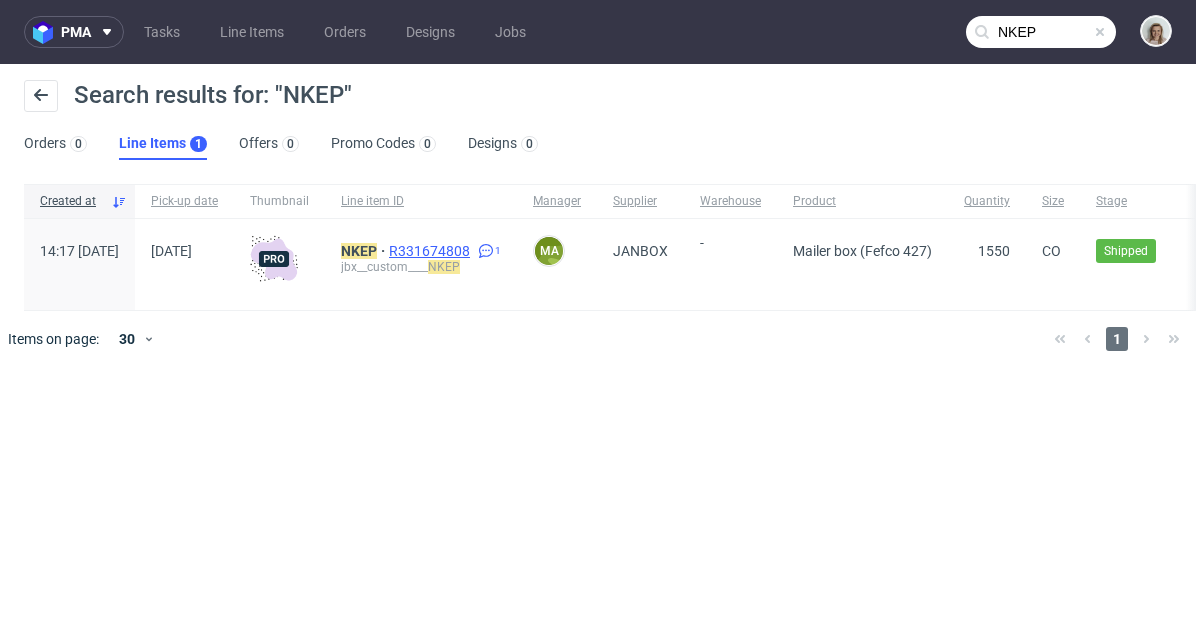 click on "R331674808" at bounding box center (431, 251) 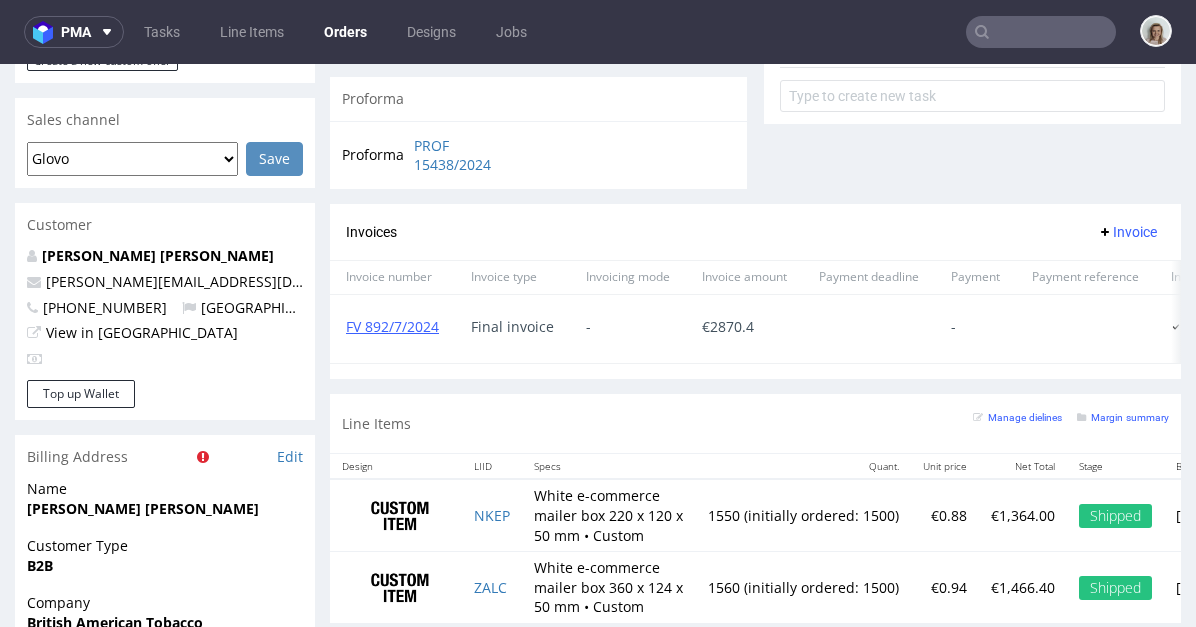 scroll, scrollTop: 1301, scrollLeft: 0, axis: vertical 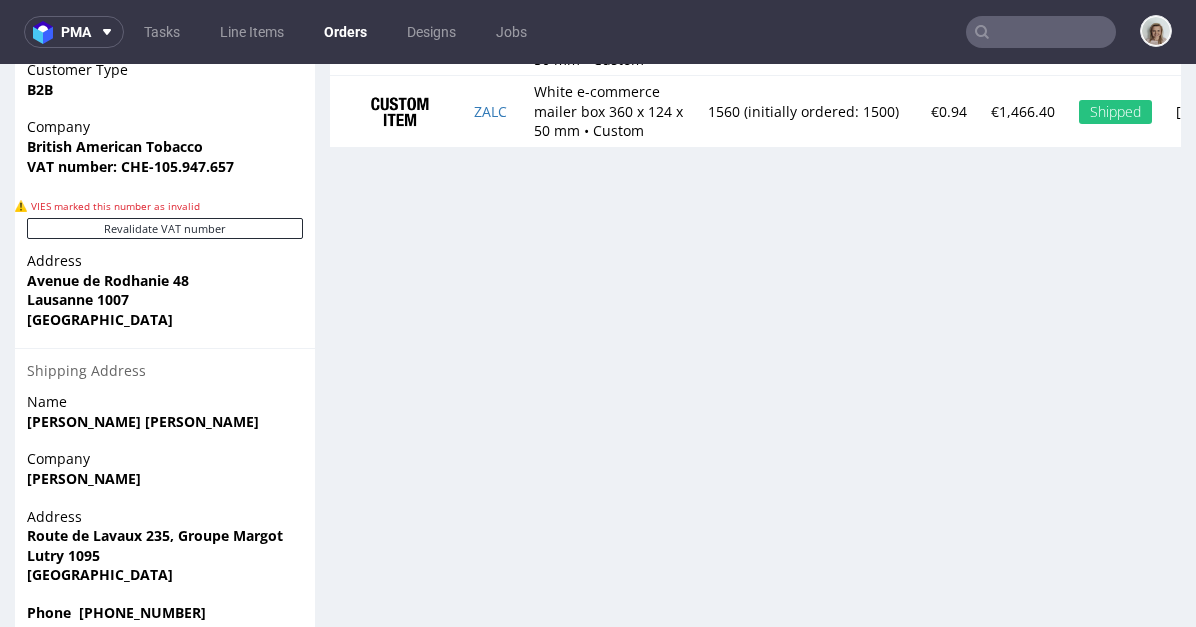 click on "NKEP" at bounding box center [492, 39] 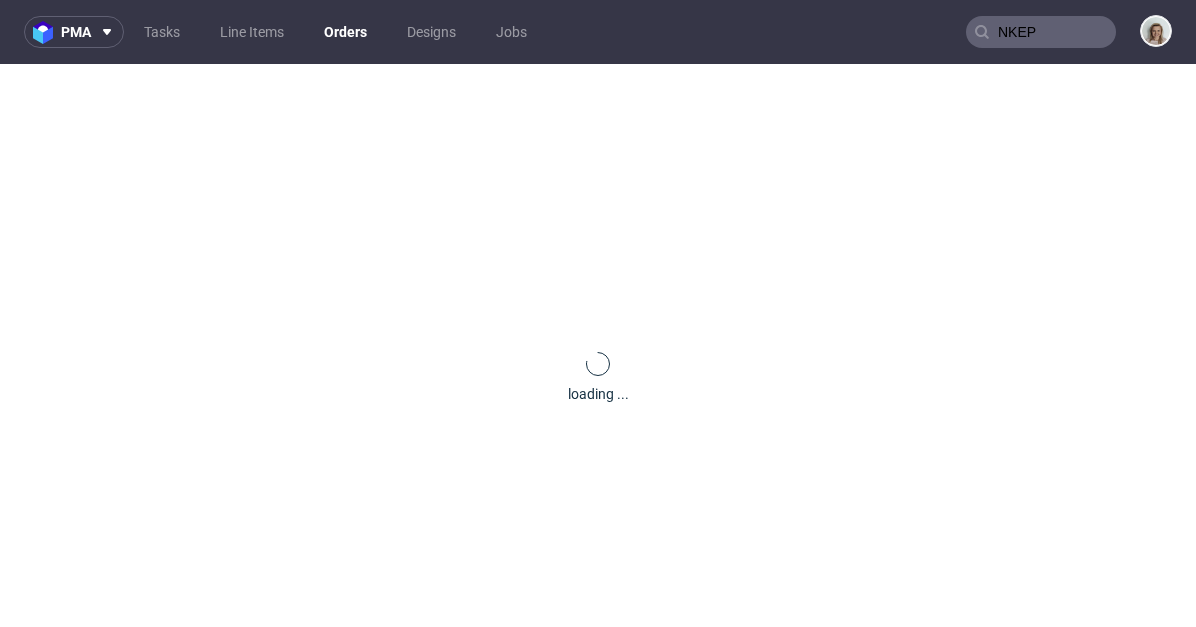 type 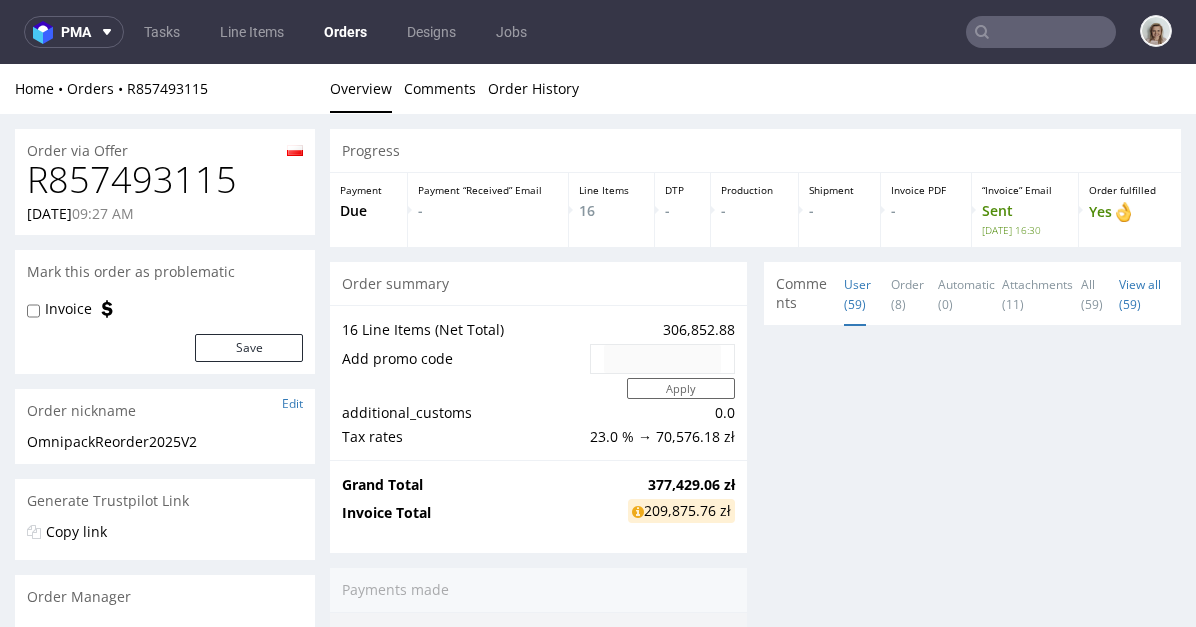 scroll, scrollTop: 0, scrollLeft: 0, axis: both 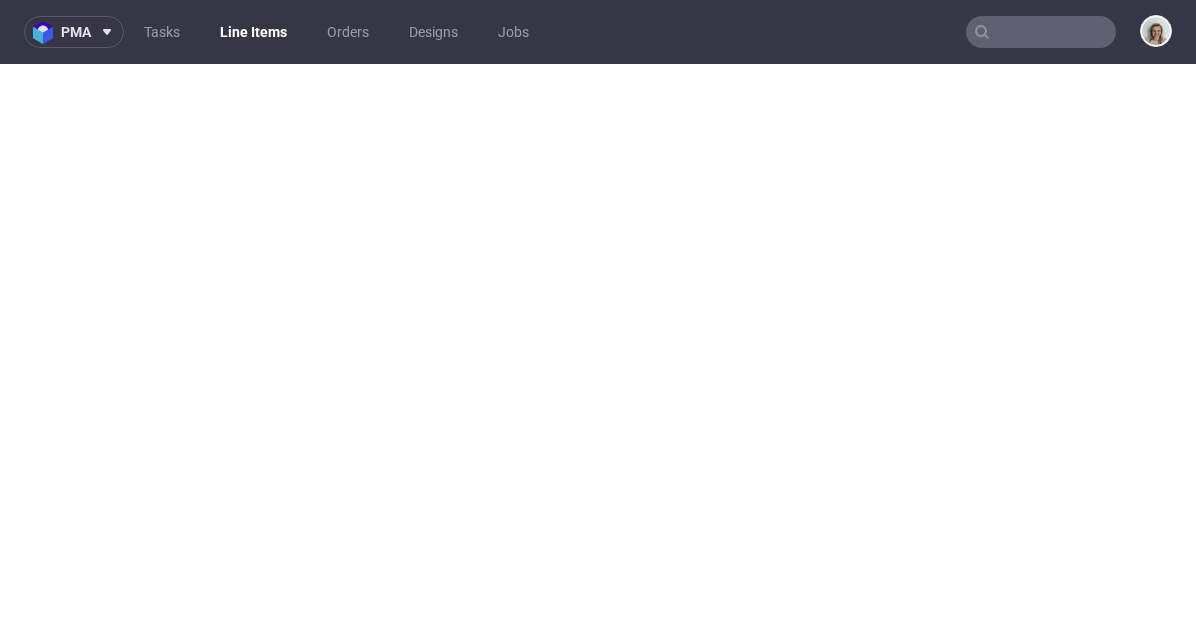 select on "in_progress" 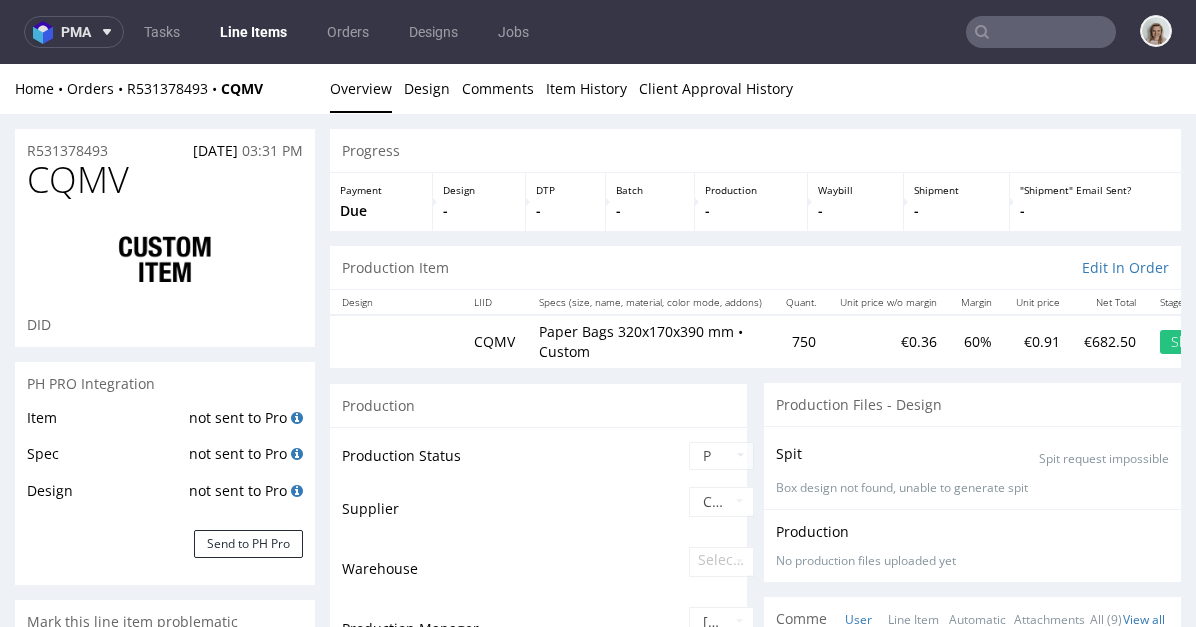 scroll, scrollTop: 0, scrollLeft: 0, axis: both 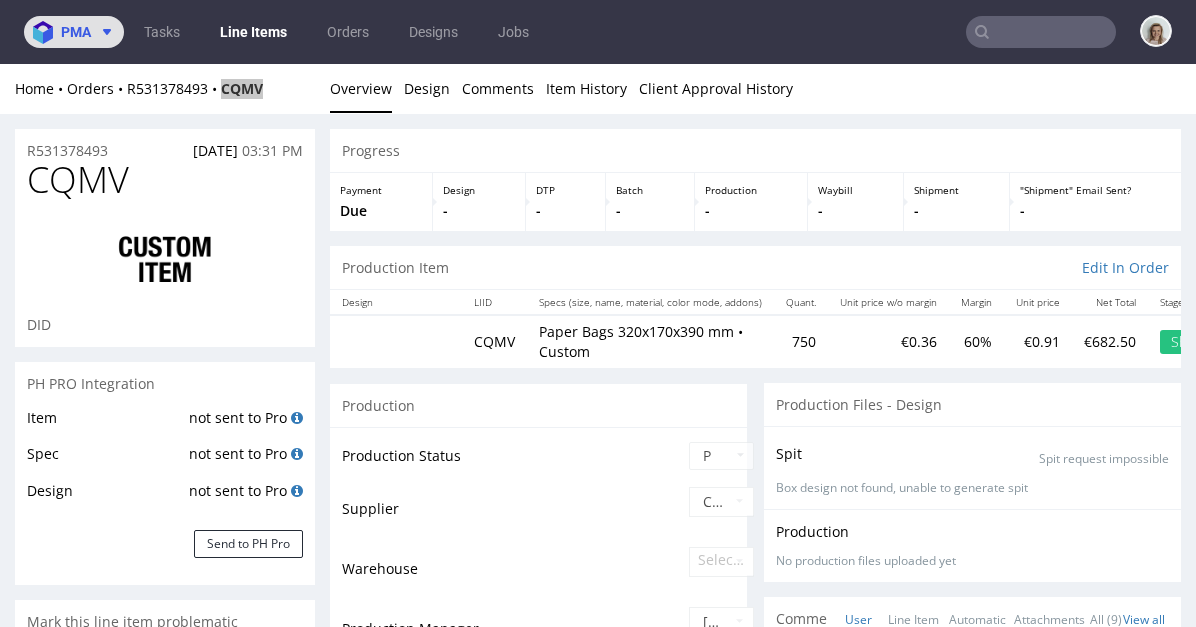 click at bounding box center (103, 32) 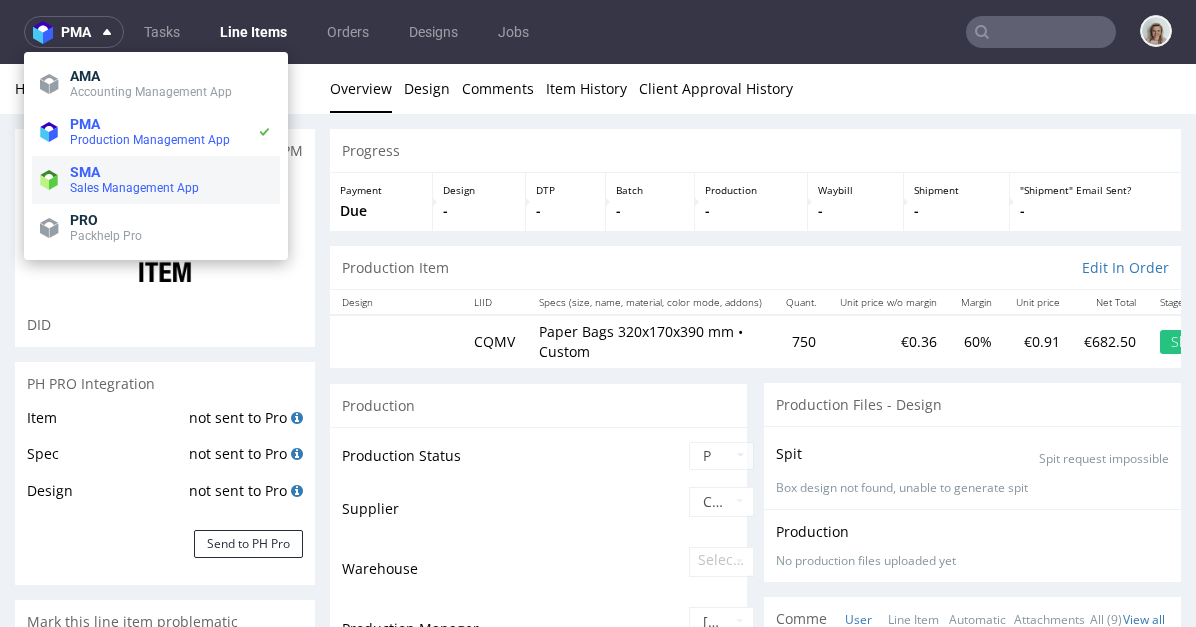 click on "Sales Management App" at bounding box center (134, 188) 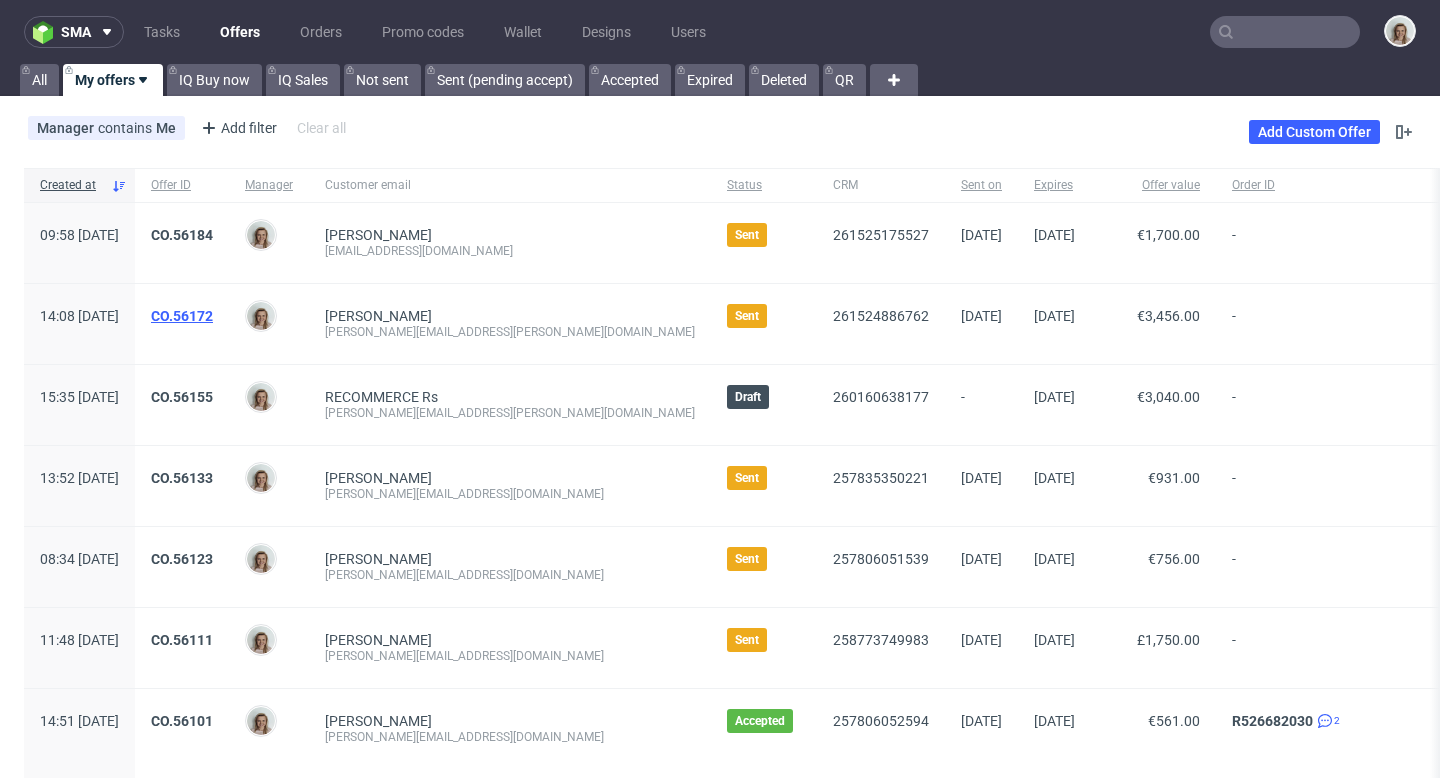 click on "CO.56172" at bounding box center (182, 316) 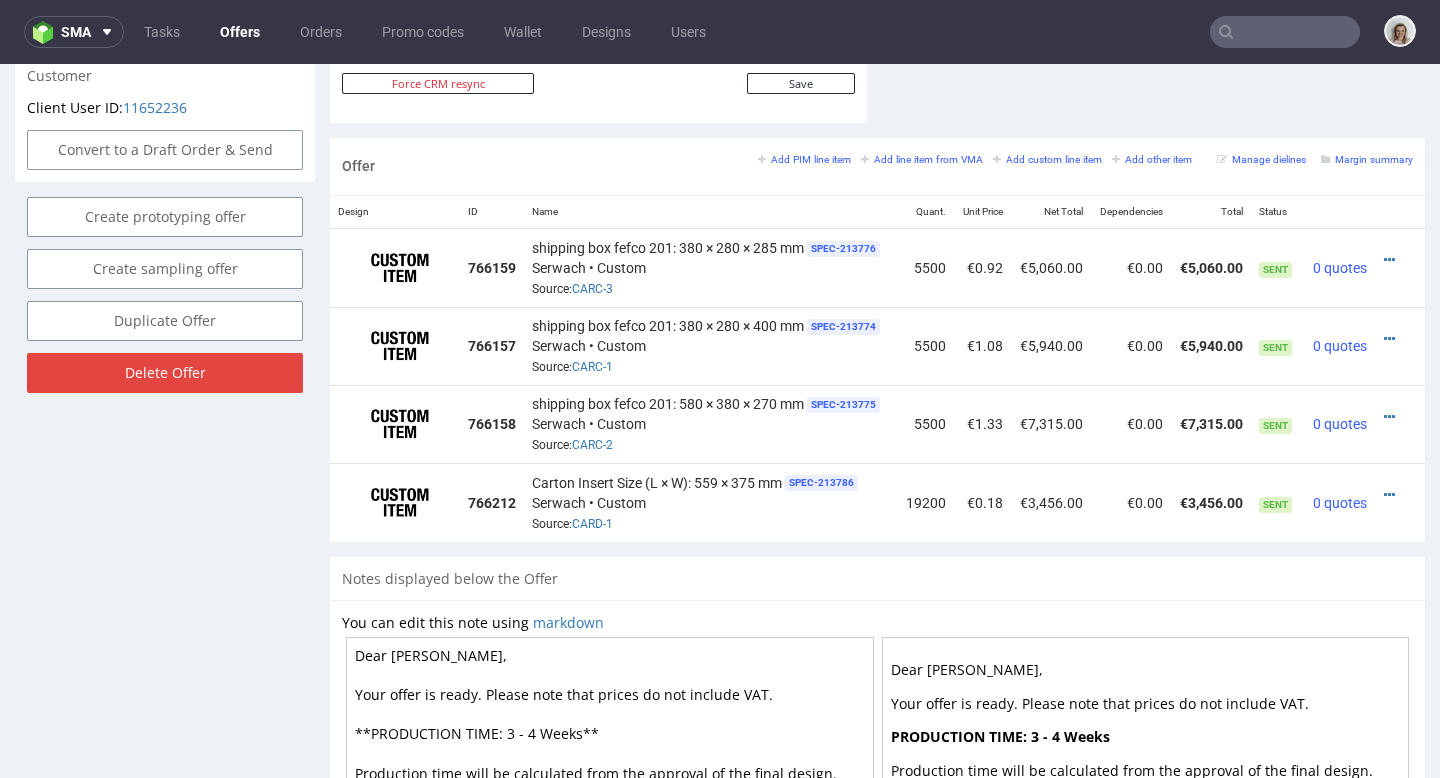 scroll, scrollTop: 1199, scrollLeft: 0, axis: vertical 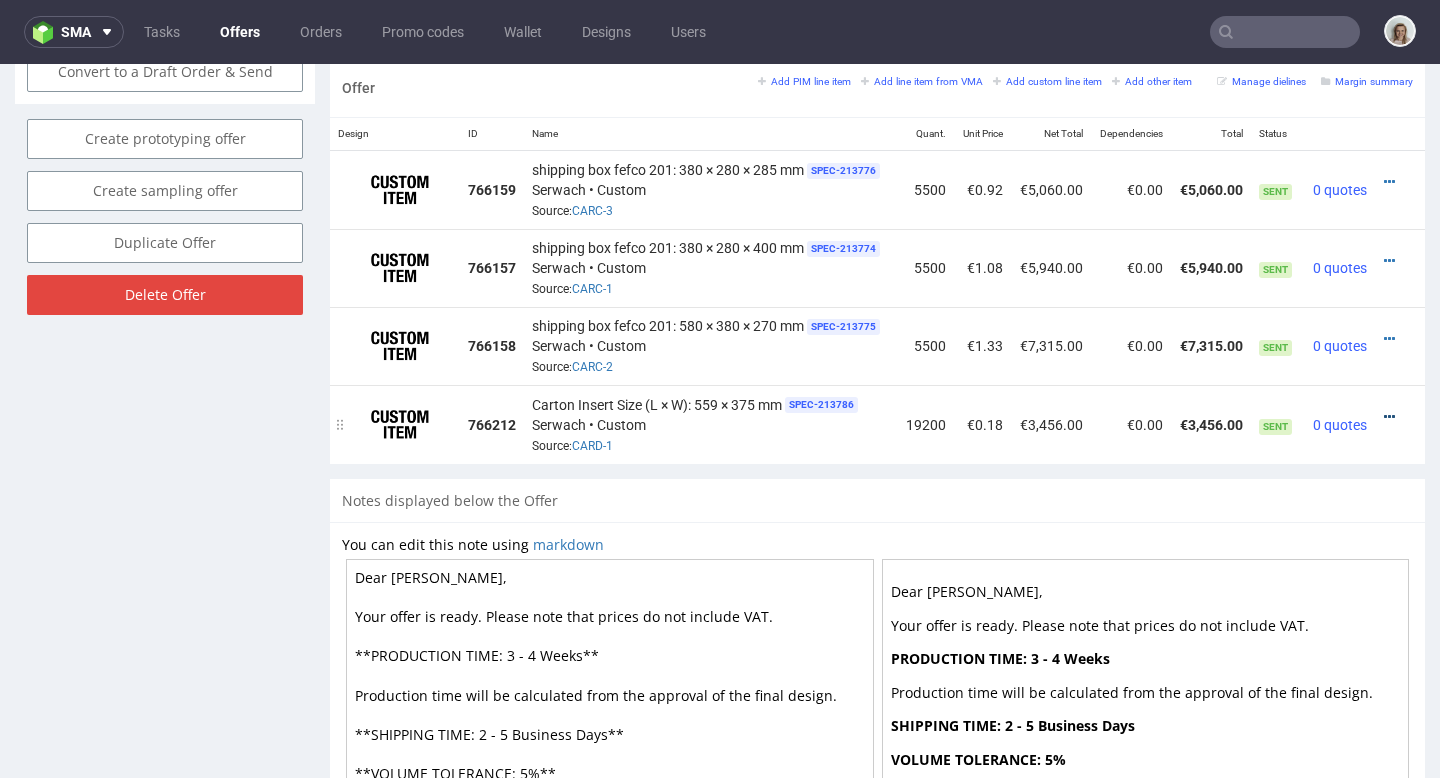 click at bounding box center [1389, 417] 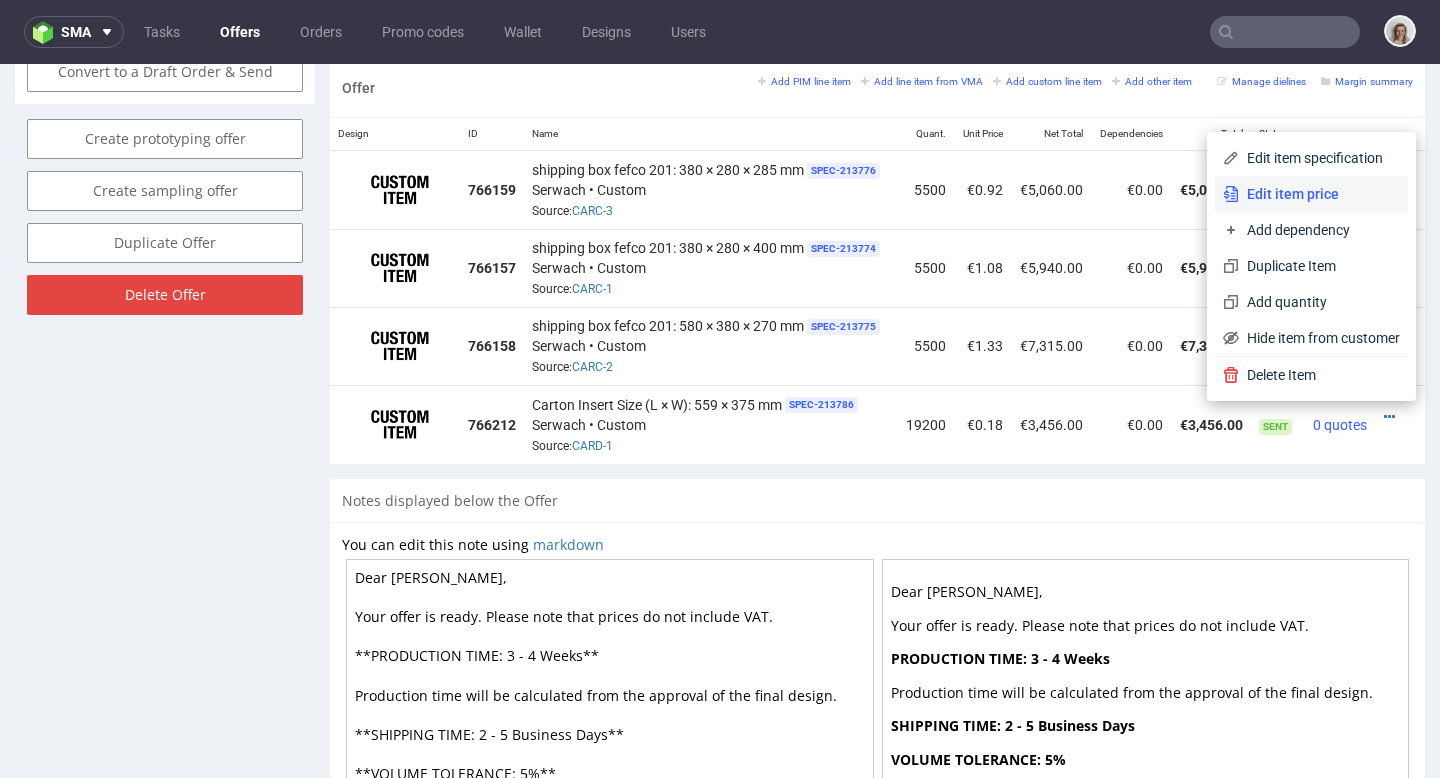 click on "Edit item price" at bounding box center [1319, 194] 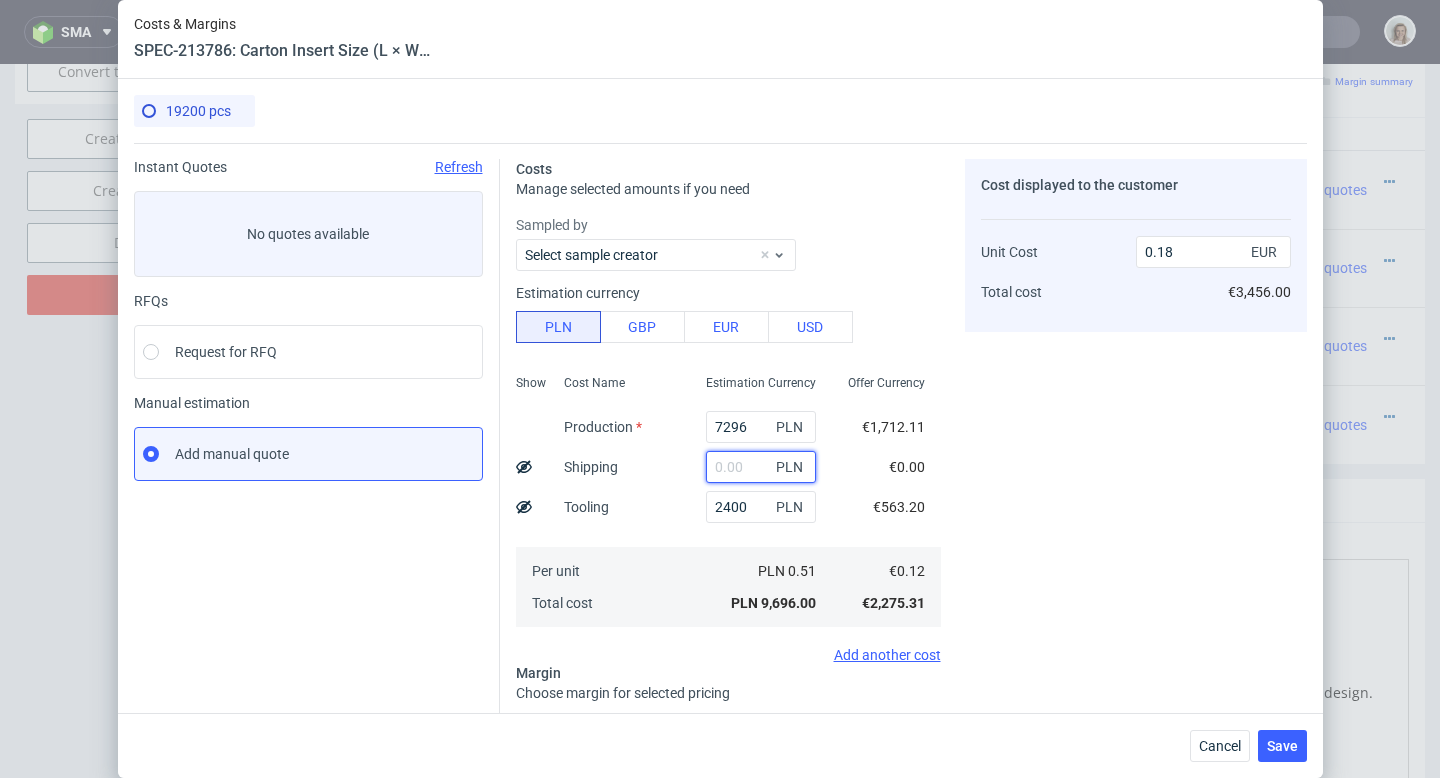 click at bounding box center (761, 467) 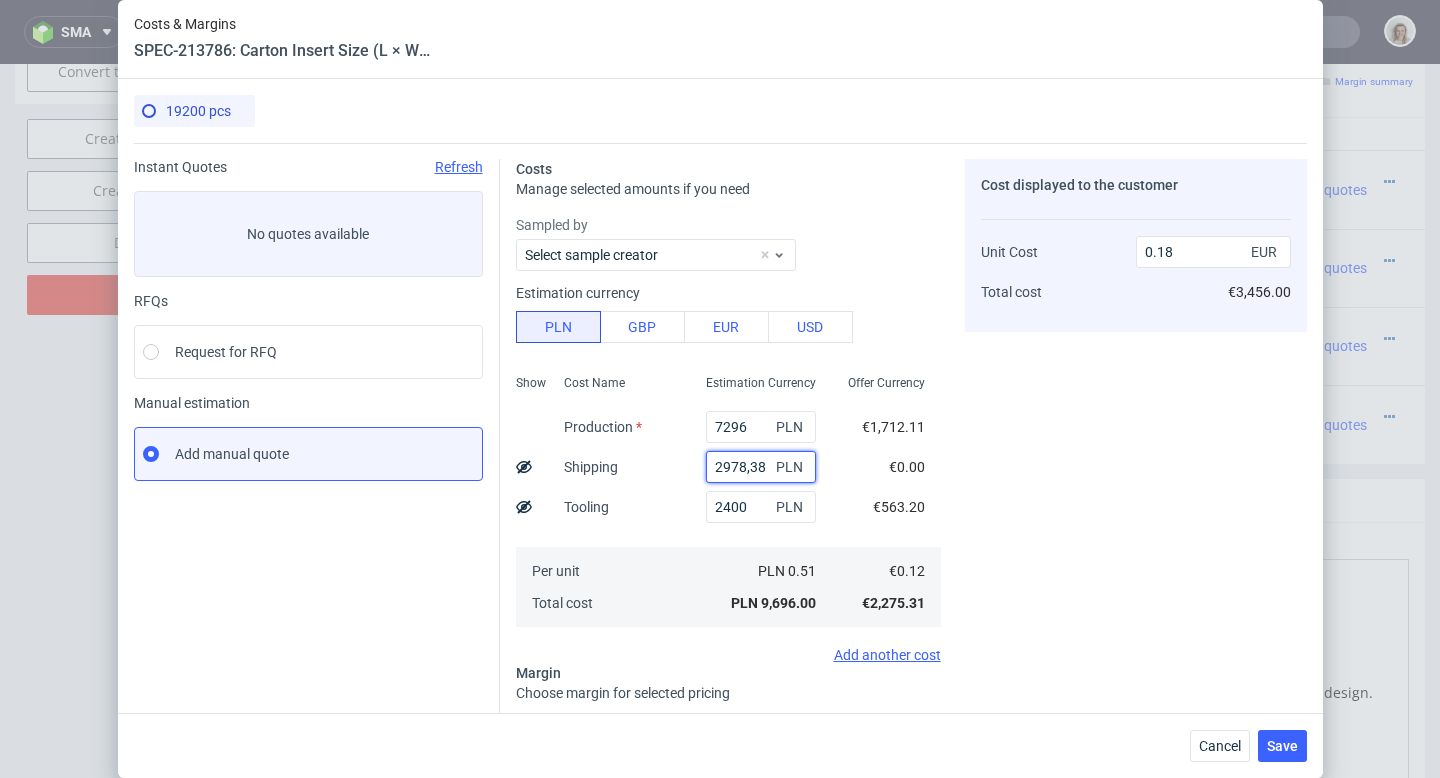 type on "2978.38" 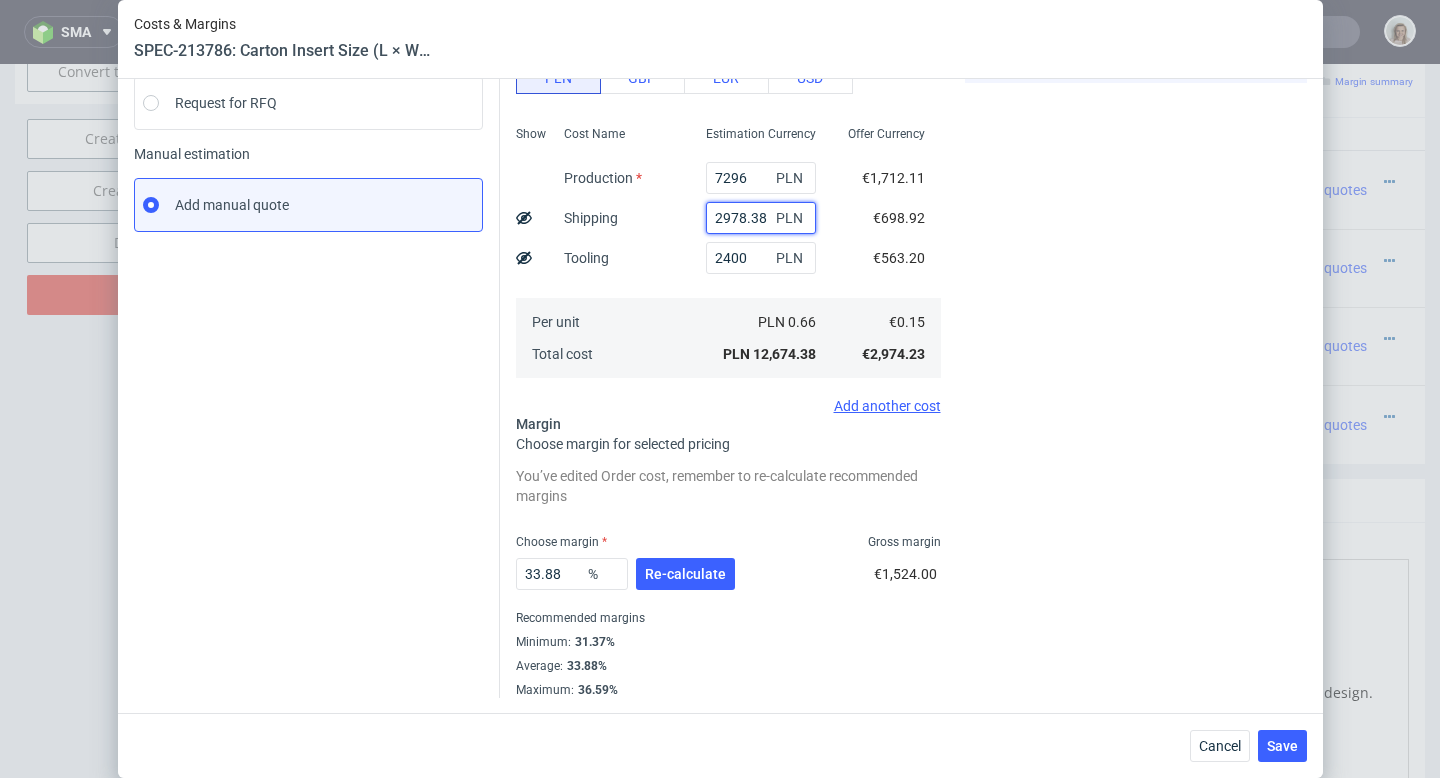 scroll, scrollTop: 250, scrollLeft: 0, axis: vertical 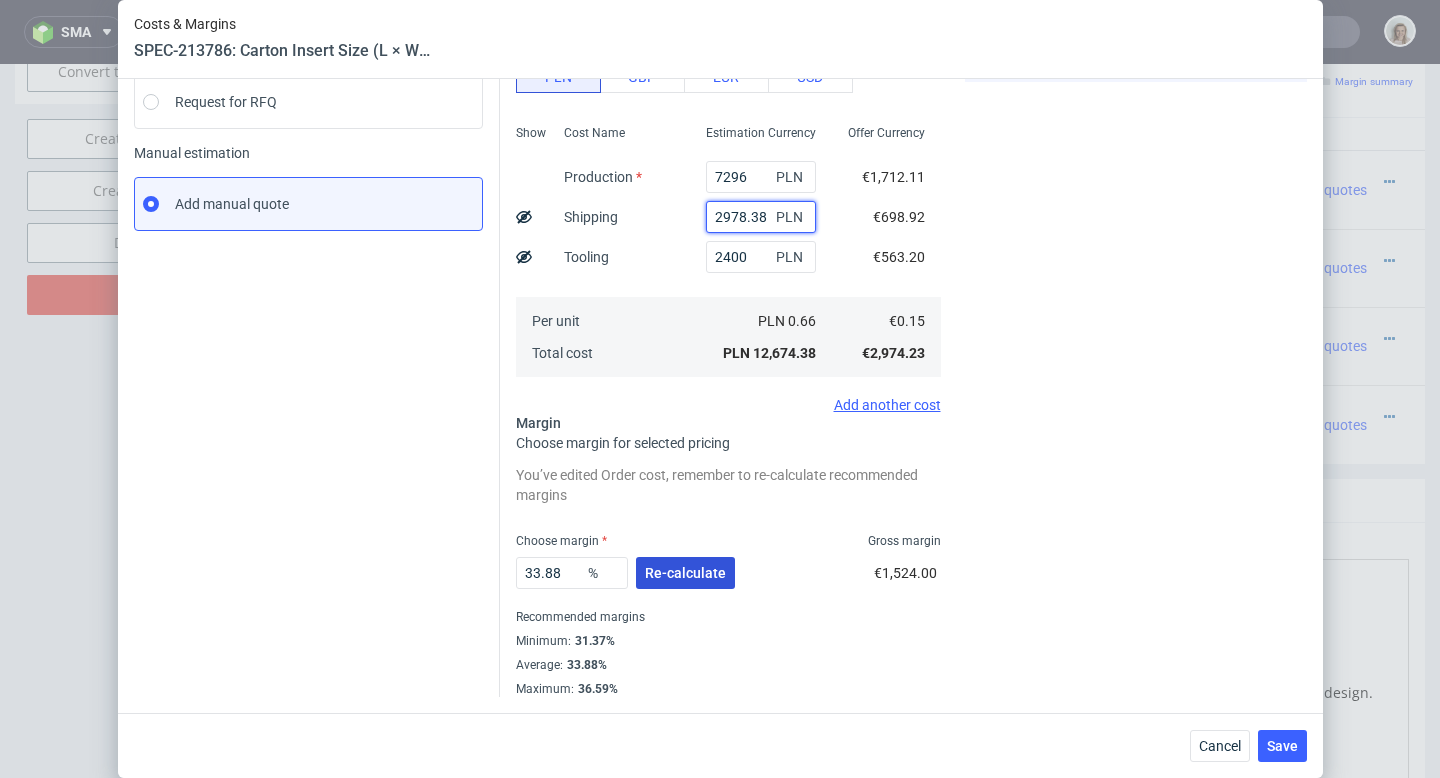 type on "2978.38" 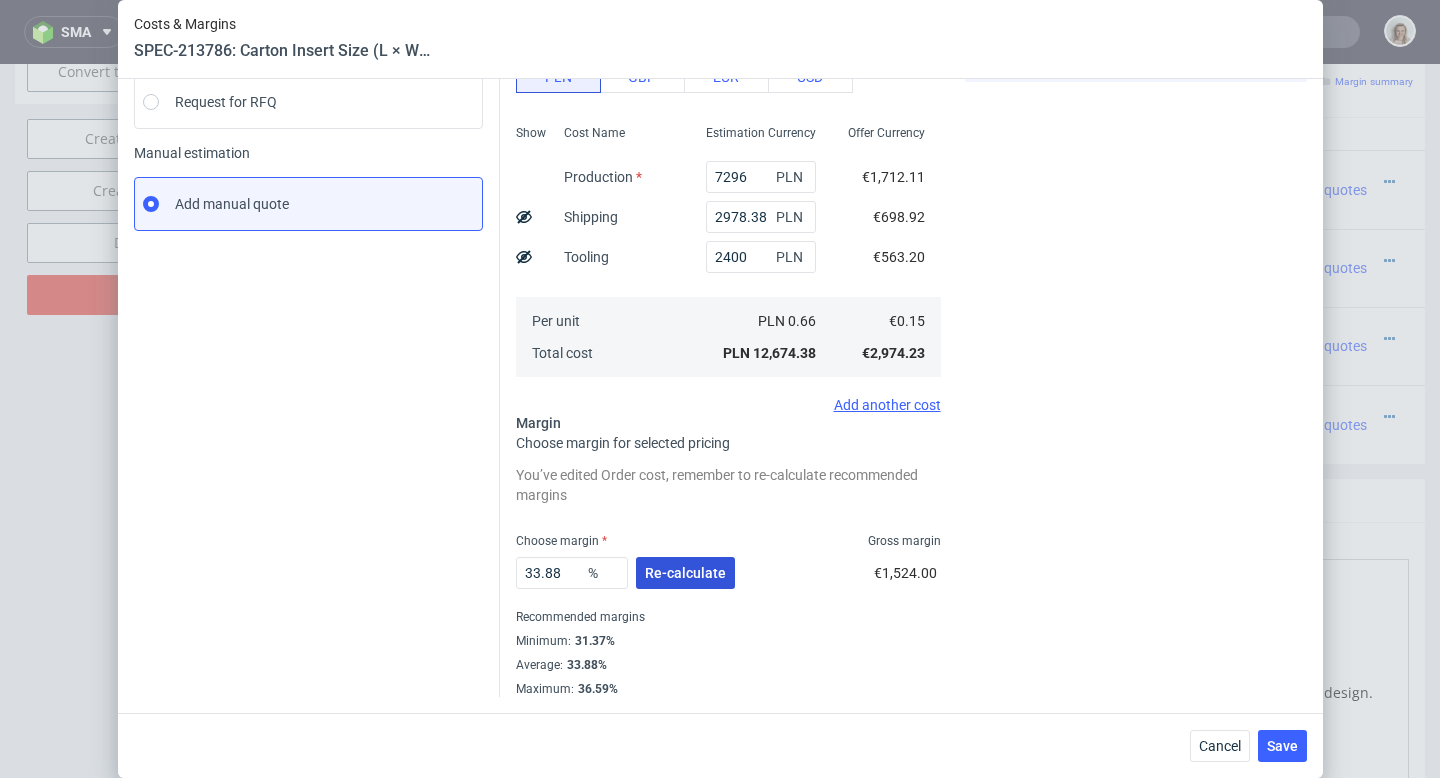 click on "Re-calculate" at bounding box center [685, 573] 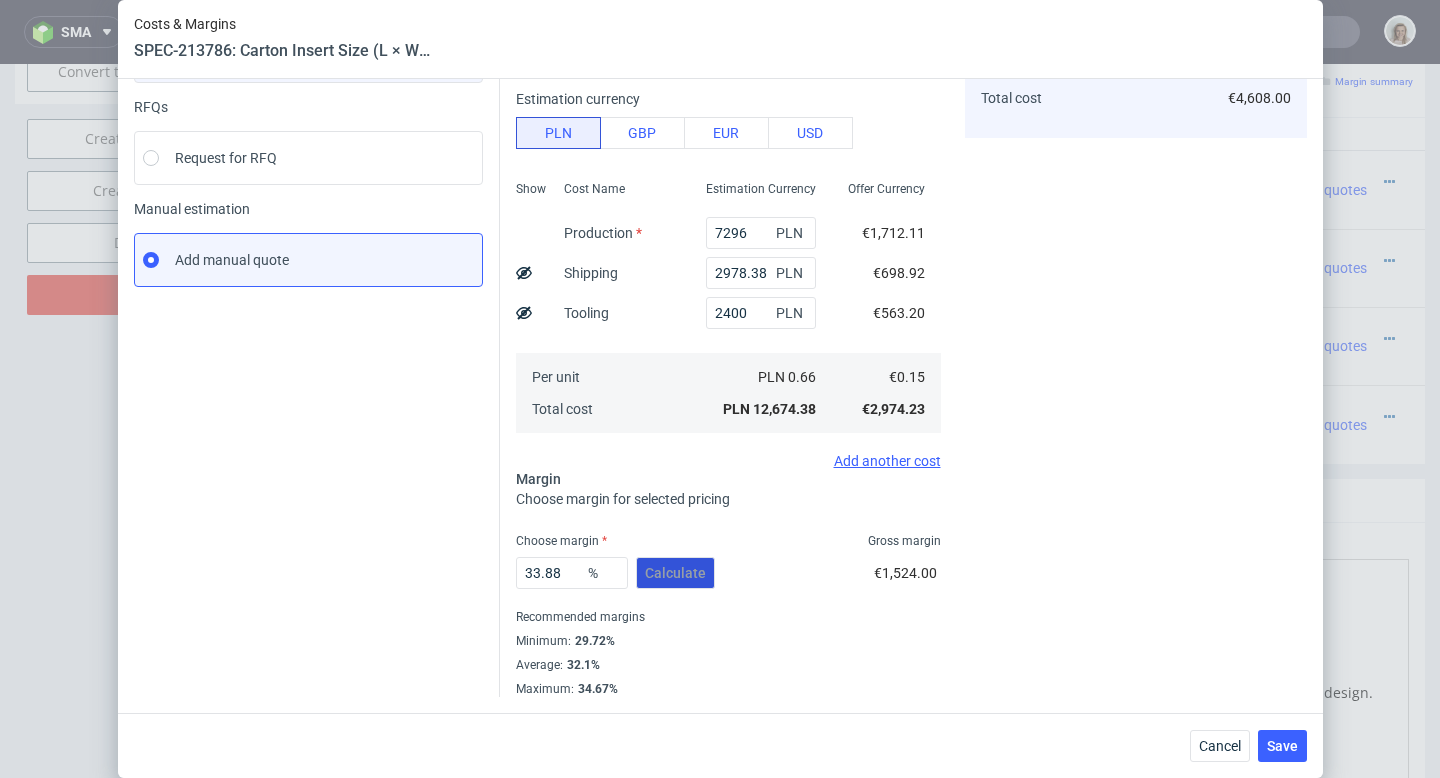 scroll, scrollTop: 194, scrollLeft: 0, axis: vertical 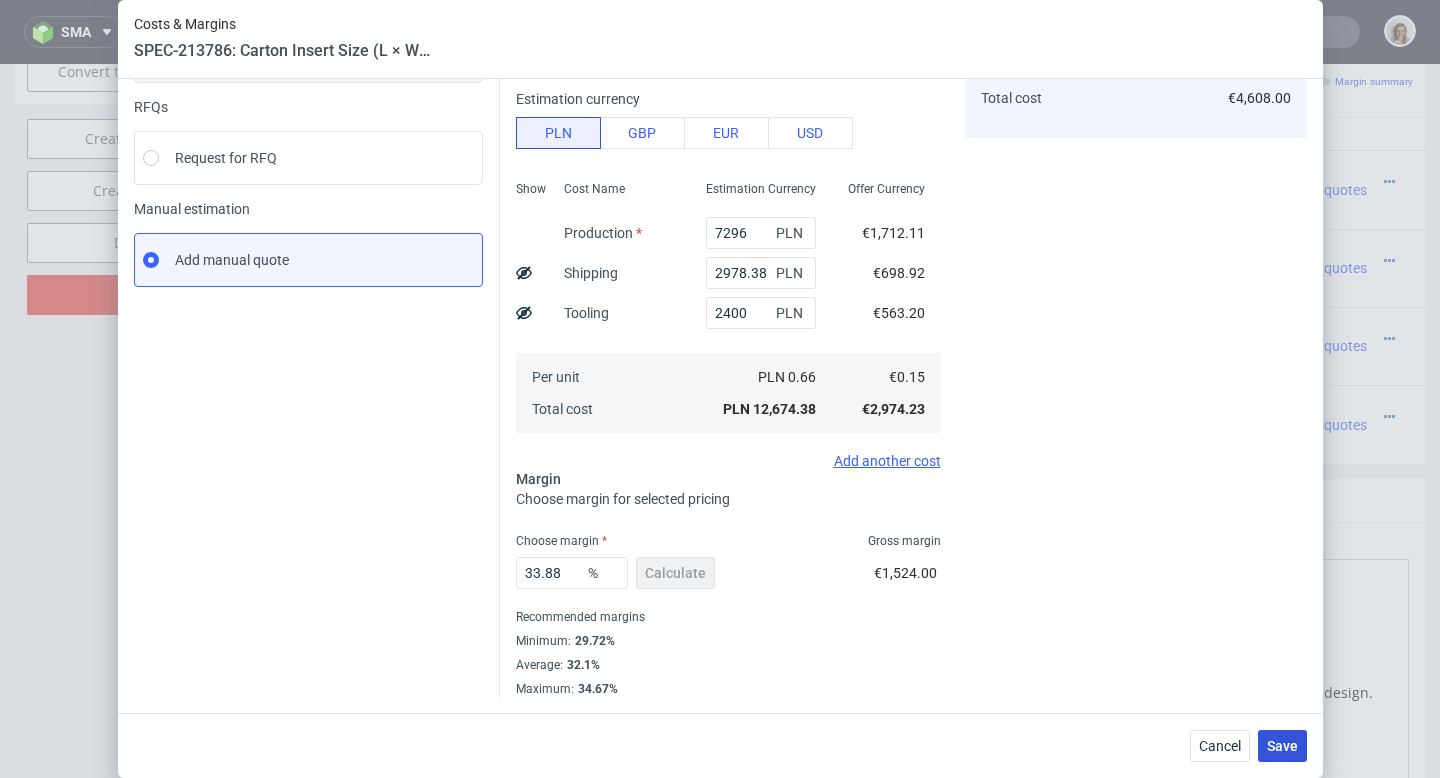 click on "Save" at bounding box center (1282, 746) 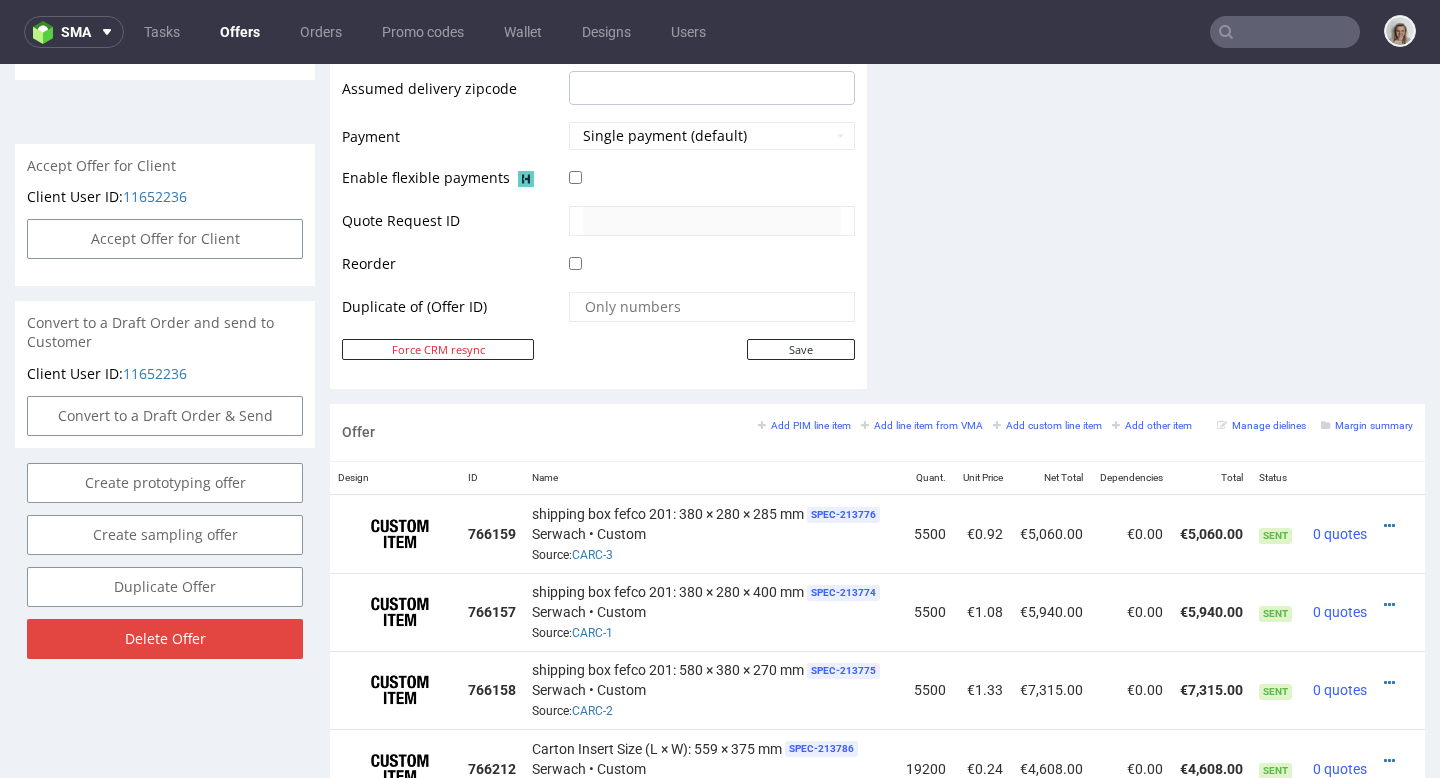 scroll, scrollTop: 950, scrollLeft: 0, axis: vertical 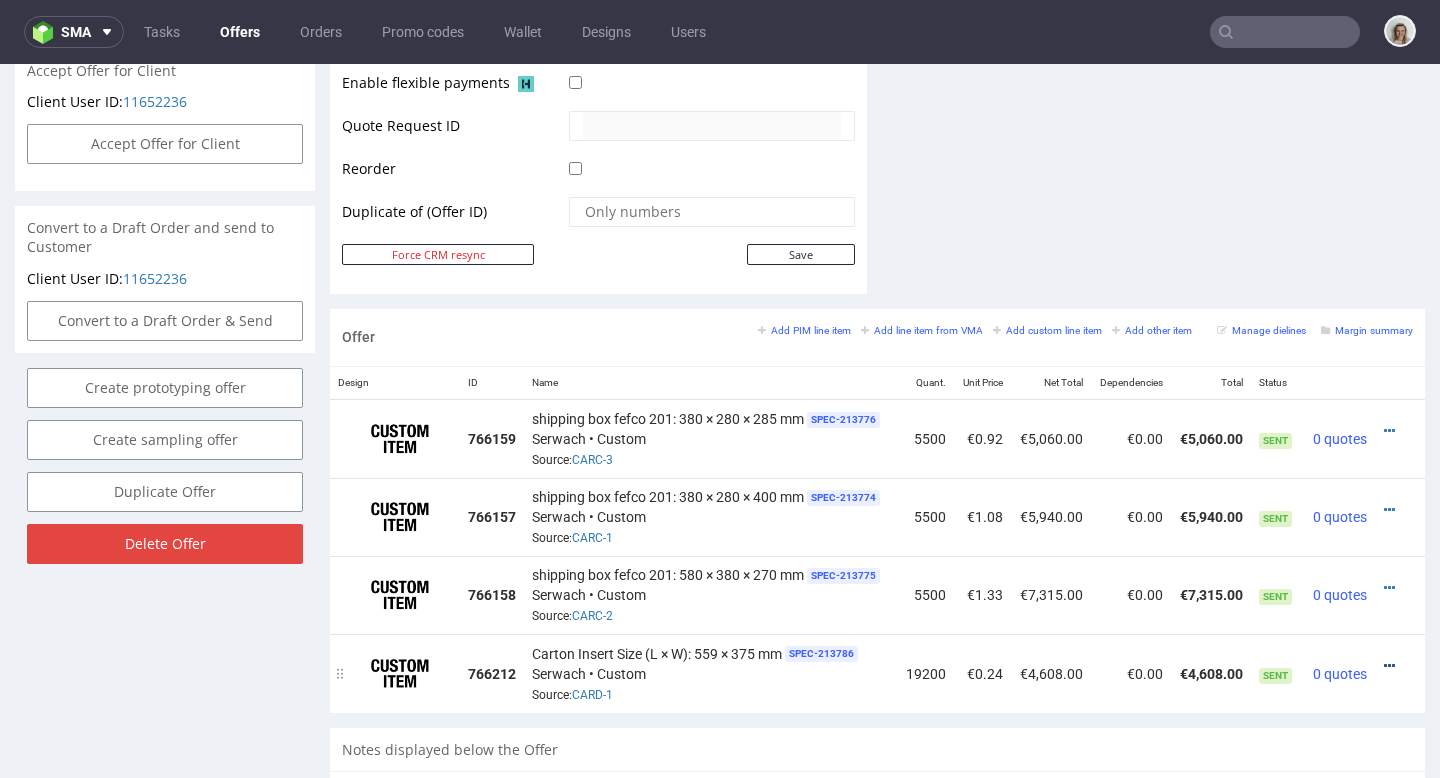 click at bounding box center [1389, 666] 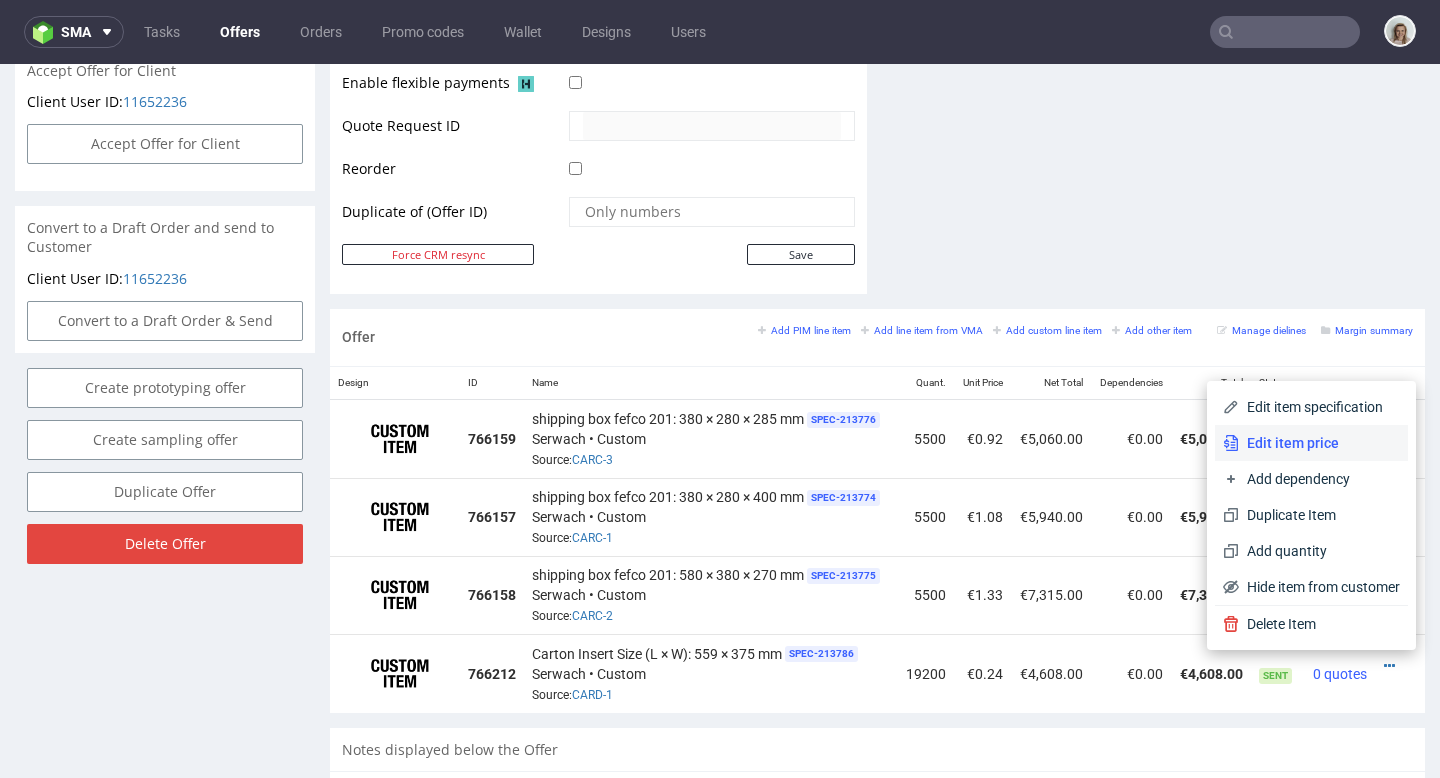 click on "Edit item price" at bounding box center (1319, 443) 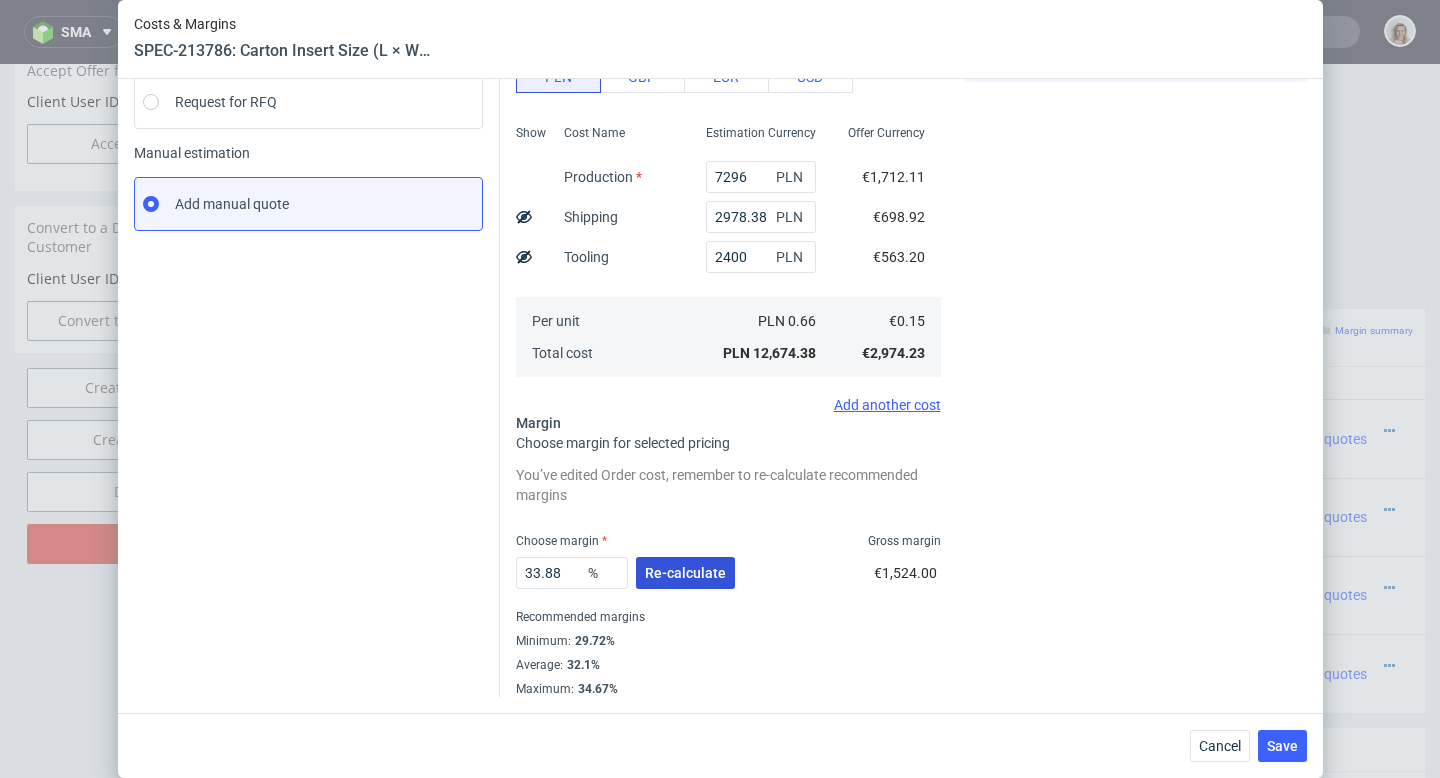 click on "Re-calculate" at bounding box center [685, 573] 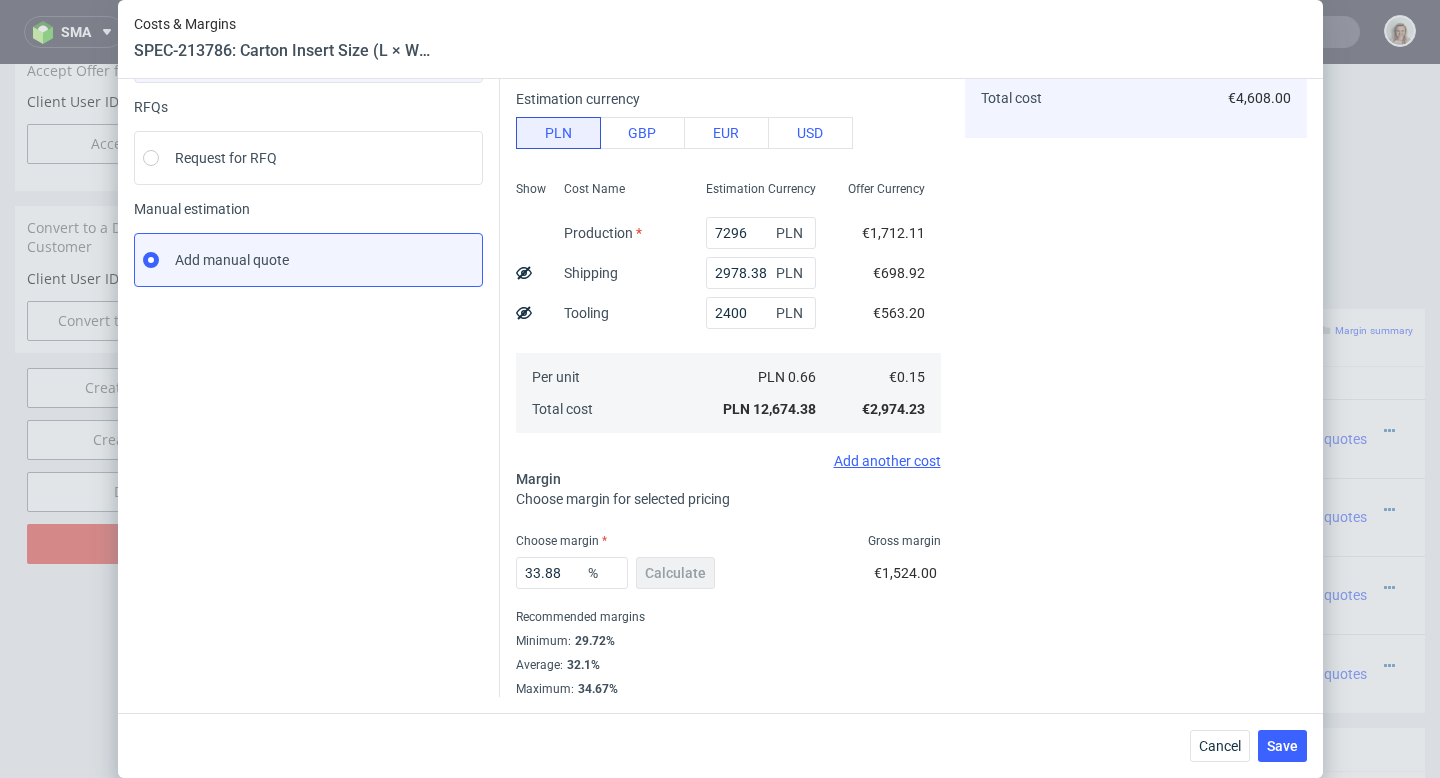 scroll, scrollTop: 194, scrollLeft: 0, axis: vertical 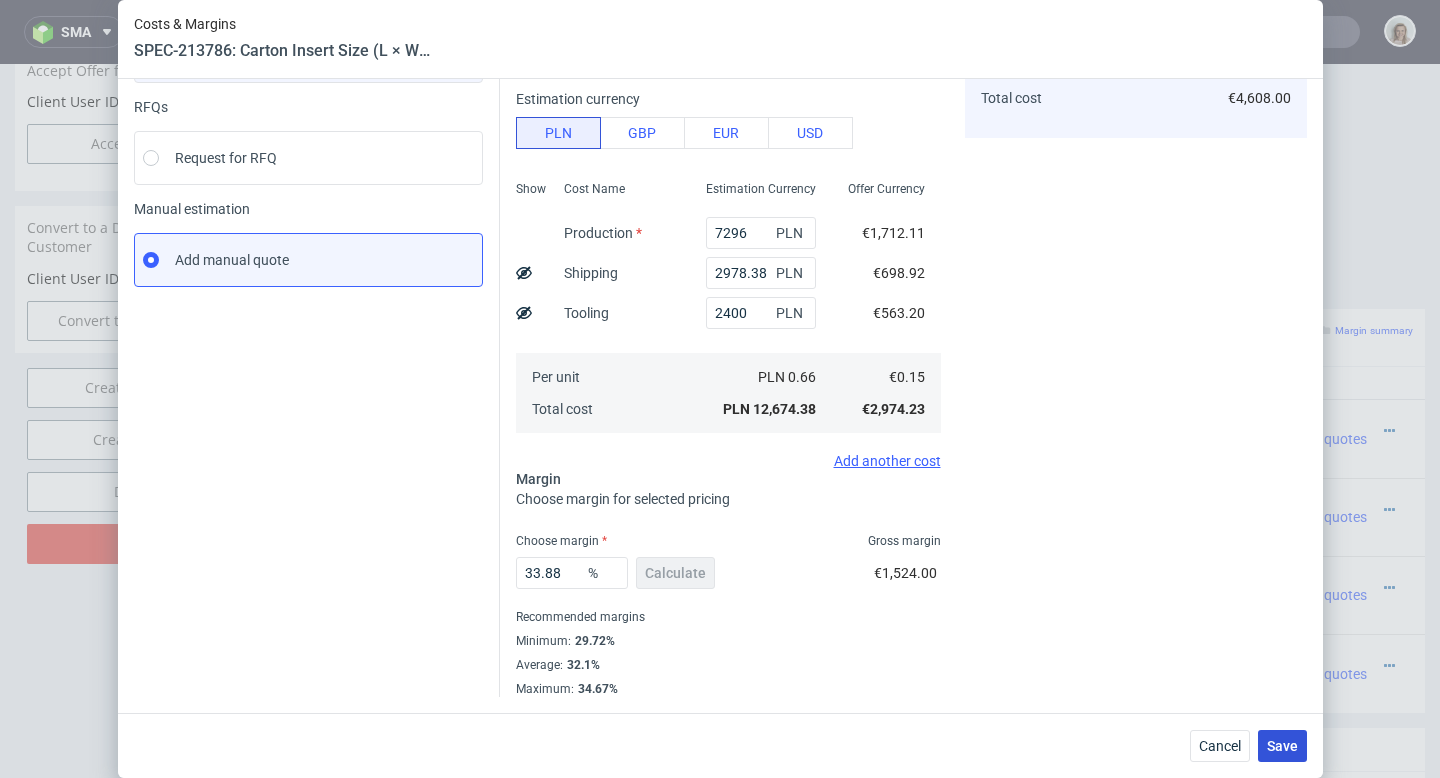 click on "Save" at bounding box center [1282, 746] 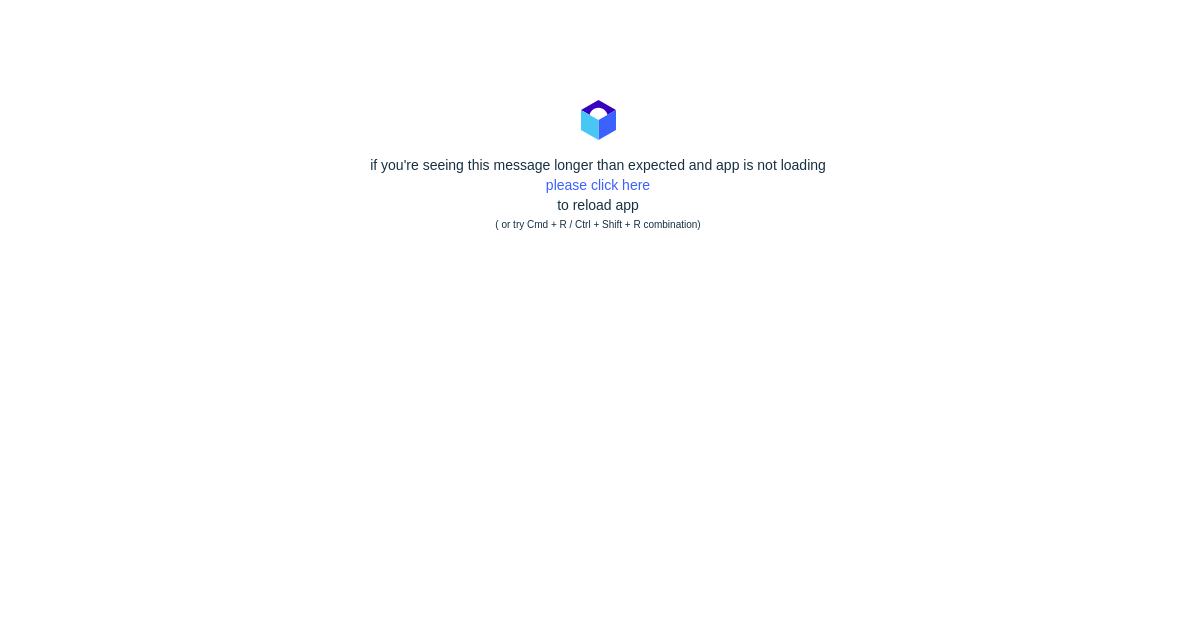 scroll, scrollTop: 0, scrollLeft: 0, axis: both 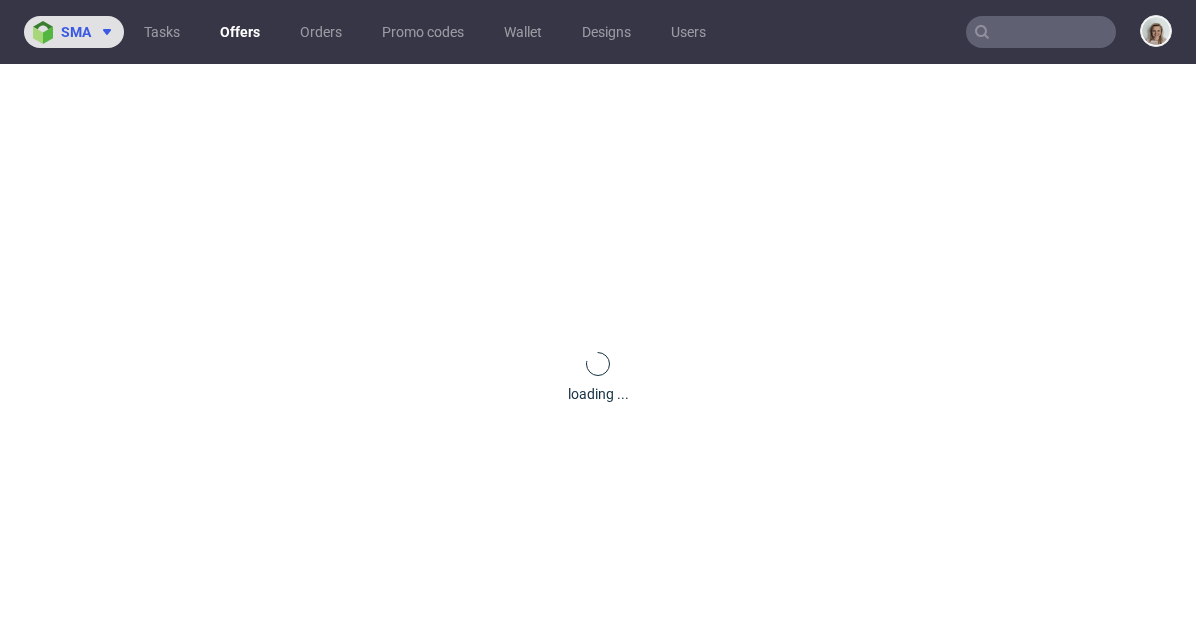 click 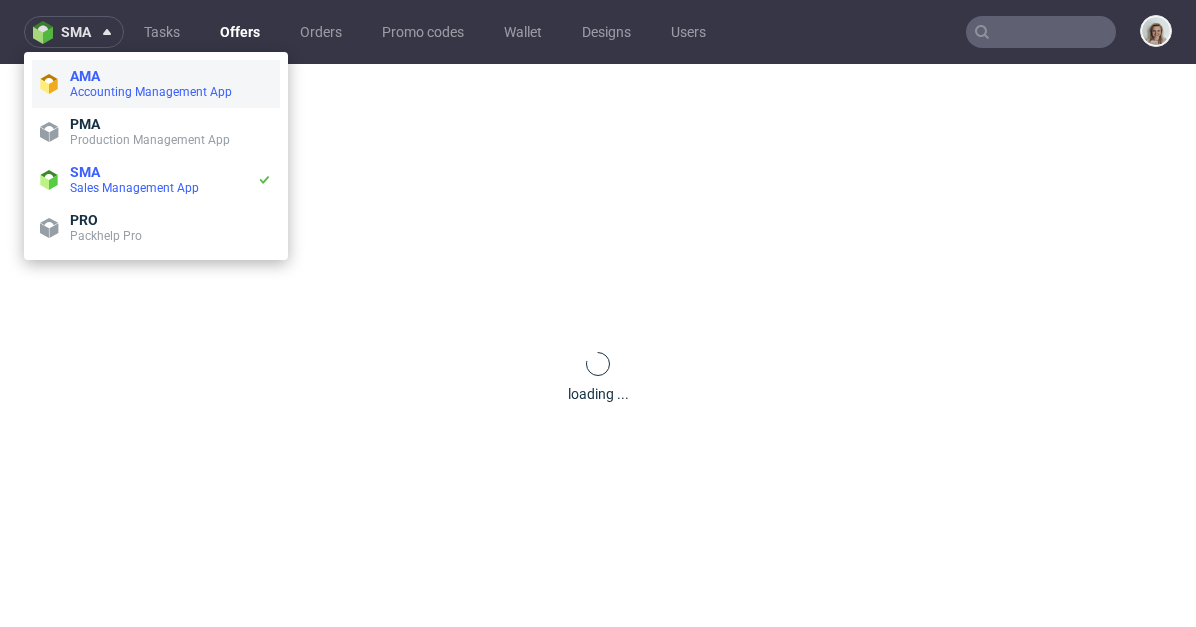 click on "AMA Accounting Management App" at bounding box center [156, 84] 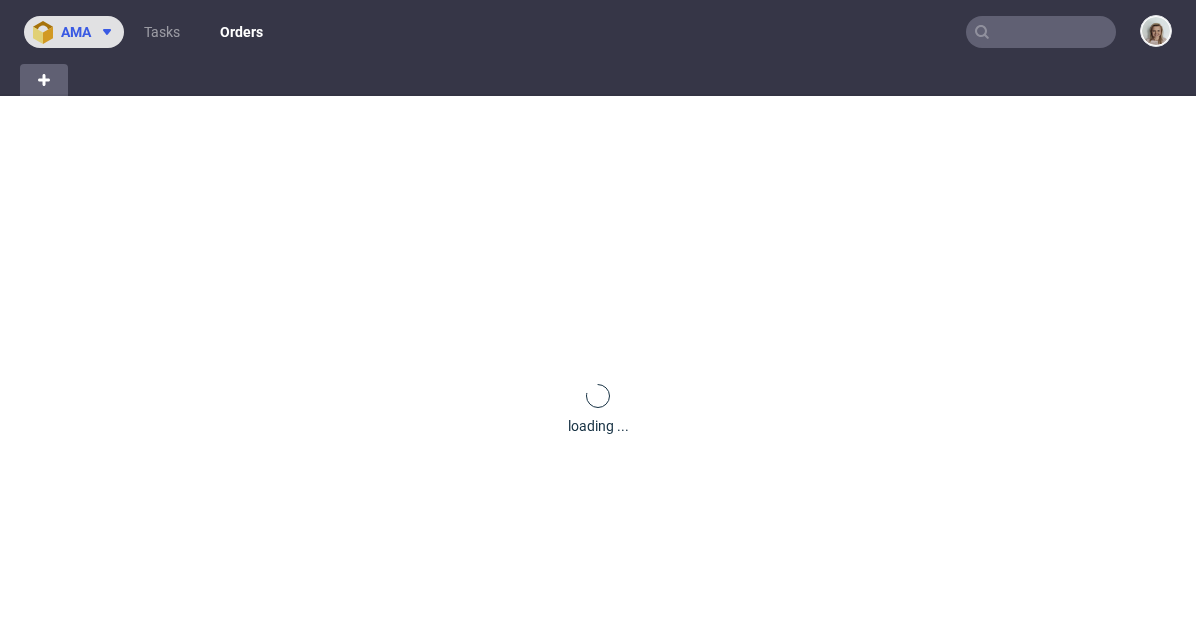 click on "ama" 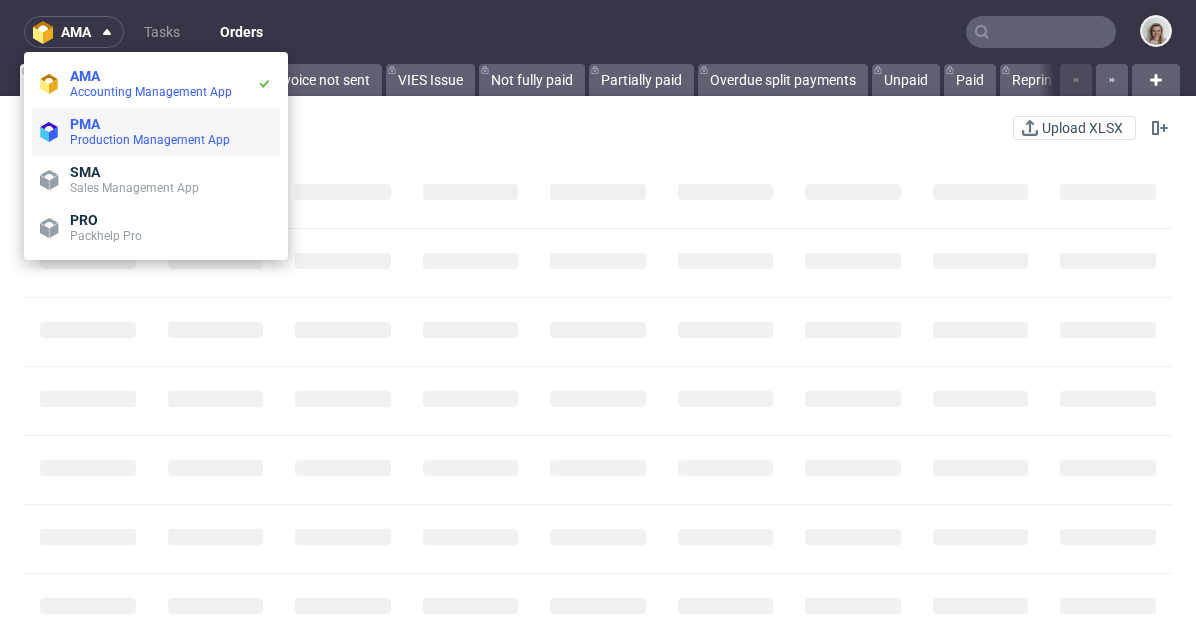 click on "PMA" 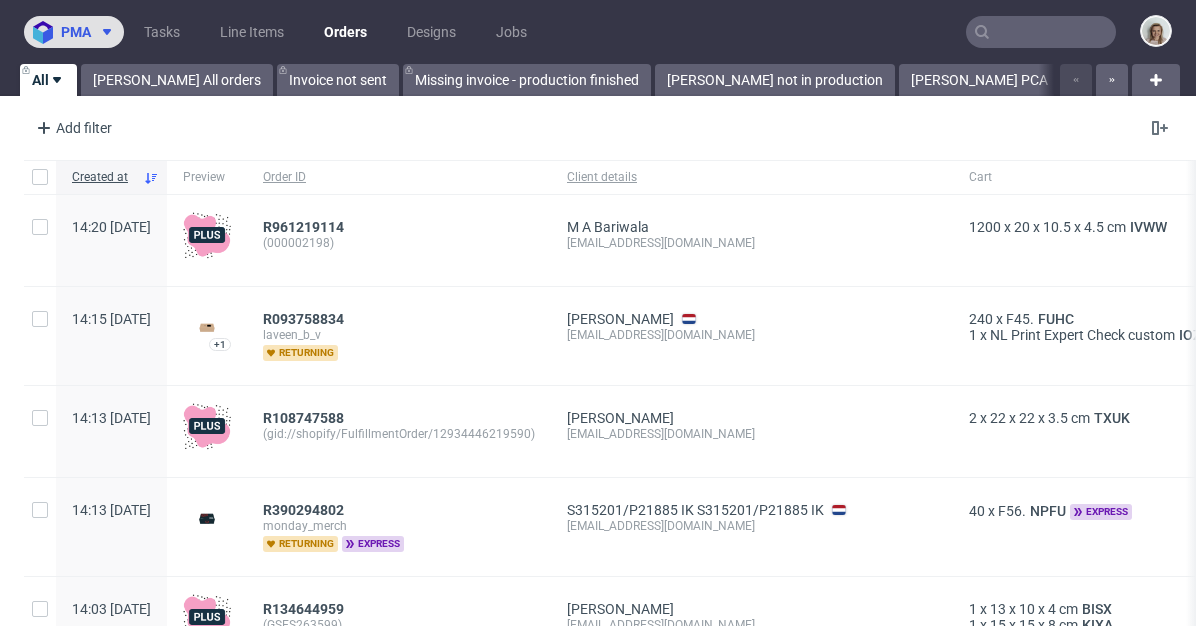 click on "pma" 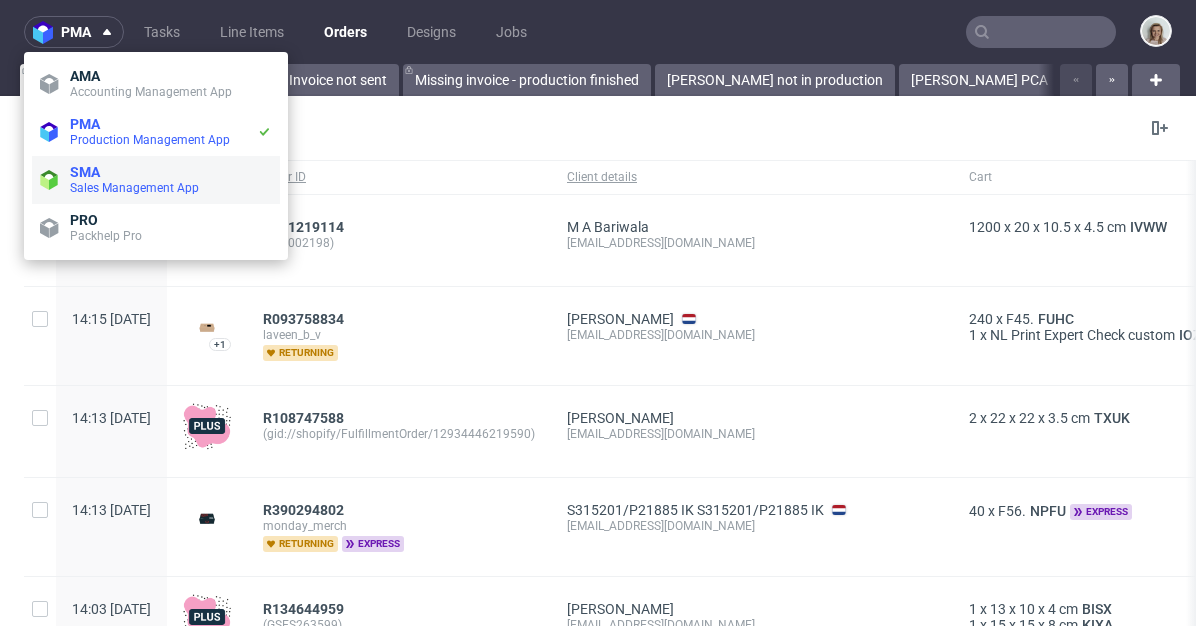 click on "SMA" 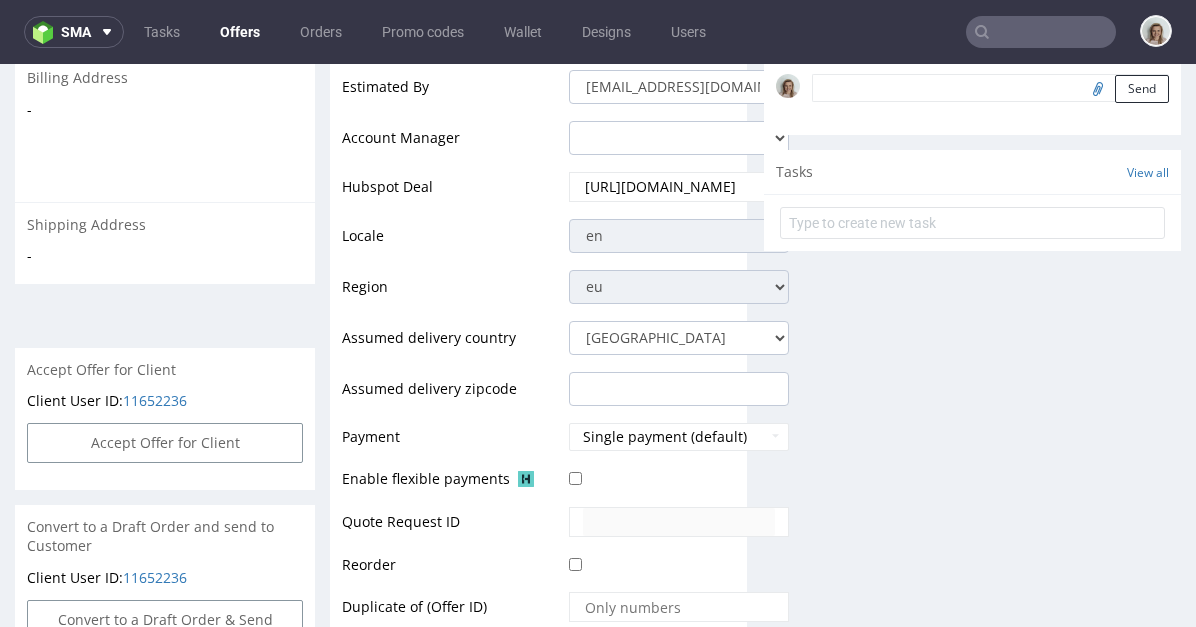 scroll, scrollTop: 0, scrollLeft: 0, axis: both 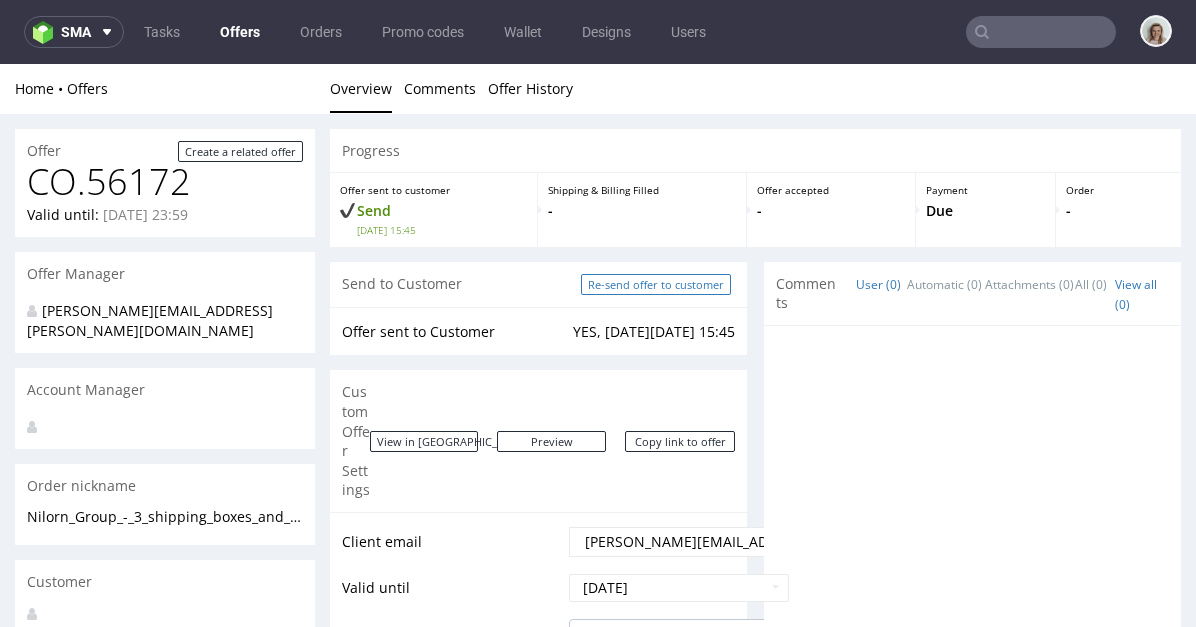 click on "Re-send offer to customer" at bounding box center [656, 284] 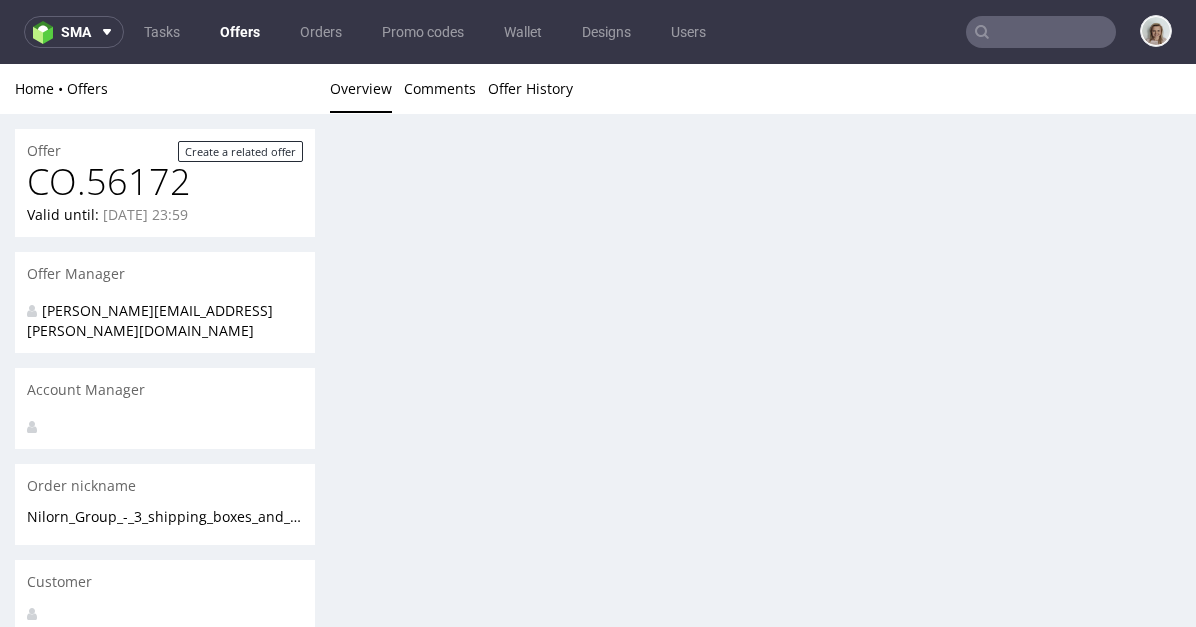scroll, scrollTop: 0, scrollLeft: 0, axis: both 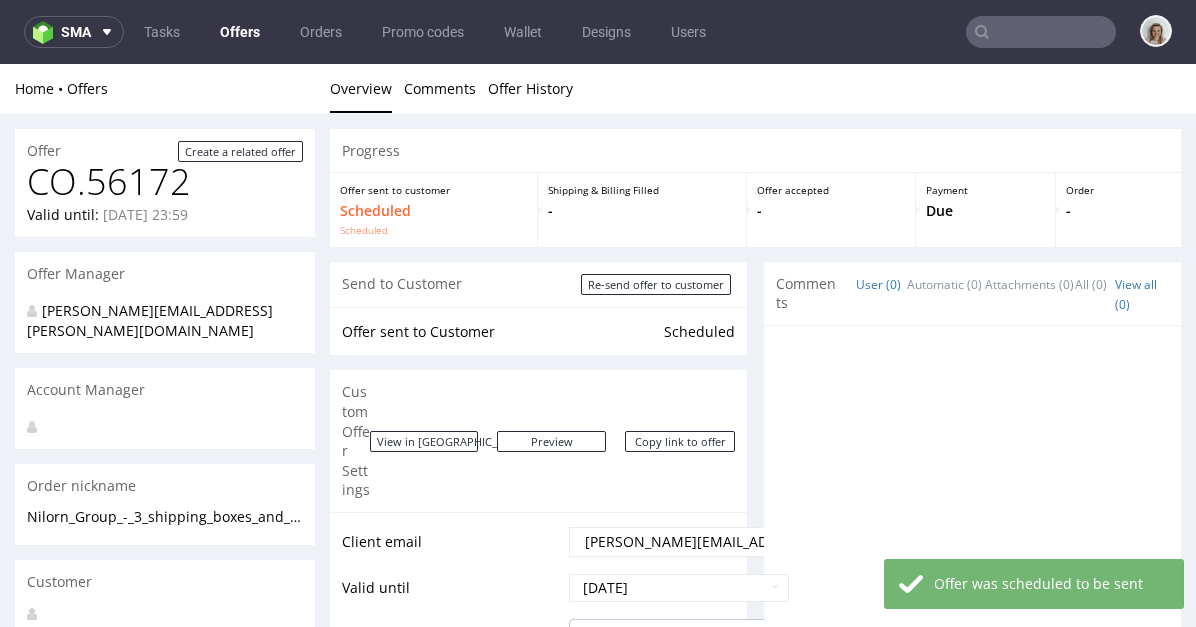 drag, startPoint x: 670, startPoint y: 414, endPoint x: 649, endPoint y: 399, distance: 25.806976 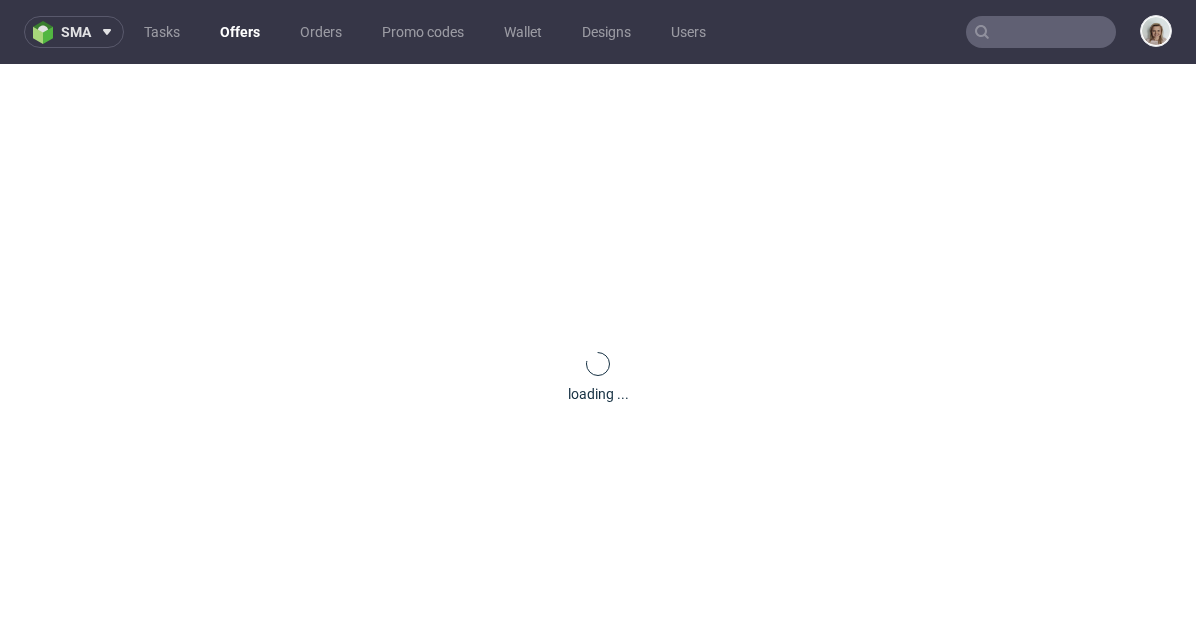scroll, scrollTop: 0, scrollLeft: 0, axis: both 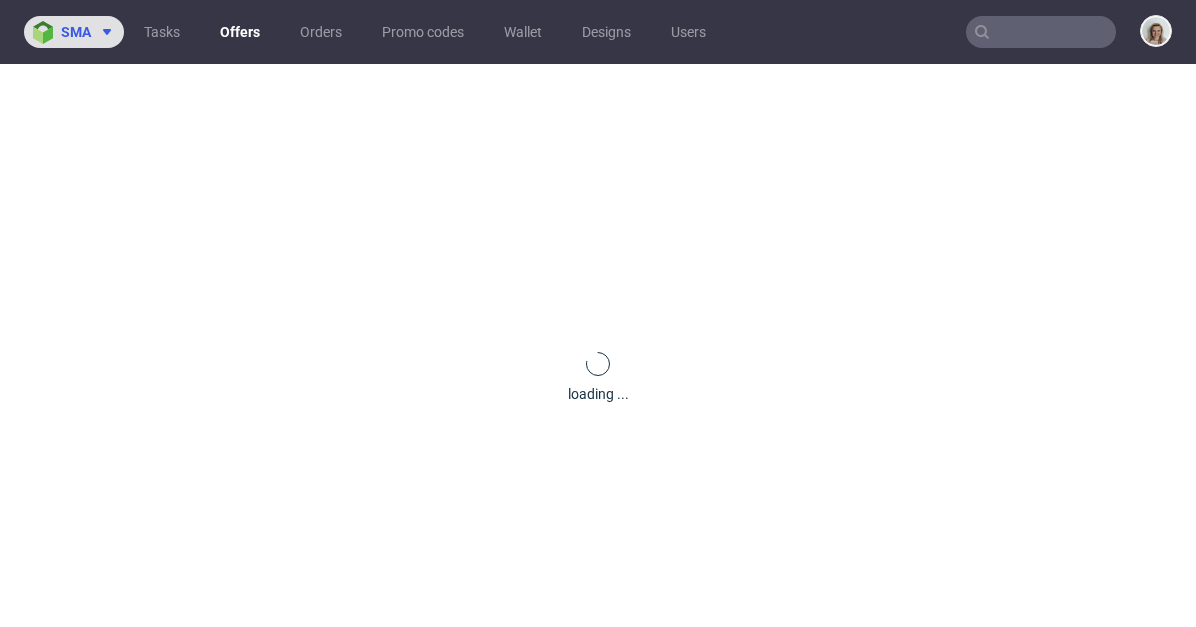click 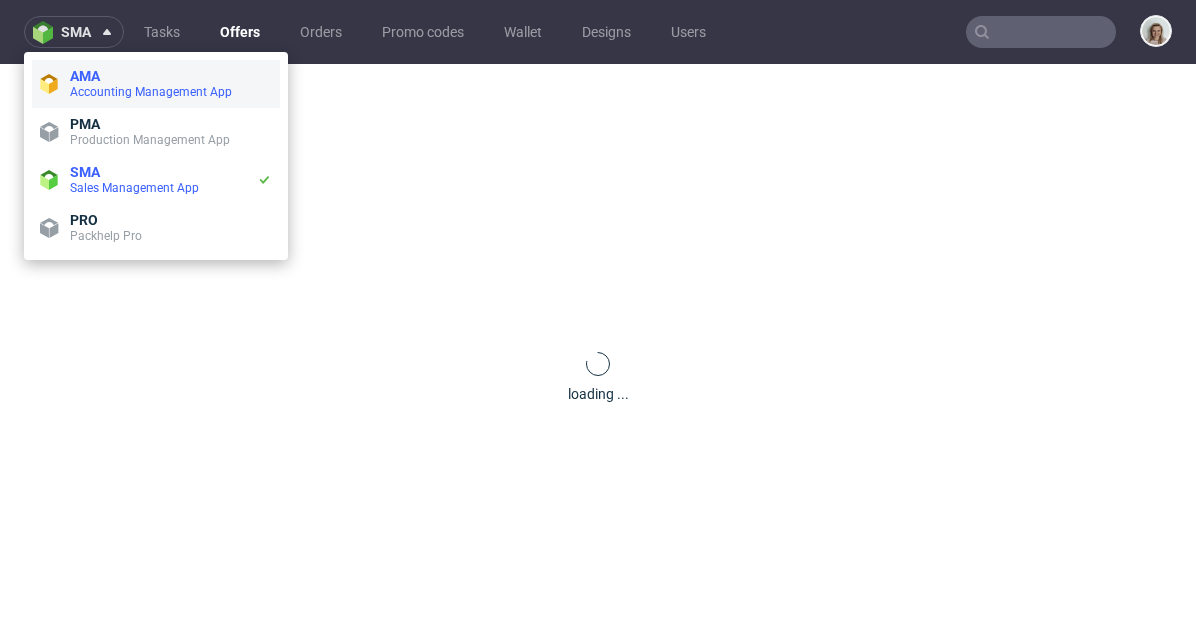 click on "AMA Accounting Management App" at bounding box center [156, 84] 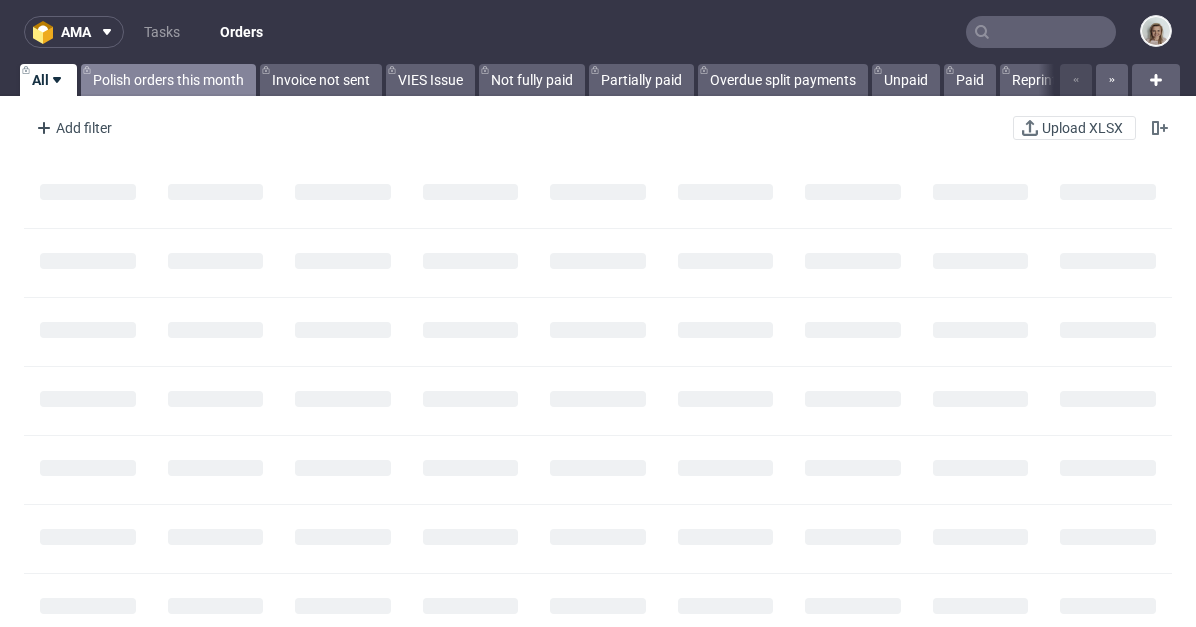 click on "Polish orders this month" at bounding box center [168, 80] 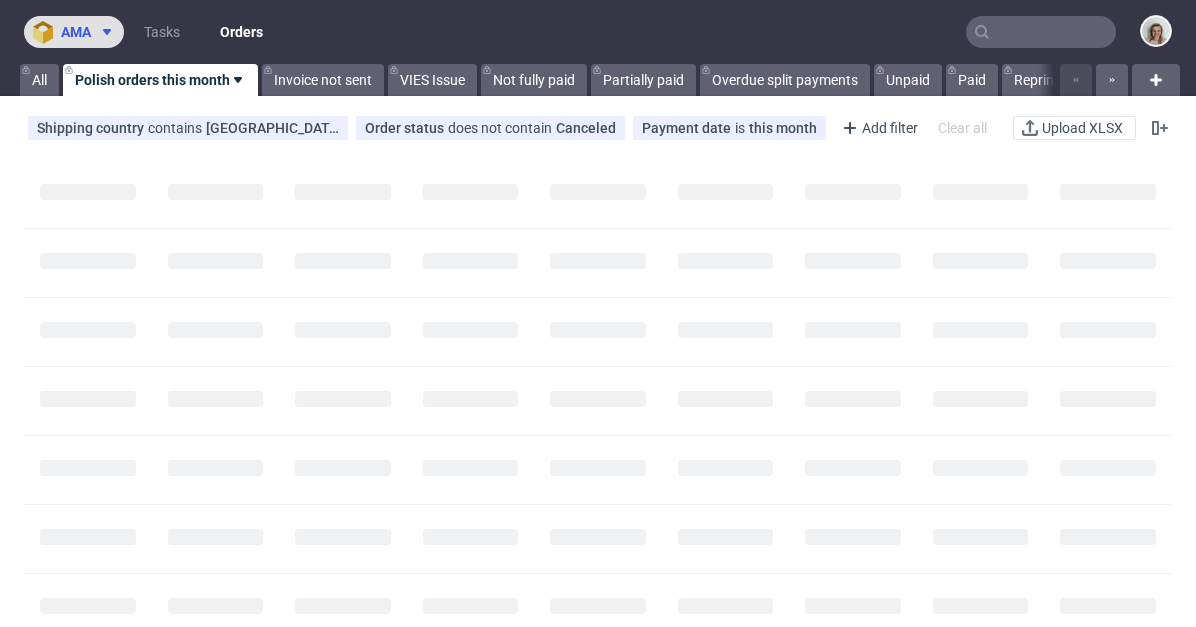 click at bounding box center (103, 32) 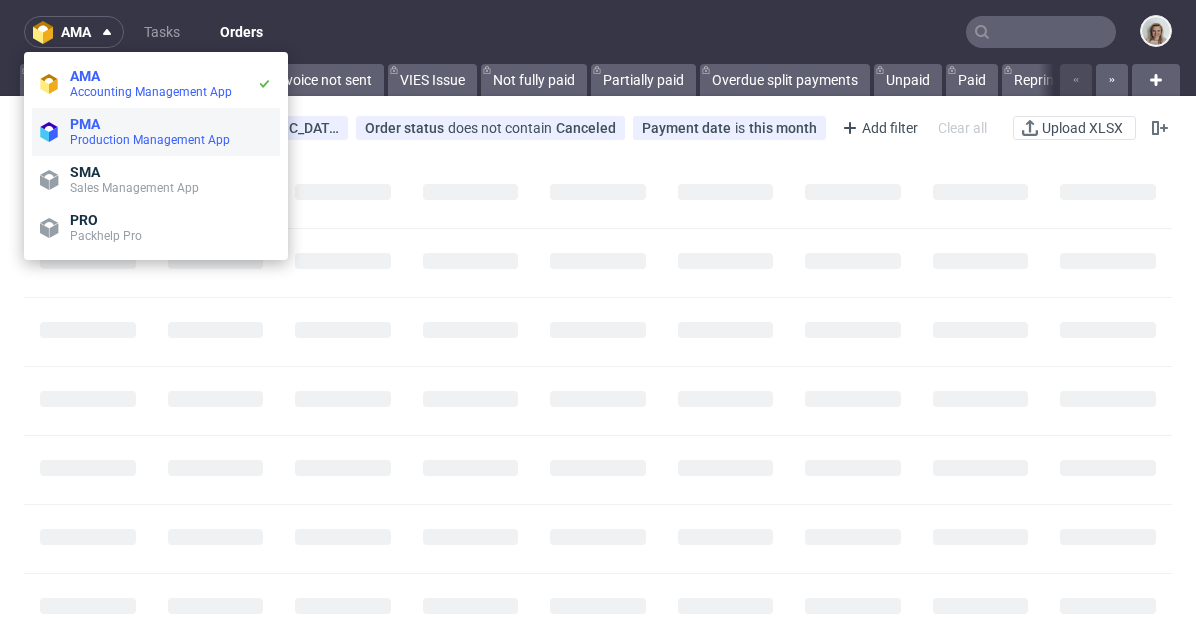 click on "PMA" at bounding box center [171, 124] 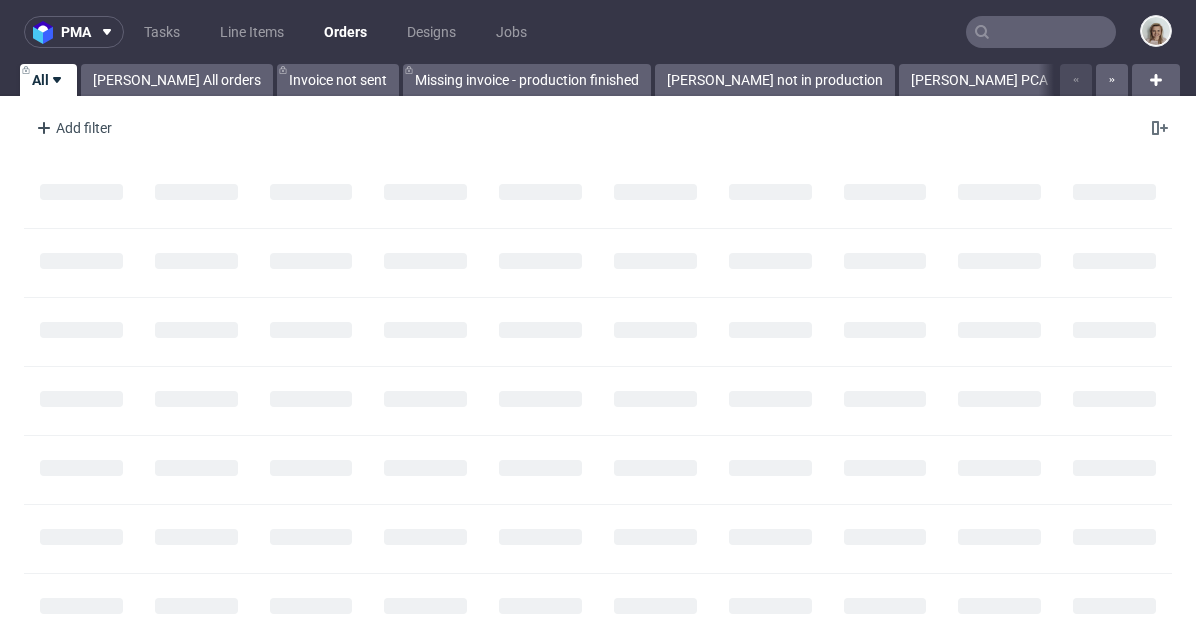 click at bounding box center (1041, 32) 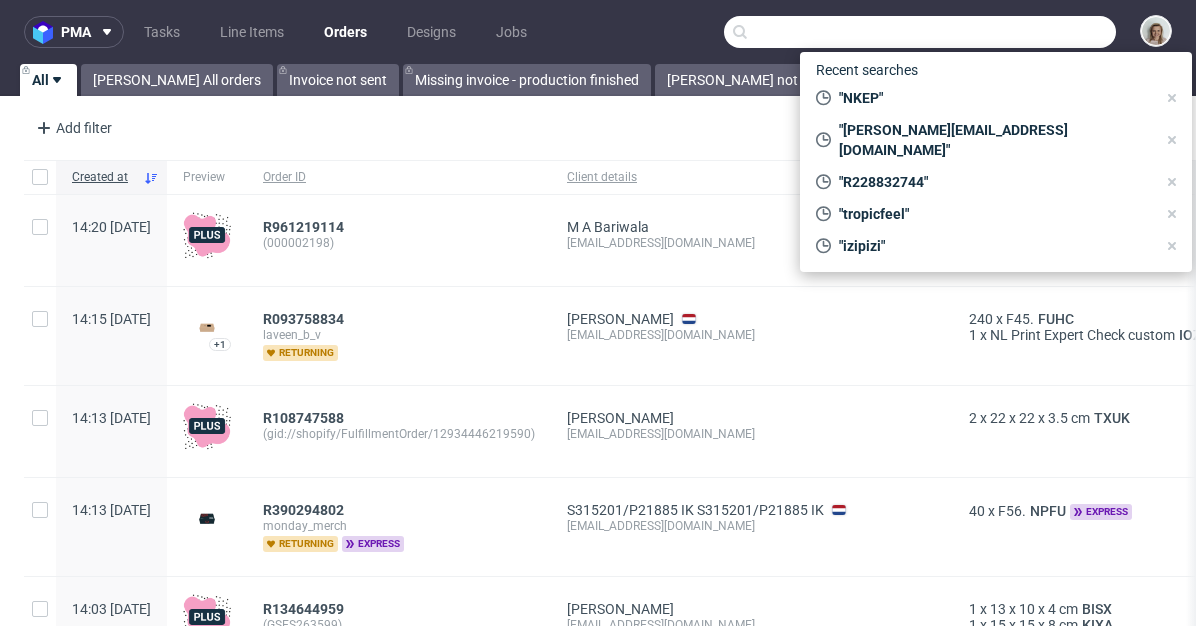 paste on "[PERSON_NAME][EMAIL_ADDRESS][DOMAIN_NAME]" 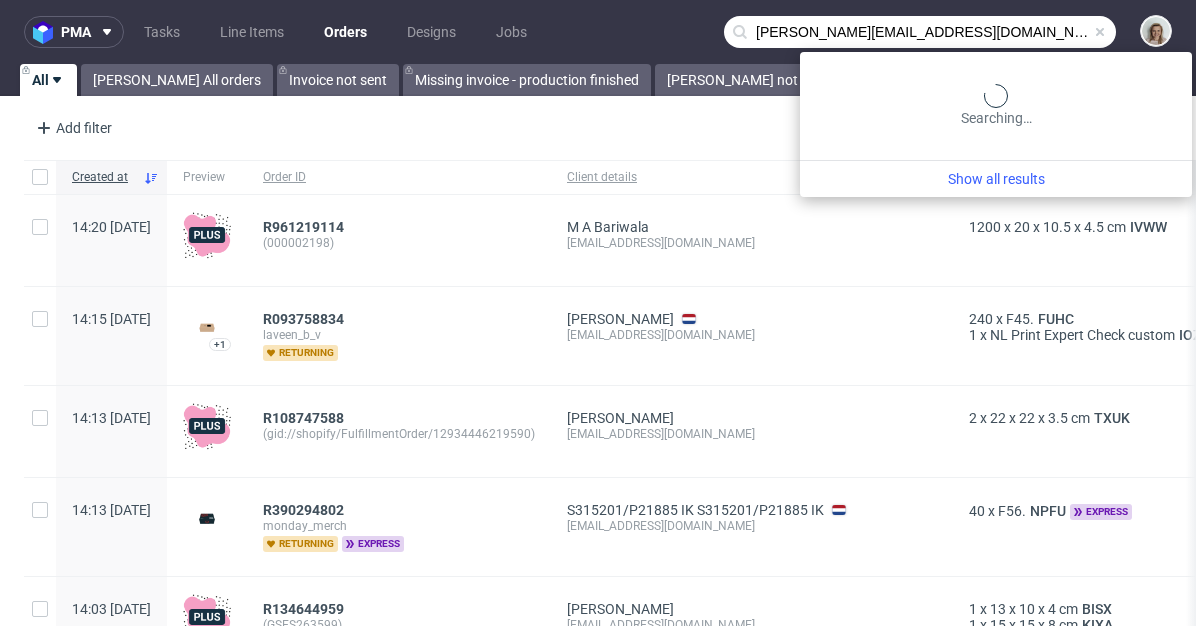 type on "[PERSON_NAME][EMAIL_ADDRESS][DOMAIN_NAME]" 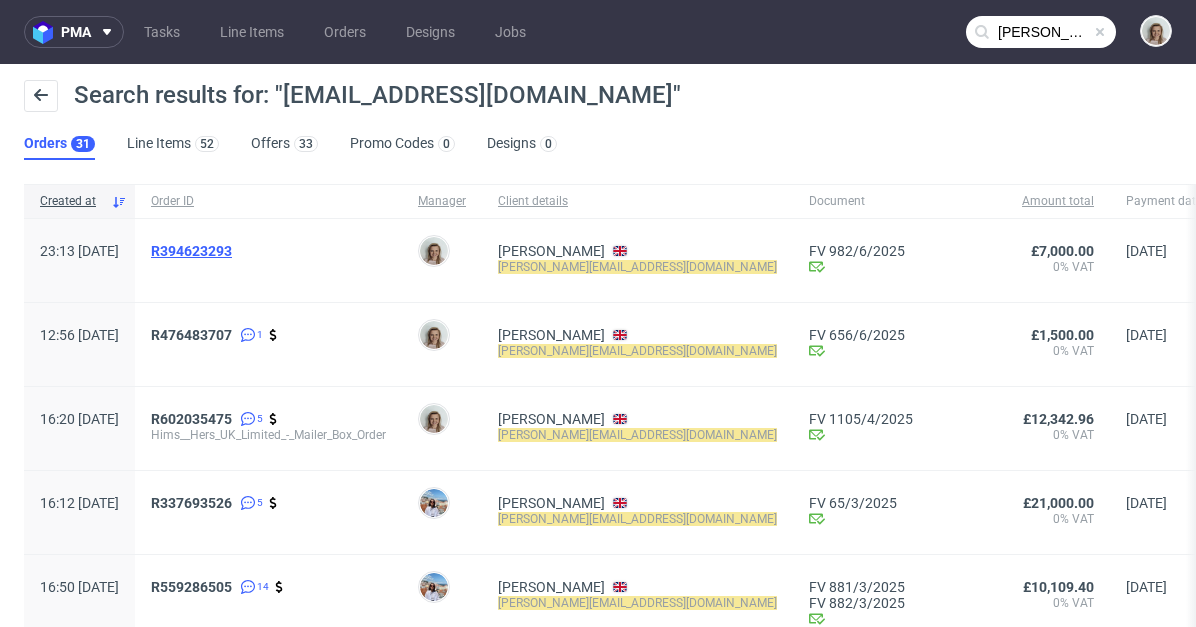 click on "R394623293" at bounding box center (191, 251) 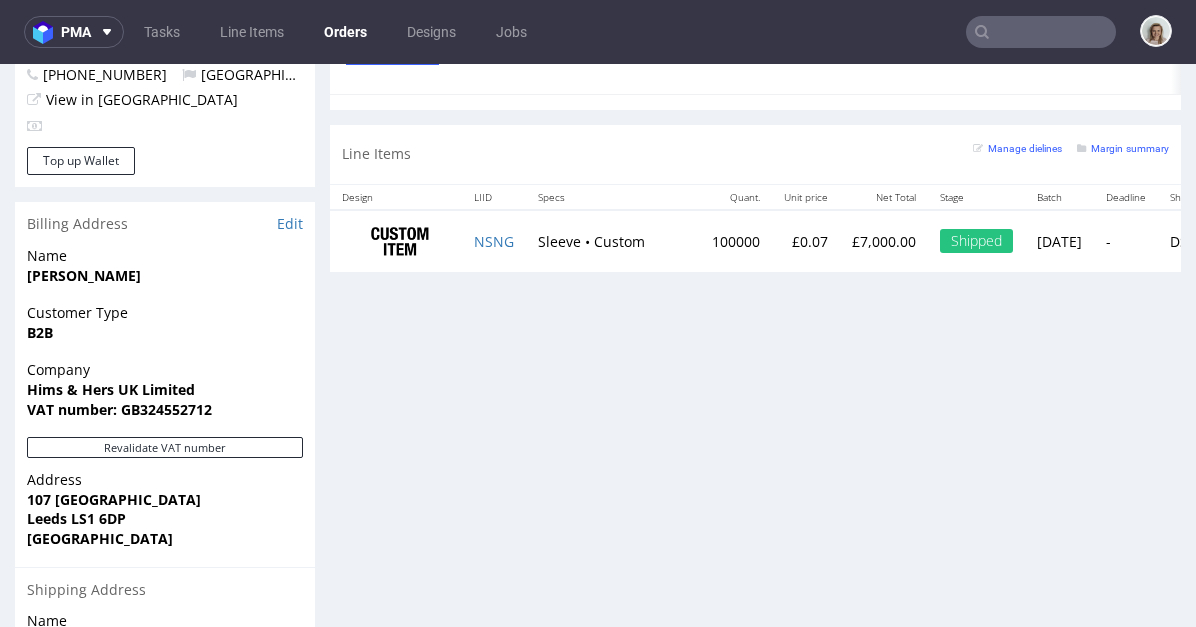 scroll, scrollTop: 1353, scrollLeft: 0, axis: vertical 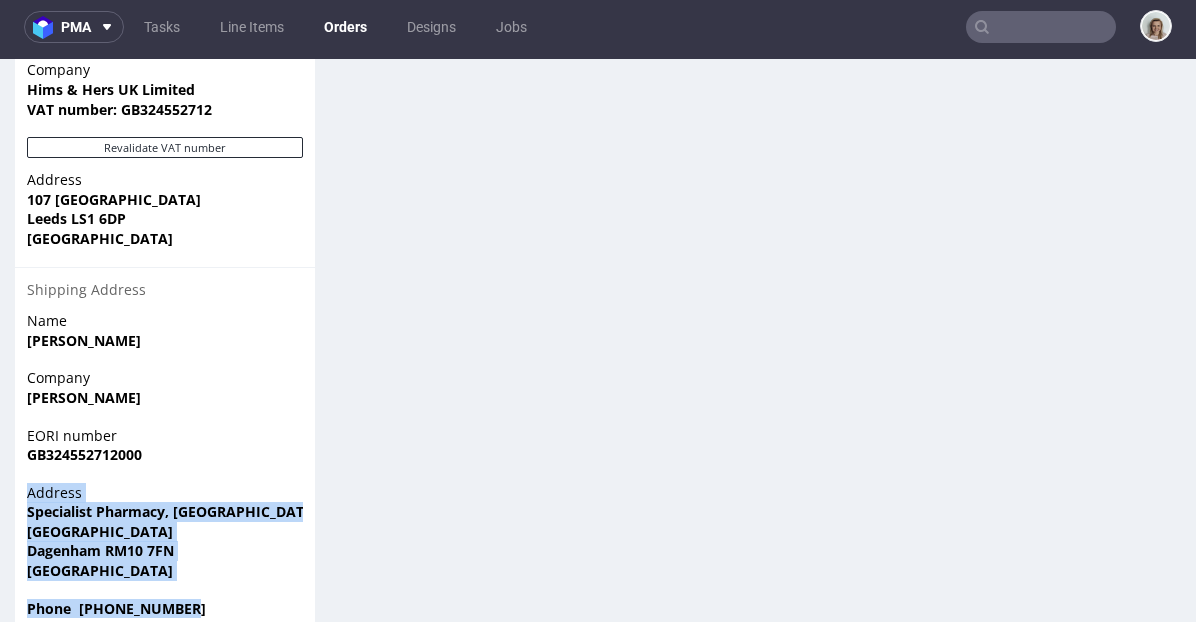drag, startPoint x: 36, startPoint y: 454, endPoint x: 199, endPoint y: 564, distance: 196.64435 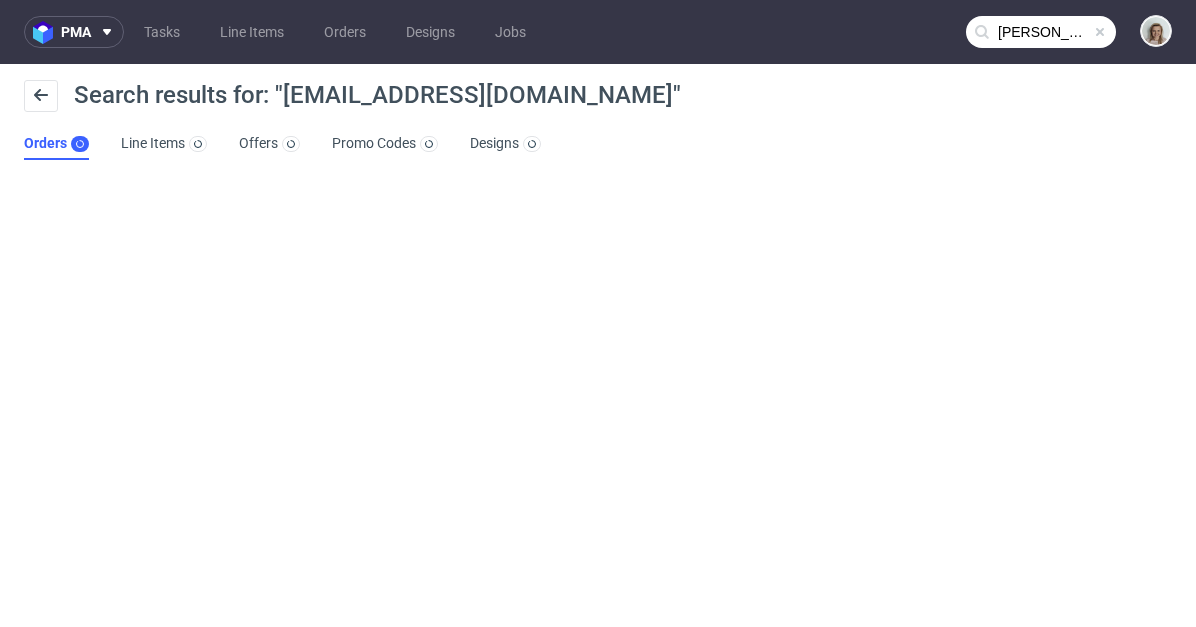 scroll, scrollTop: 0, scrollLeft: 0, axis: both 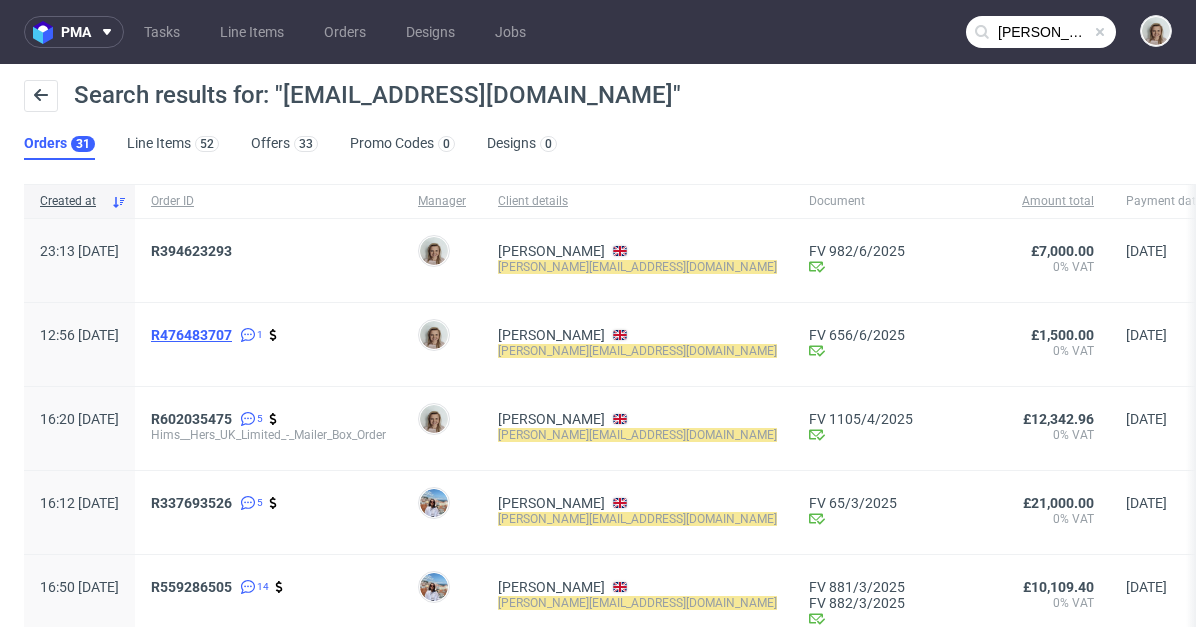 click on "R476483707" at bounding box center [191, 335] 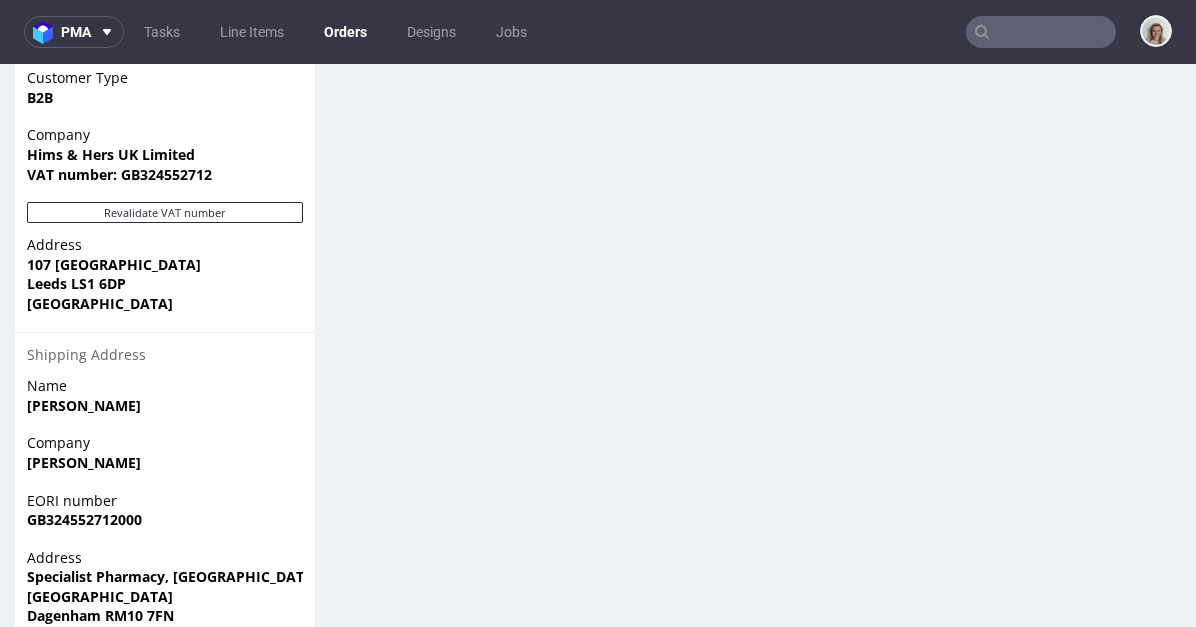scroll, scrollTop: 1353, scrollLeft: 0, axis: vertical 